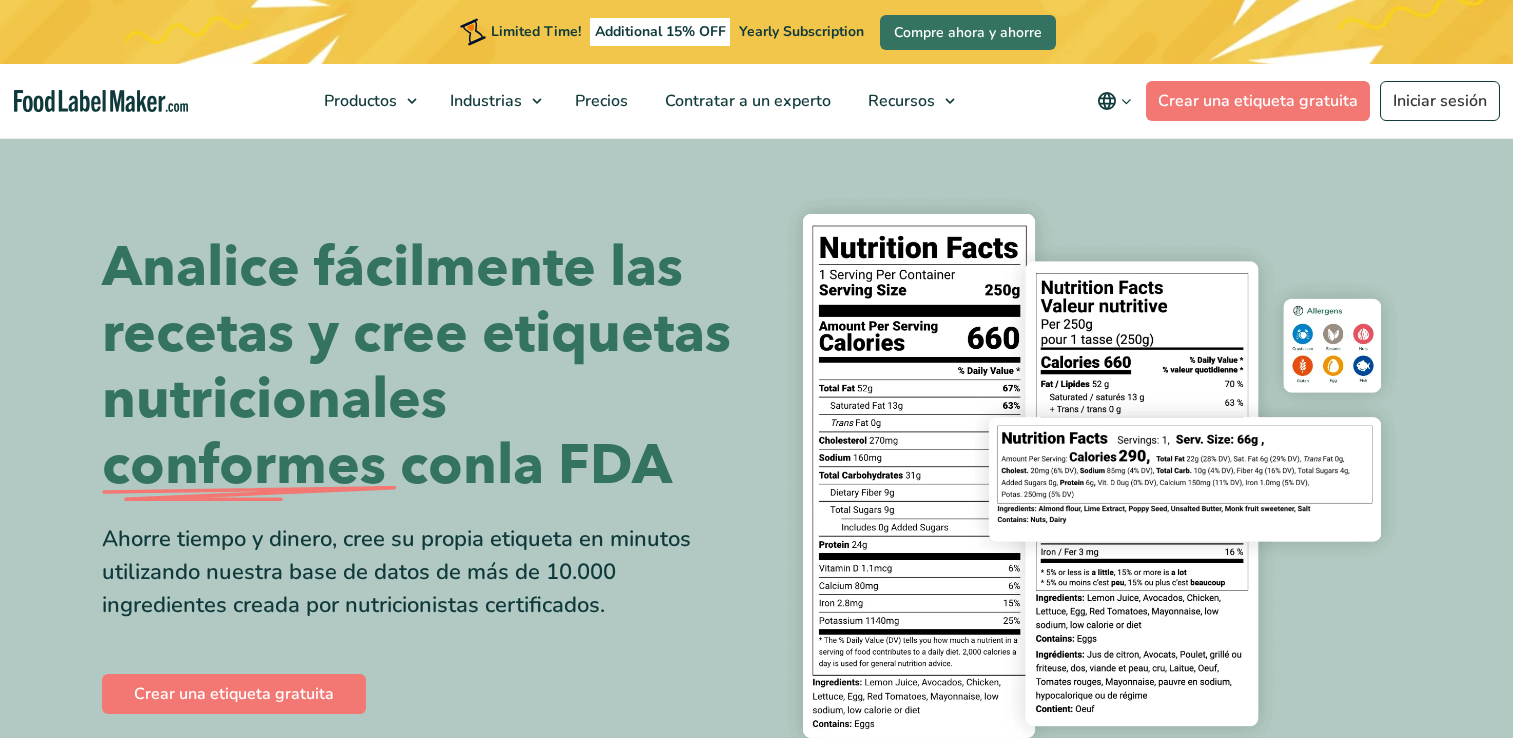 scroll, scrollTop: 160, scrollLeft: 0, axis: vertical 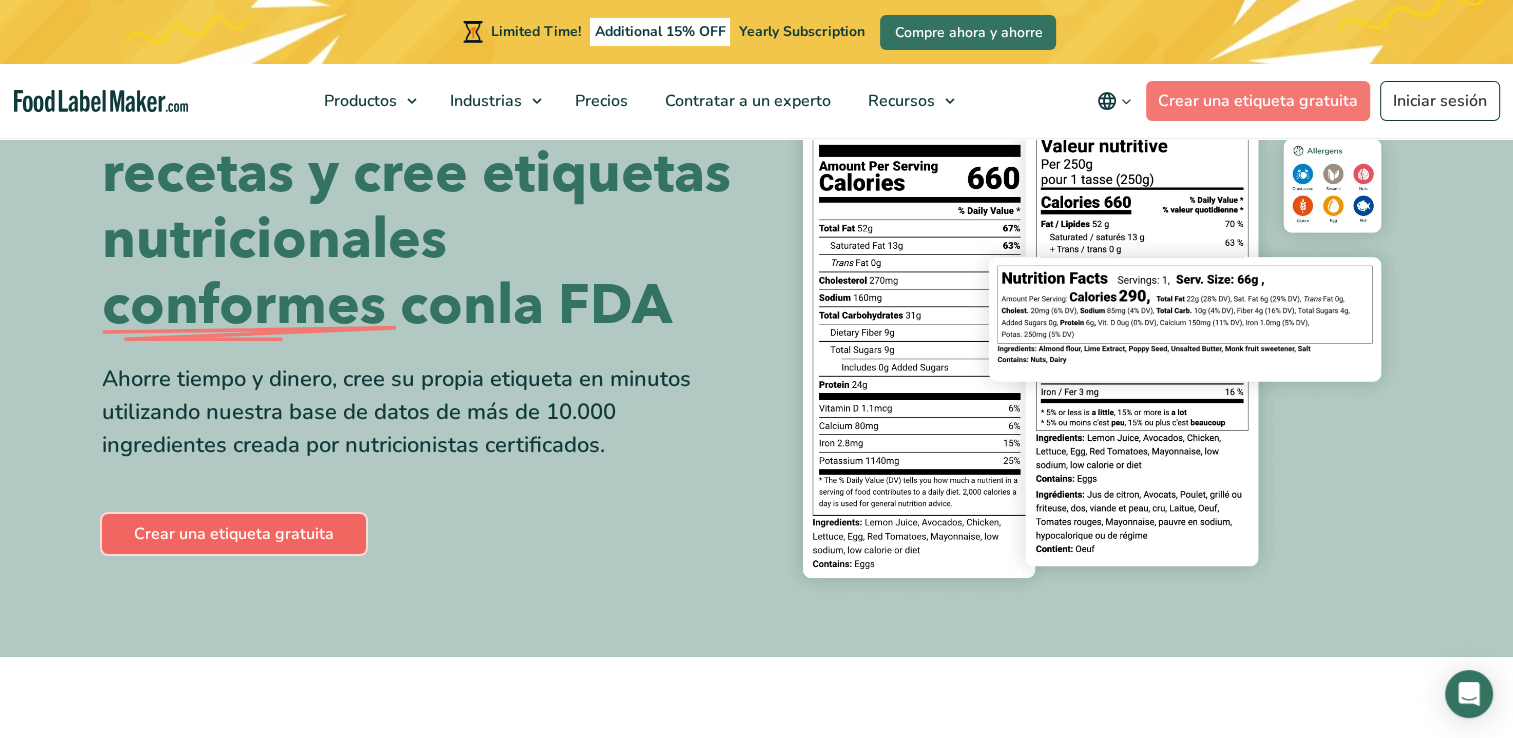 click on "Crear una etiqueta gratuita" at bounding box center [234, 534] 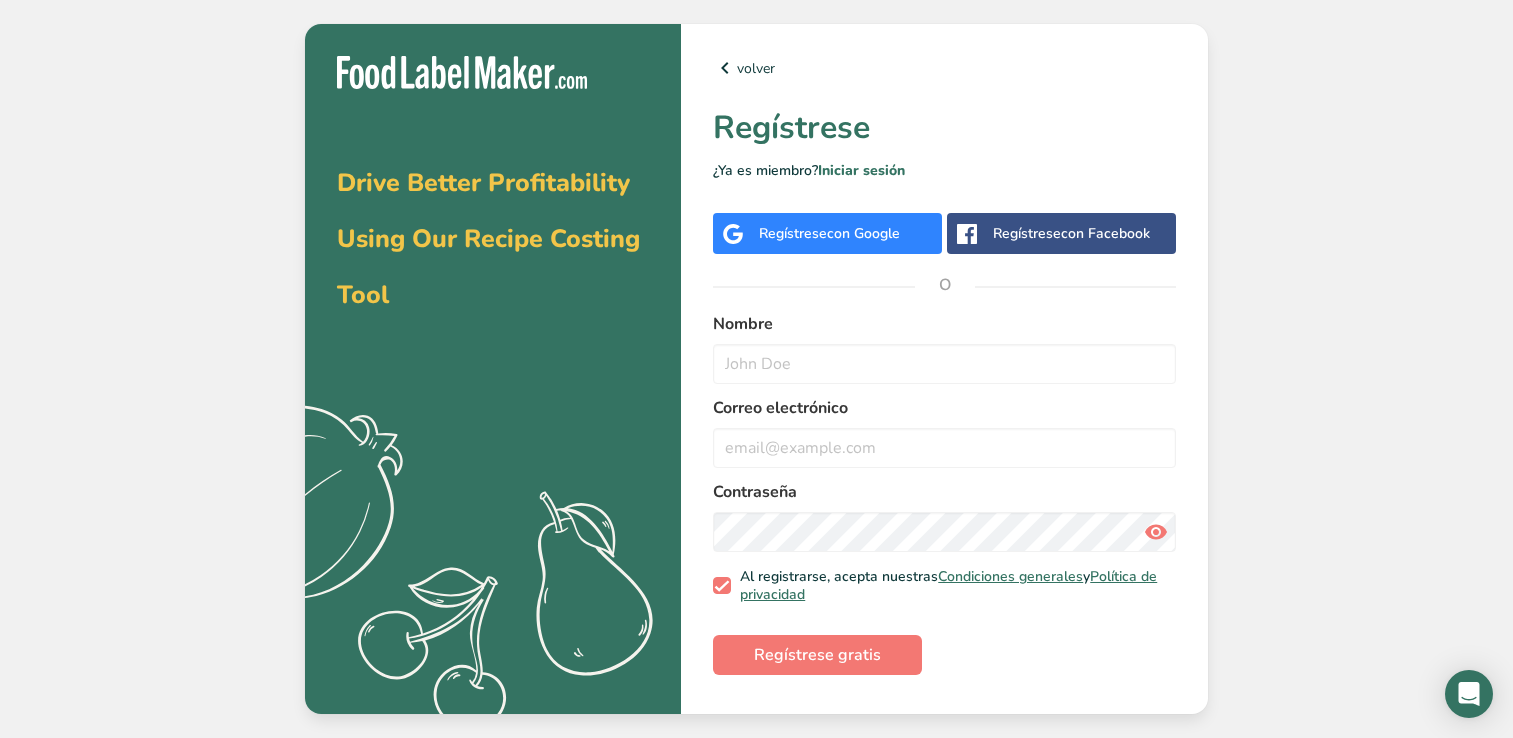 scroll, scrollTop: 0, scrollLeft: 0, axis: both 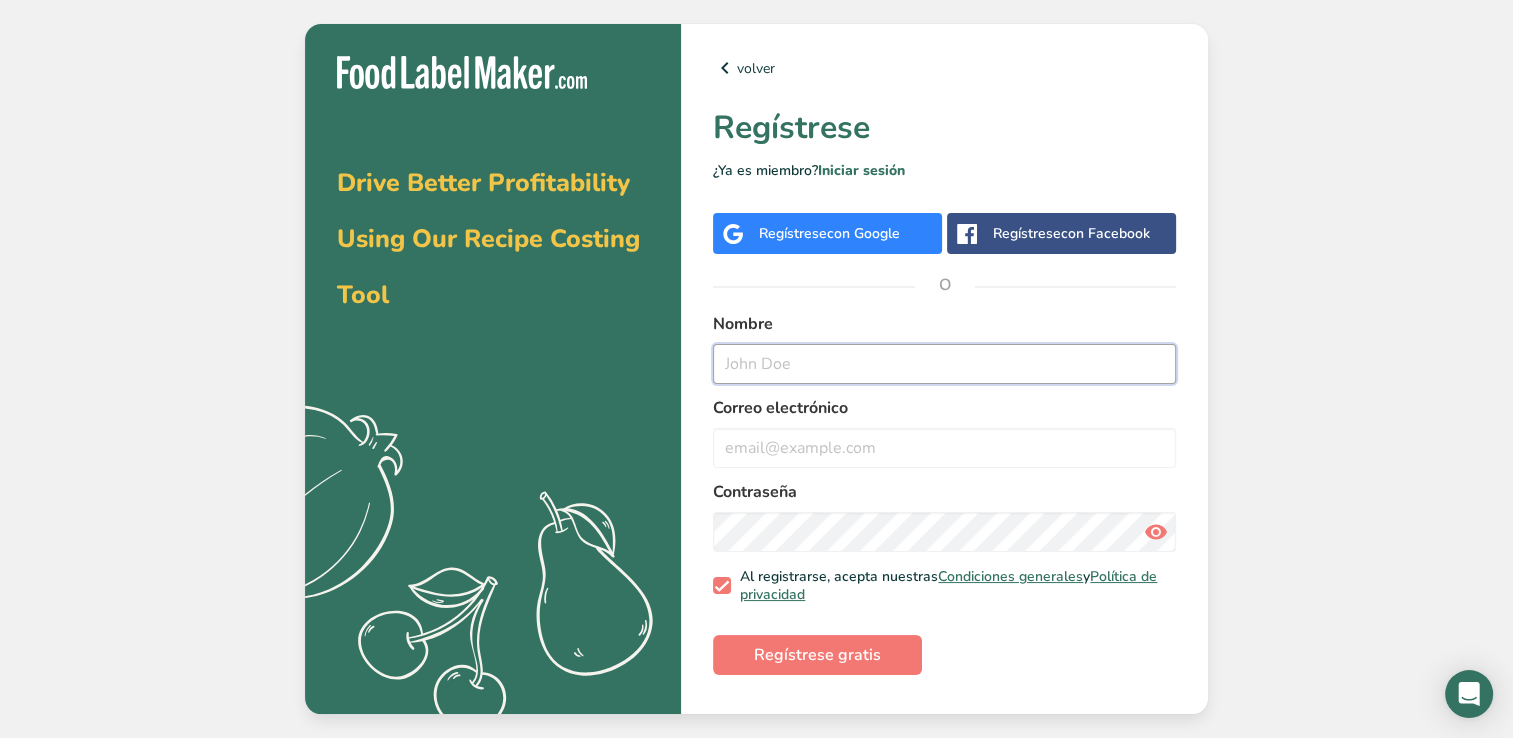 click at bounding box center (944, 364) 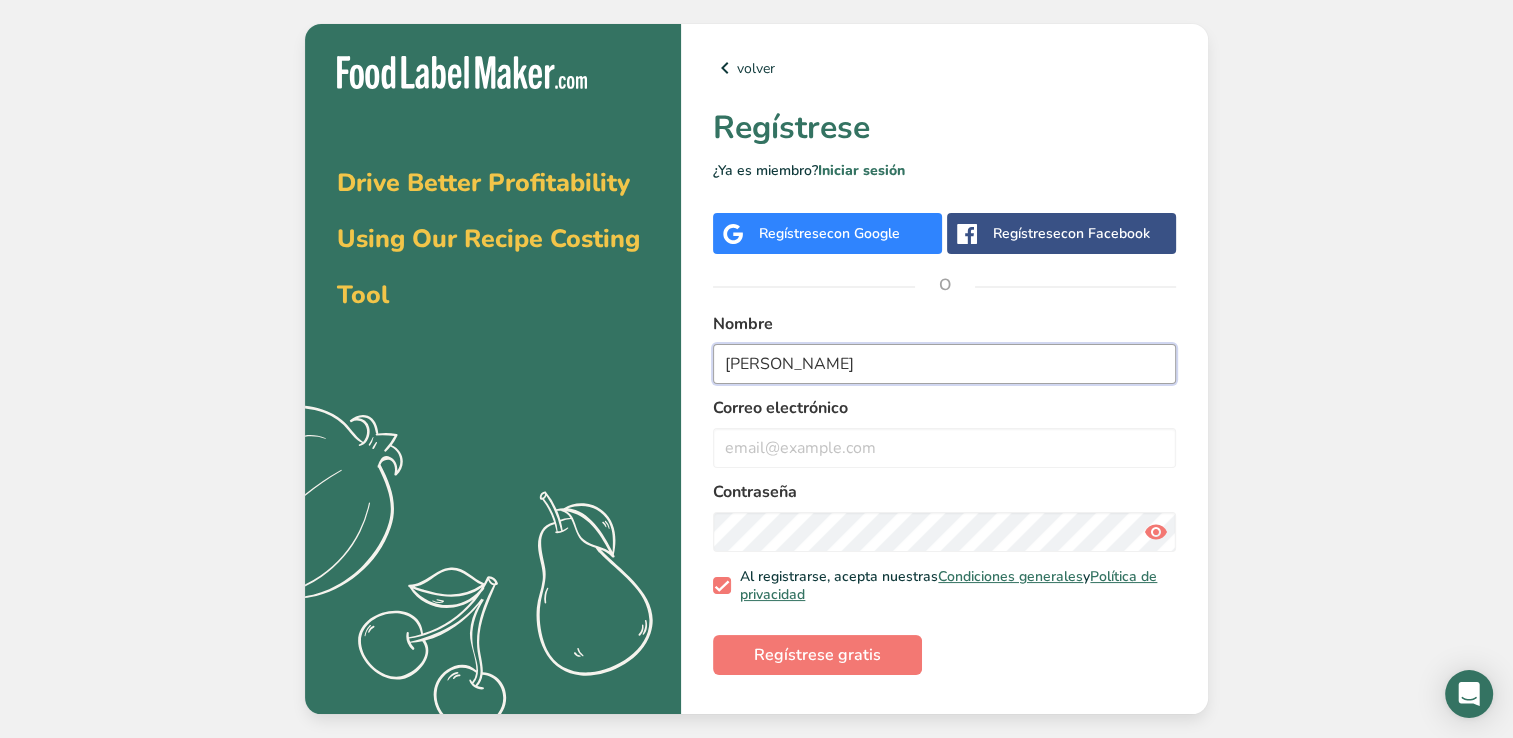type on "Daiana" 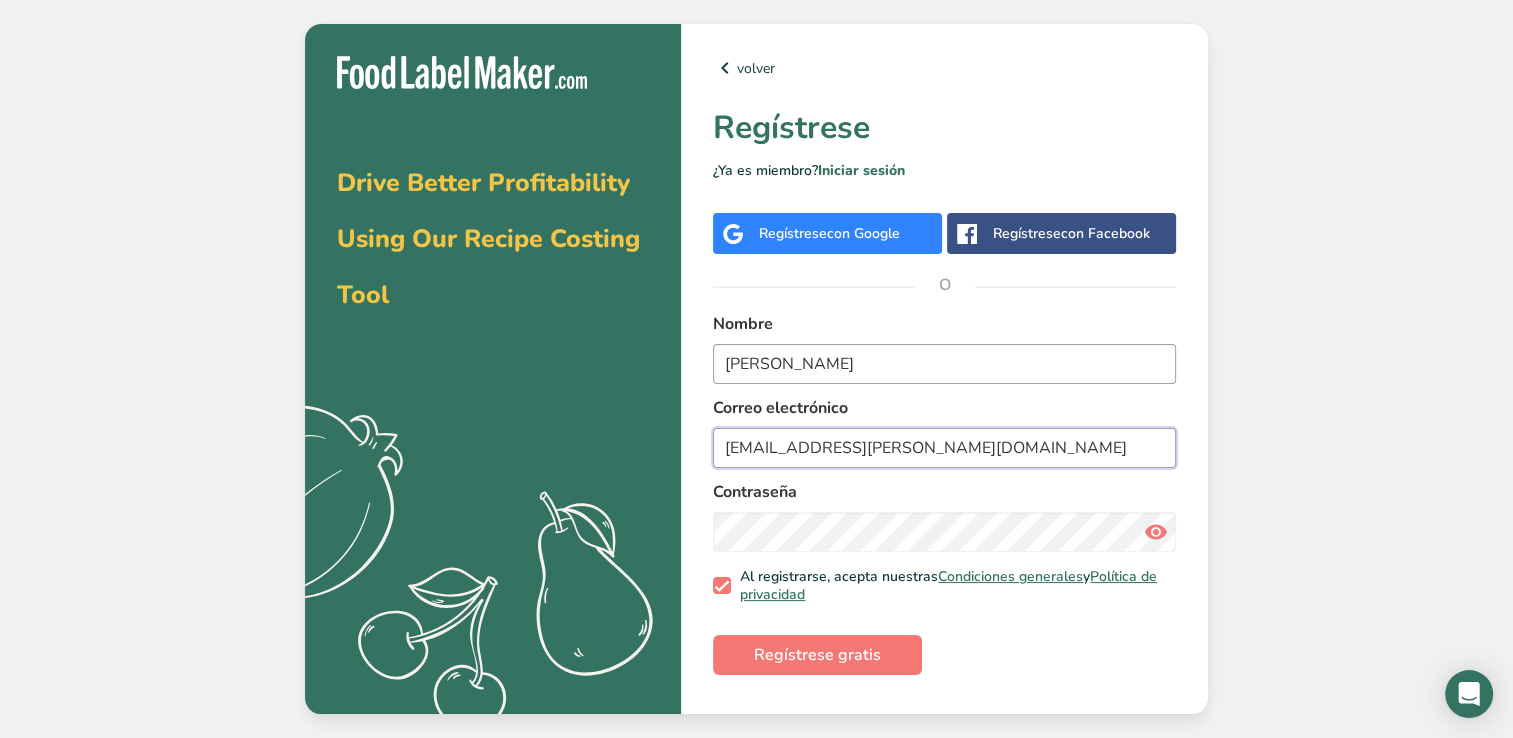 type on "dai.capraro.96@hotmail.com" 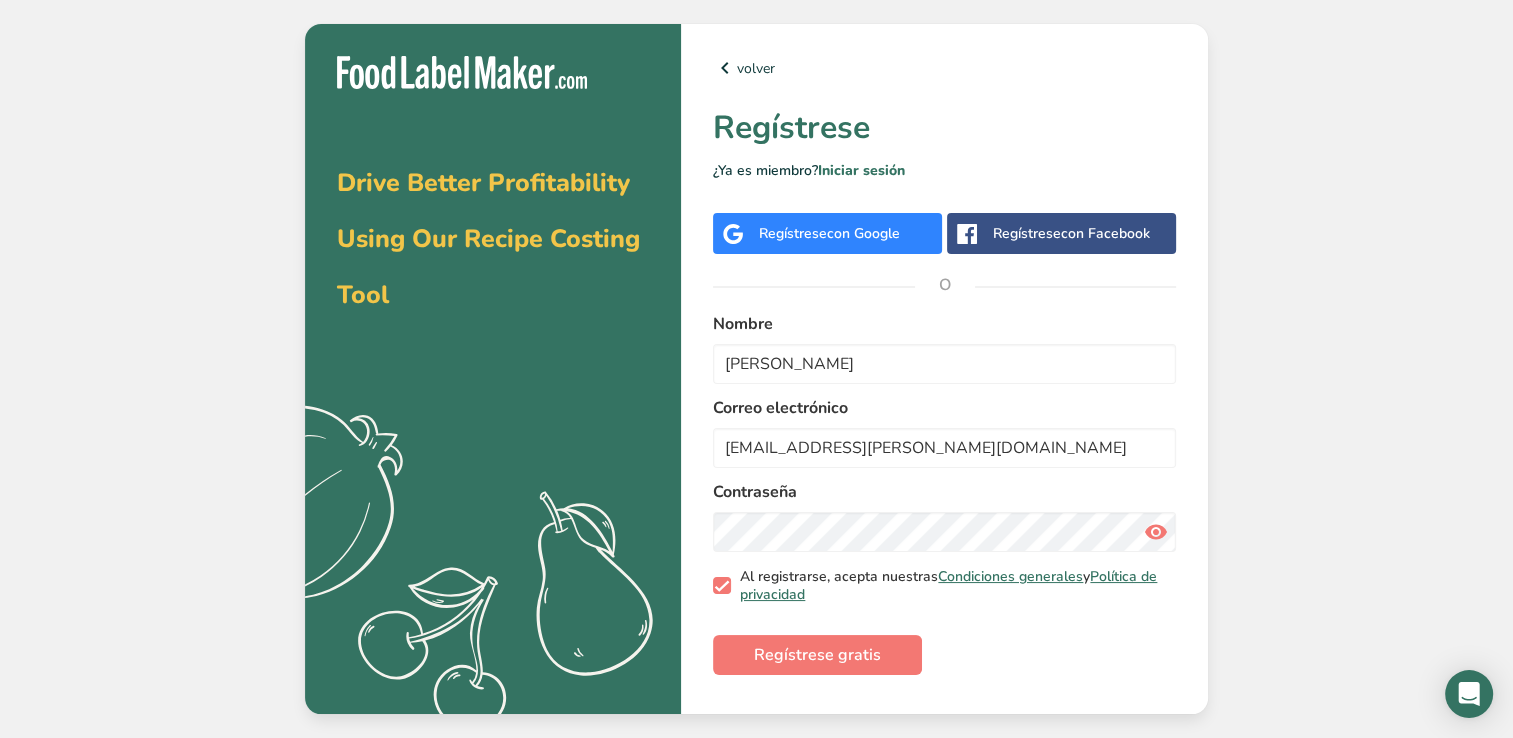 click at bounding box center [722, 586] 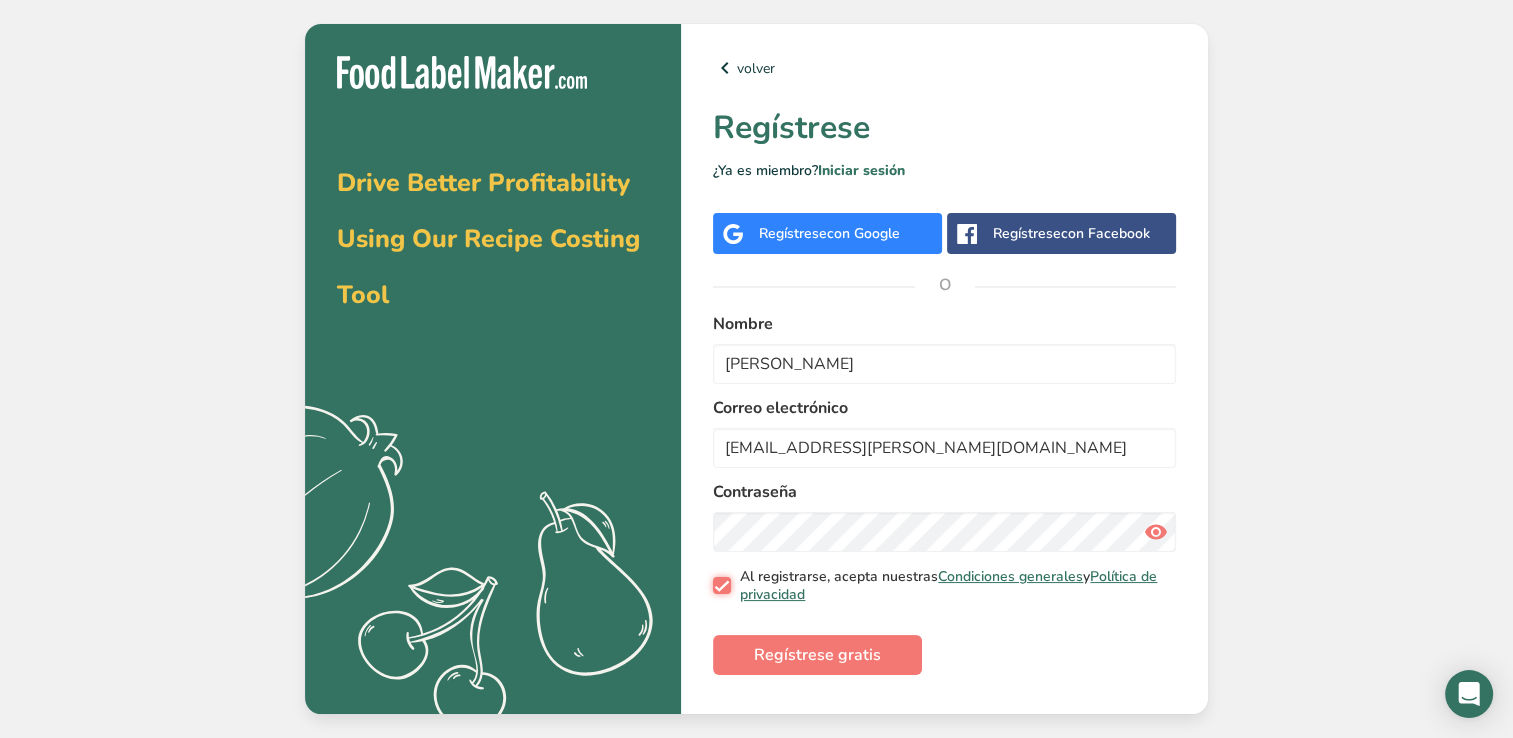 click on "Al registrarse, acepta nuestras
Condiciones generales
y
Política de privacidad" at bounding box center (719, 585) 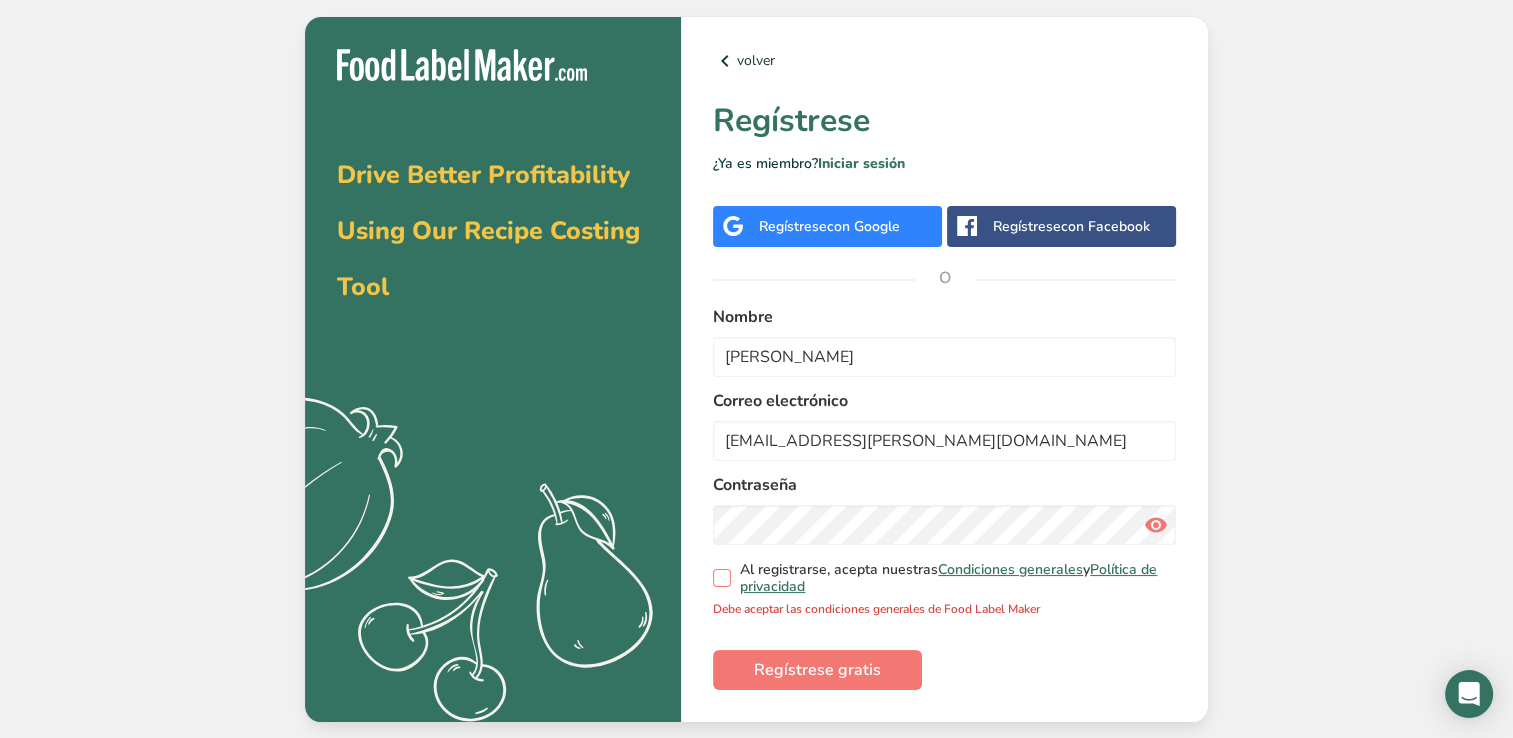 click at bounding box center [722, 578] 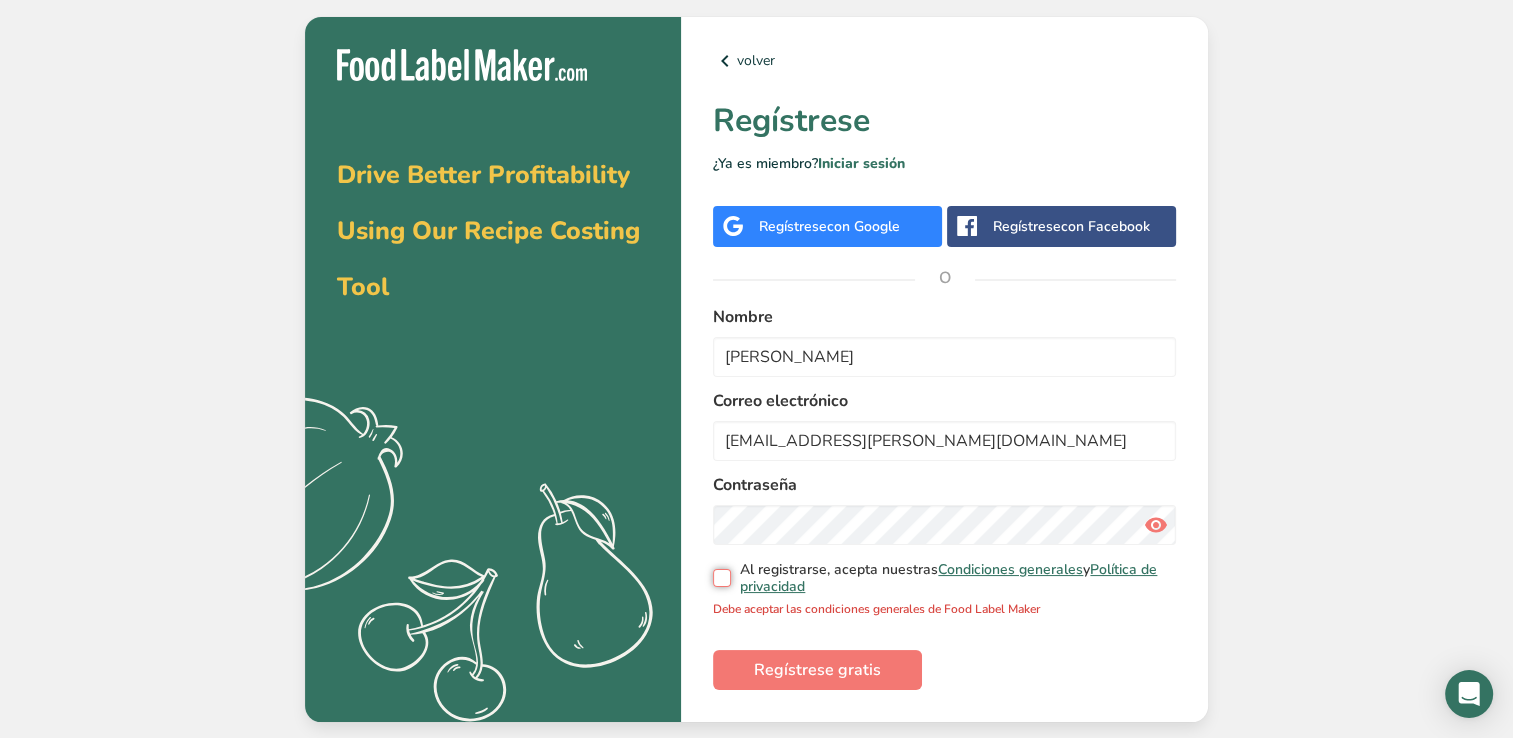 click on "Al registrarse, acepta nuestras
Condiciones generales
y
Política de privacidad" at bounding box center (719, 578) 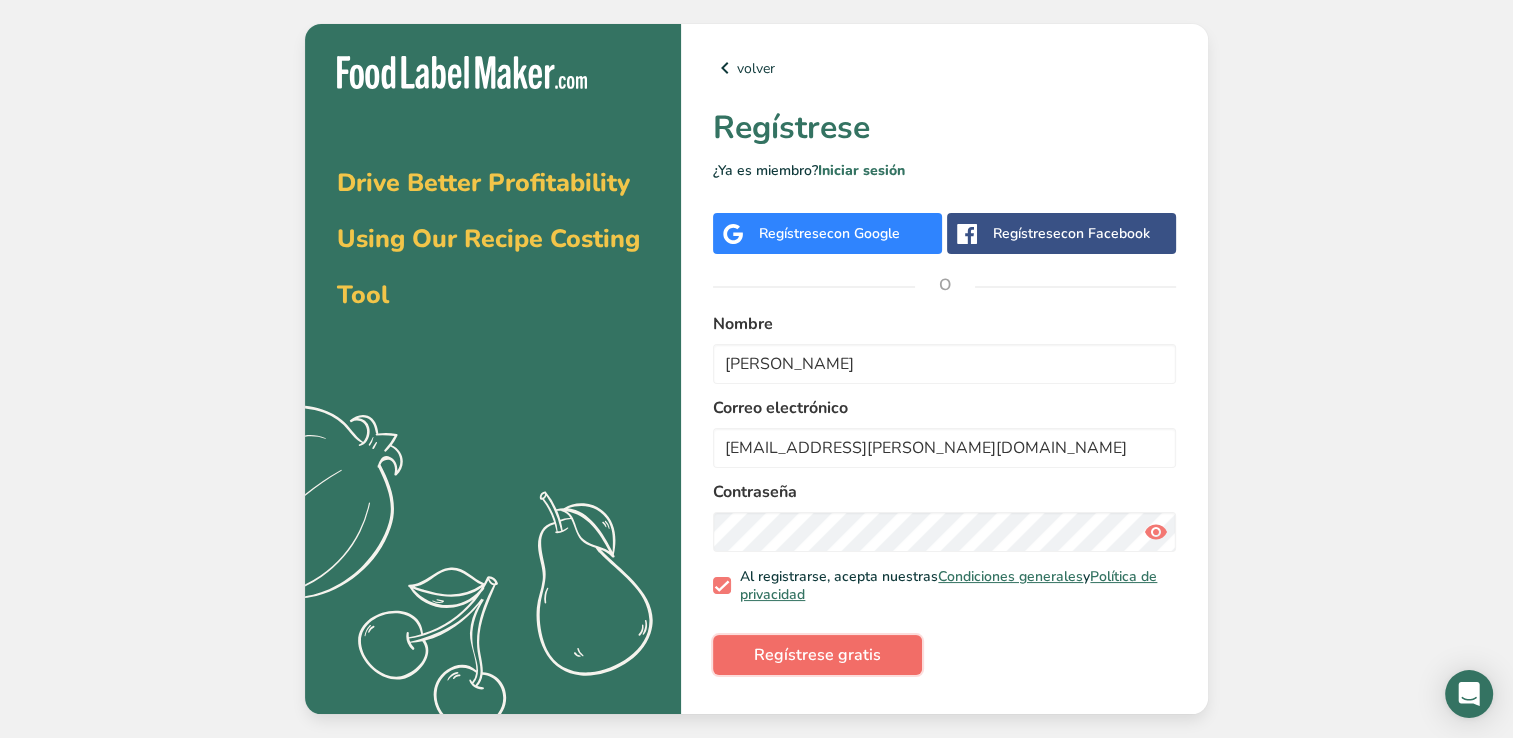 click on "Regístrese gratis" at bounding box center (817, 655) 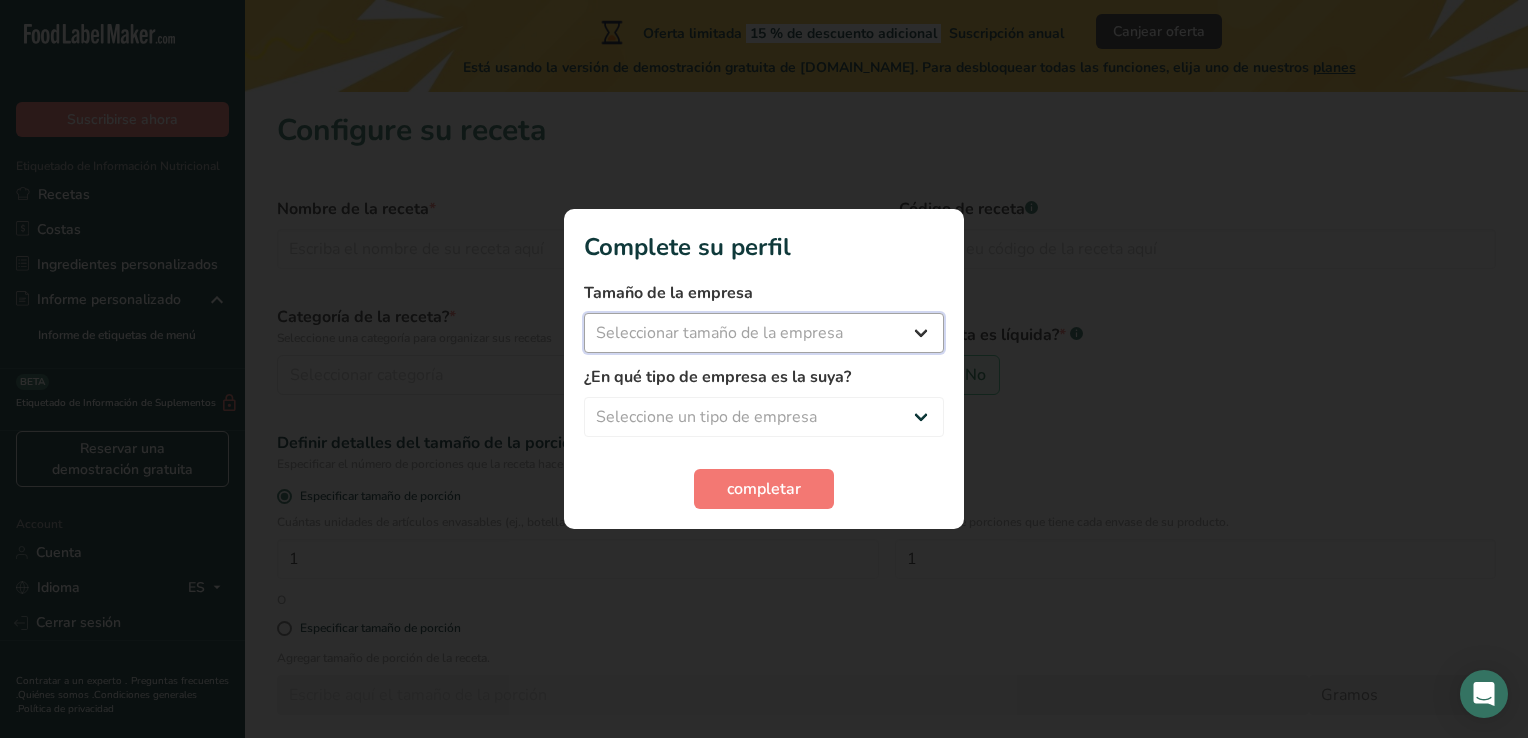 click on "Seleccionar tamaño de la empresa
Menos de 10 empleados
De 10 a 50 empleados
De 51 a 500 empleados
Más de 500 empleados" at bounding box center (764, 333) 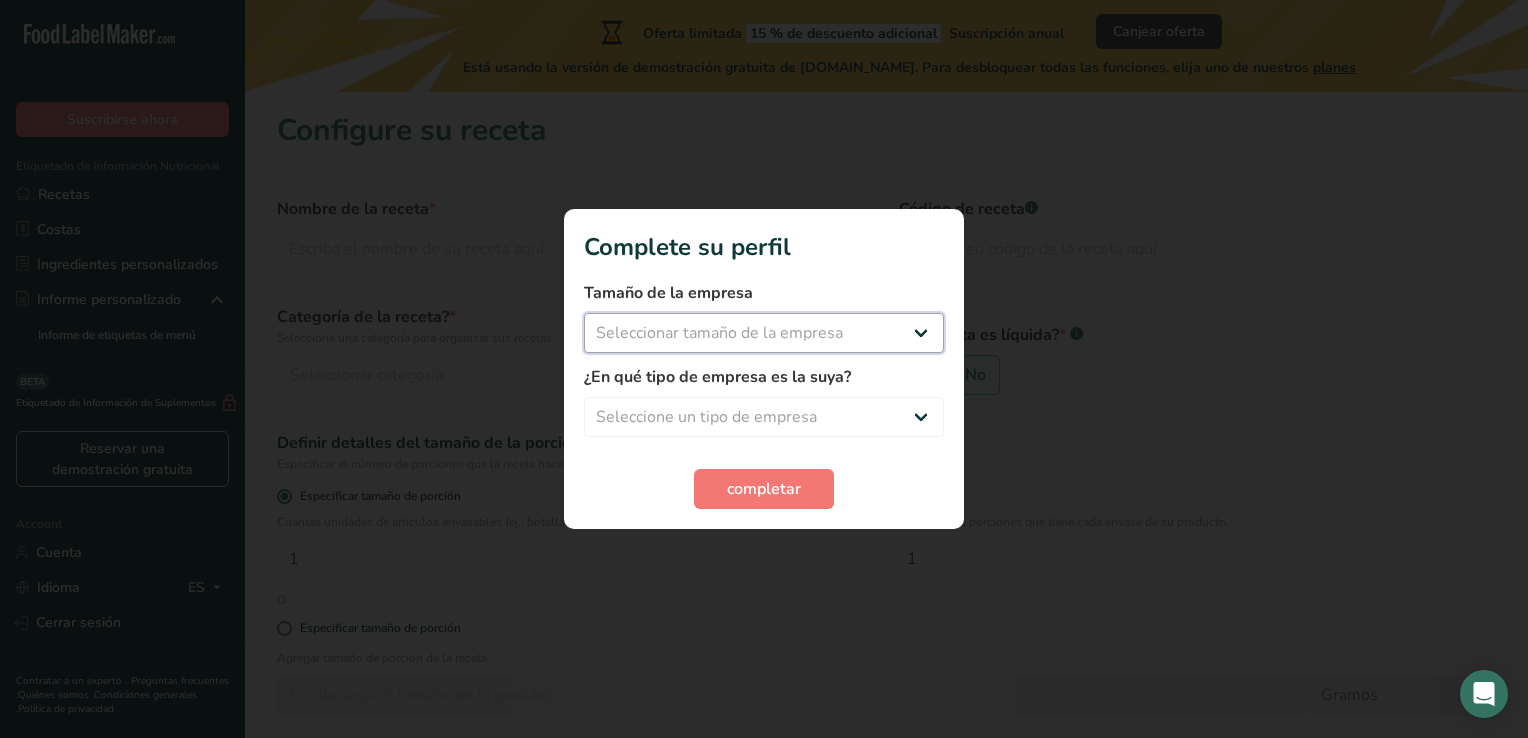 select on "1" 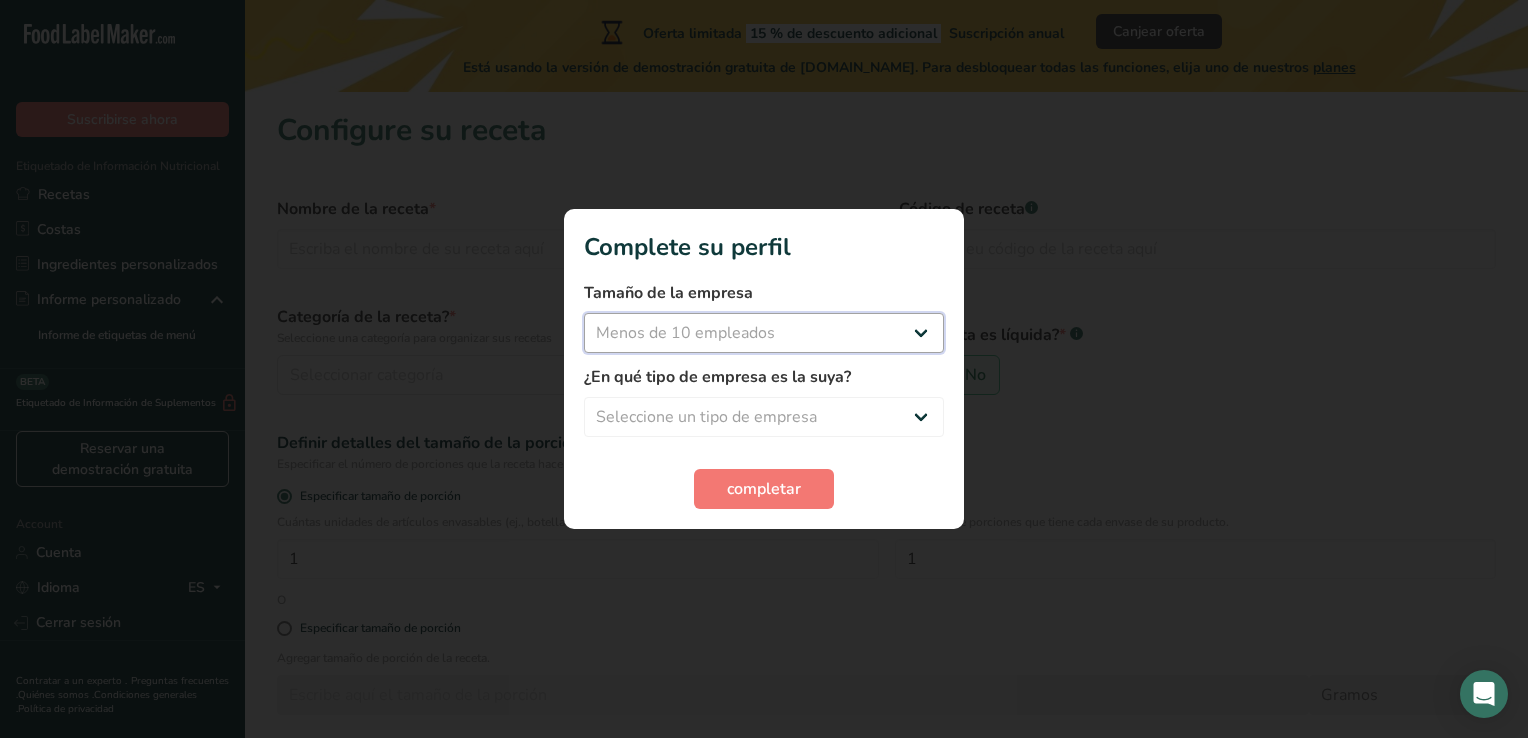 click on "Seleccionar tamaño de la empresa
Menos de 10 empleados
De 10 a 50 empleados
De 51 a 500 empleados
Más de 500 empleados" at bounding box center [764, 333] 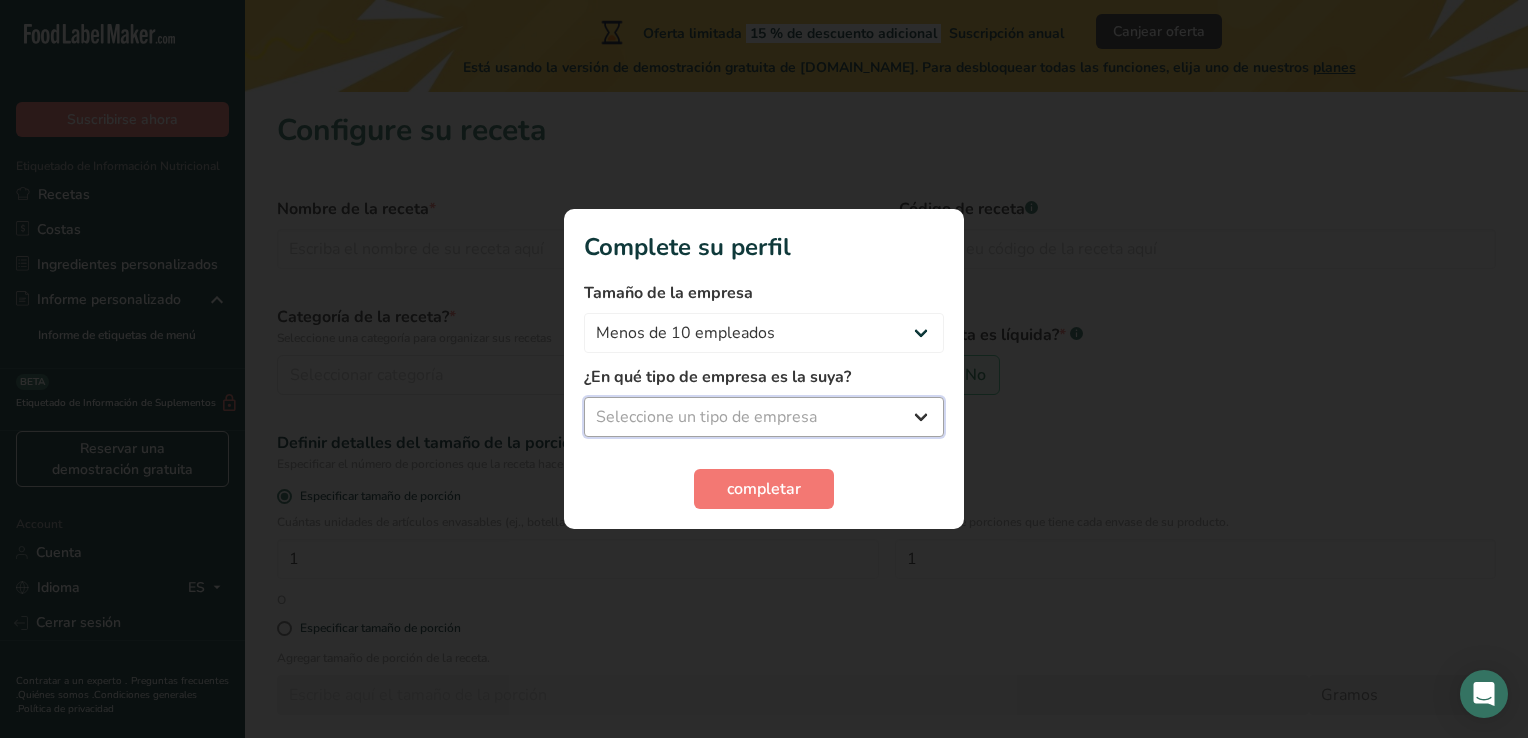 click on "Seleccione un tipo de empresa
Fabricante de alimentos envasados
Restaurante y cafetería
Panadería
Empresa de comidas preparadas y cáterin
Nutricionista
Bloguero gastronómico
Entrenador personal
Otro" at bounding box center [764, 417] 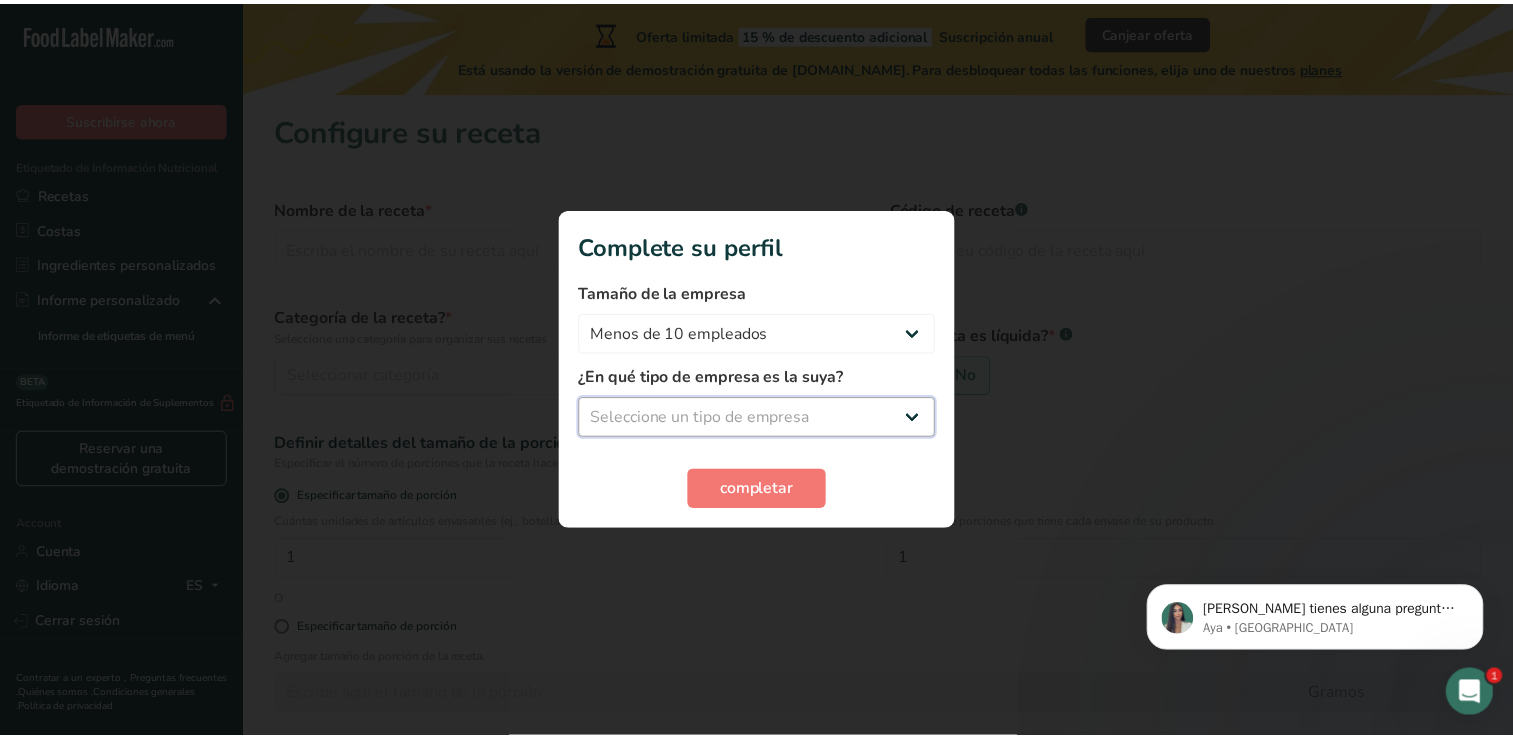 scroll, scrollTop: 0, scrollLeft: 0, axis: both 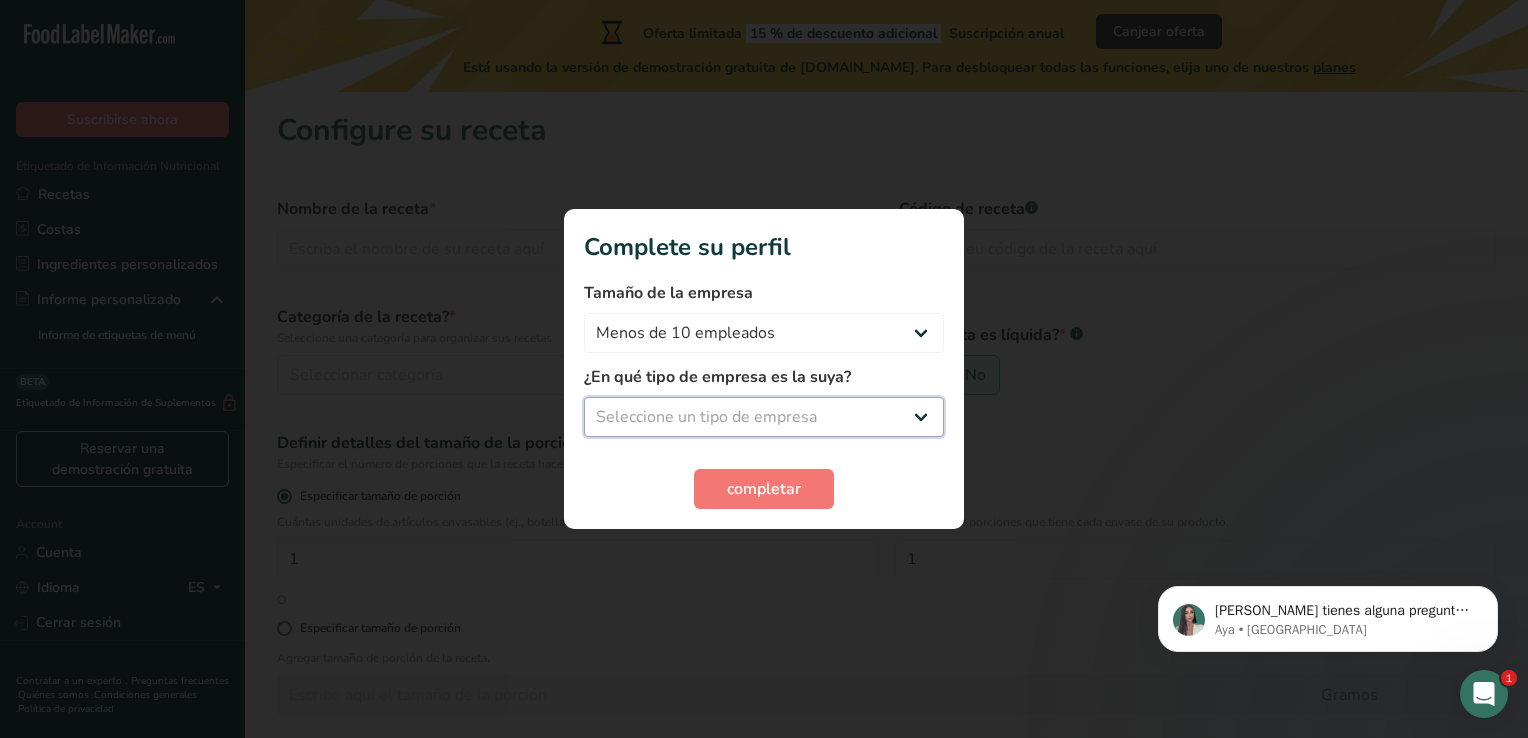 select on "8" 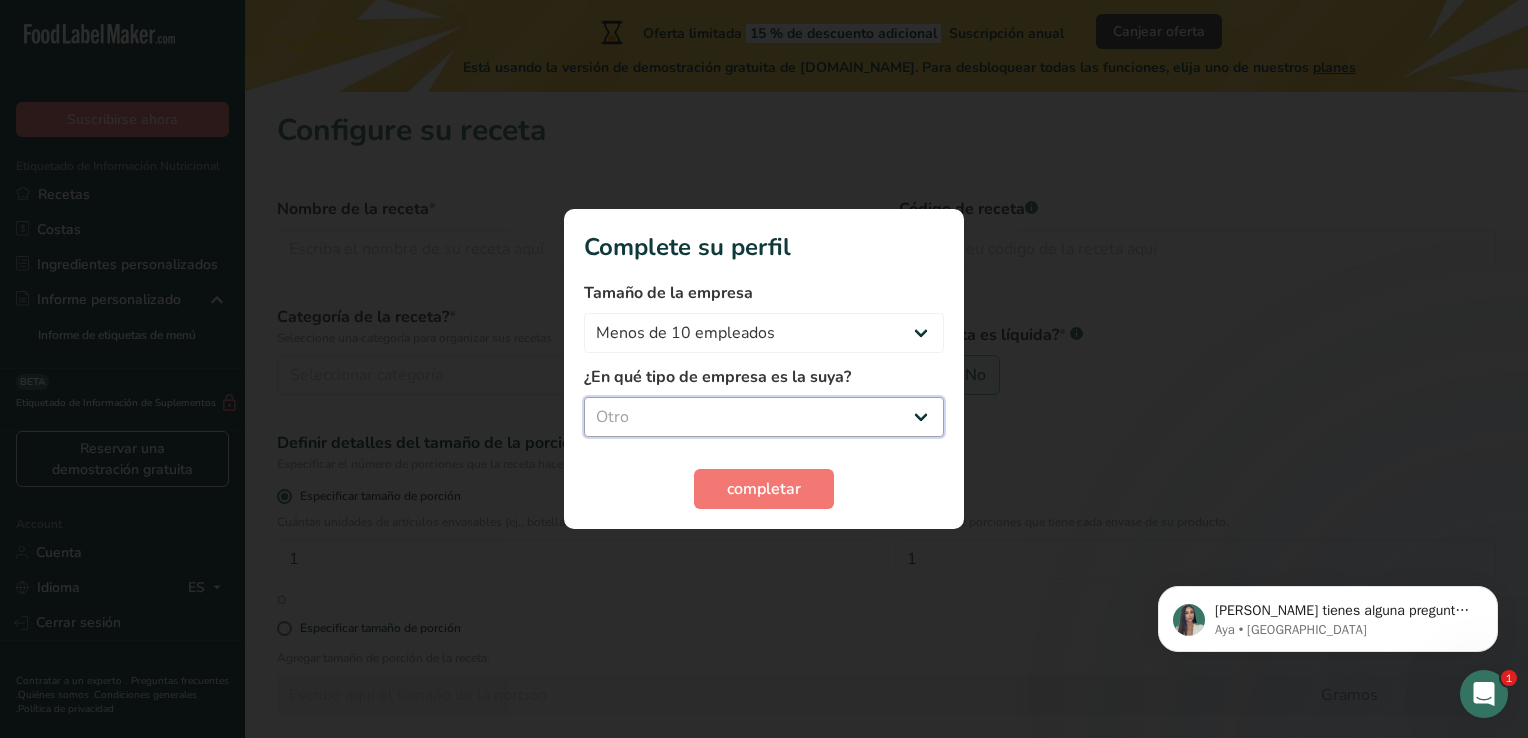 click on "Seleccione un tipo de empresa
Fabricante de alimentos envasados
Restaurante y cafetería
Panadería
Empresa de comidas preparadas y cáterin
Nutricionista
Bloguero gastronómico
Entrenador personal
Otro" at bounding box center (764, 417) 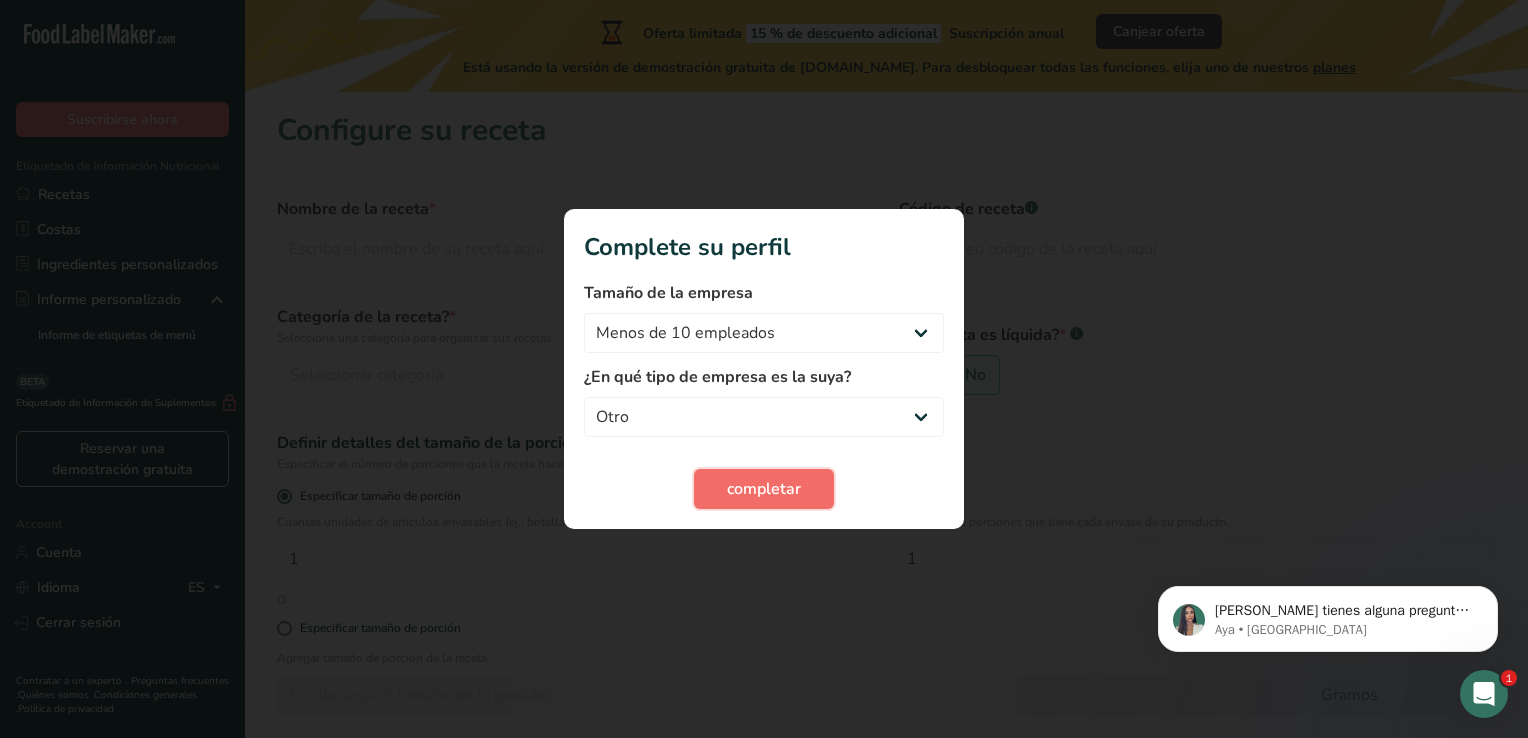 click on "completar" at bounding box center [764, 489] 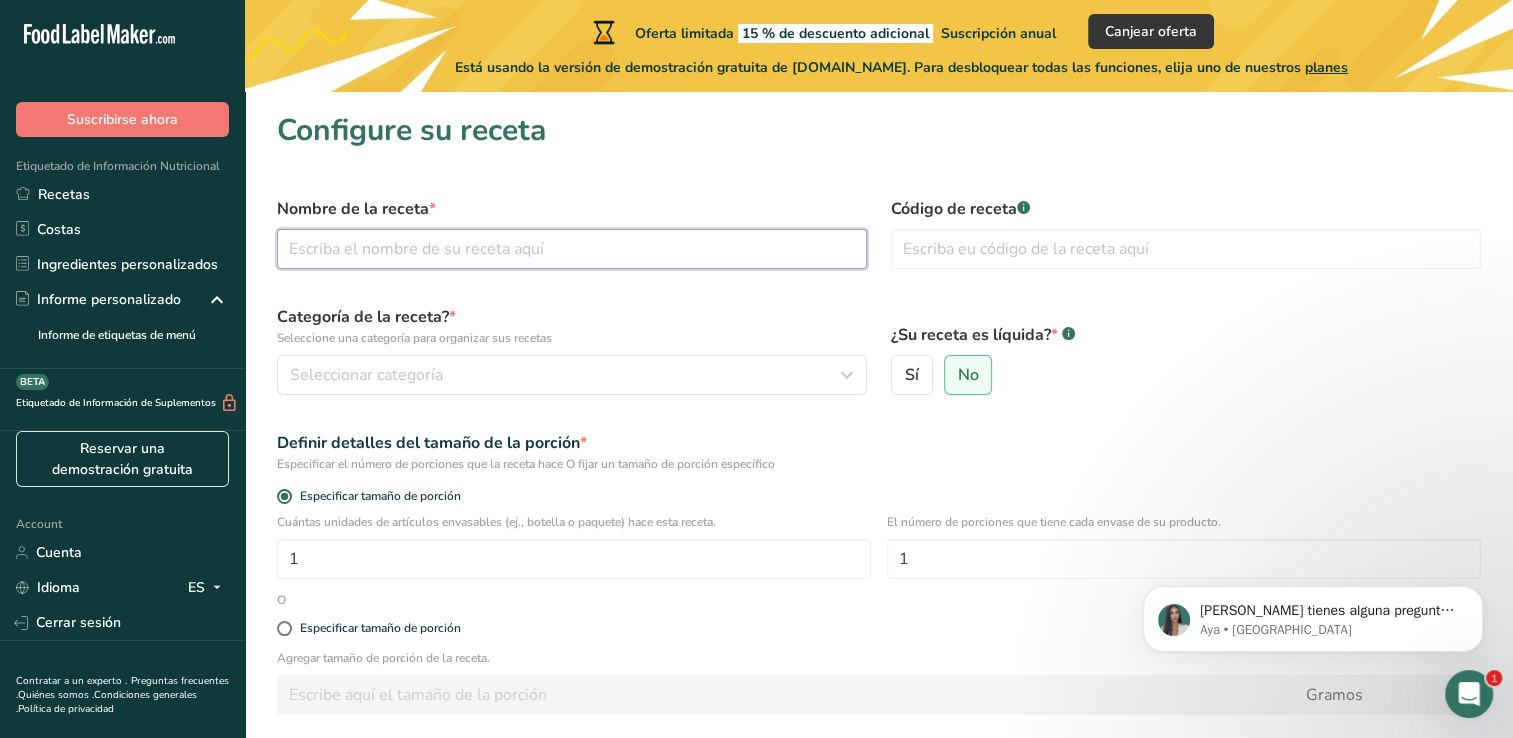 click at bounding box center (572, 249) 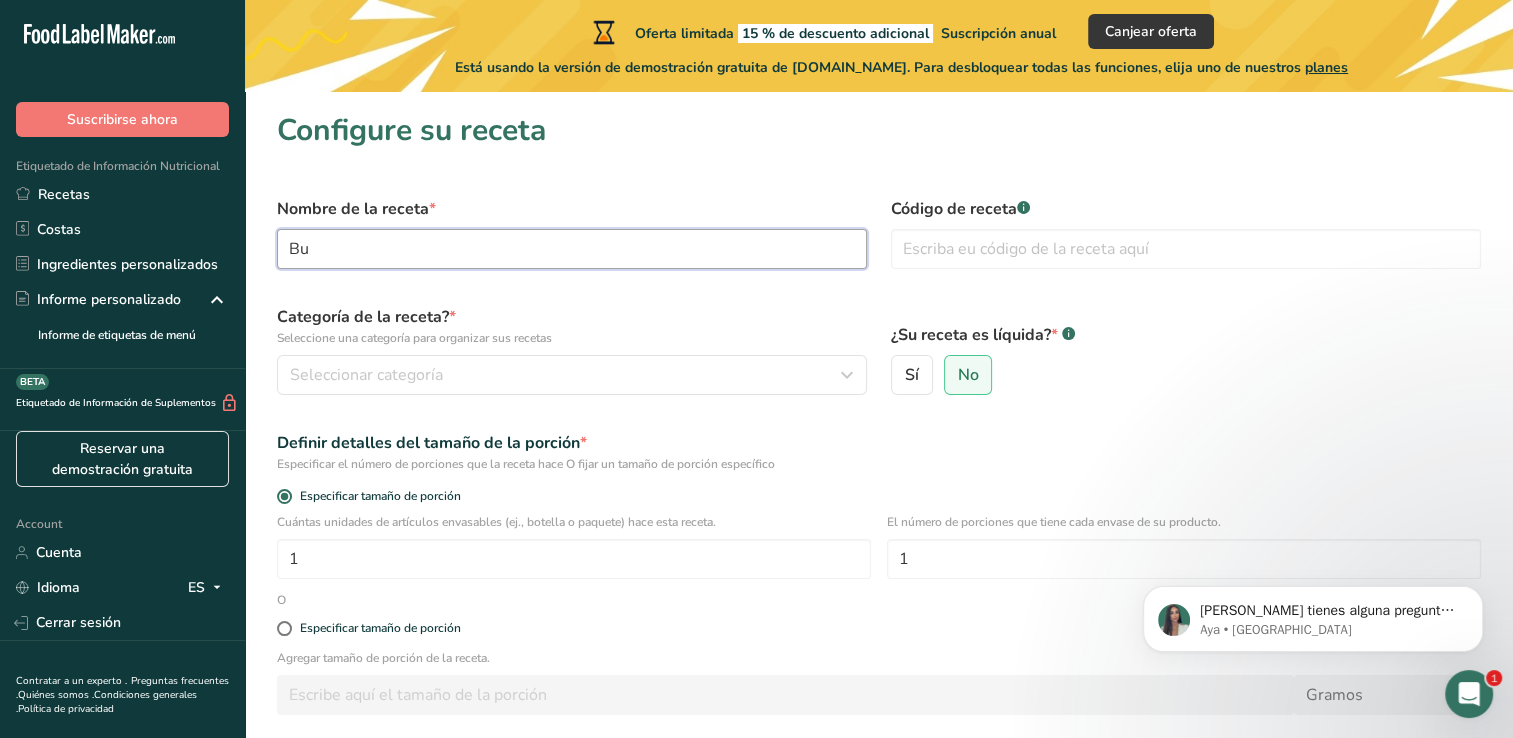 type on "B" 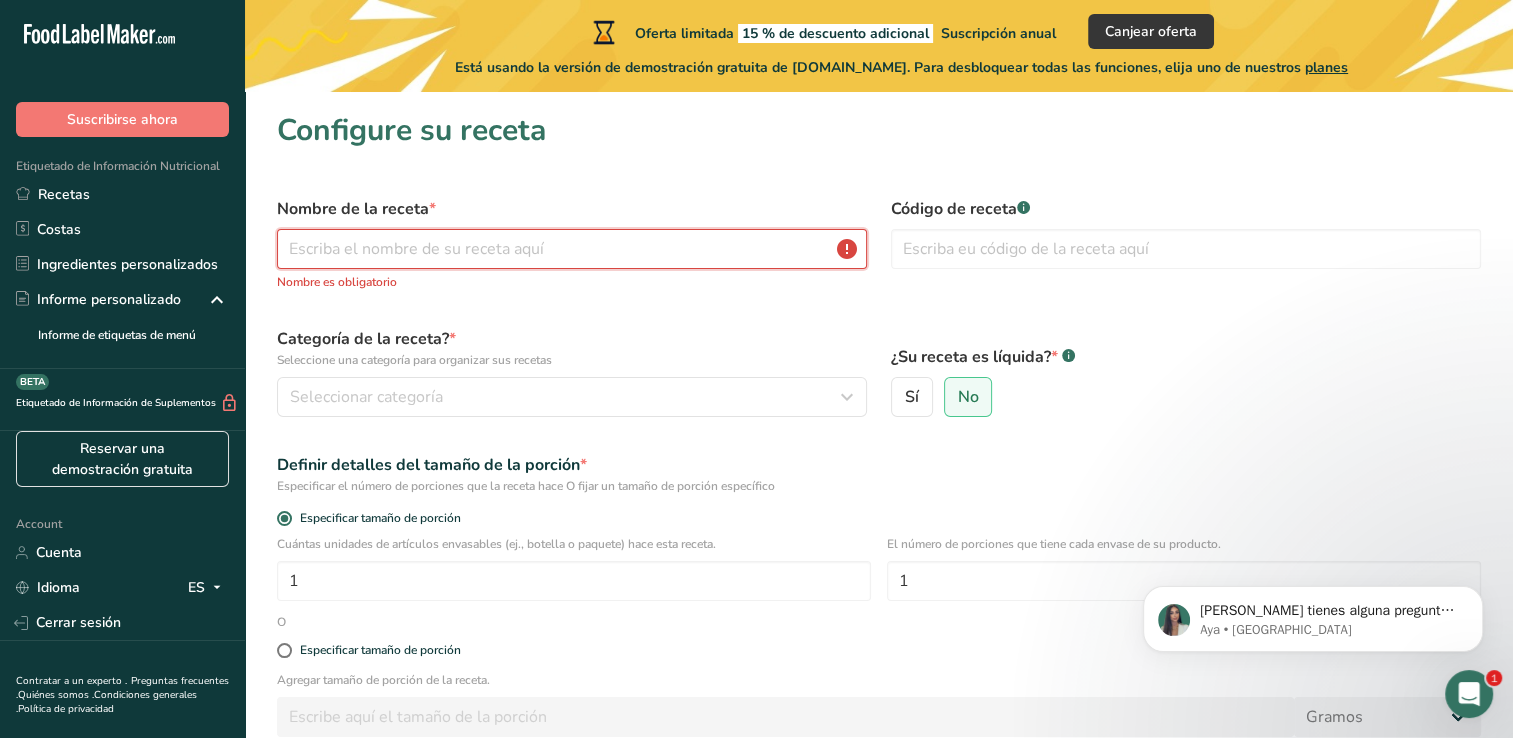 click at bounding box center [572, 249] 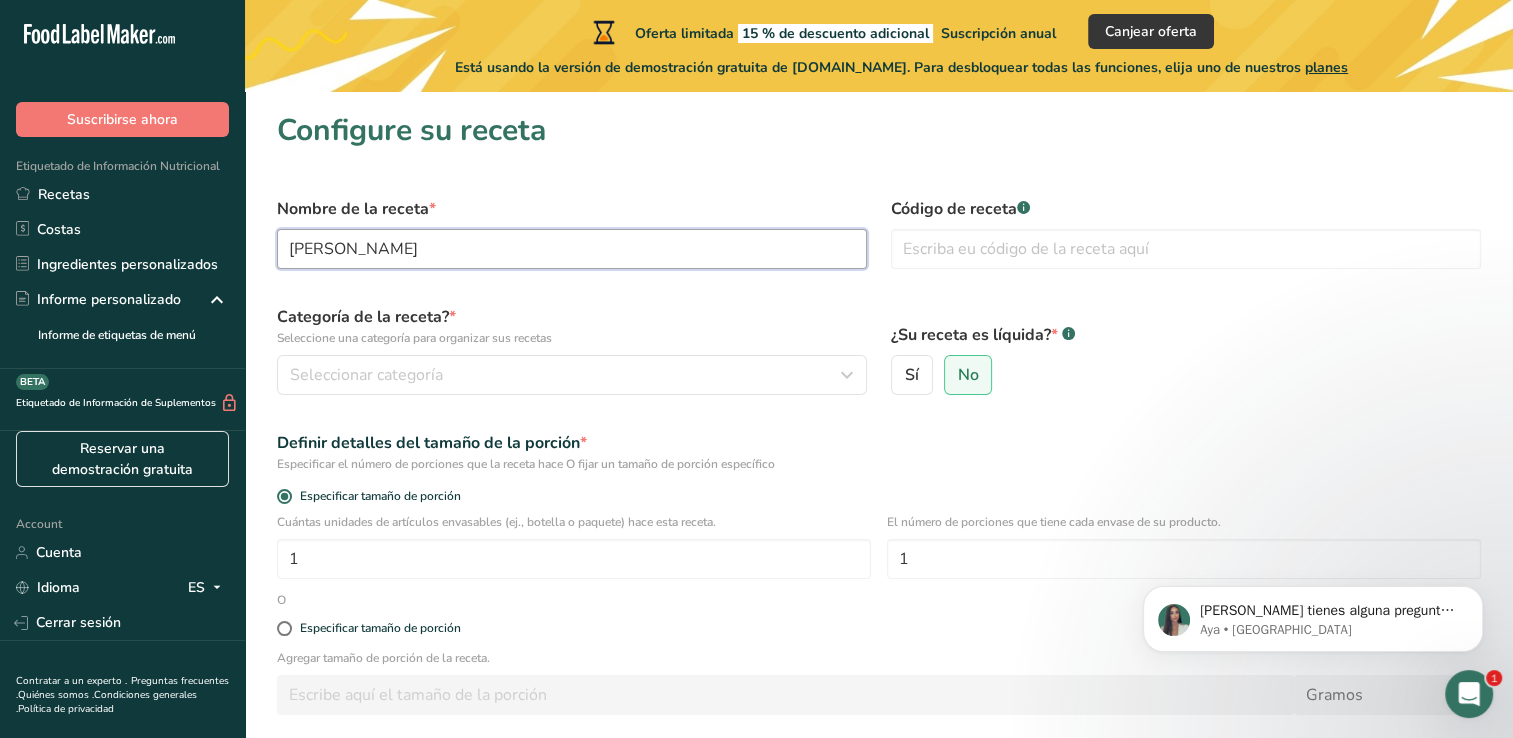 type on "Budín de lavanda" 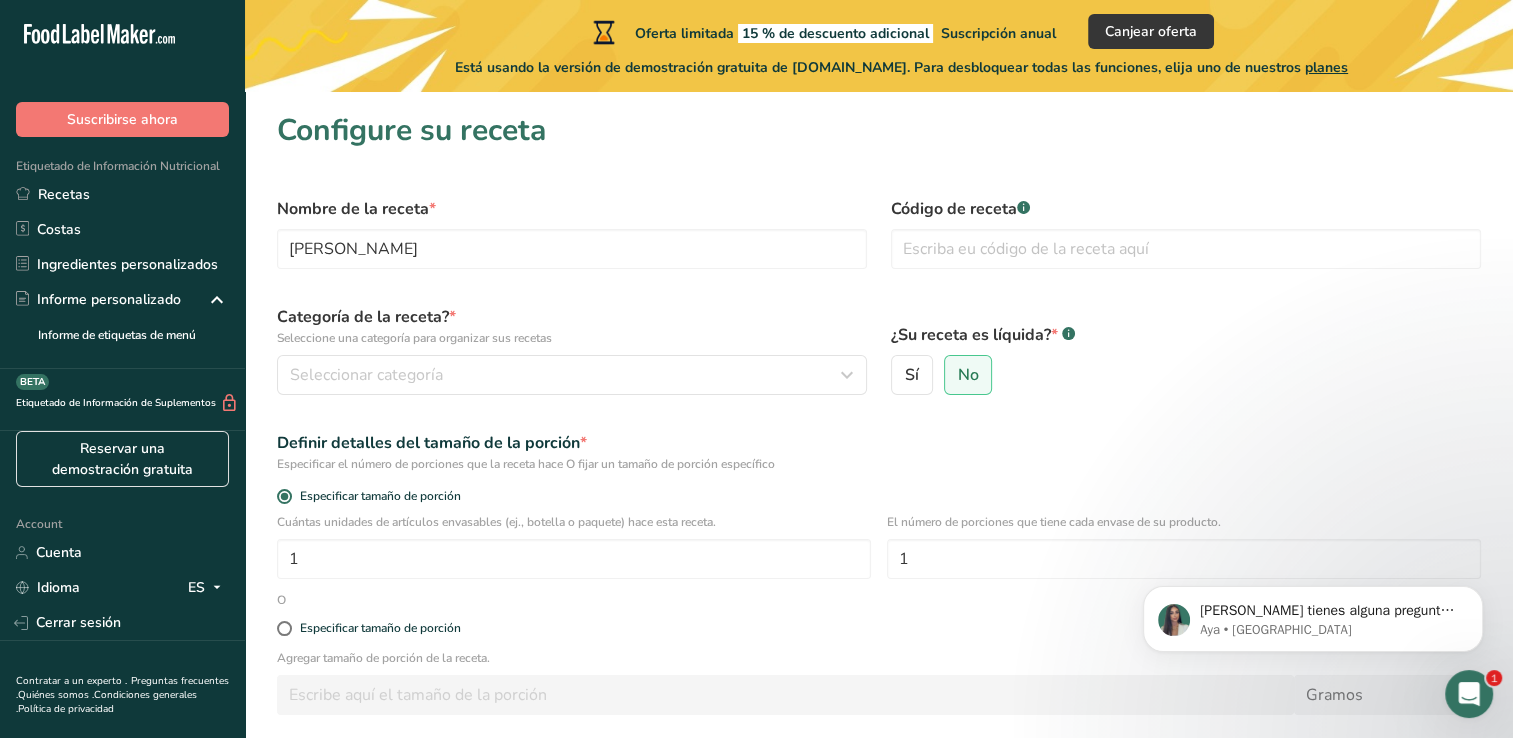click on "Código de receta
.a-a{fill:#347362;}.b-a{fill:#fff;}" at bounding box center [1186, 233] 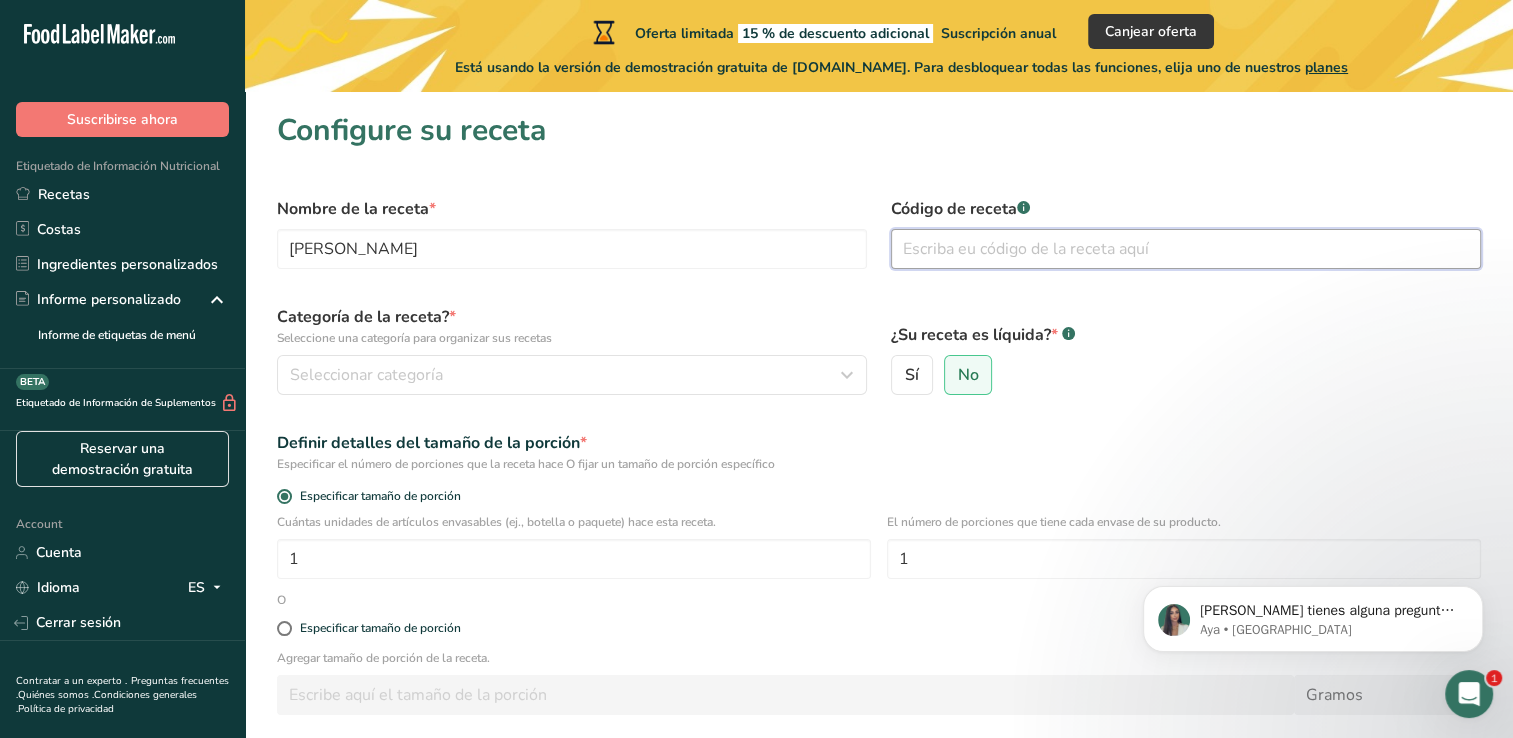 click at bounding box center (1186, 249) 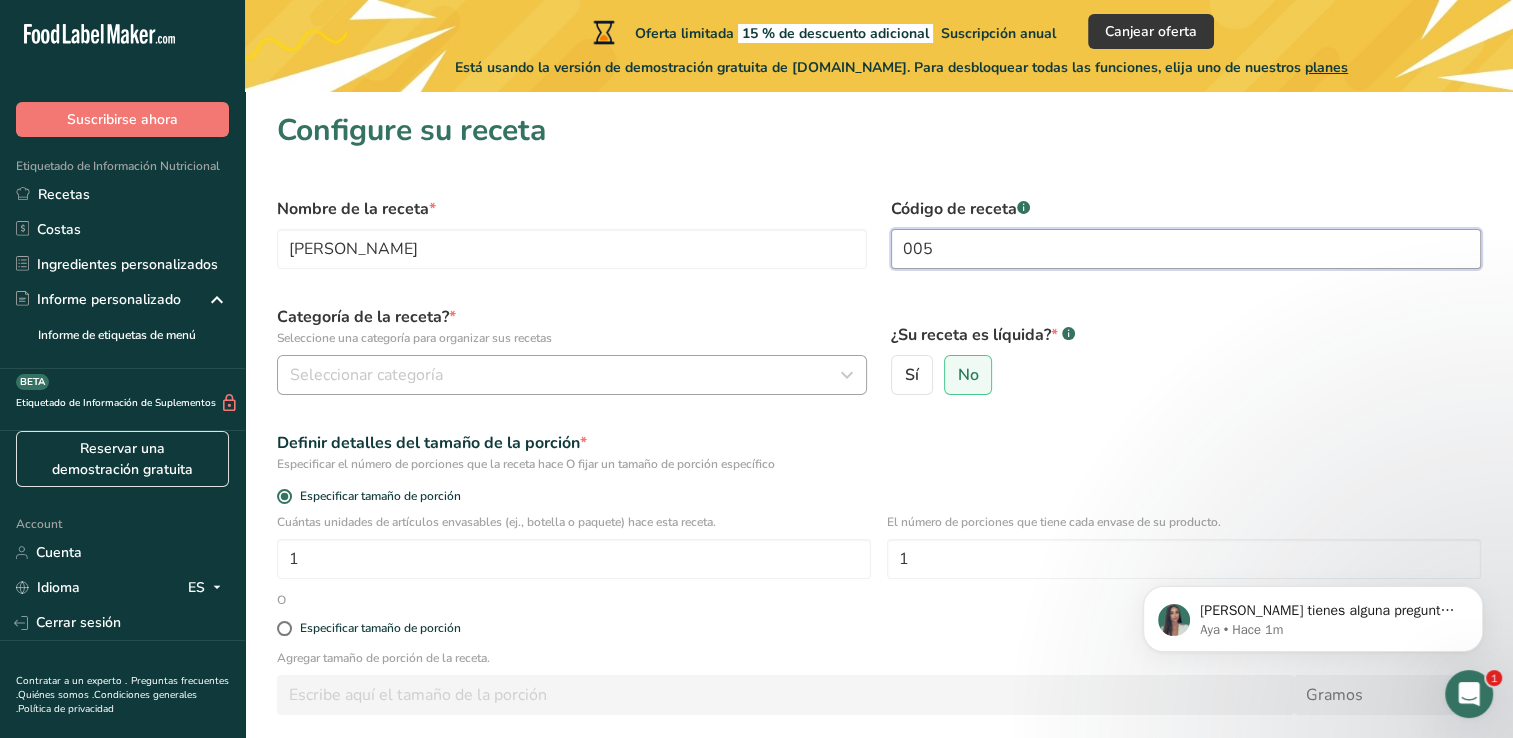 type on "005" 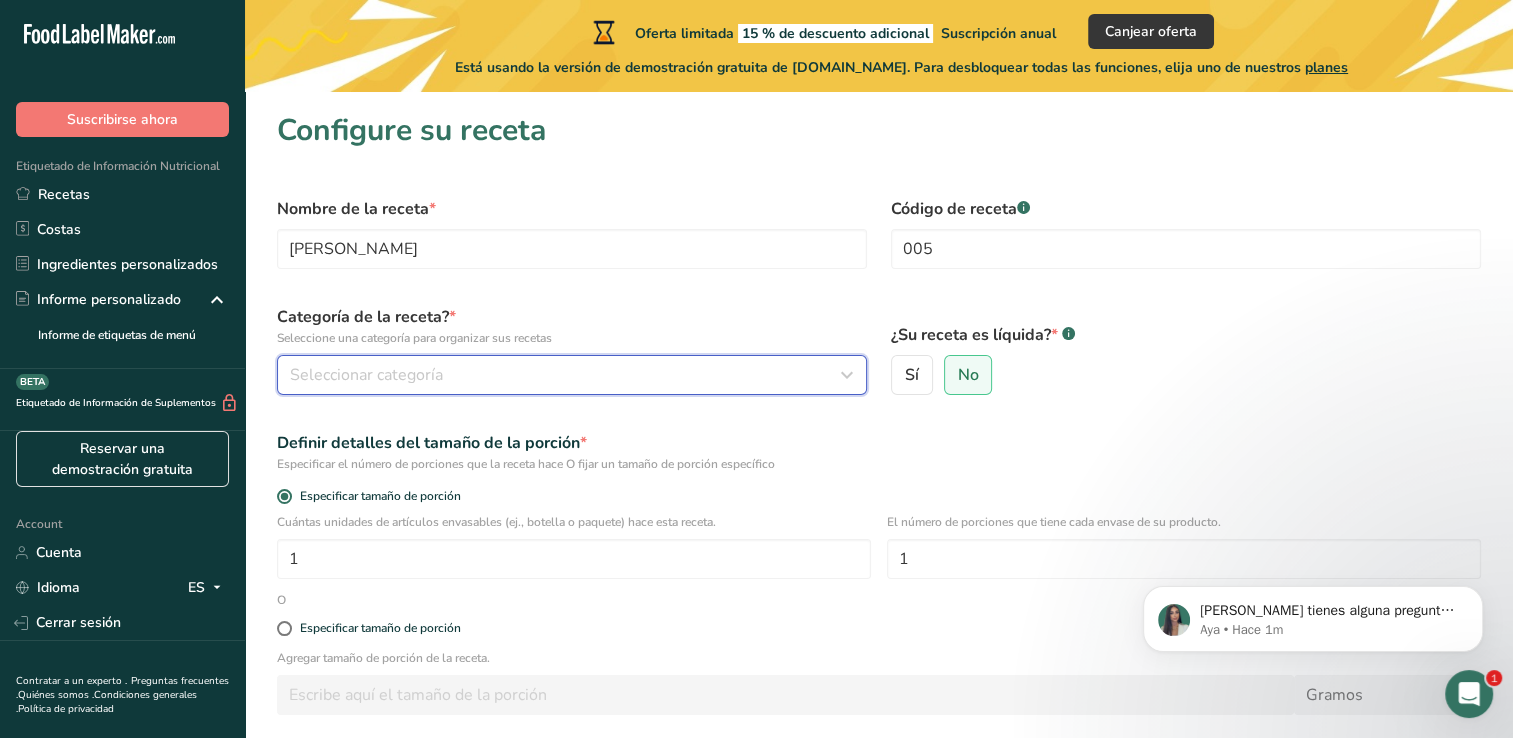 click on "Seleccionar categoría" at bounding box center (566, 375) 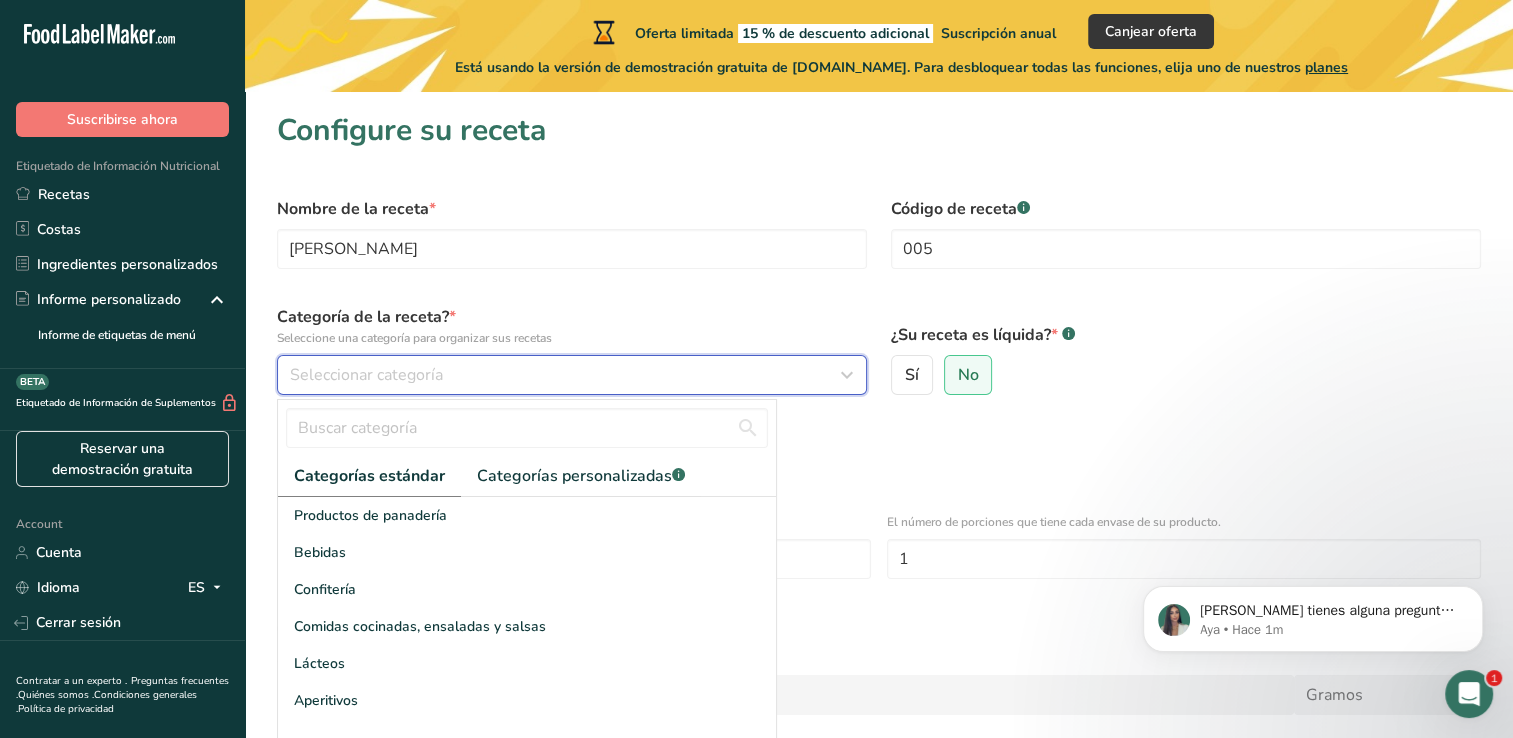 type 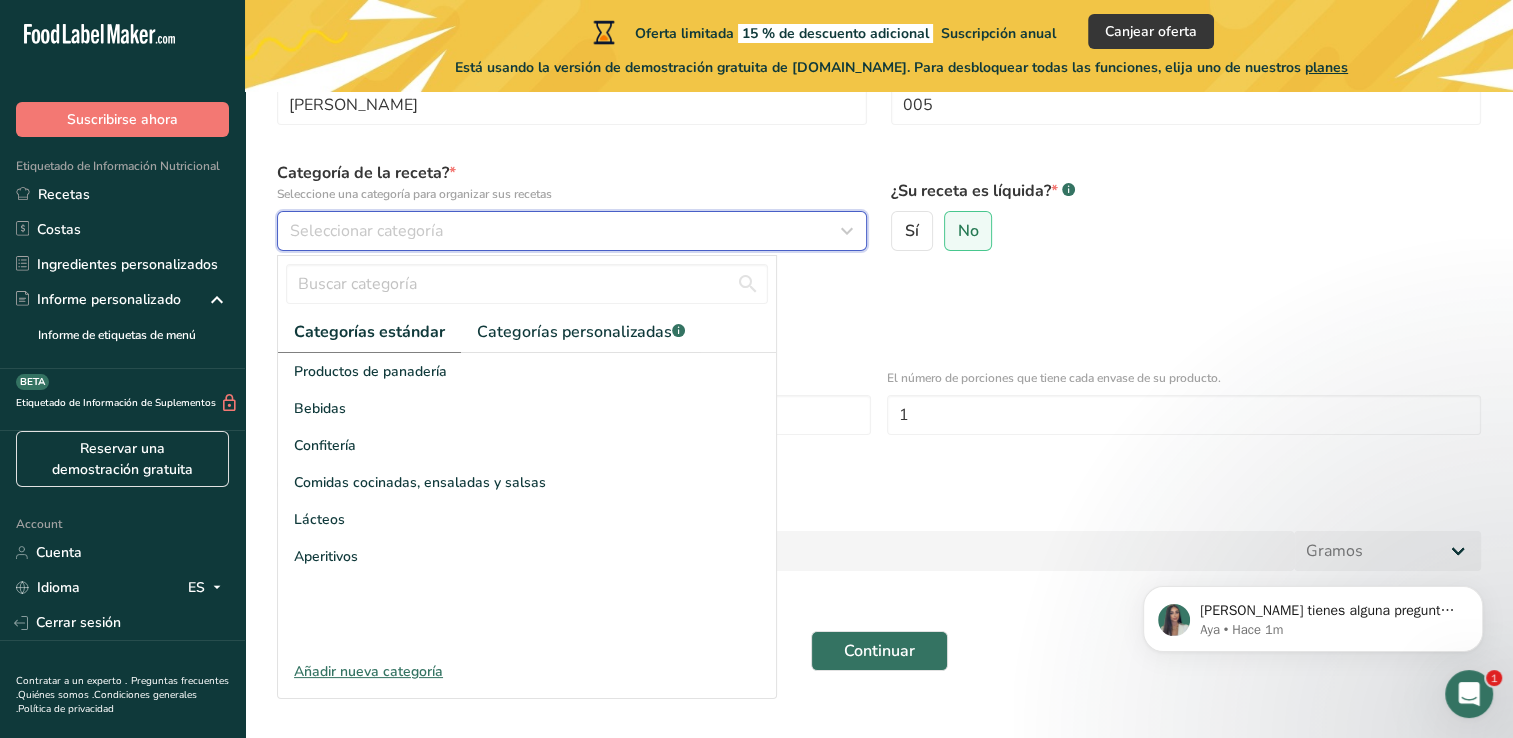 scroll, scrollTop: 160, scrollLeft: 0, axis: vertical 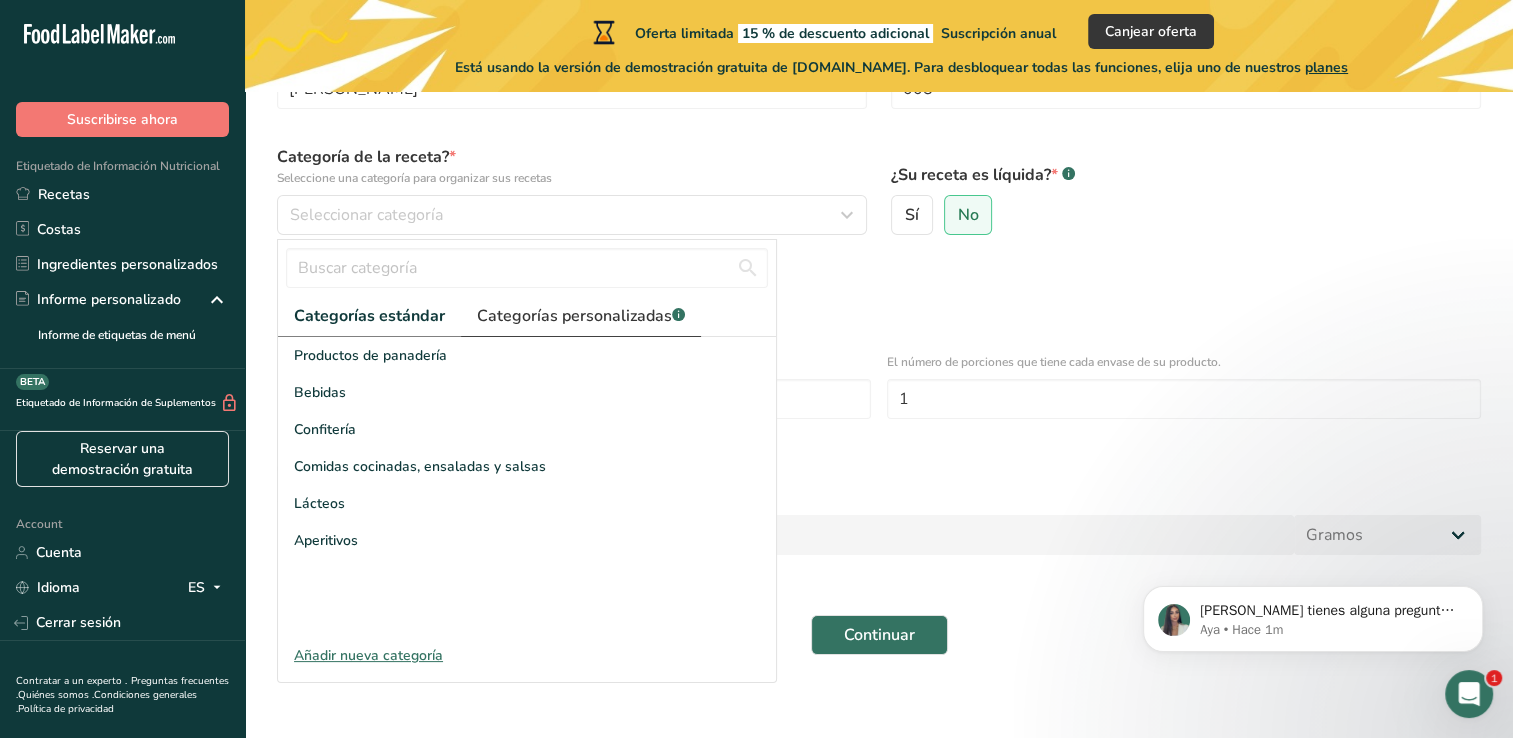 click on "Categorías personalizadas
.a-a{fill:#347362;}.b-a{fill:#fff;}" at bounding box center (581, 316) 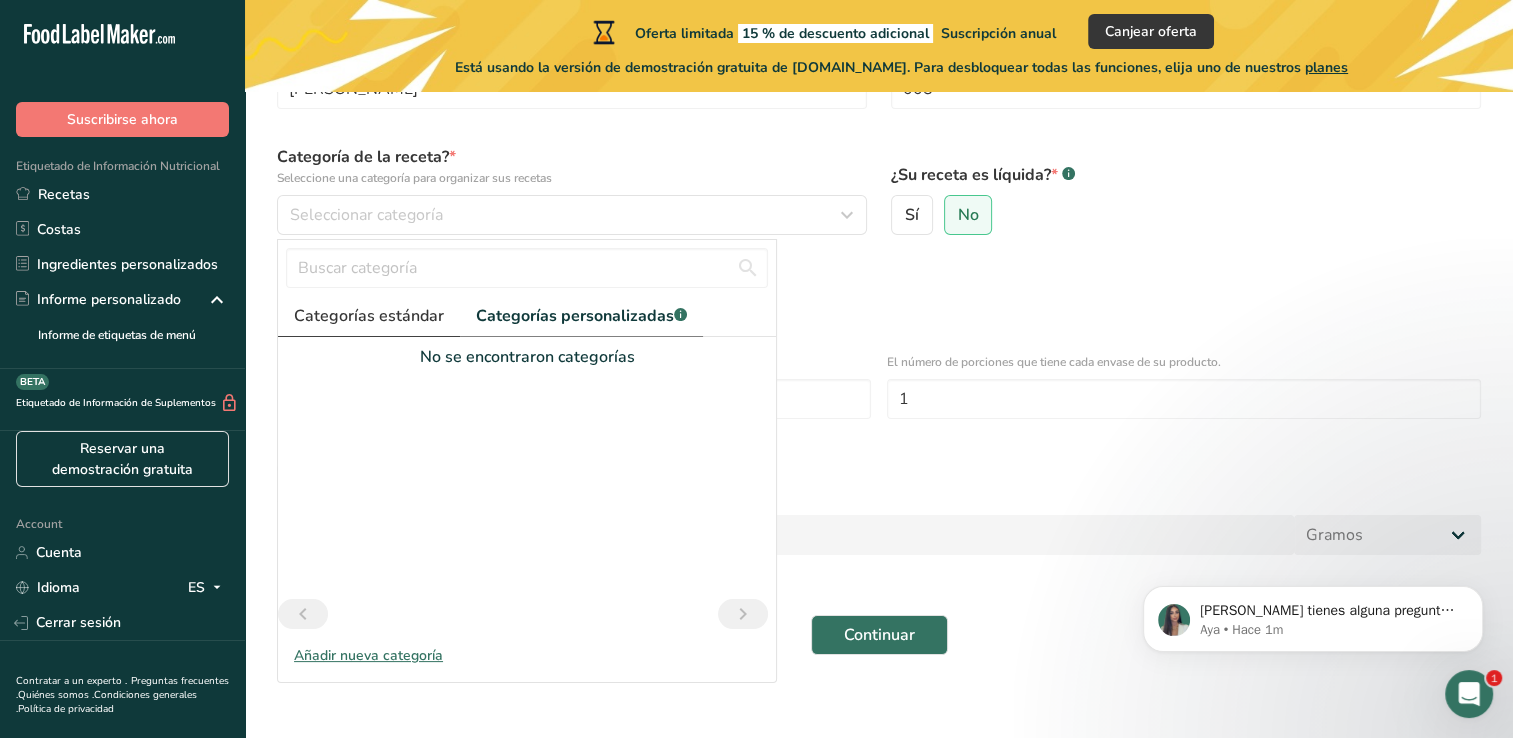 click on "Categorías estándar" at bounding box center (369, 316) 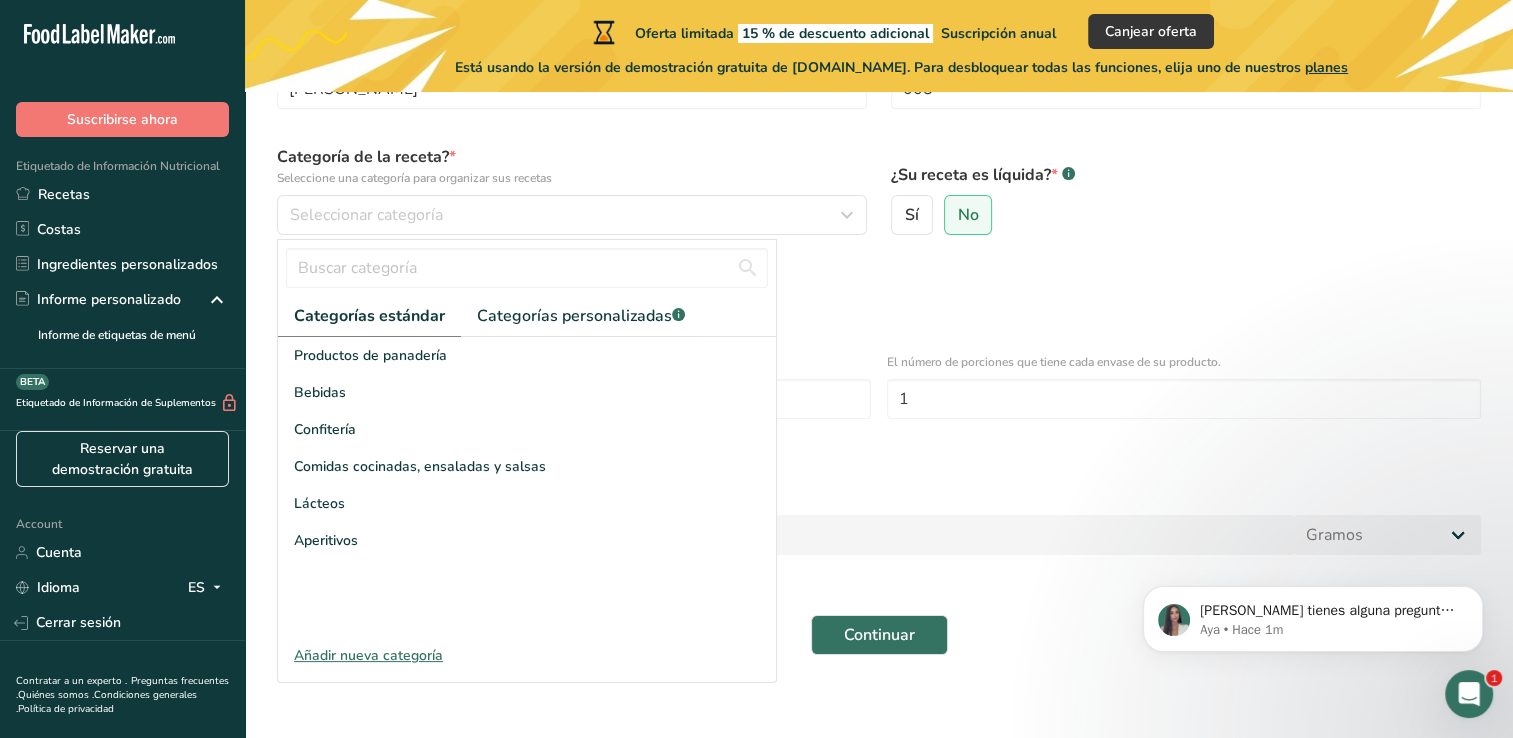 click on "Añadir nueva categoría" at bounding box center (527, 655) 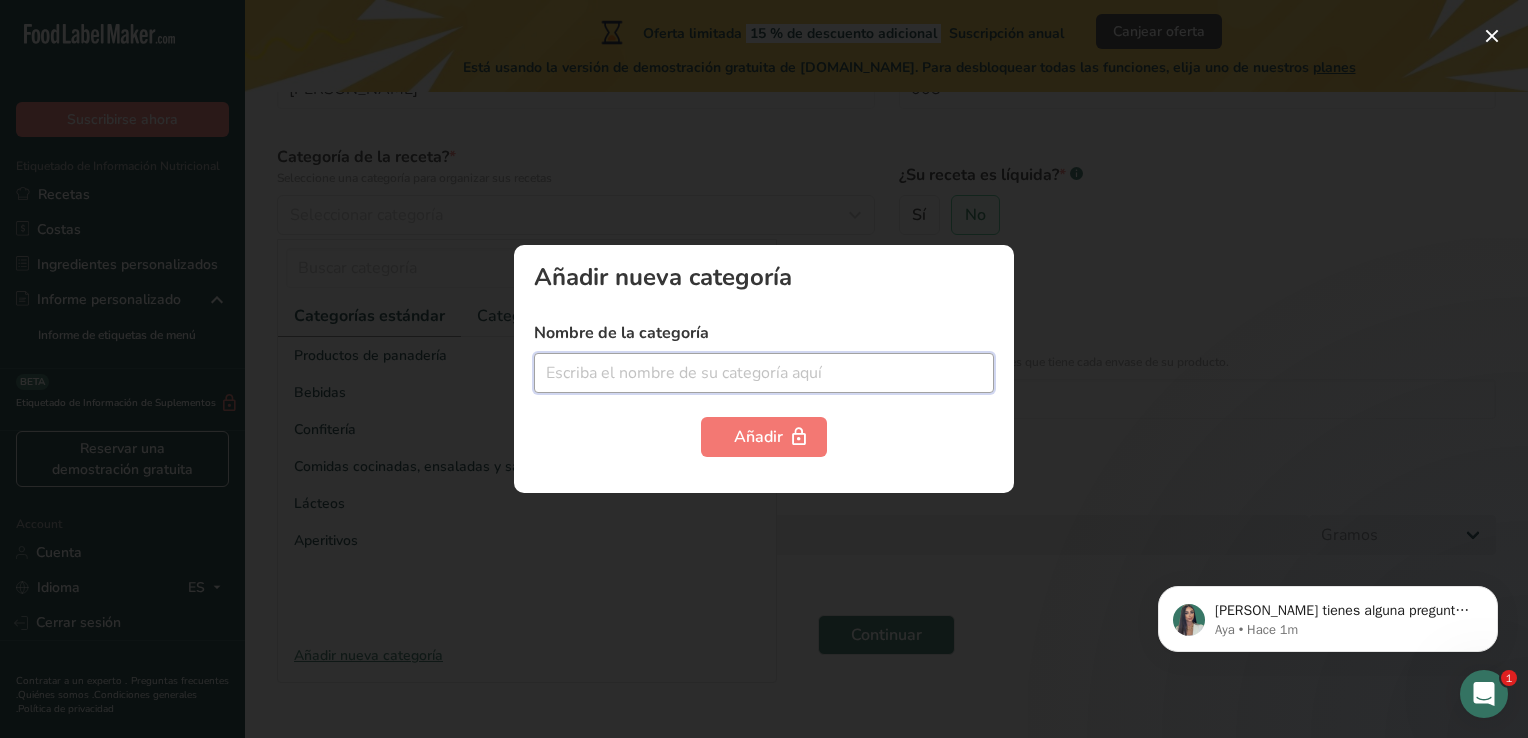 click at bounding box center (764, 373) 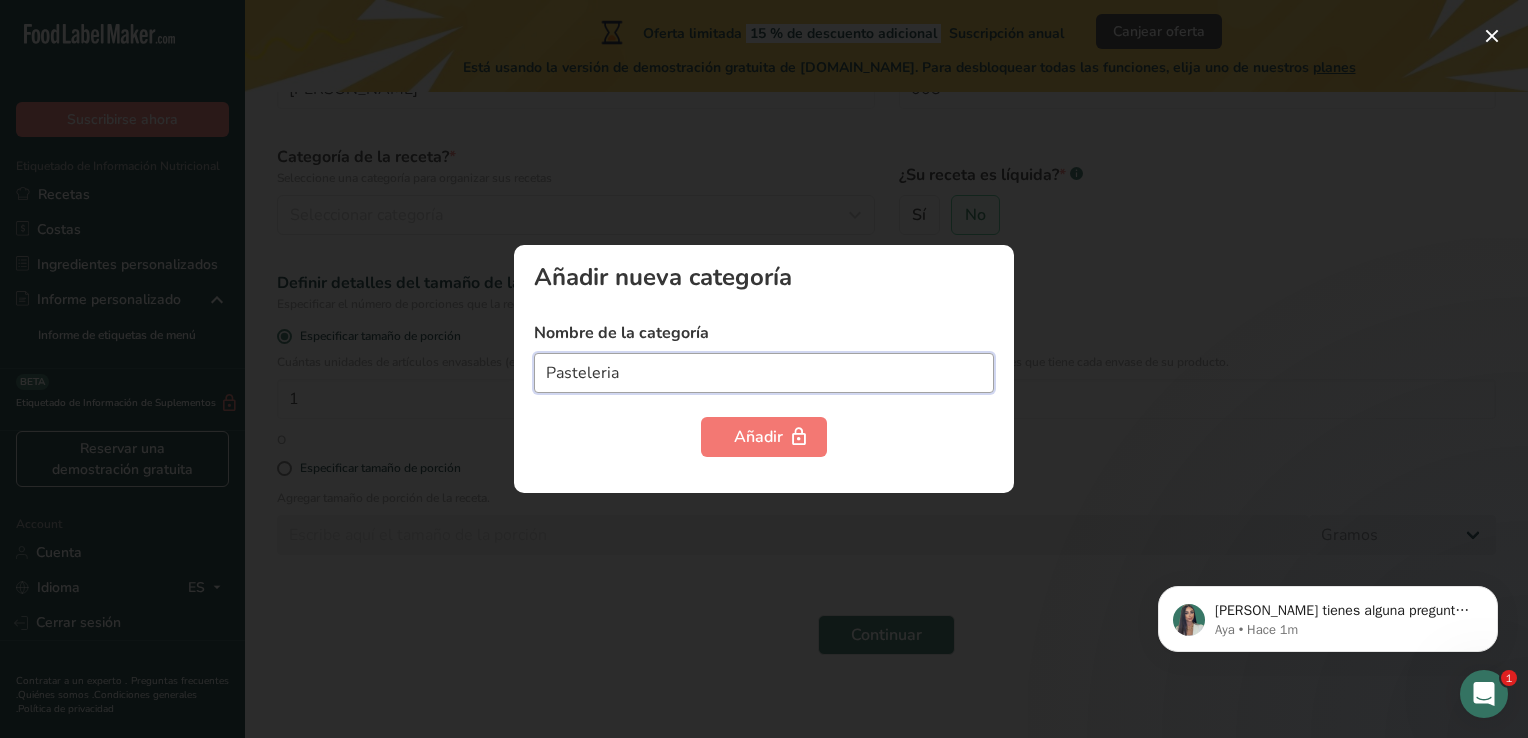 drag, startPoint x: 580, startPoint y: 369, endPoint x: 568, endPoint y: 358, distance: 16.27882 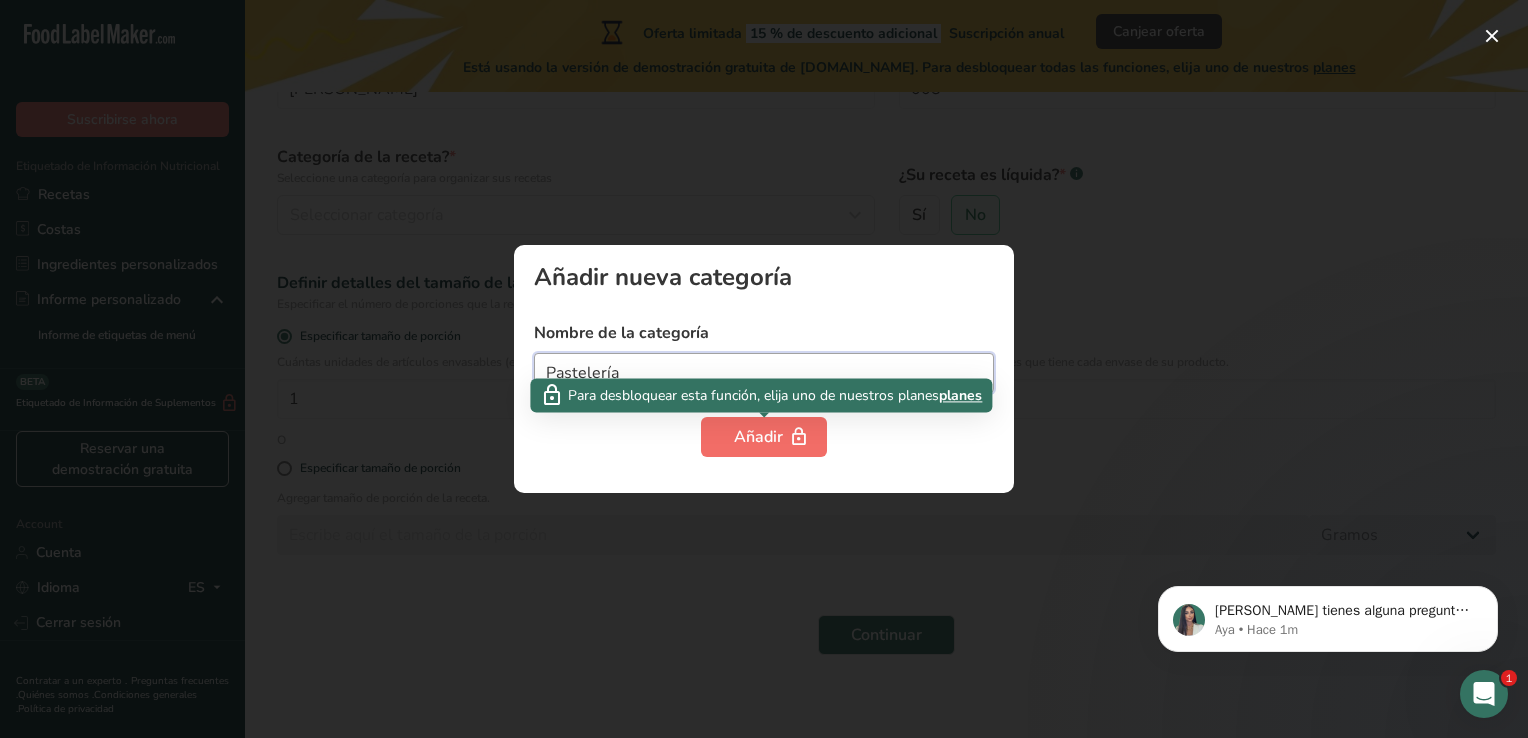 type on "Pastelería" 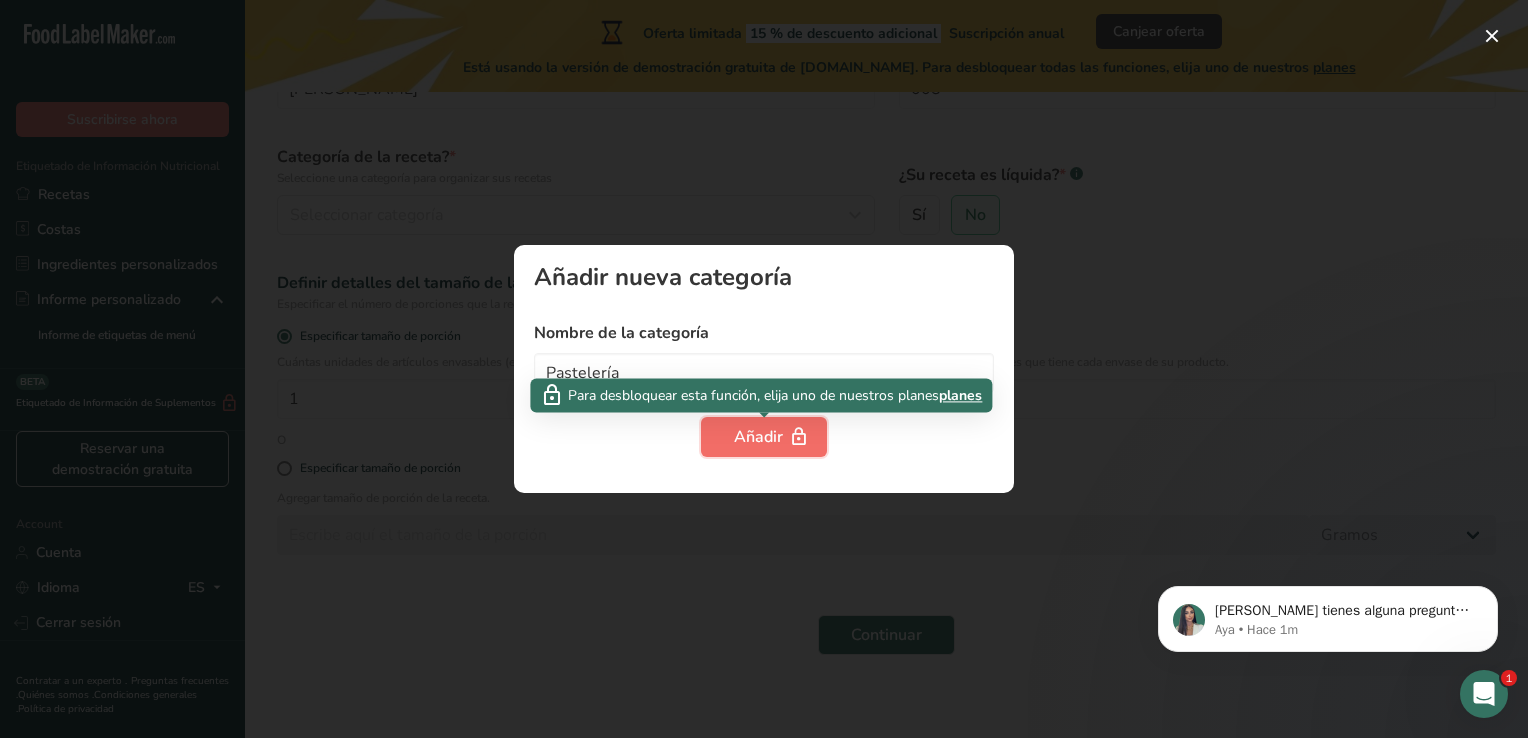 click at bounding box center (799, 437) 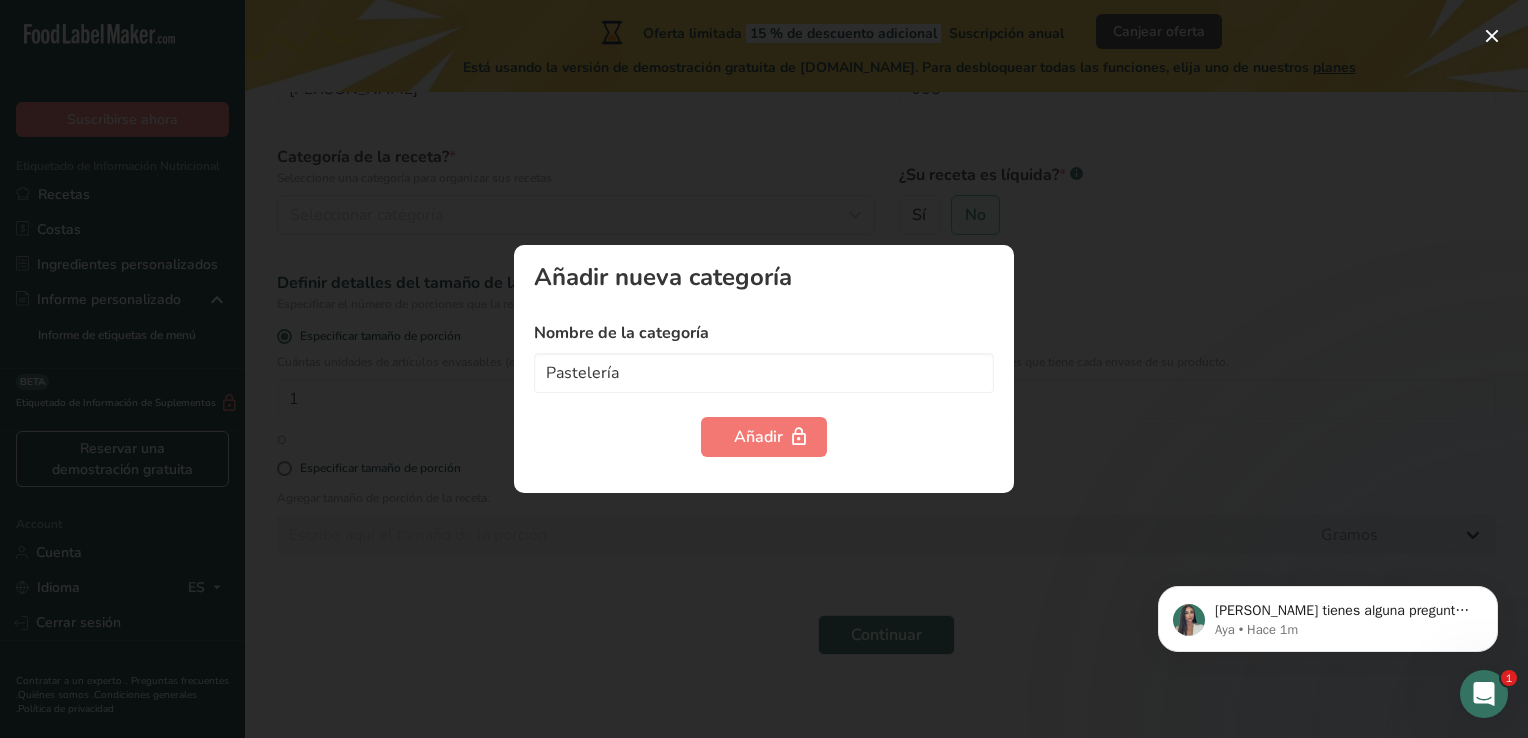 click at bounding box center (764, 369) 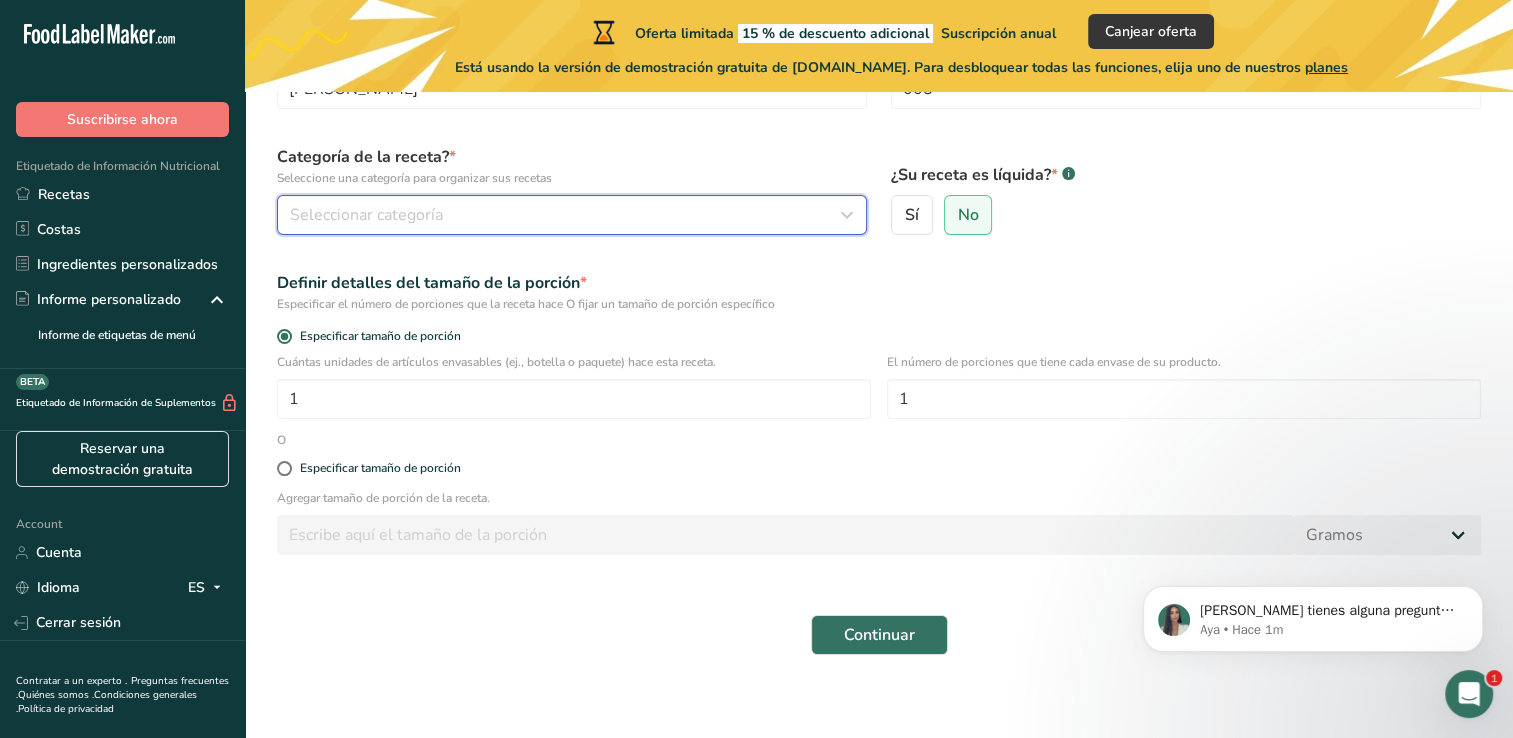 click on "Seleccionar categoría" at bounding box center [566, 215] 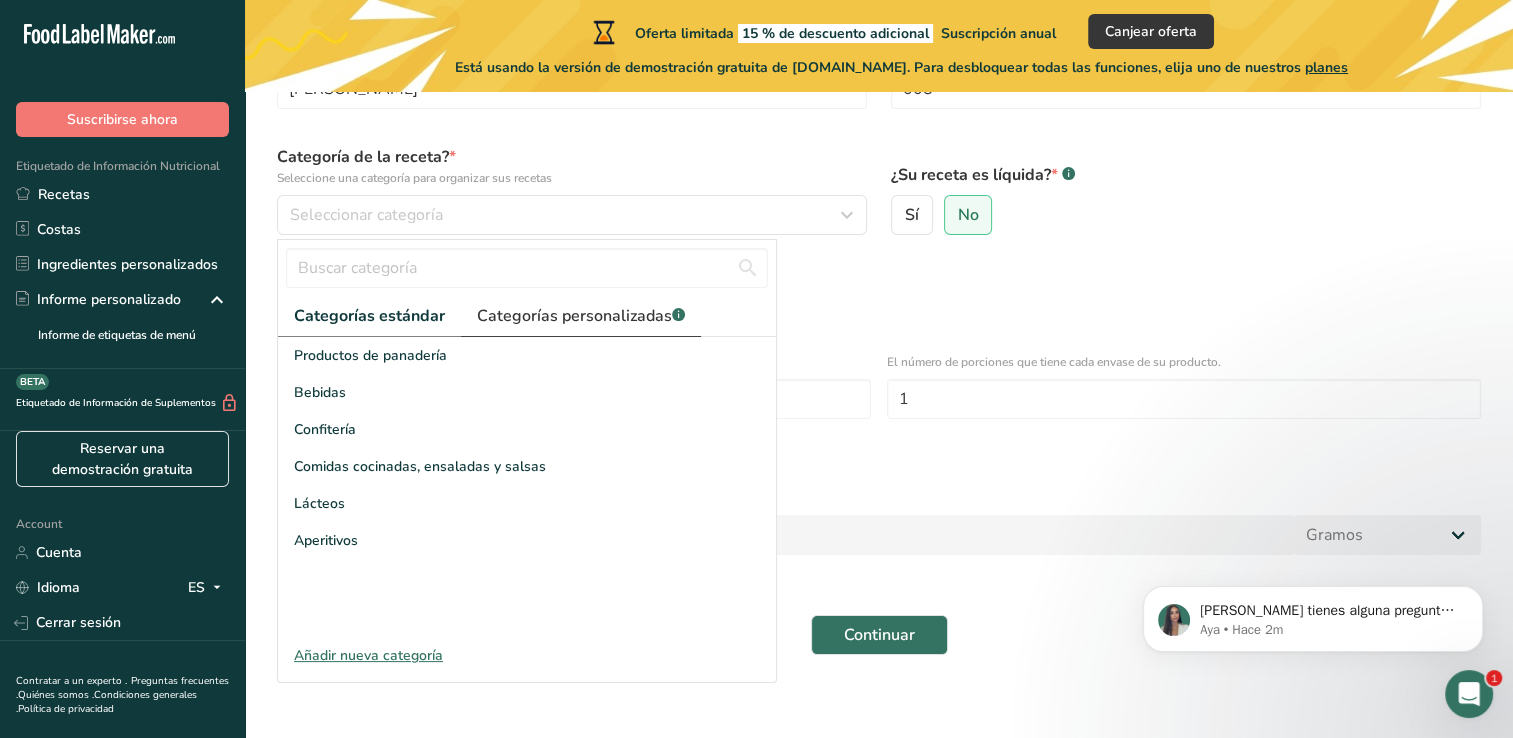 click on "Categorías personalizadas
.a-a{fill:#347362;}.b-a{fill:#fff;}" at bounding box center (581, 316) 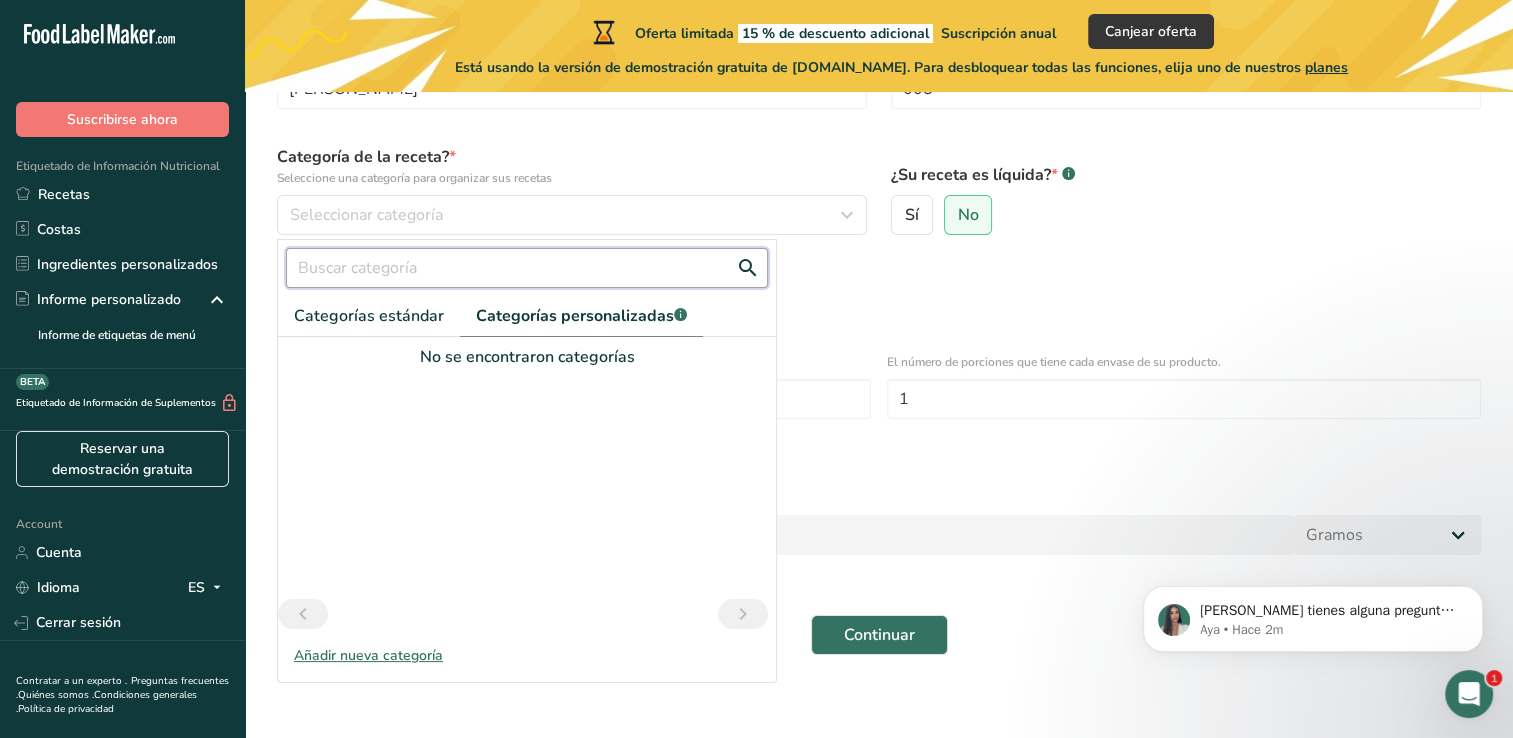 click at bounding box center [527, 268] 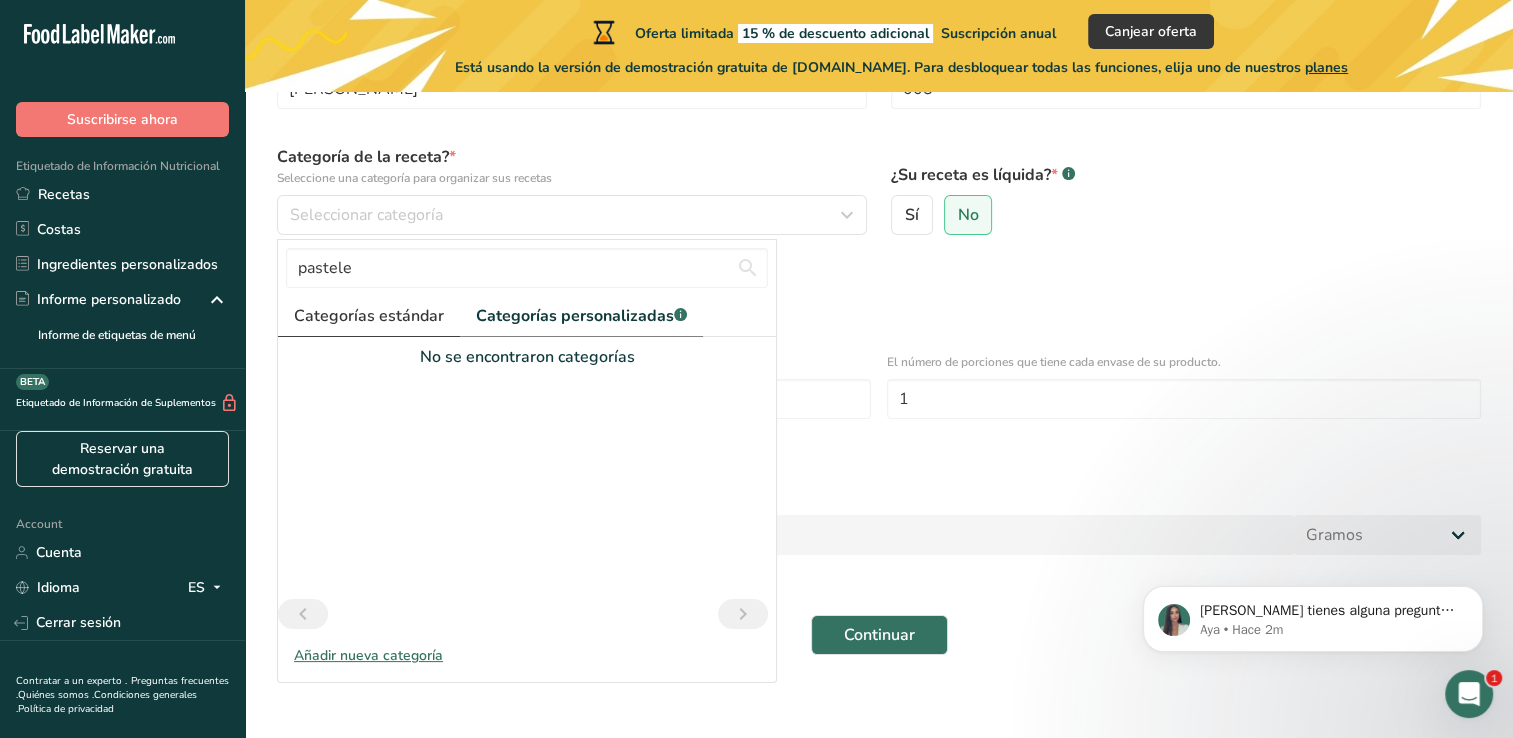 click on "Categorías estándar" at bounding box center (369, 316) 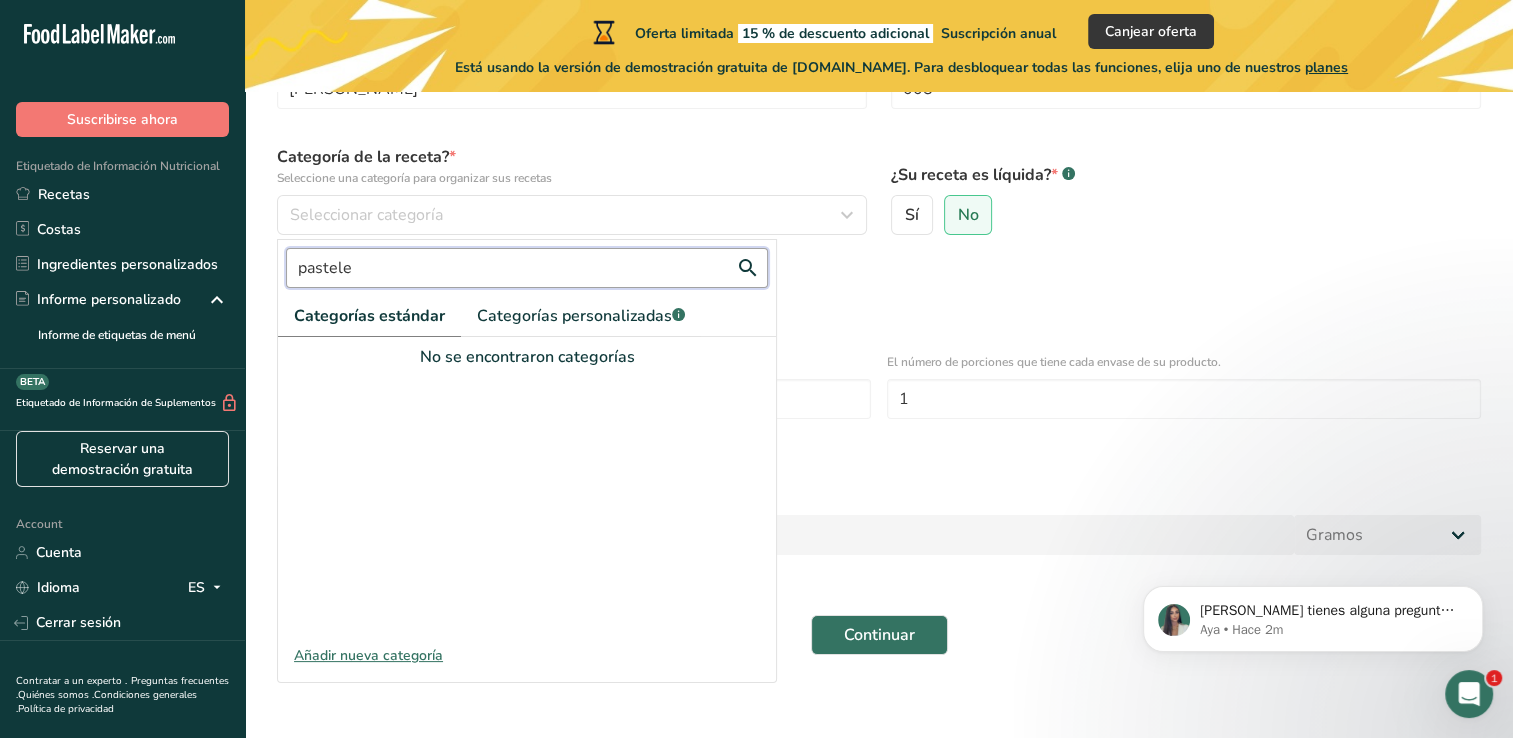 click on "pastele" at bounding box center (527, 268) 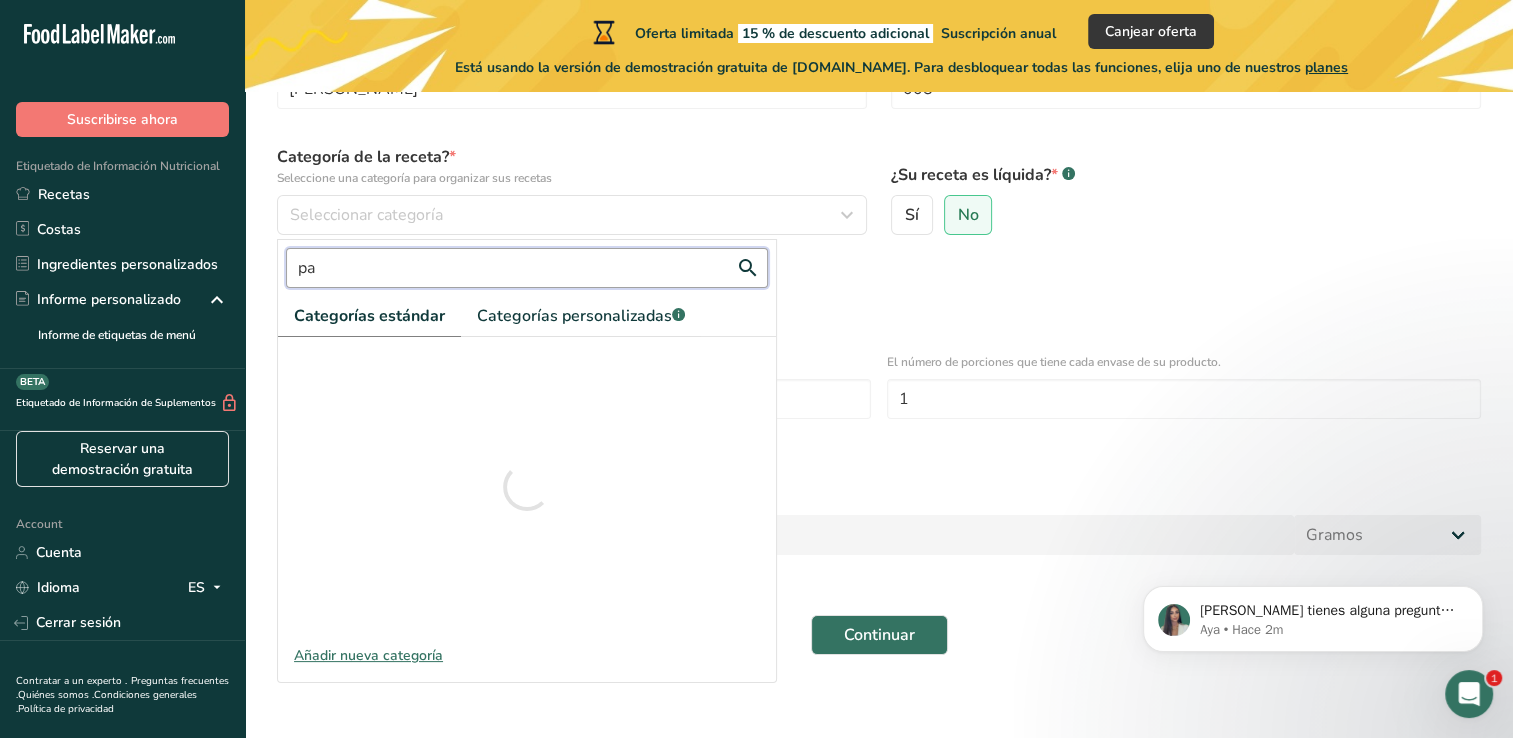 type on "p" 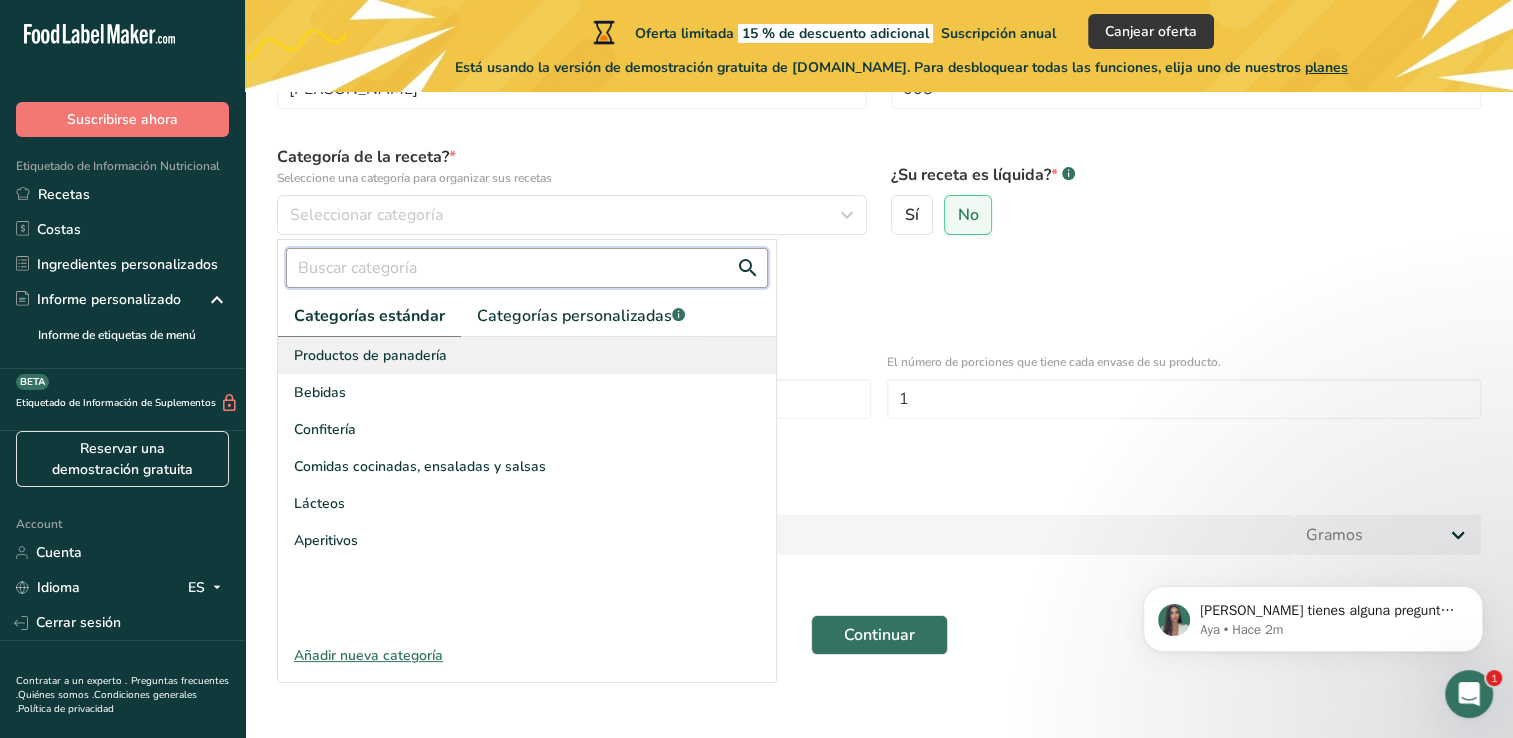 type 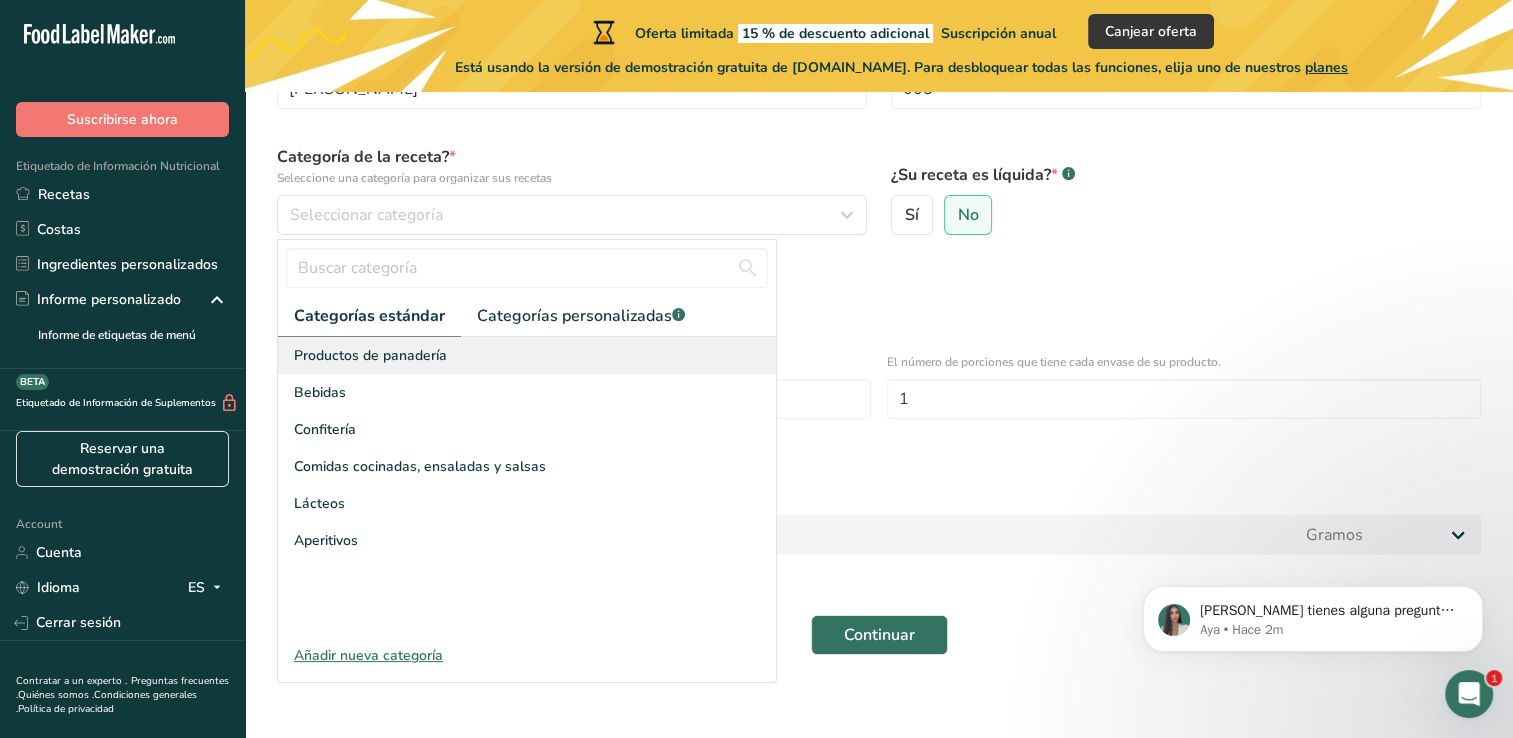 click on "Productos de panadería" at bounding box center (370, 355) 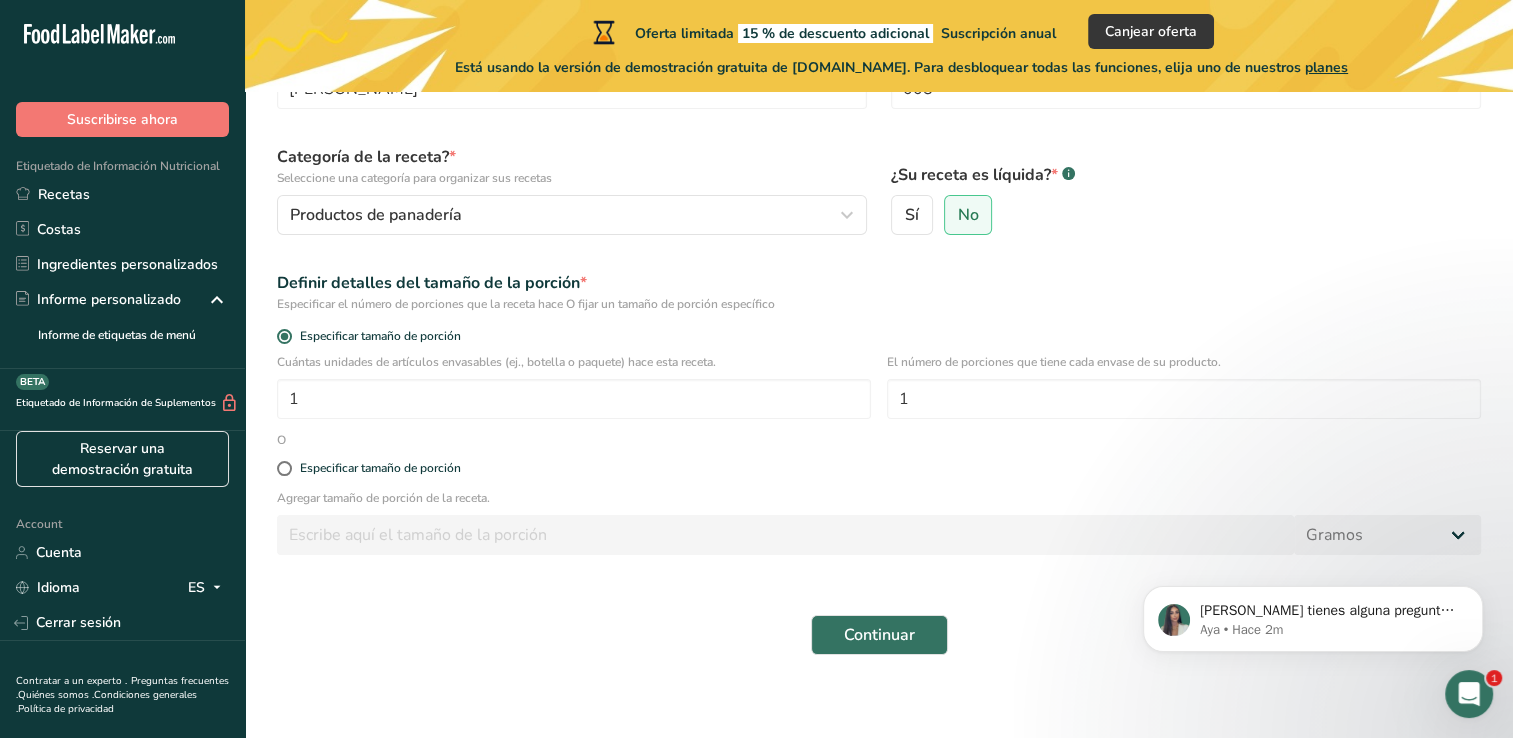 click on "Definir detalles del tamaño de la porción *
Especificar el número de porciones que la receta hace O fijar un tamaño de porción específico" at bounding box center (879, 292) 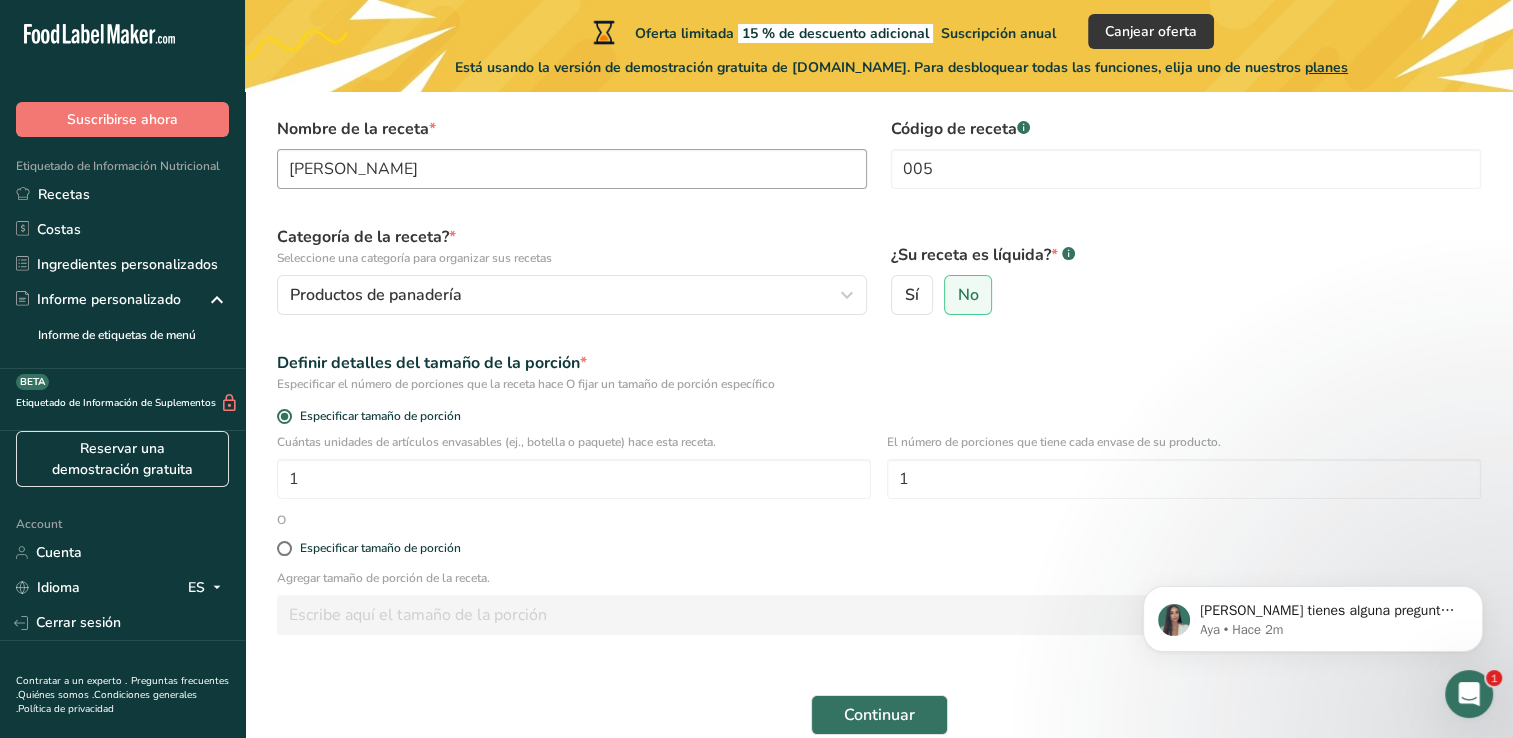 scroll, scrollTop: 120, scrollLeft: 0, axis: vertical 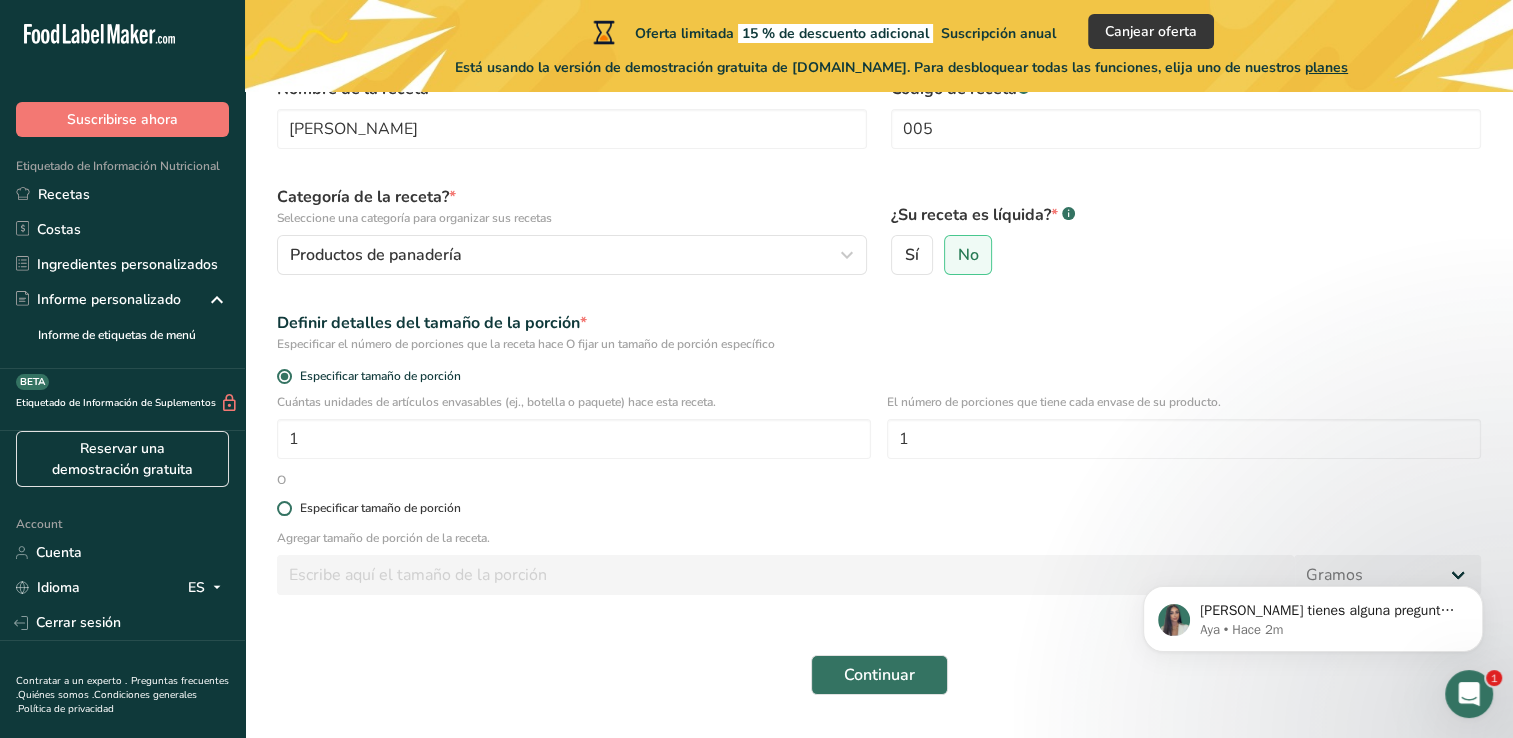 click on "Especificar tamaño de porción" at bounding box center [380, 508] 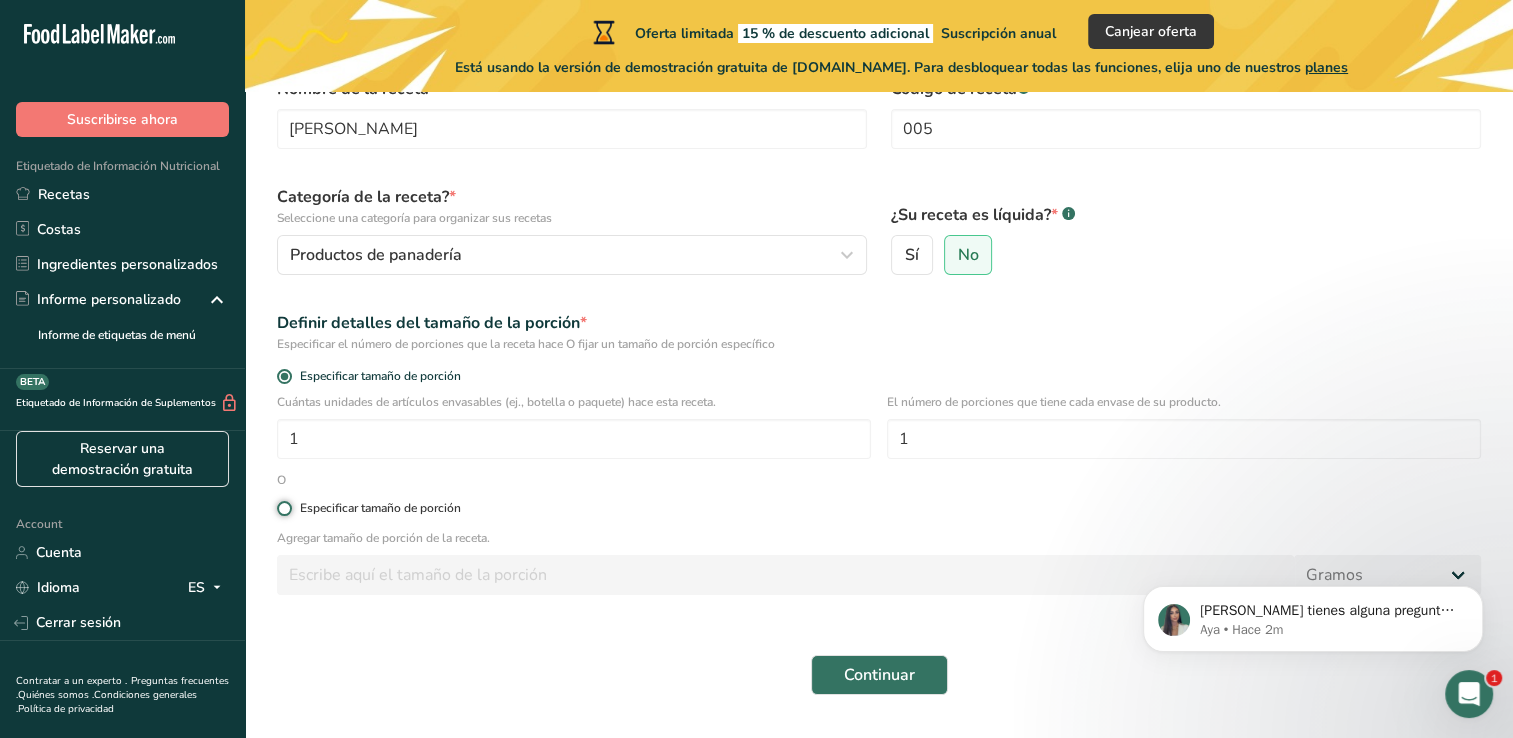 click on "Especificar tamaño de porción" at bounding box center (283, 508) 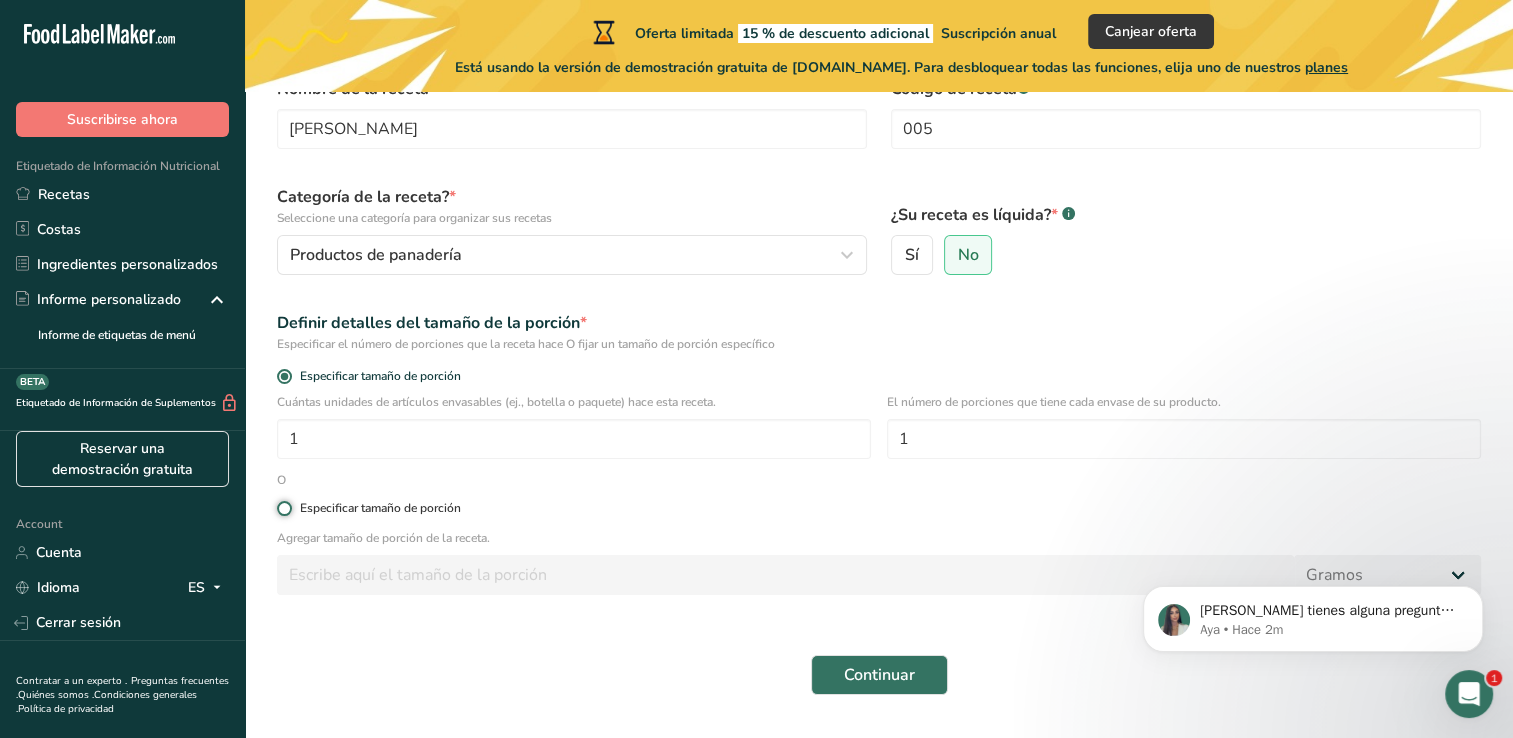 radio on "true" 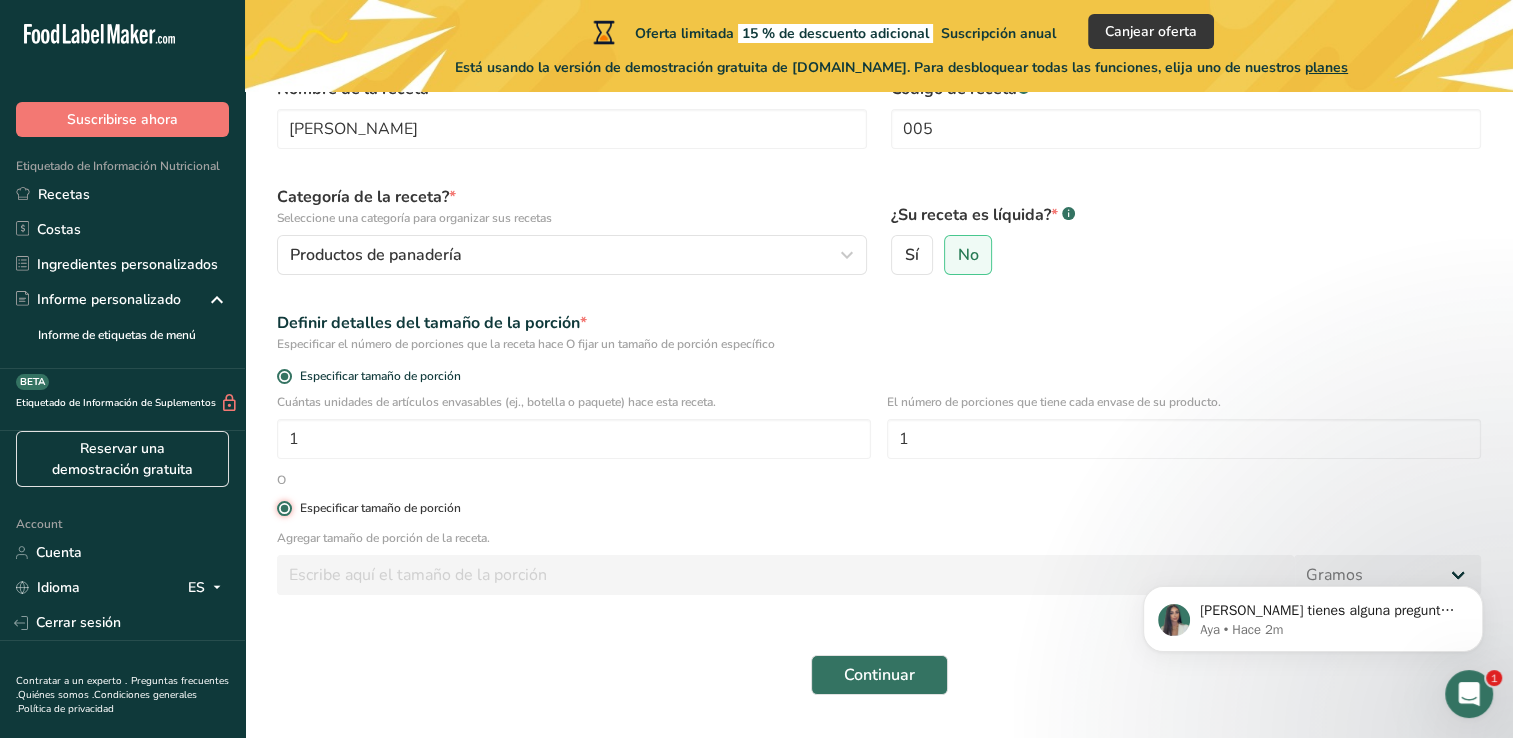 radio on "false" 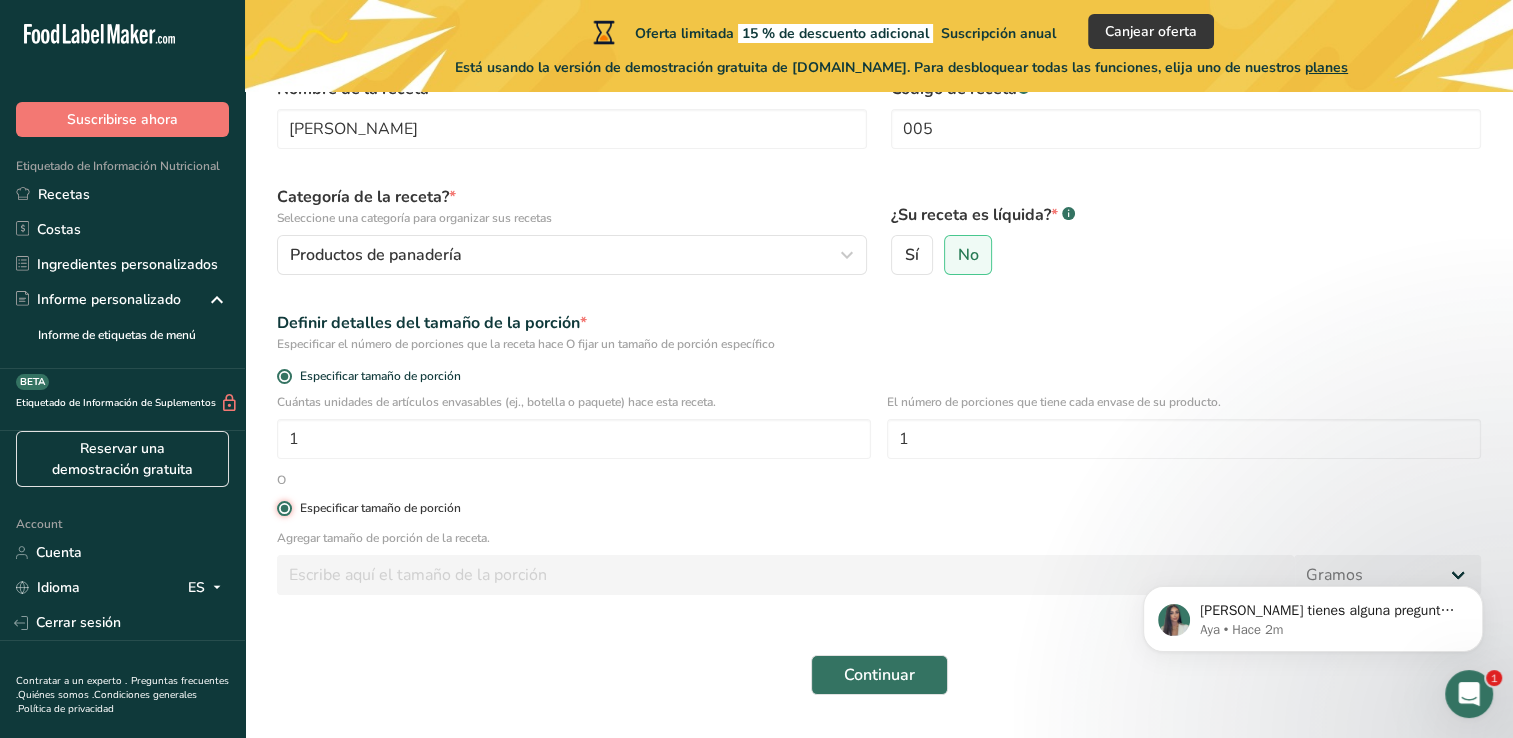 type 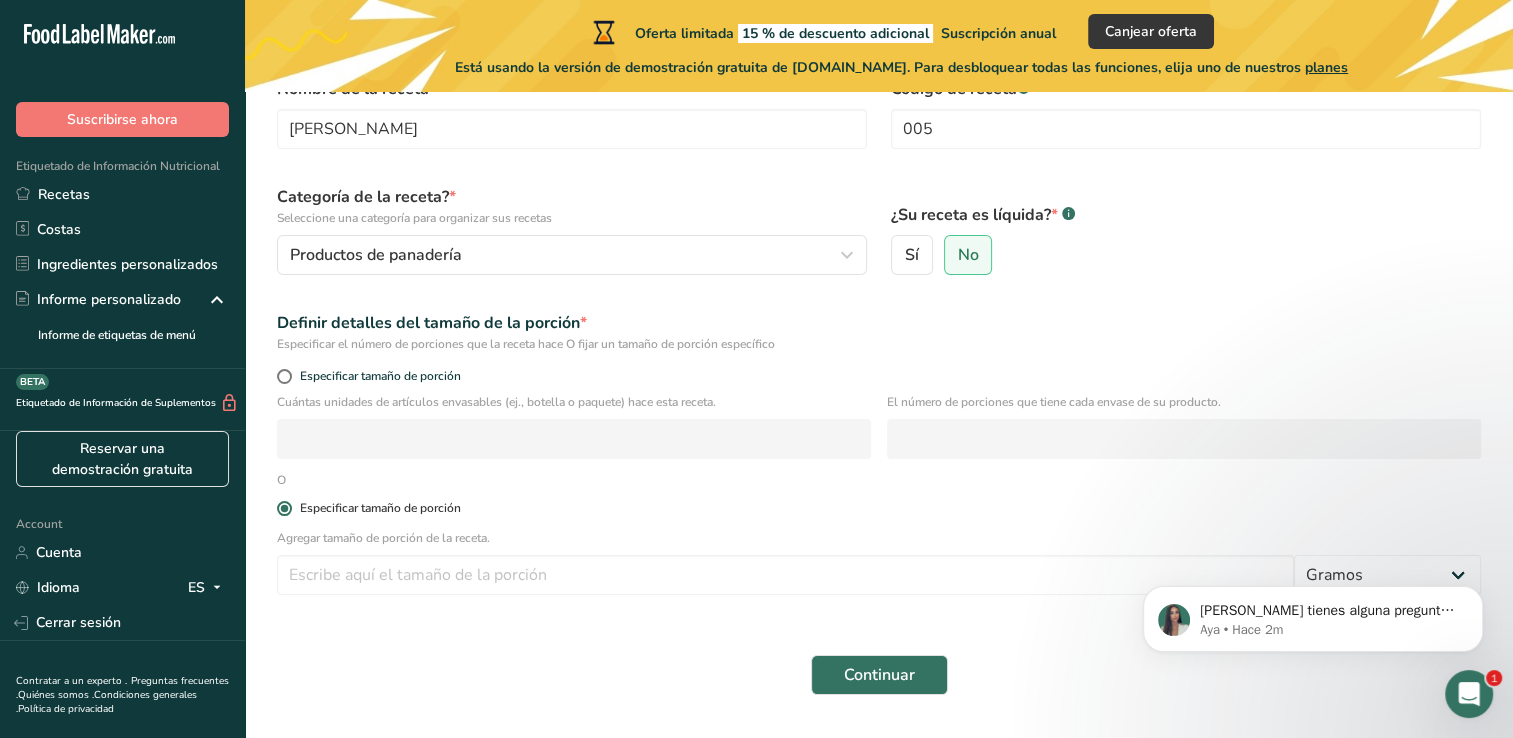 click on "Especificar tamaño de porción" at bounding box center [879, 508] 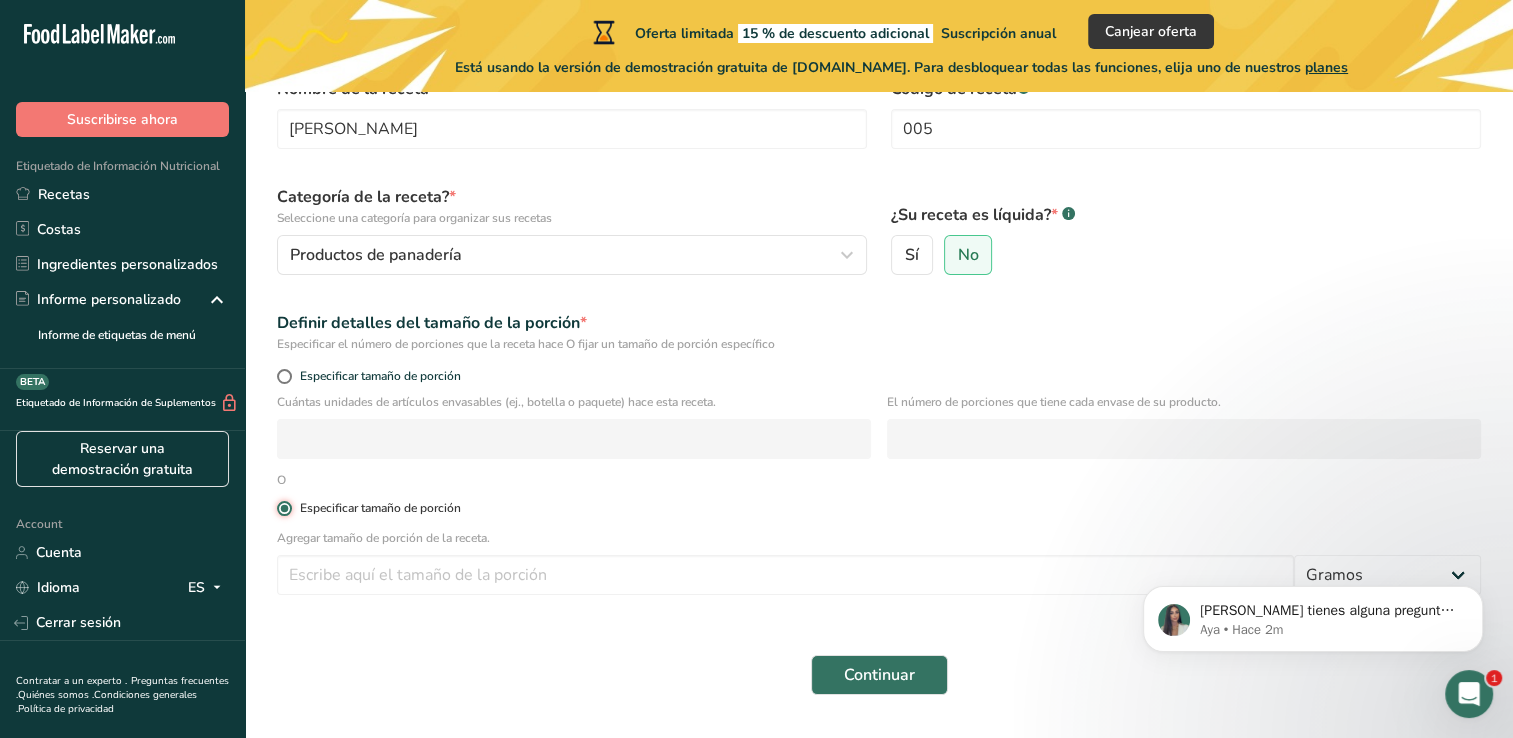 click on "Especificar tamaño de porción" at bounding box center (283, 508) 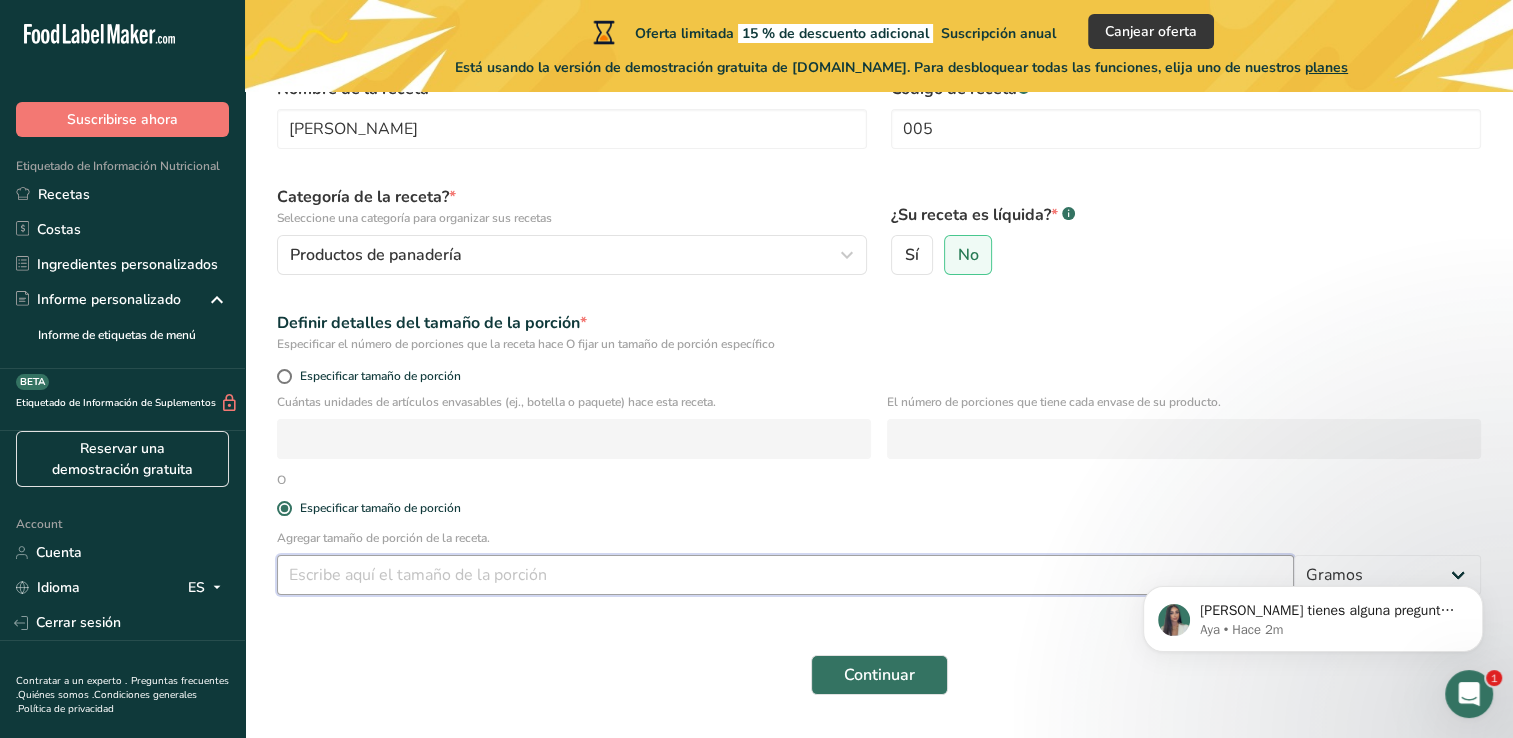 click at bounding box center (785, 575) 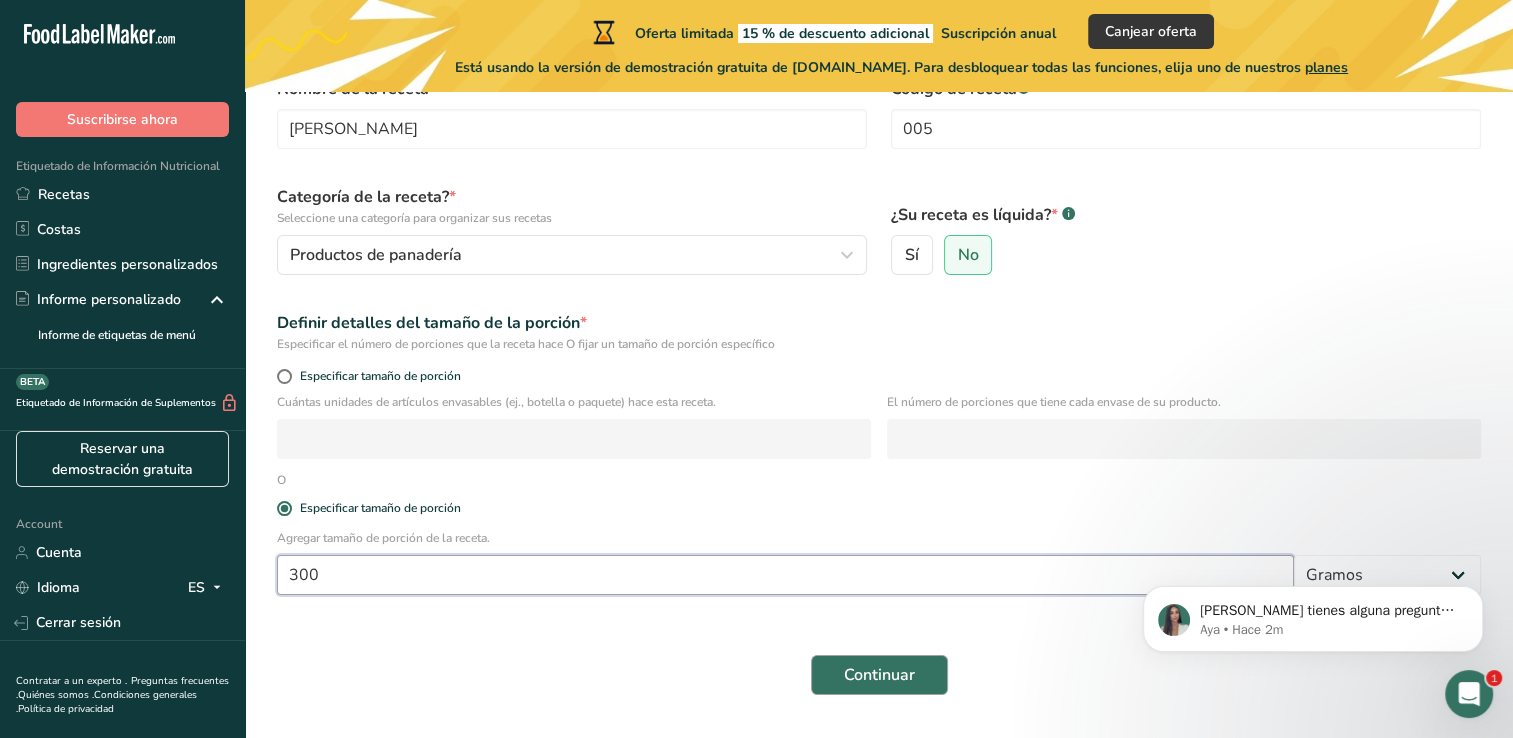type on "300" 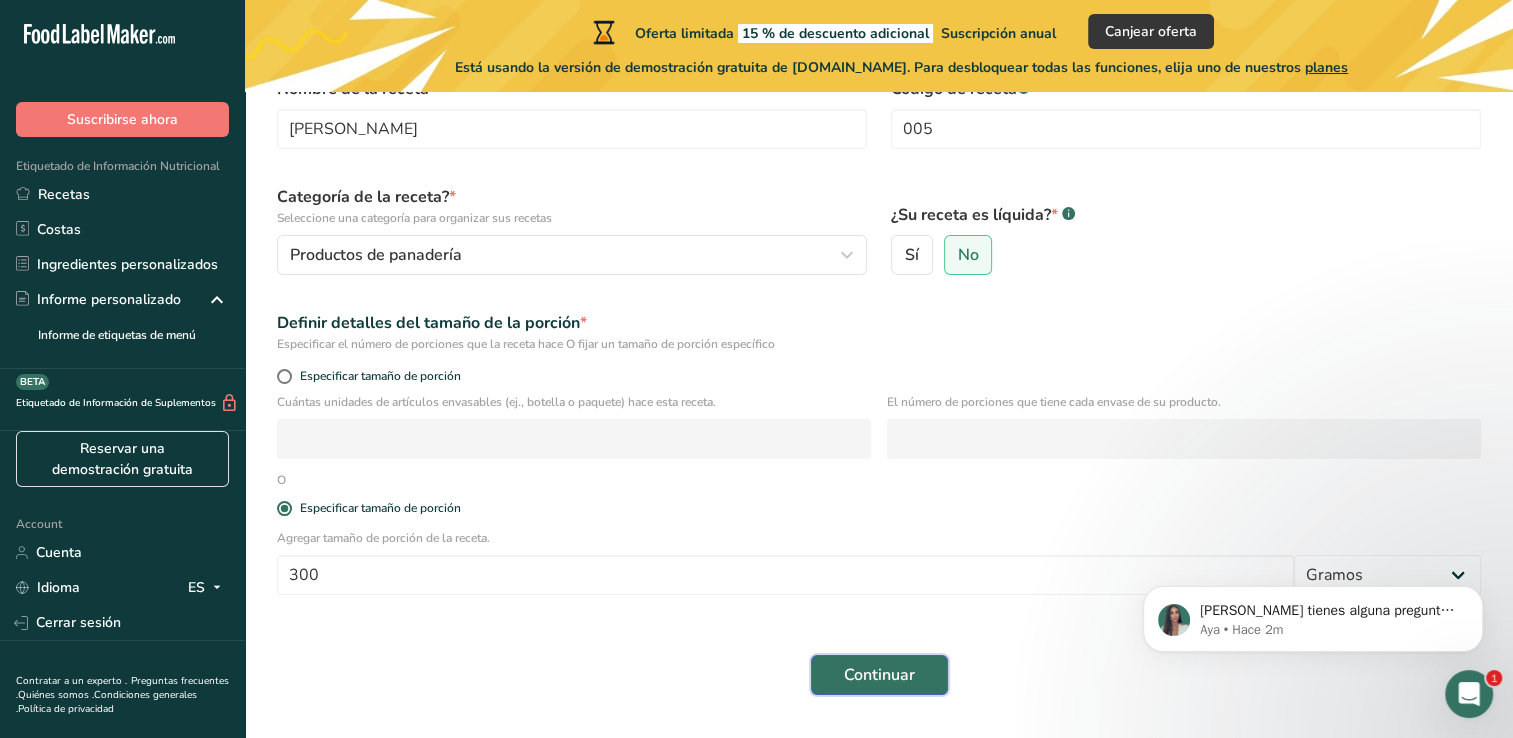 click on "Continuar" at bounding box center [879, 675] 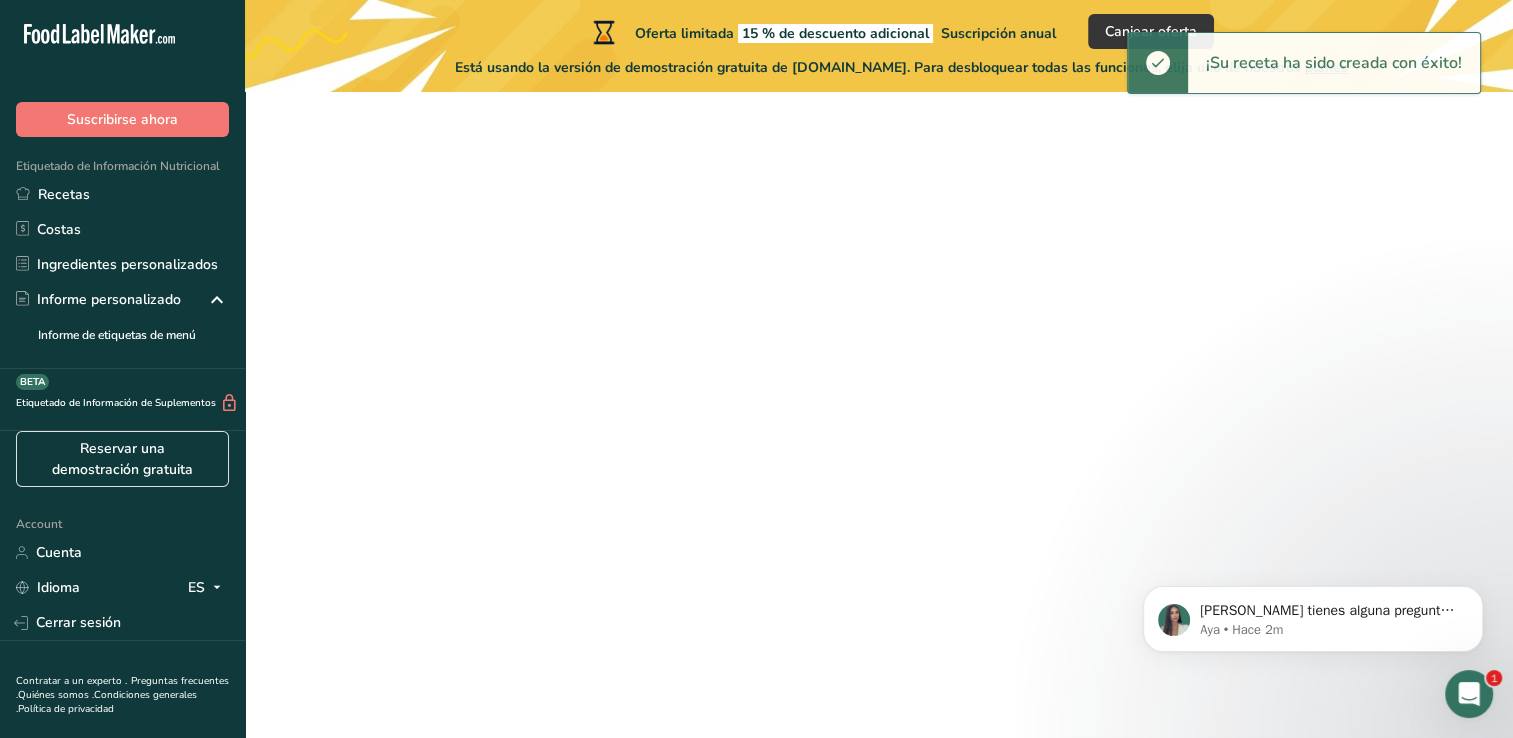 scroll, scrollTop: 0, scrollLeft: 0, axis: both 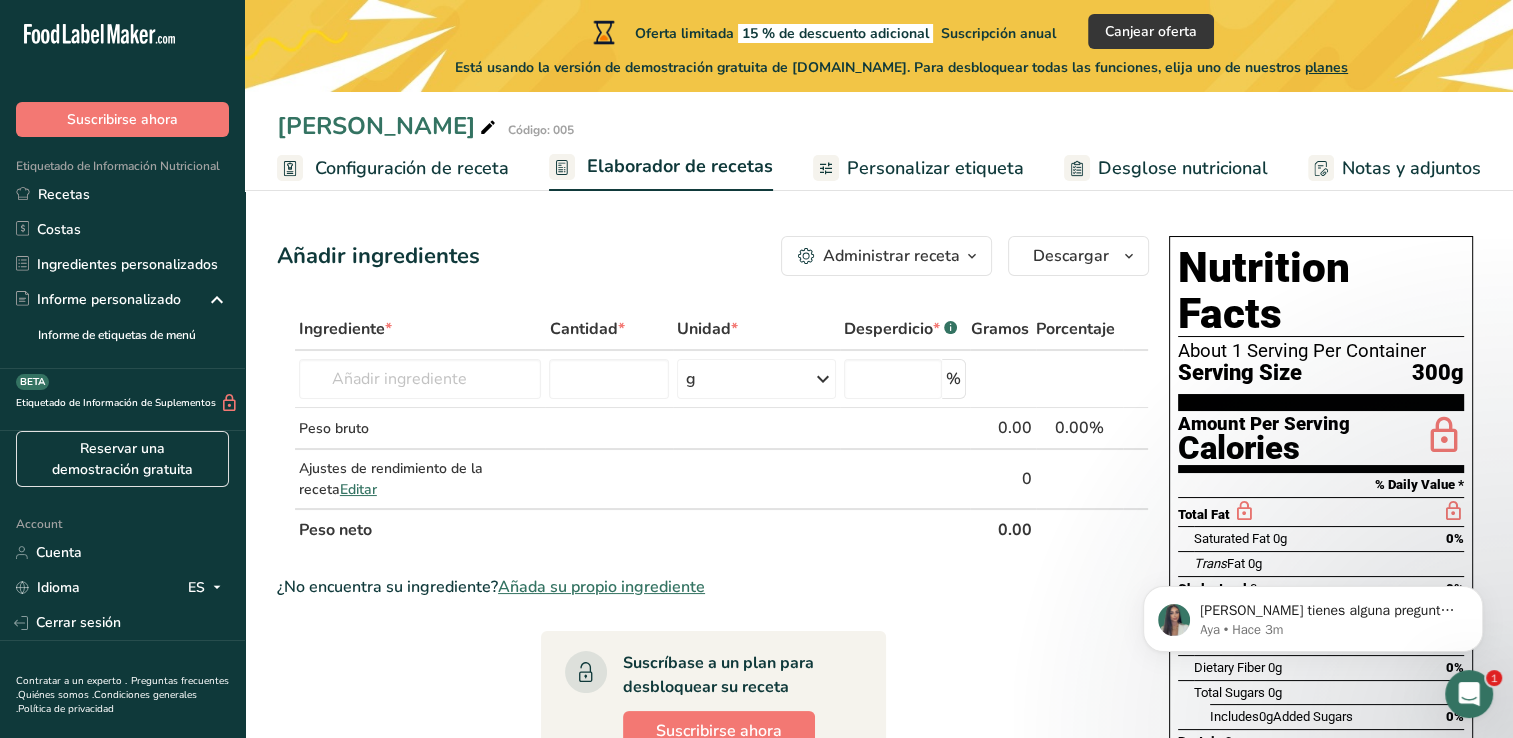 click on "Añadir ingredientes
Administrar receta         Eliminar receta             Duplicar receta               Escalar receta               Guardar como subreceta   .a-a{fill:#347362;}.b-a{fill:#fff;}                                 Desglose nutricional                 Tarjeta de la receta
Novedad
Informe de patrón de aminoácidos             Historial de actividad
Descargar
Elija su estilo de etiqueta preferido
Etiqueta estándar FDA
Etiqueta estándar FDA
El formato más común para etiquetas de información nutricional en cumplimiento con el tipo de letra, estilo y requisitos de la FDA.
Etiqueta tabular FDA
Un formato de etiqueta conforme a las regulaciones de la FDA presentado en una disposición tabular (horizontal).
Etiqueta lineal FDA" at bounding box center [719, 734] 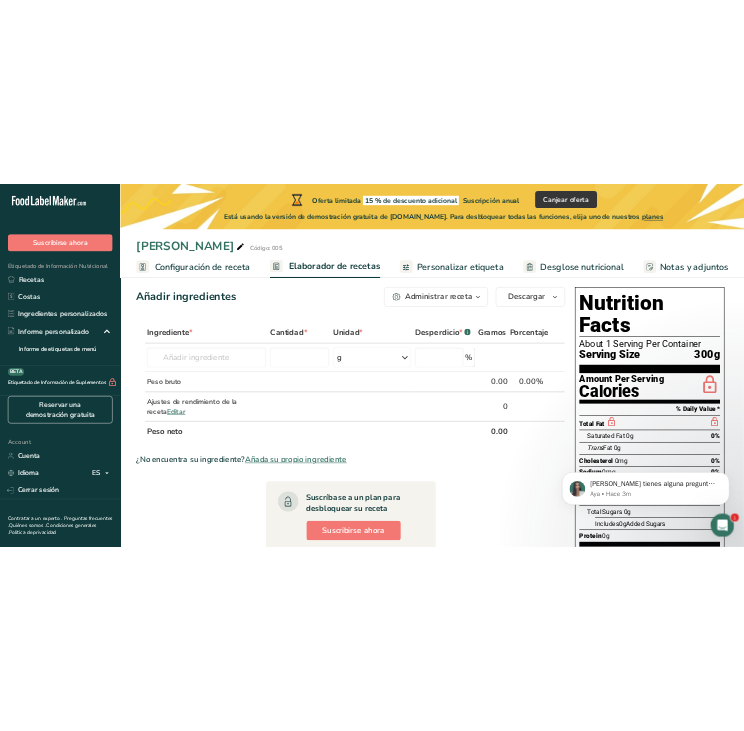 scroll, scrollTop: 40, scrollLeft: 0, axis: vertical 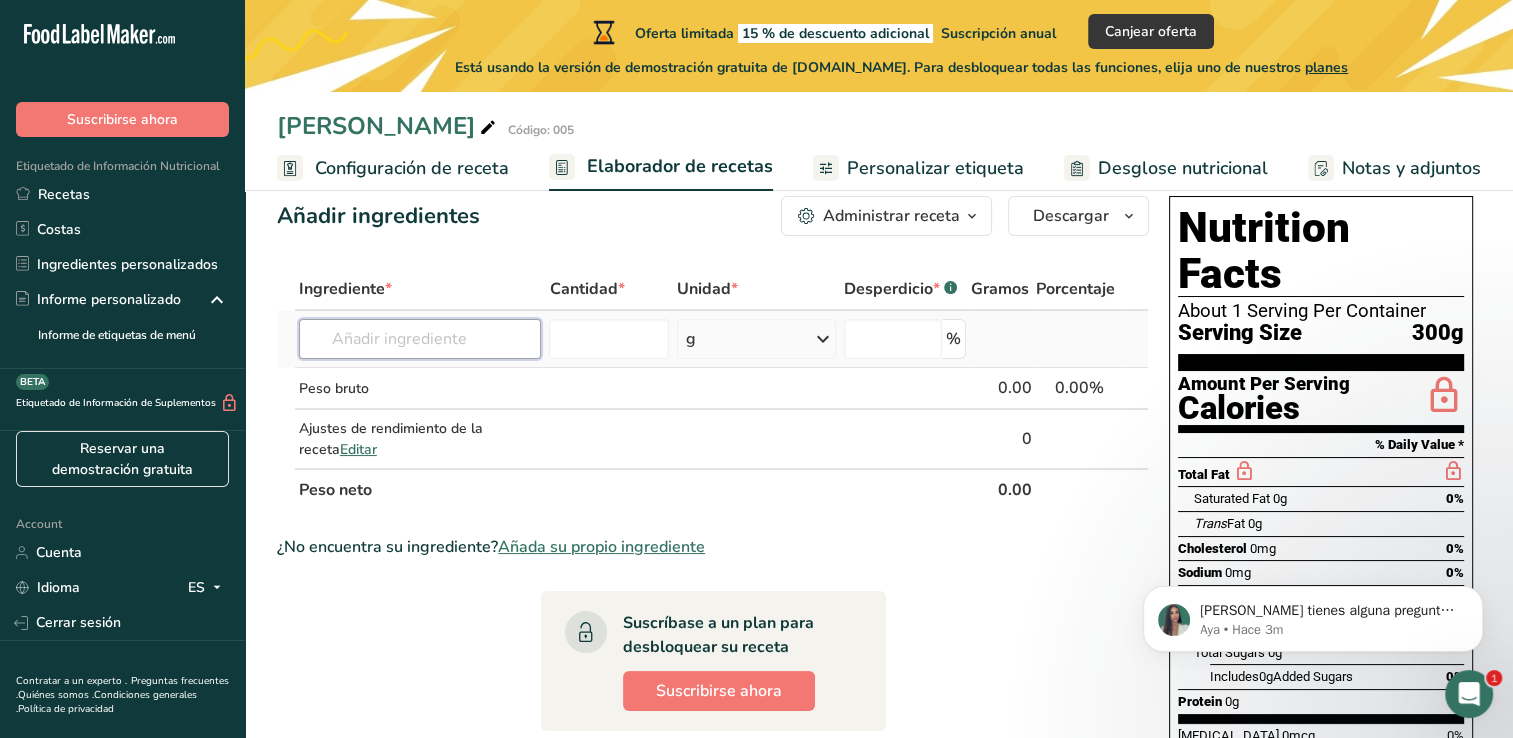click at bounding box center [420, 339] 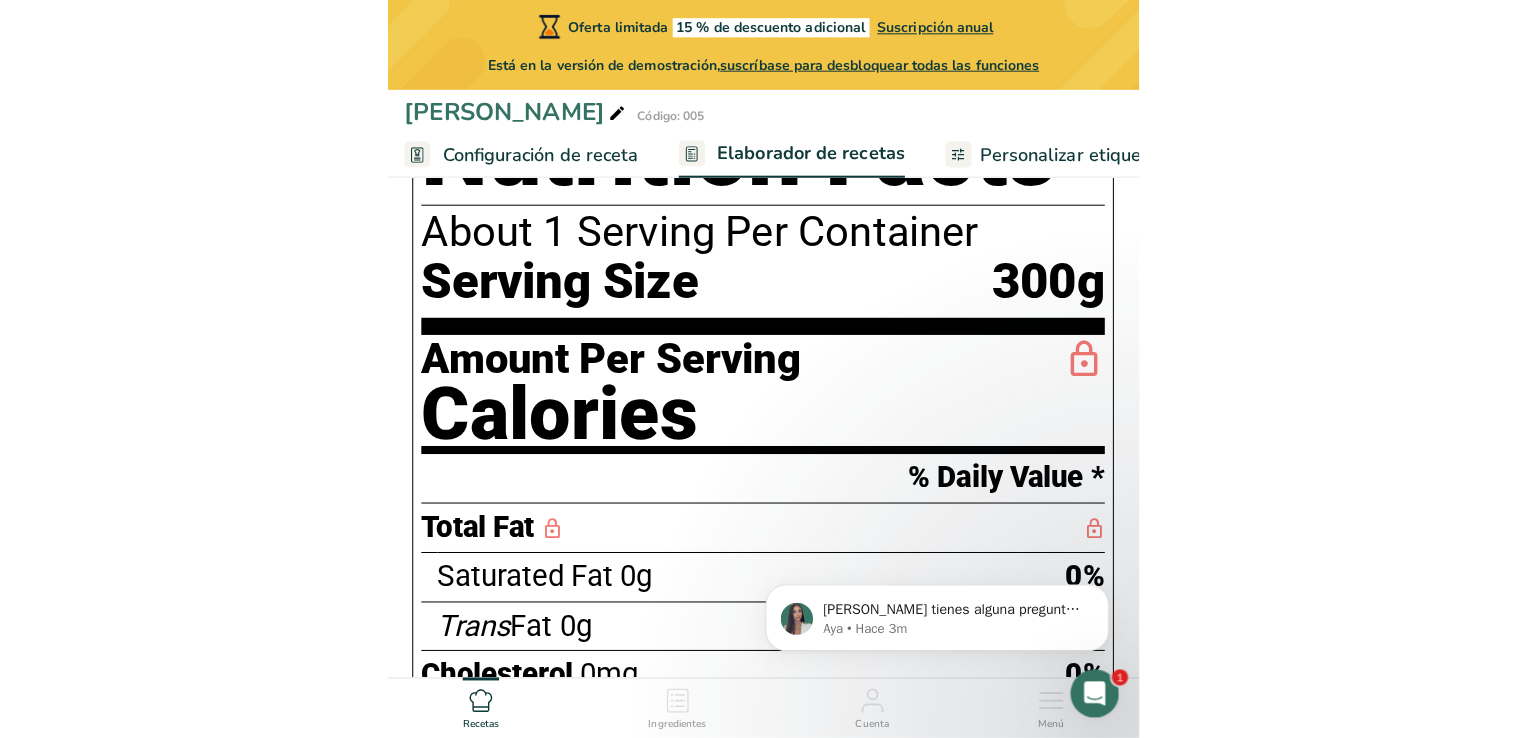 scroll, scrollTop: 0, scrollLeft: 0, axis: both 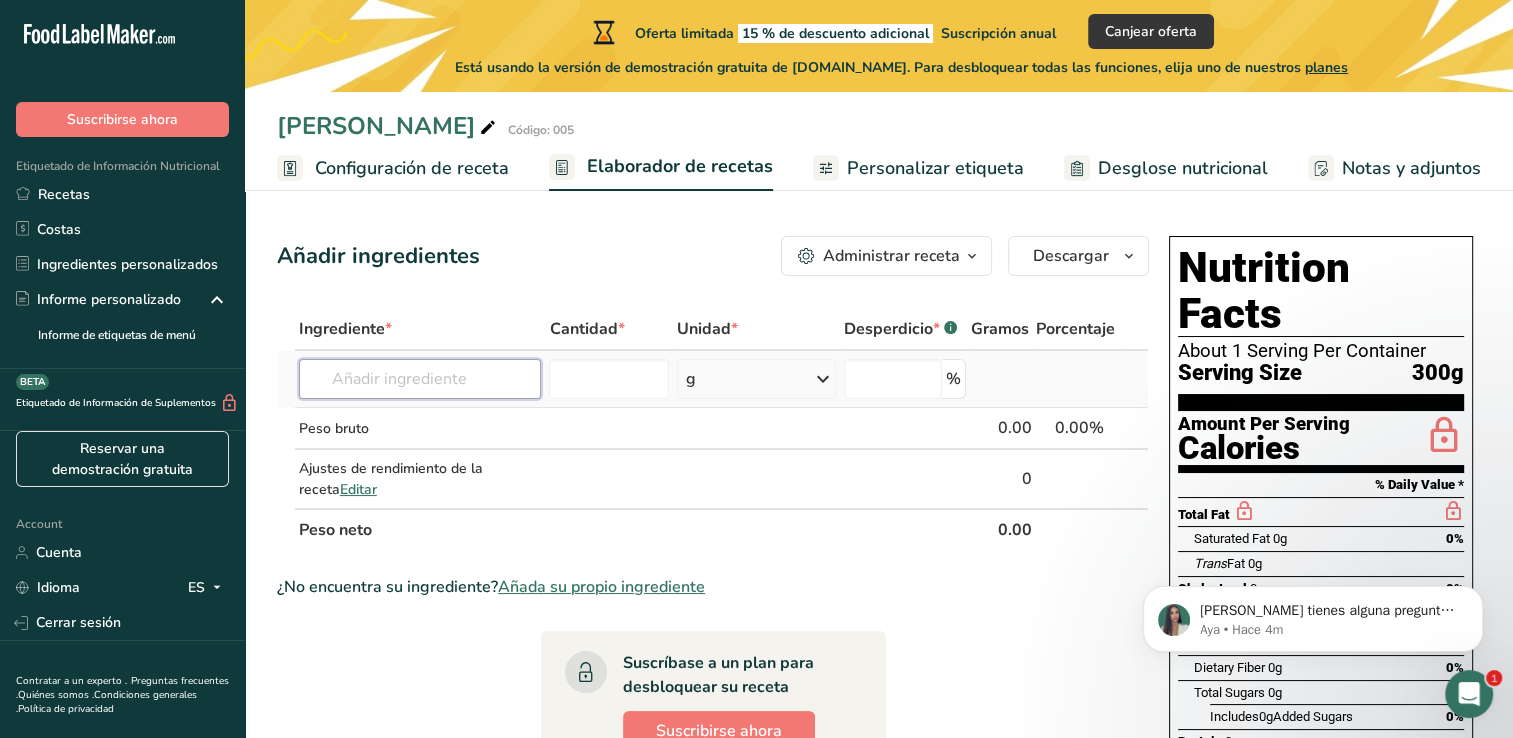click at bounding box center (420, 379) 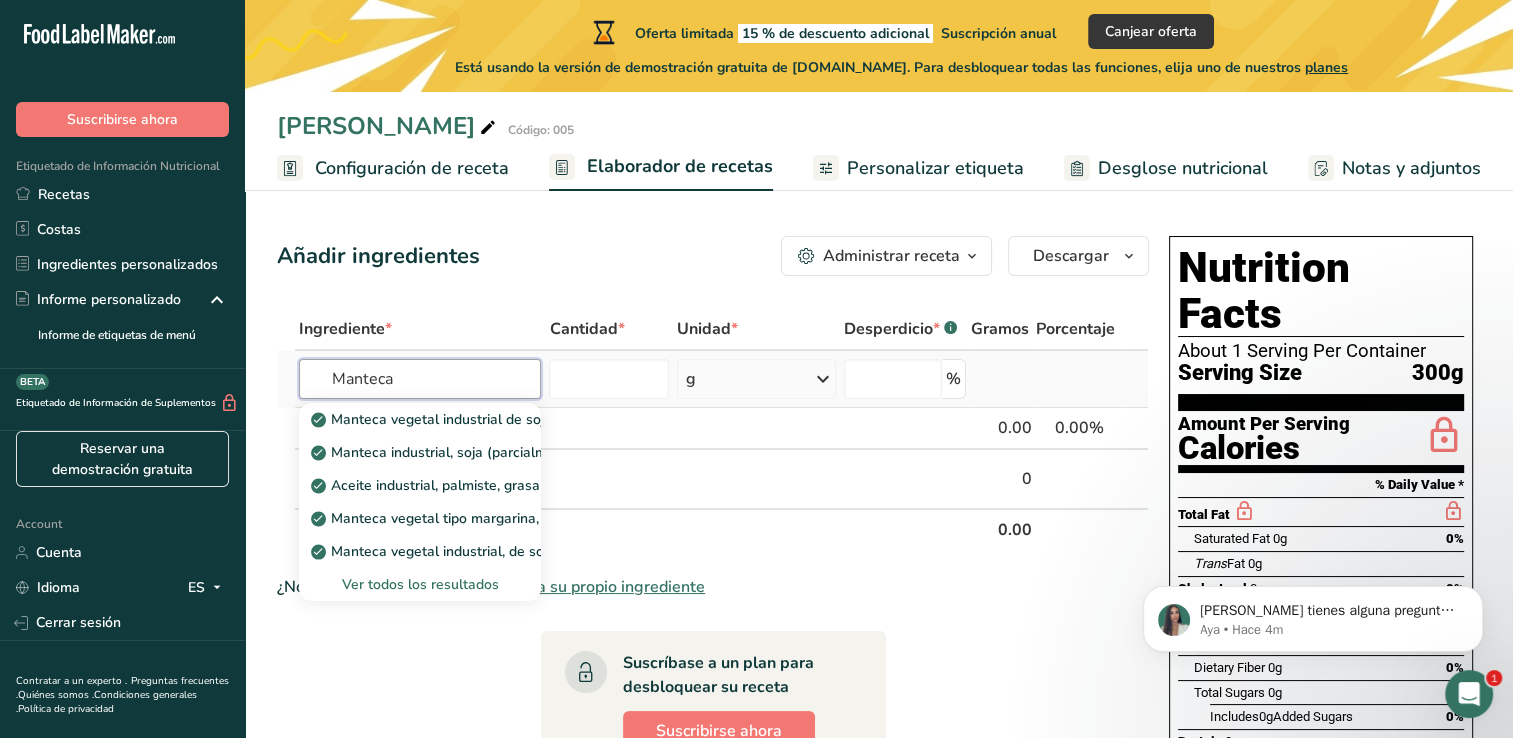 type on "Manteca" 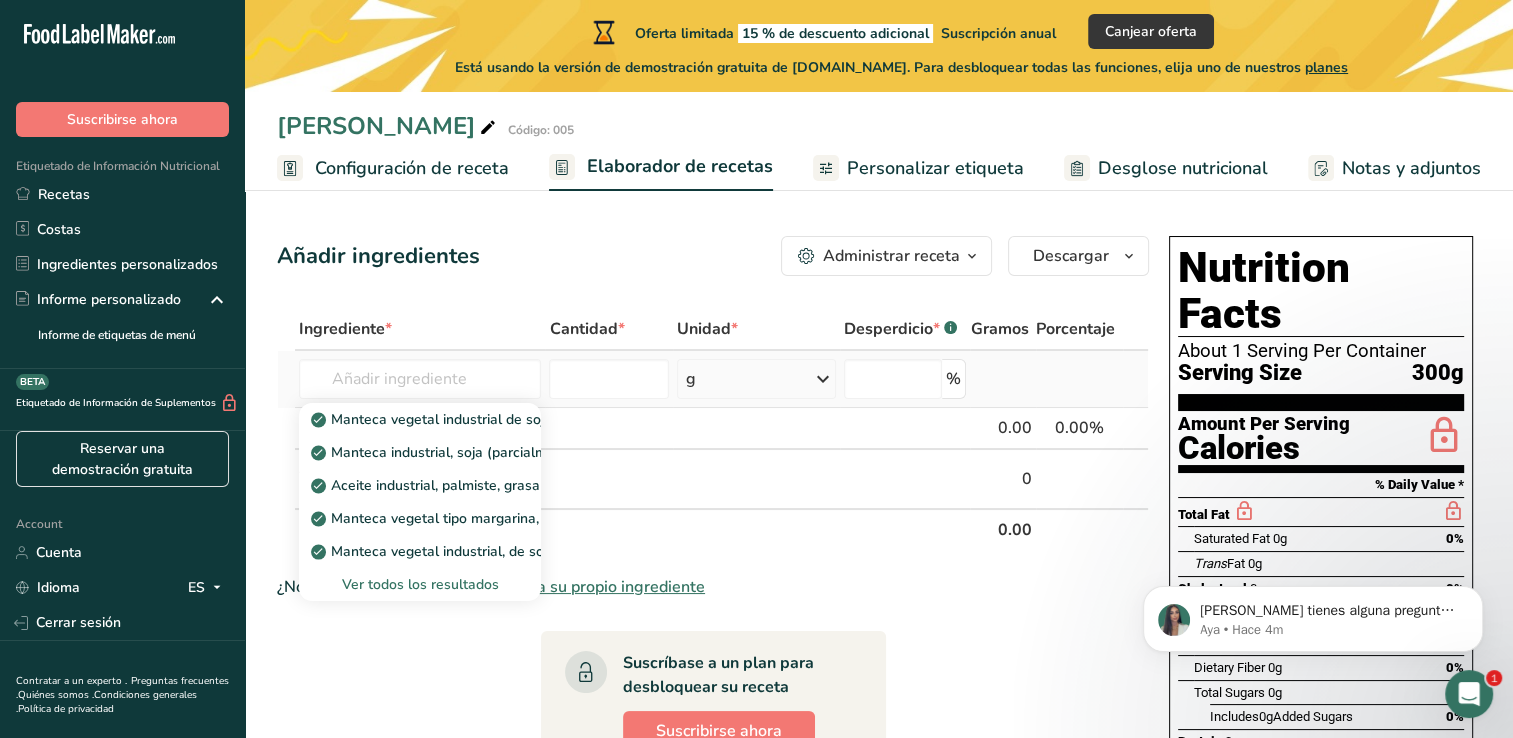 click on "Ver todos los resultados" at bounding box center (420, 584) 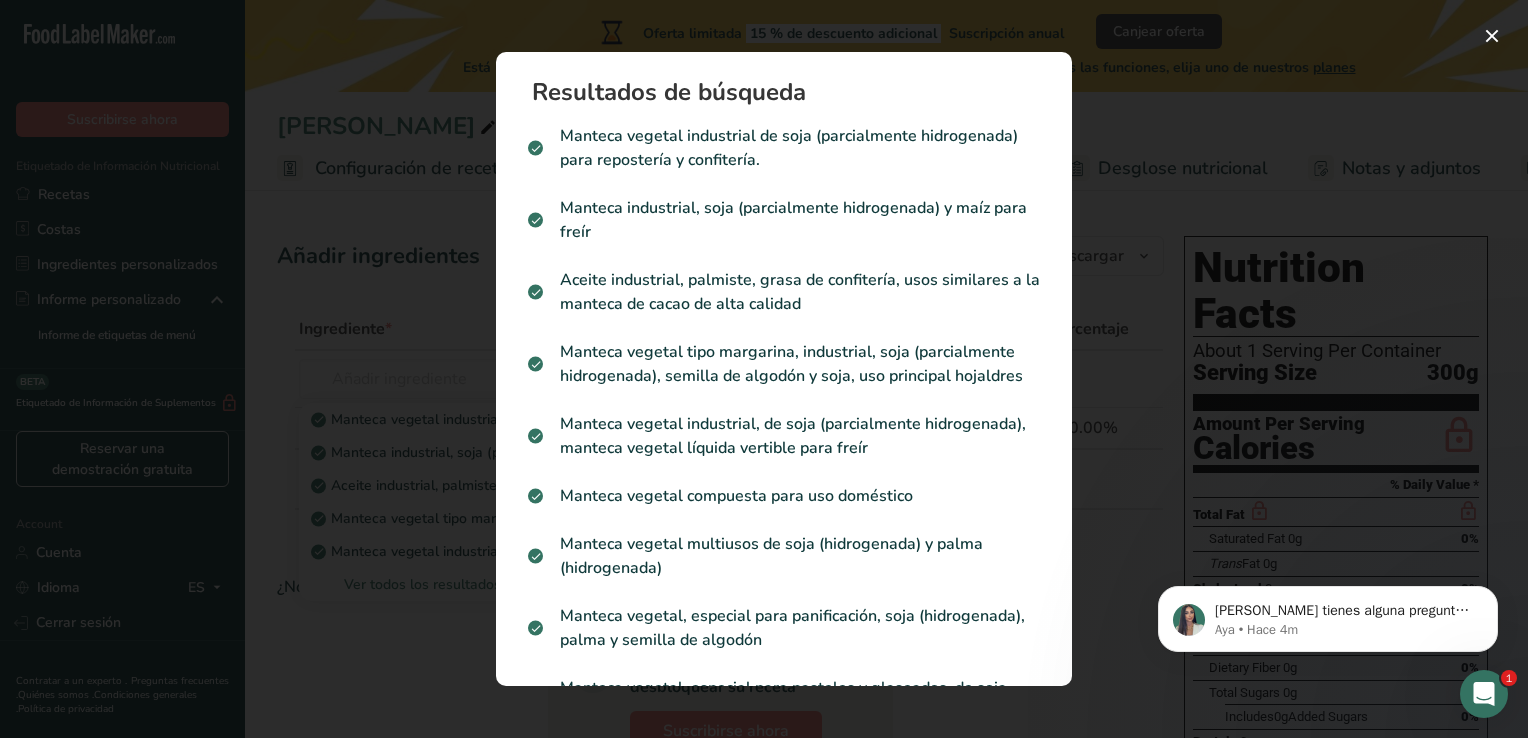 click at bounding box center (764, 369) 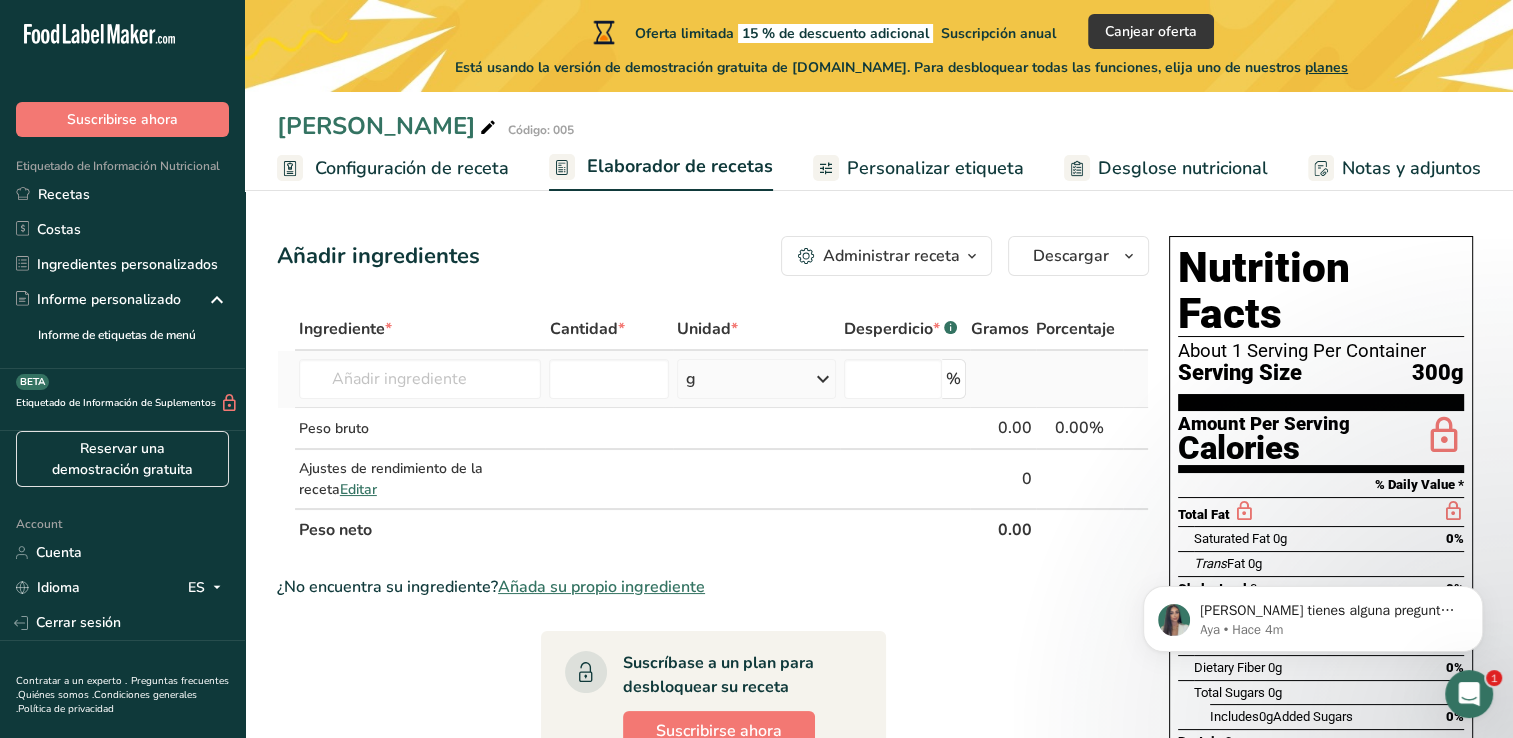 click on "Manteca vegetal industrial de soja (parcialmente hidrogenada) para repostería y confitería.
Manteca industrial, soja (parcialmente hidrogenada) y maíz para freír
Aceite industrial, palmiste, grasa de confitería, usos similares a la manteca de cacao de alta calidad
Manteca vegetal tipo margarina, industrial, soja (parcialmente hidrogenada), semilla de algodón y soja, uso principal hojaldres
Manteca vegetal industrial, de soja (parcialmente hidrogenada), manteca vegetal líquida vertible para freír
Ver todos los resultados" at bounding box center [420, 379] 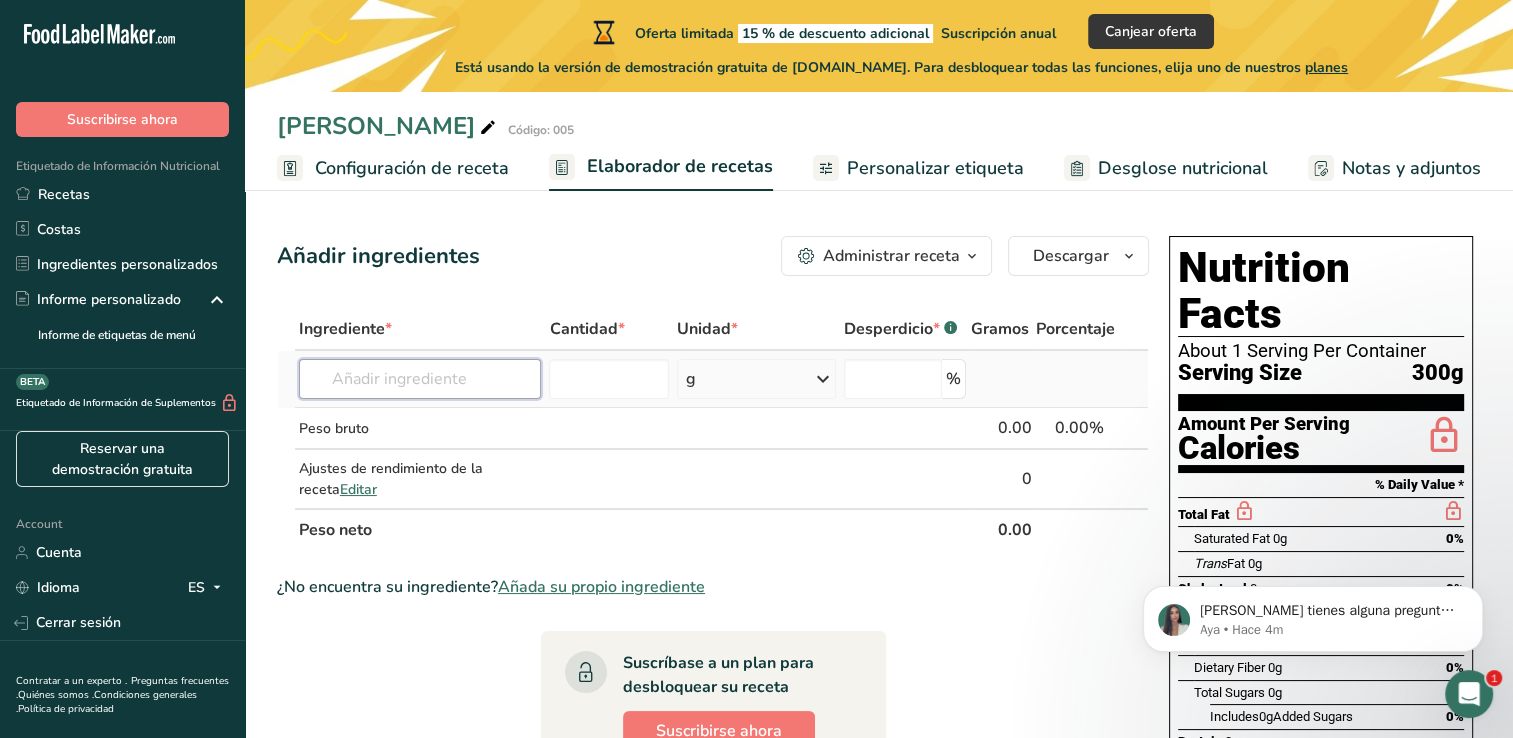 click at bounding box center [420, 379] 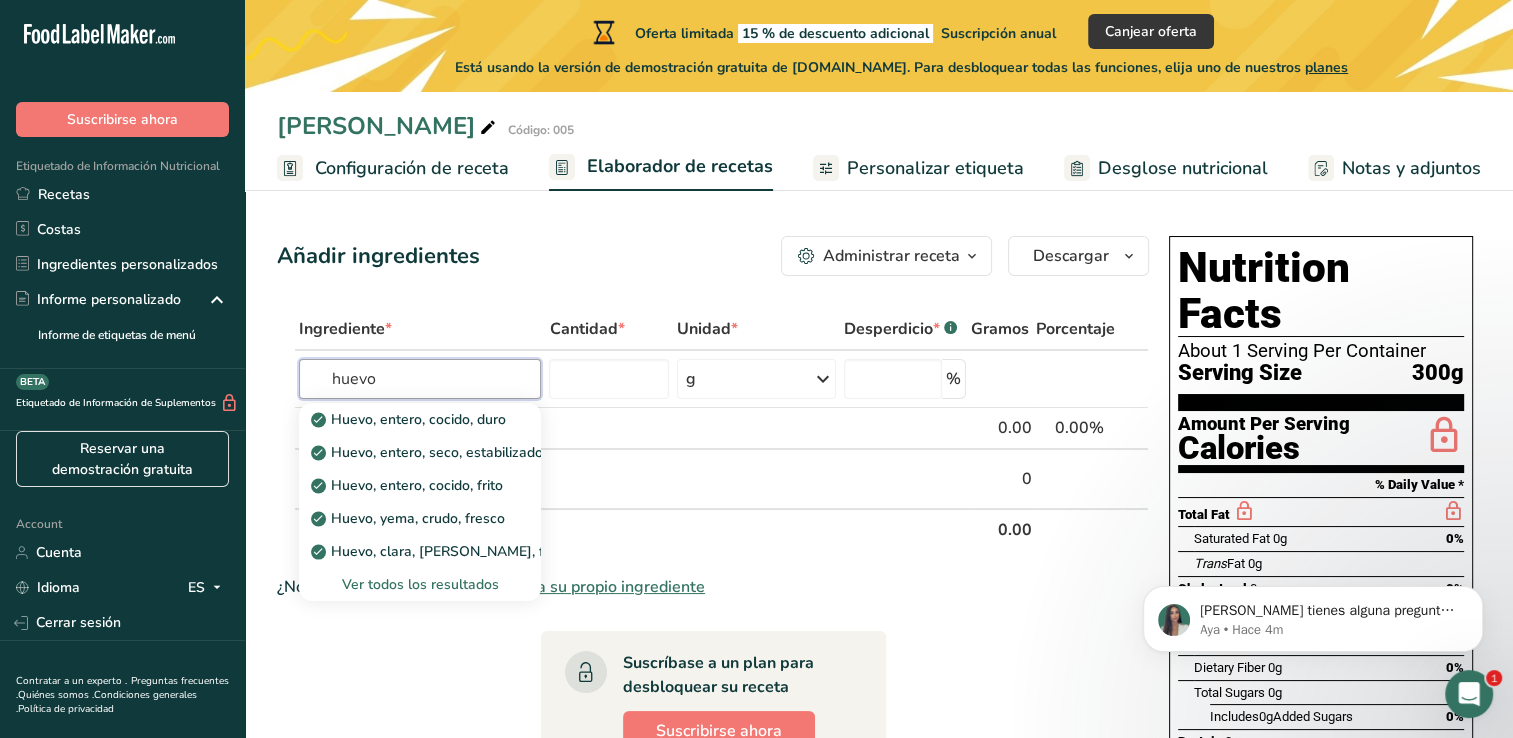 type on "huevo" 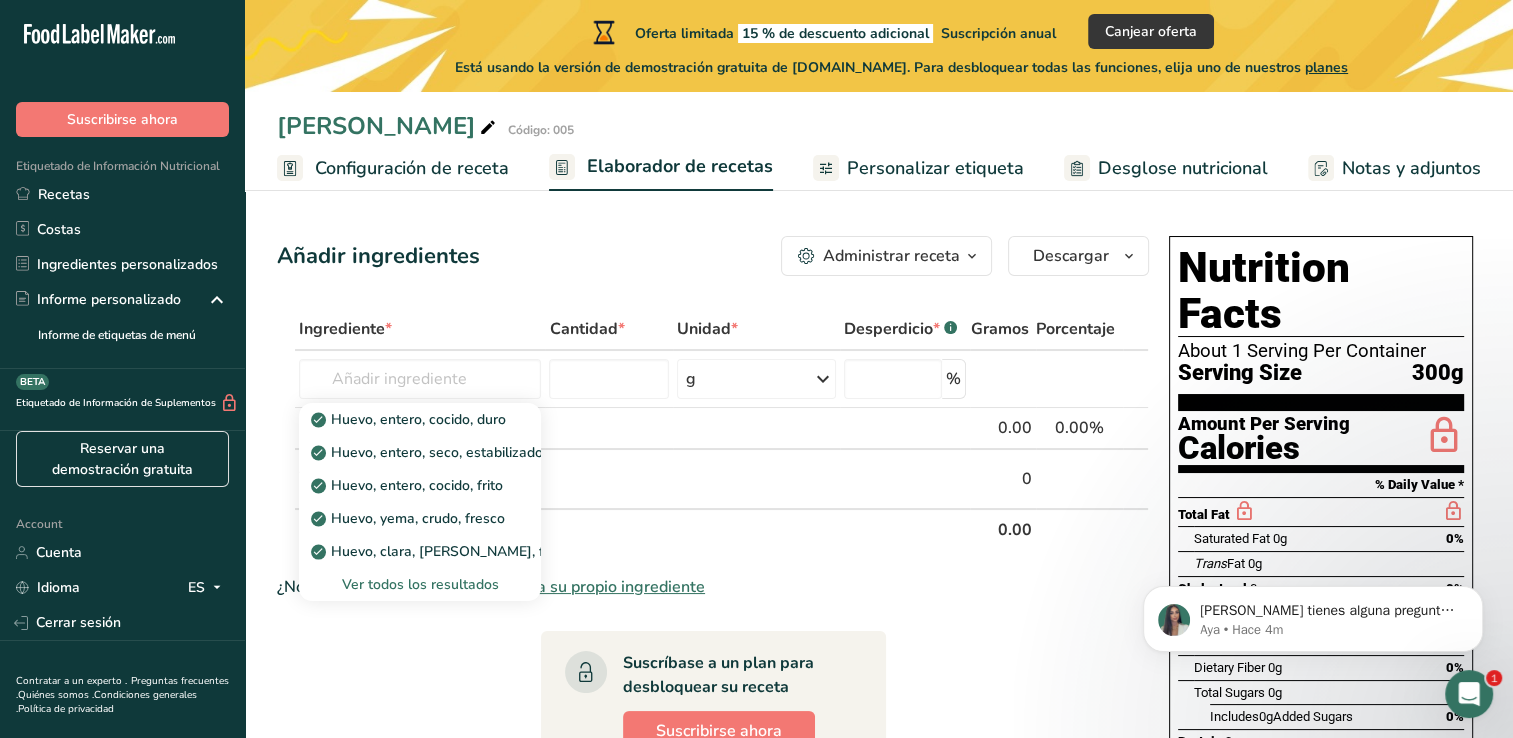 click on "Ingrediente *
Cantidad *
Unidad *
Desperdicio *   .a-a{fill:#347362;}.b-a{fill:#fff;}          Gramos
Porcentaje
Huevo, entero, cocido, duro
Huevo, entero, seco, estabilizado, reducido en glucosa
Huevo, entero, cocido, frito
Huevo, yema, crudo, fresco
Huevo, clara, cruda, fresca
Ver todos los resultados
g
Unidades de peso
g
kg
mg
Ver más
Unidades de volumen
litro
mL
onza líquida
Ver más
%
Peso bruto
0.00
0.00%
Editar" at bounding box center [713, 758] 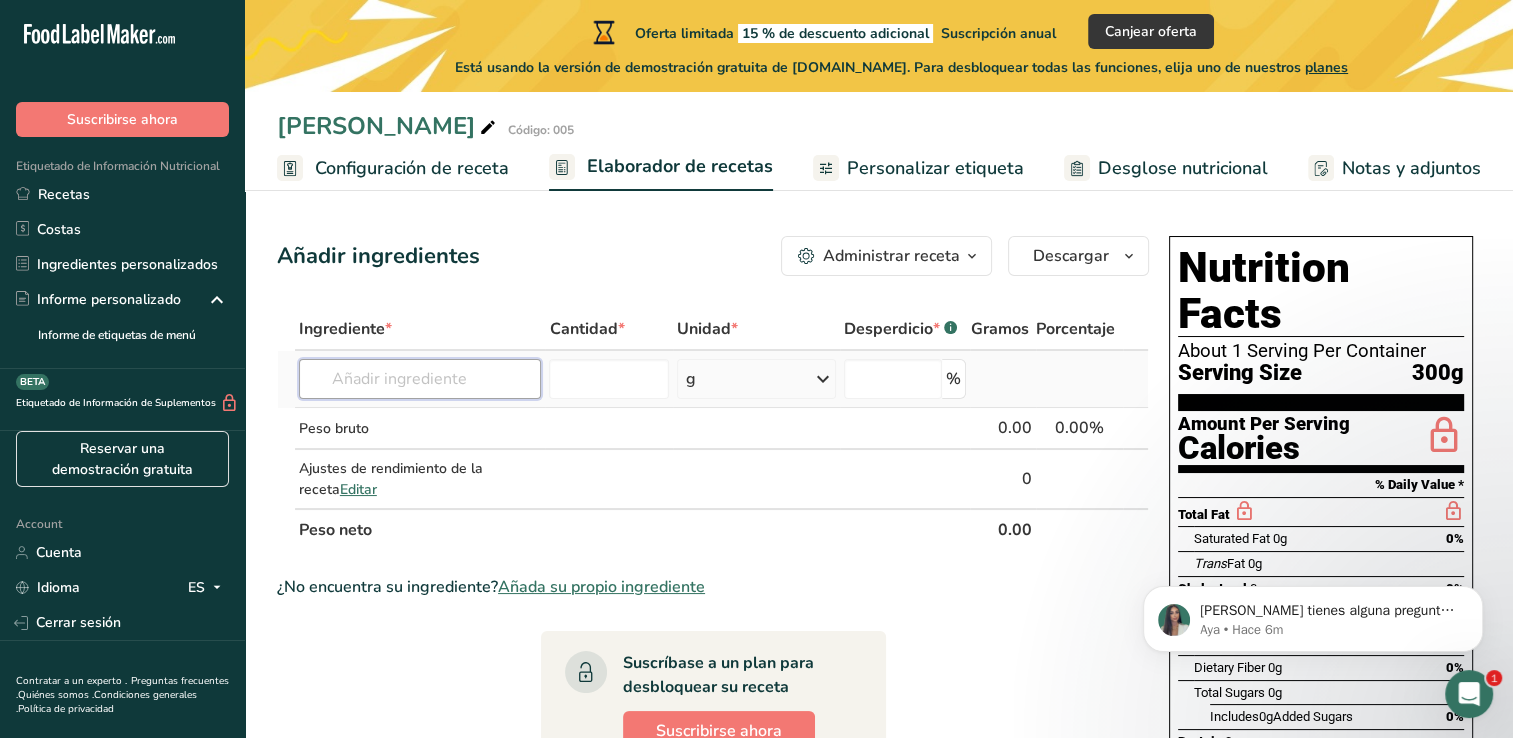 click at bounding box center [420, 379] 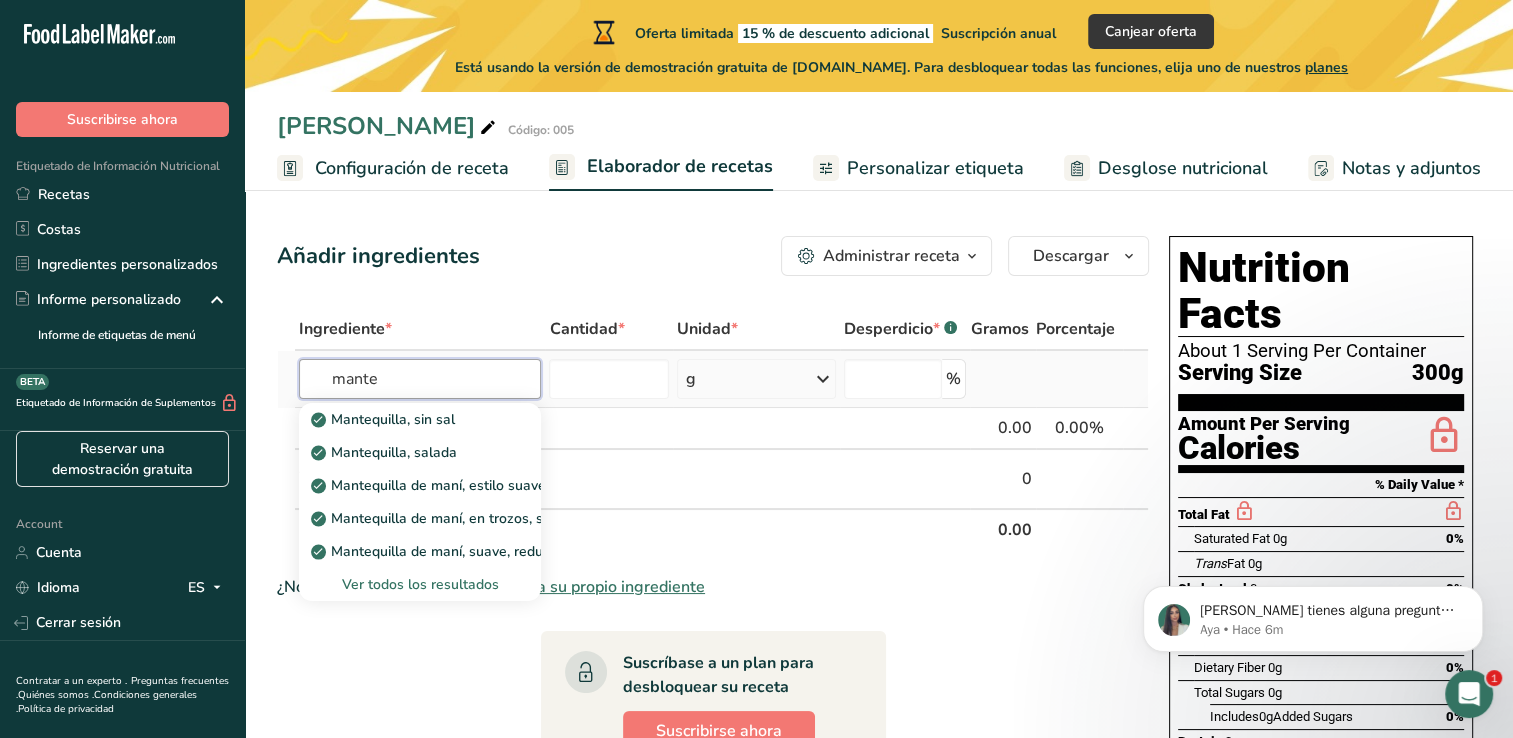 type on "mante" 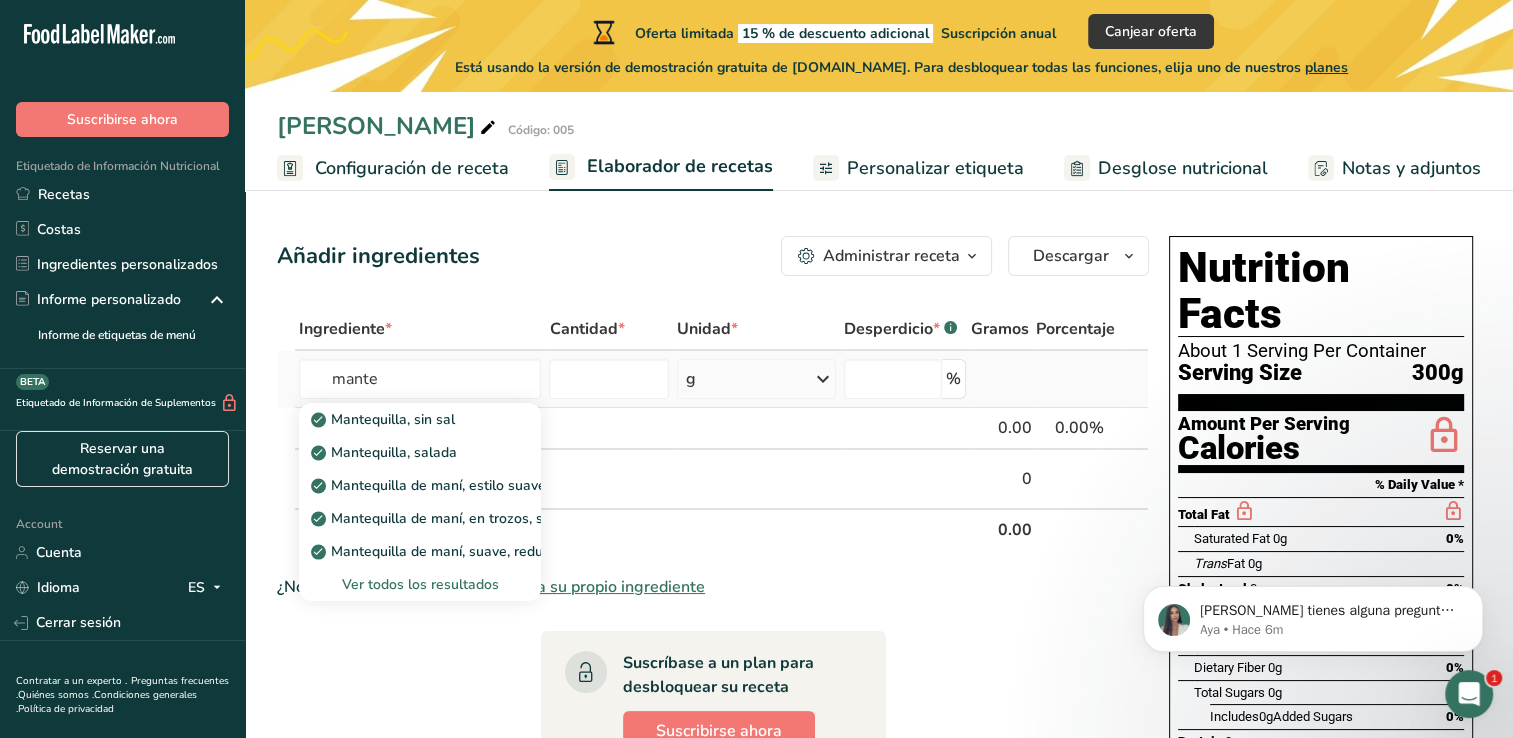 type 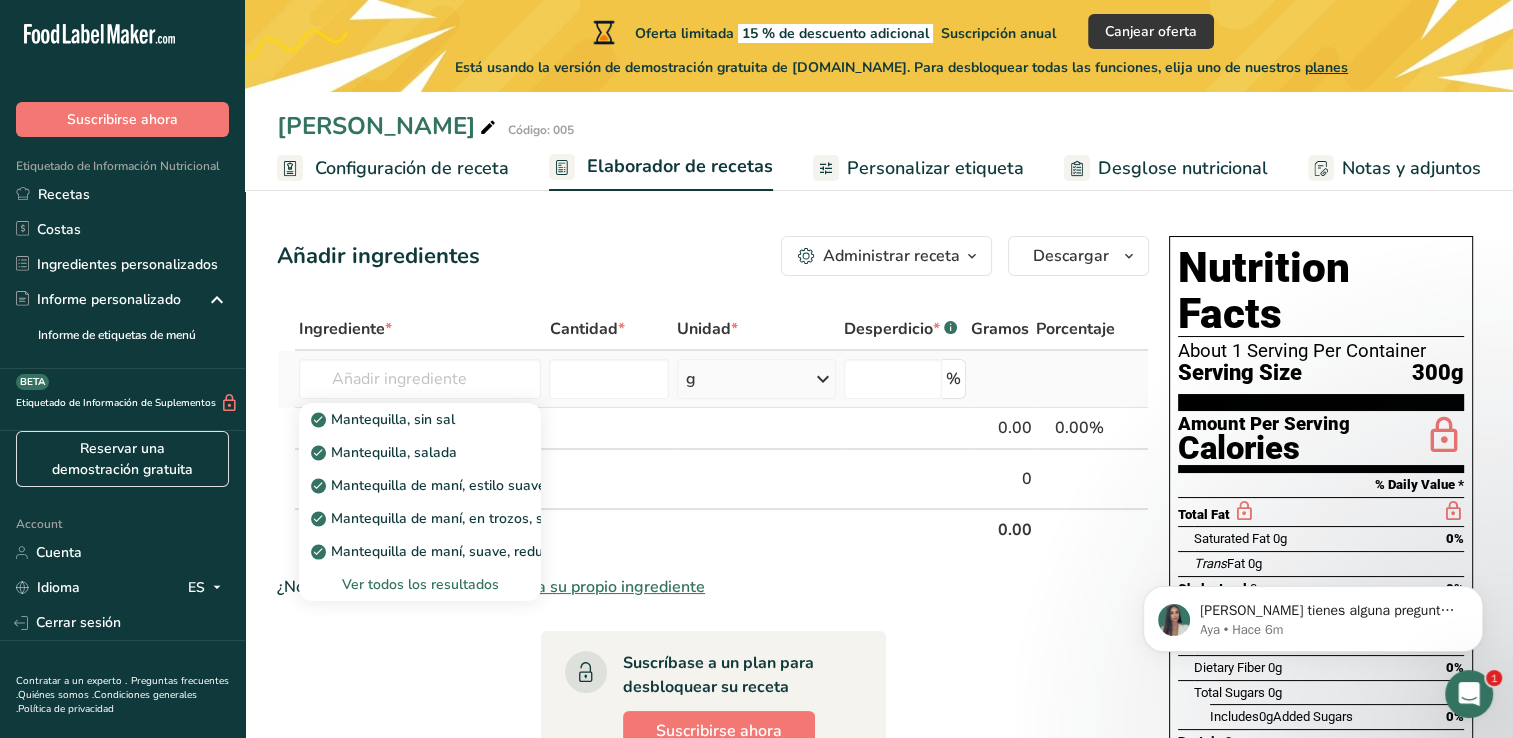 click on "Ver todos los resultados" at bounding box center (420, 584) 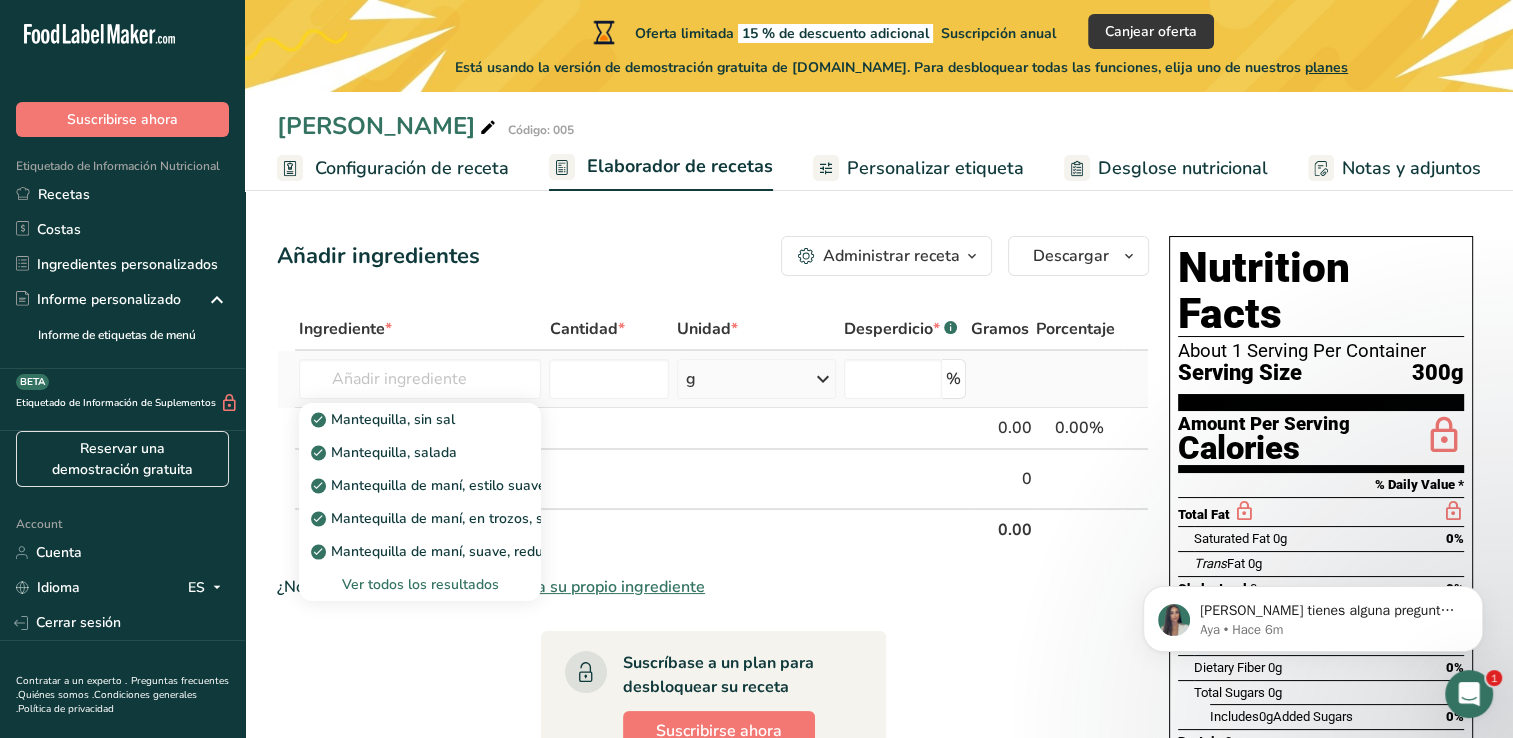 click on "Ver todos los resultados" at bounding box center [420, 584] 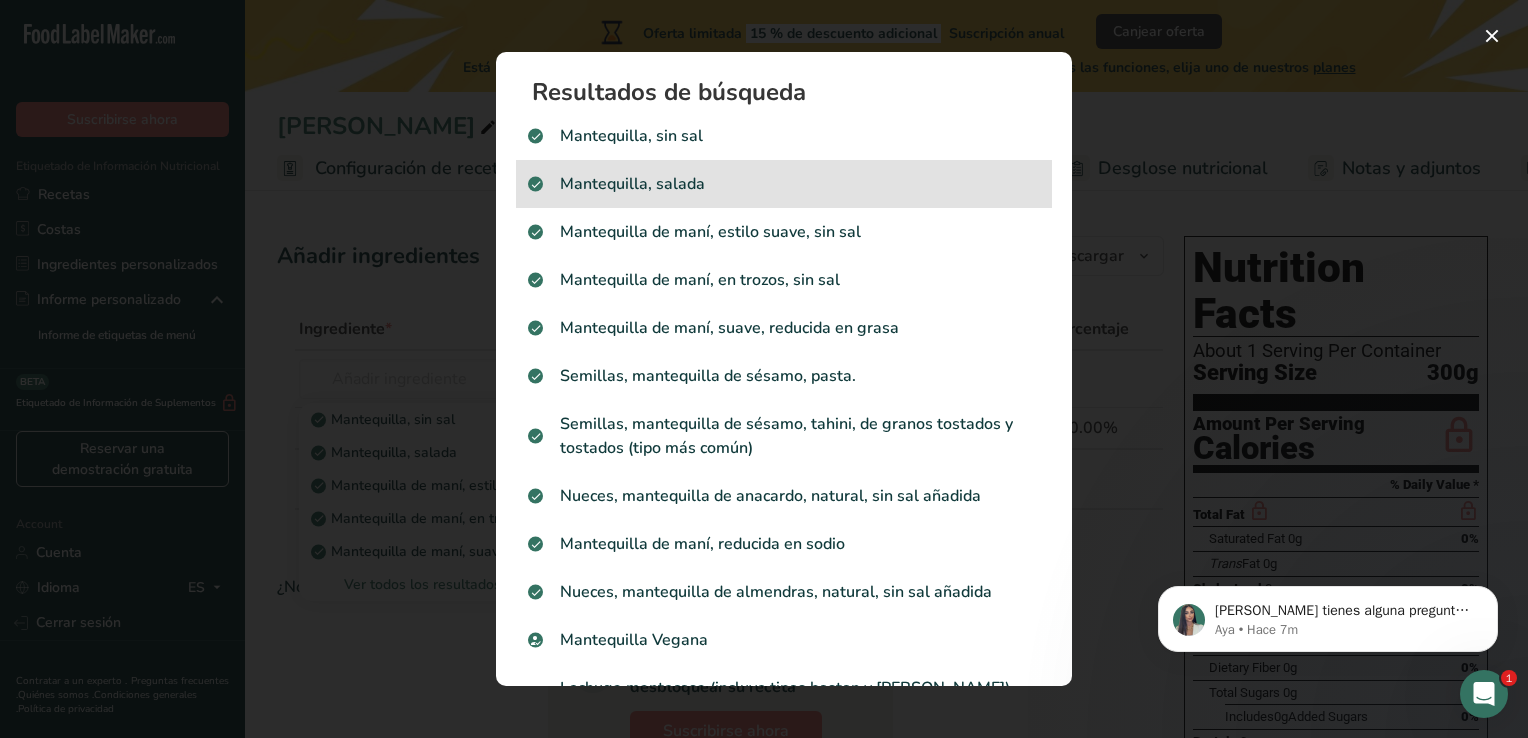 click on "Mantequilla, salada" at bounding box center (784, 184) 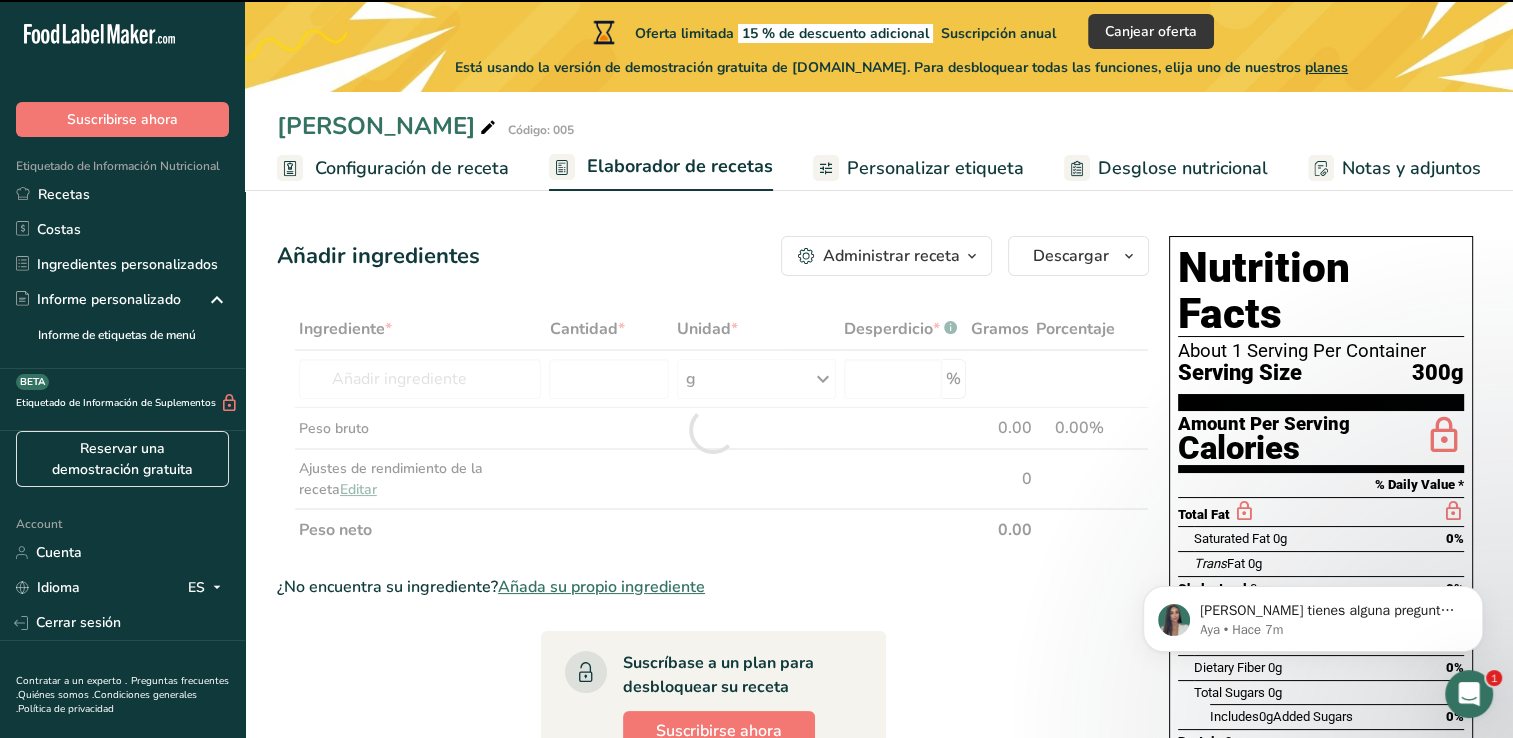 type on "0" 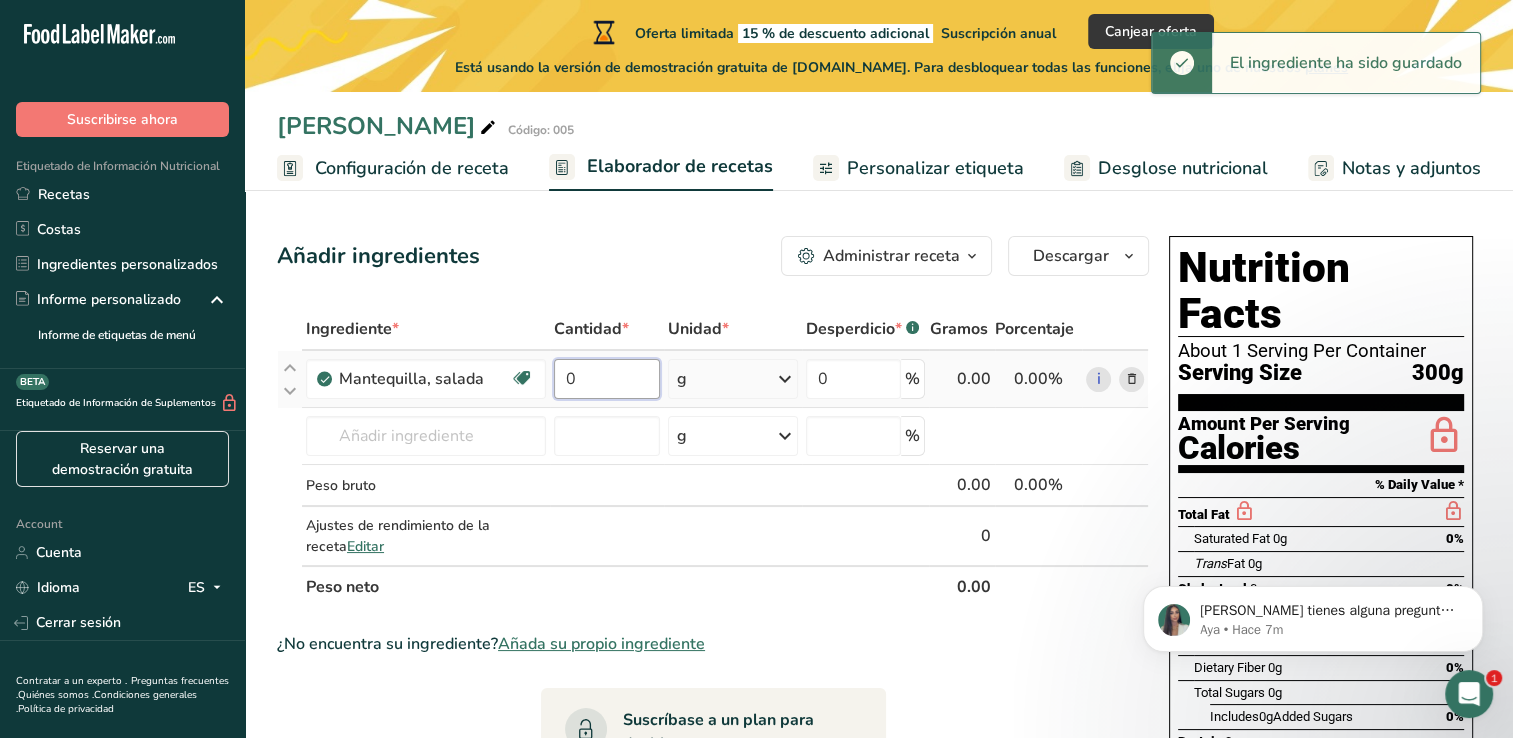 click on "0" at bounding box center [607, 379] 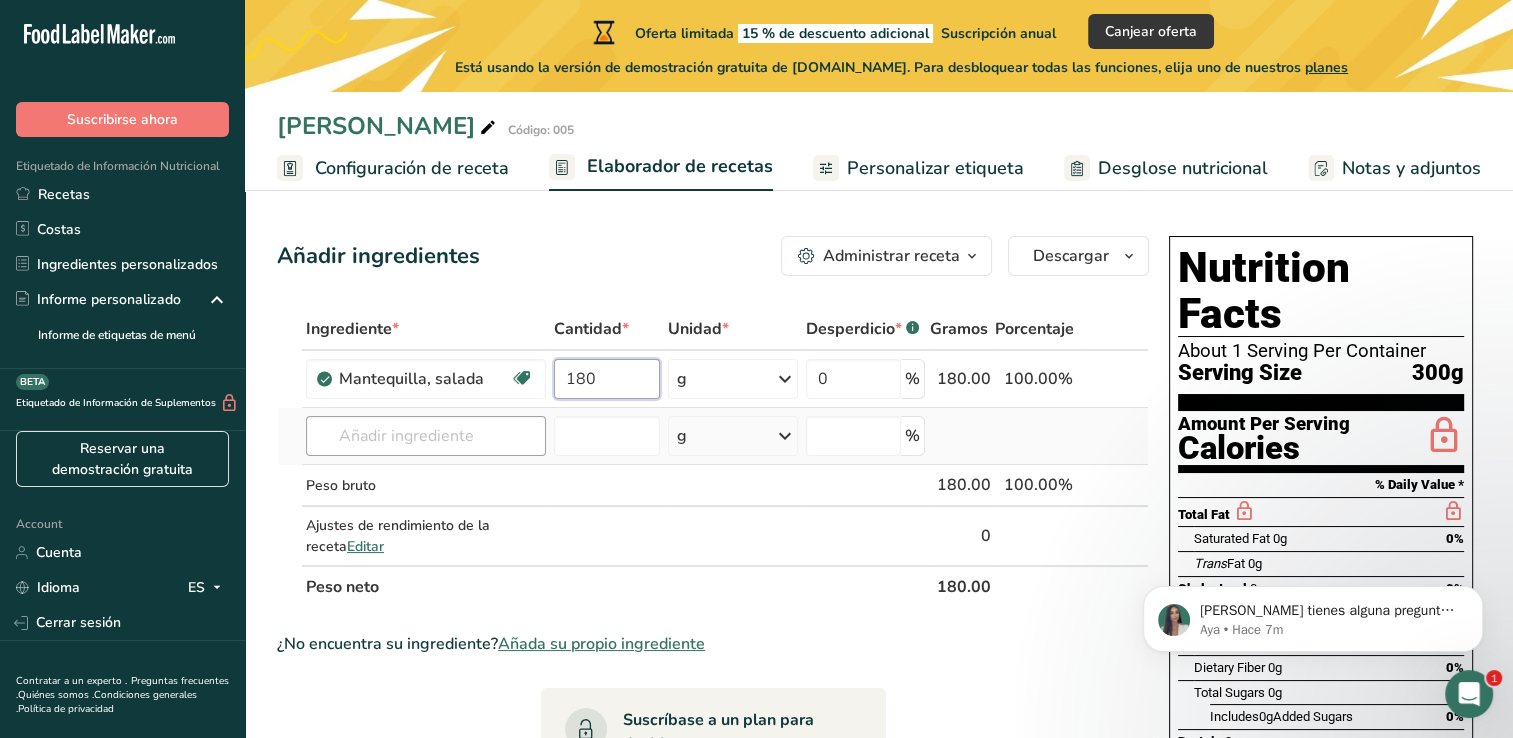 type on "180" 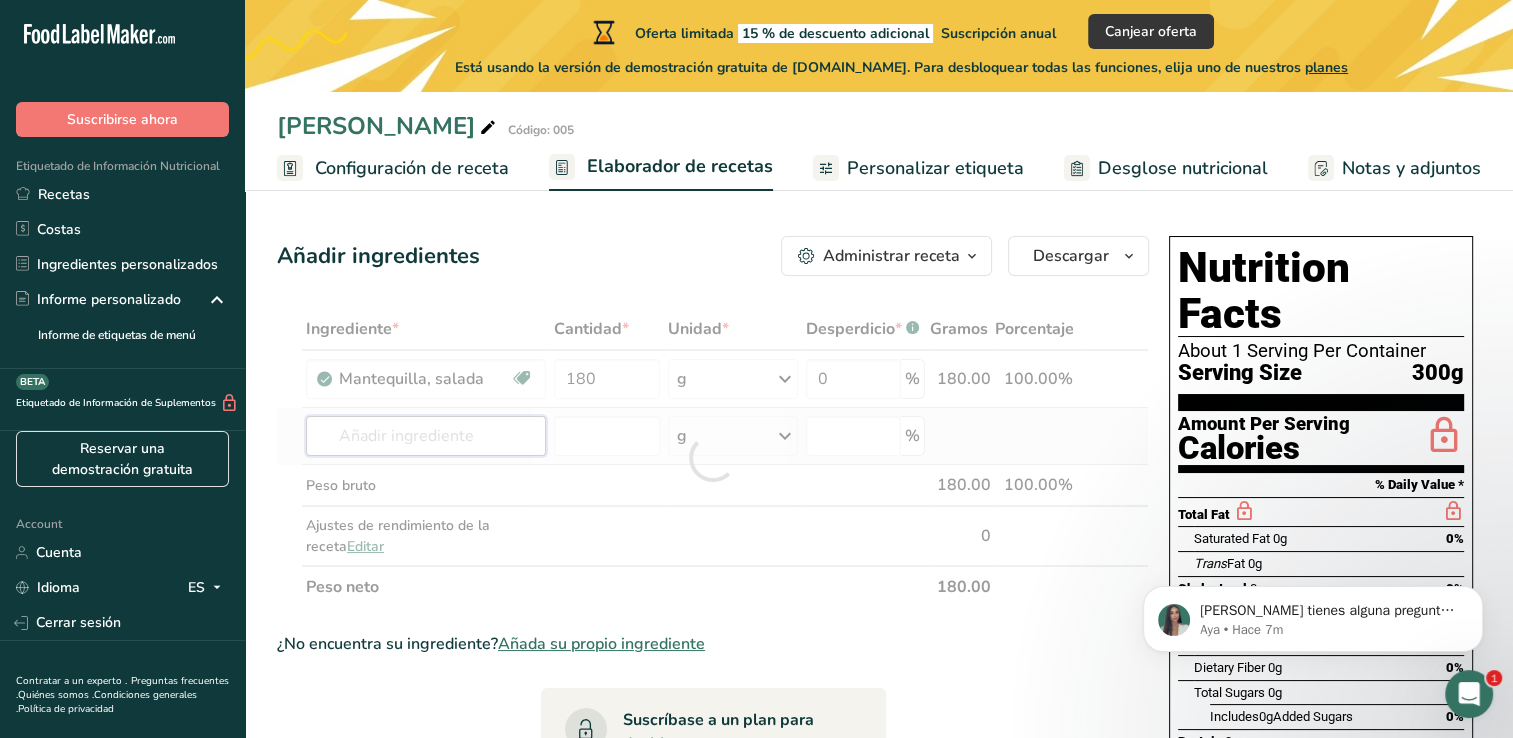 click on "Ingrediente *
Cantidad *
Unidad *
Desperdicio *   .a-a{fill:#347362;}.b-a{fill:#fff;}          Gramos
Porcentaje
Mantequilla, salada
Libre de gluten
Vegetariano
Libre de soja
180
g
Porciones
1 pat (1" sq, 1/3" high)
1 tbsp
1 cup
Ver más
Unidades de peso
g
kg
mg
Ver más
Unidades de volumen
litro
Las unidades de volumen requieren una conversión de densidad. Si conoce la densidad de su ingrediente, introdúzcala a continuación. De lo contrario, haga clic en "RIA", nuestra asistente regulatoria de IA, quien podrá ayudarle.
lb/pie³
g/cm³
mL" at bounding box center [713, 458] 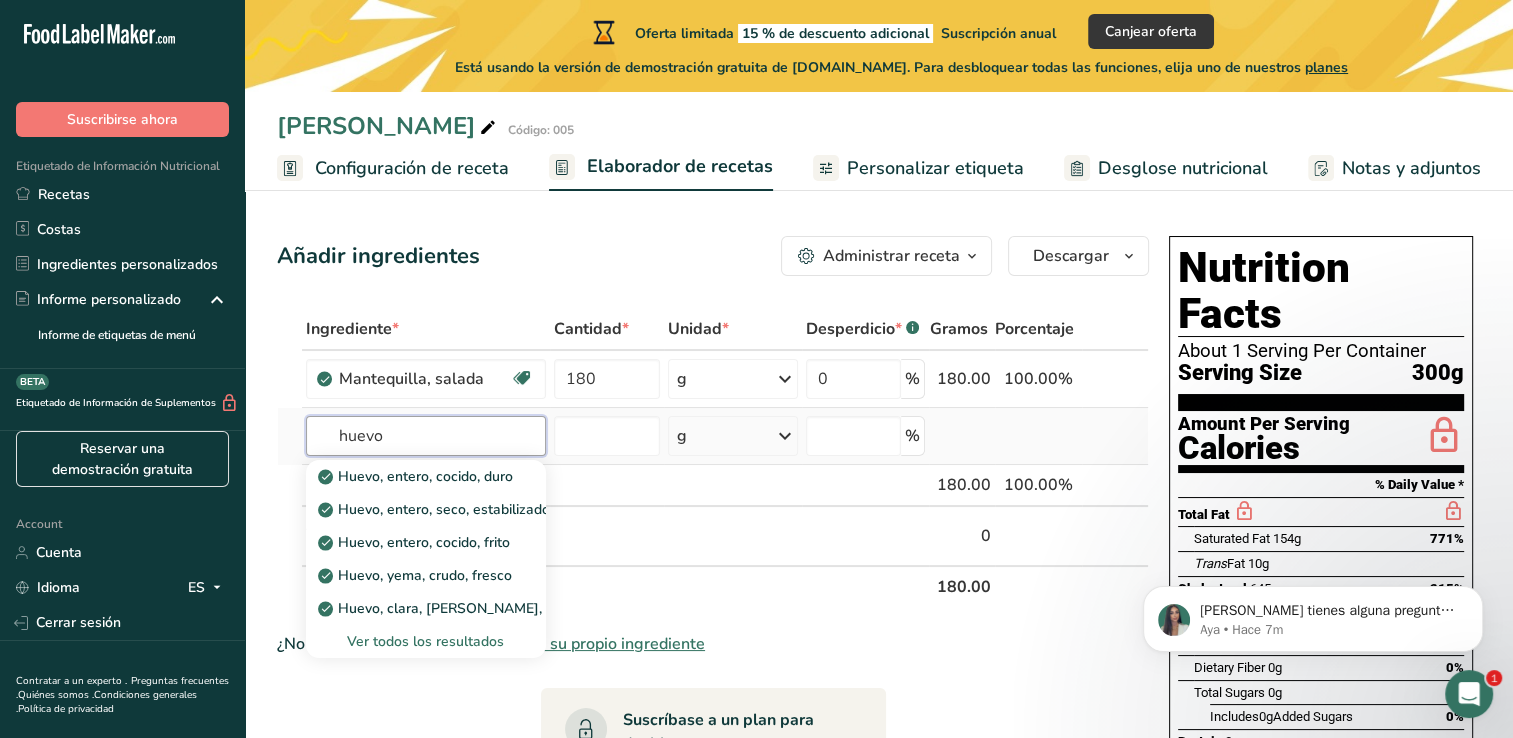 type on "huevo" 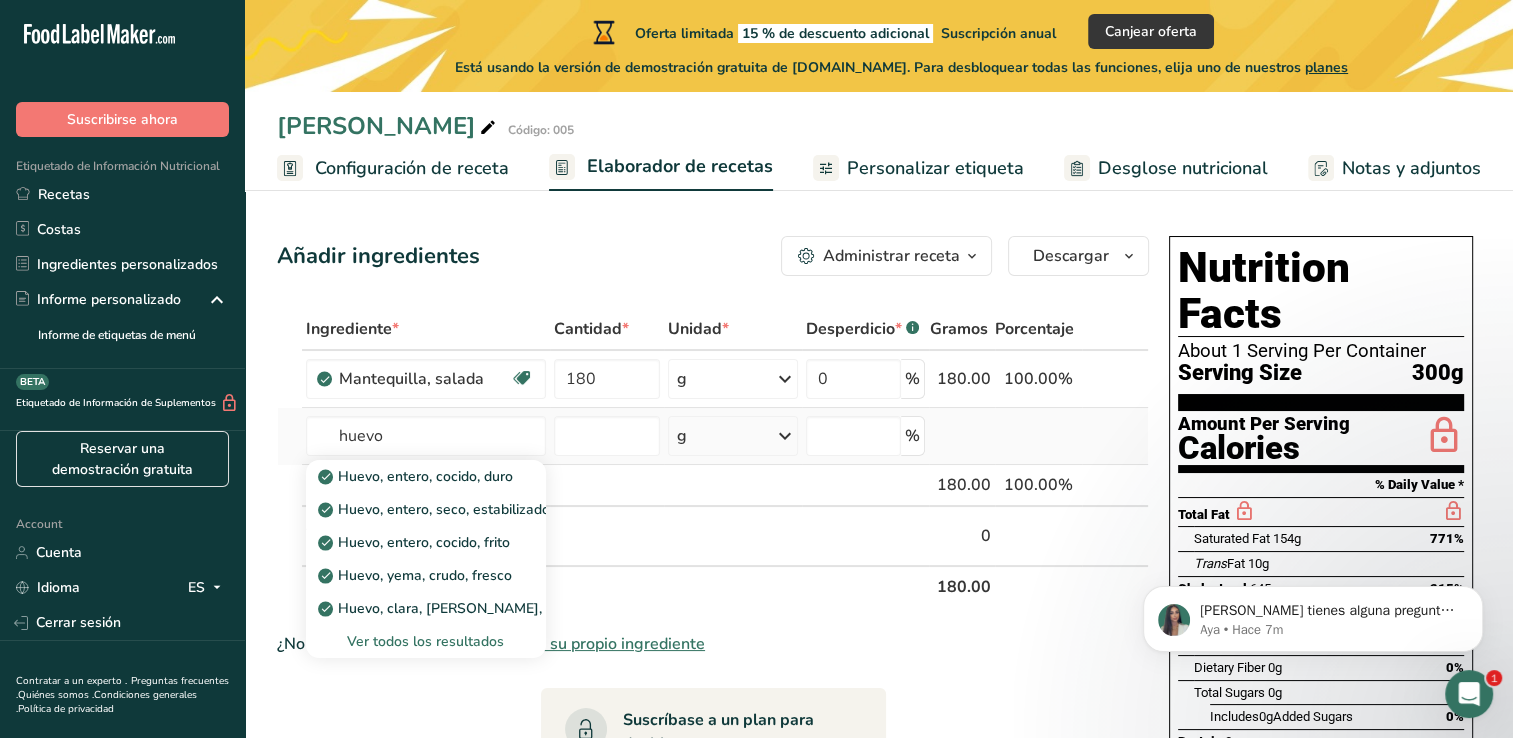 type 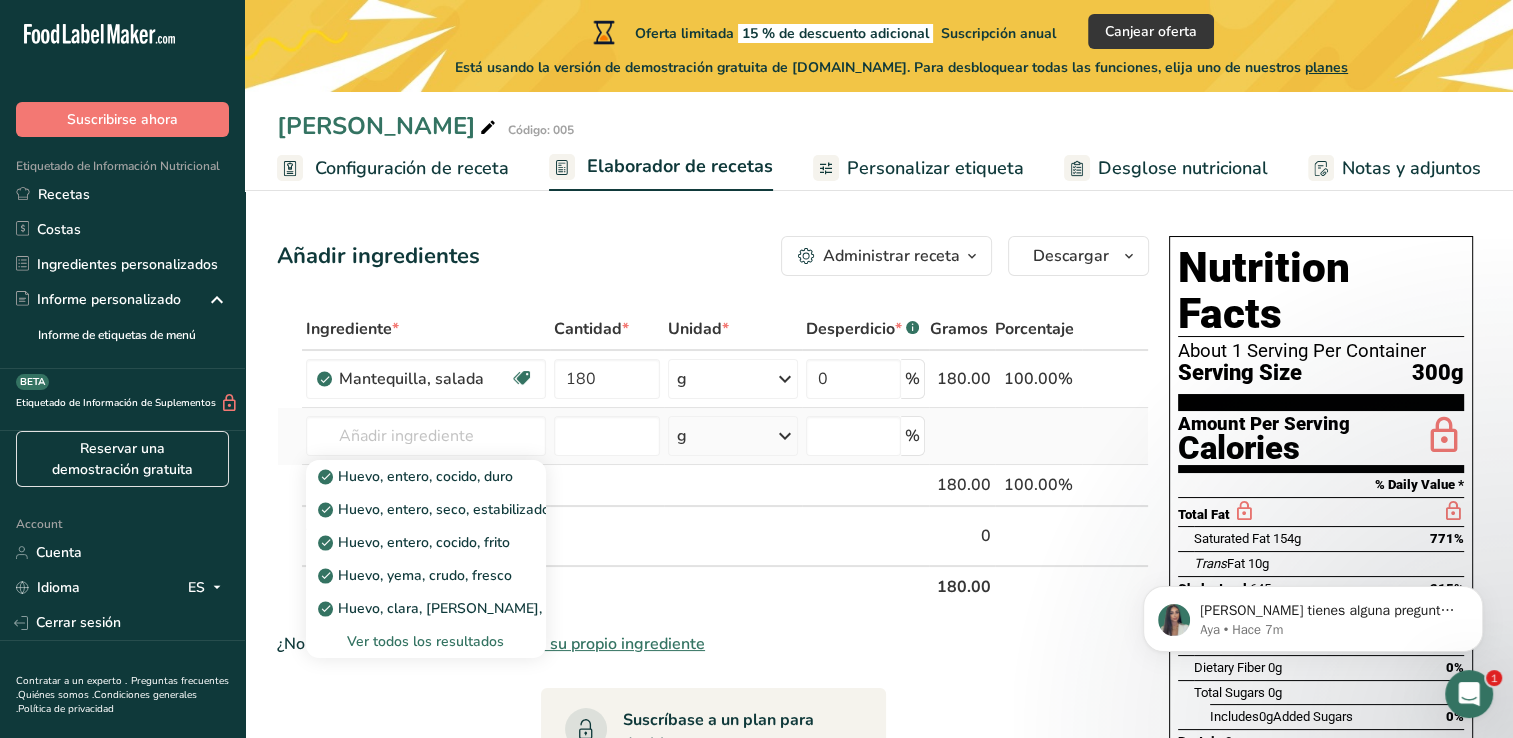 click on "Ver todos los resultados" at bounding box center (426, 641) 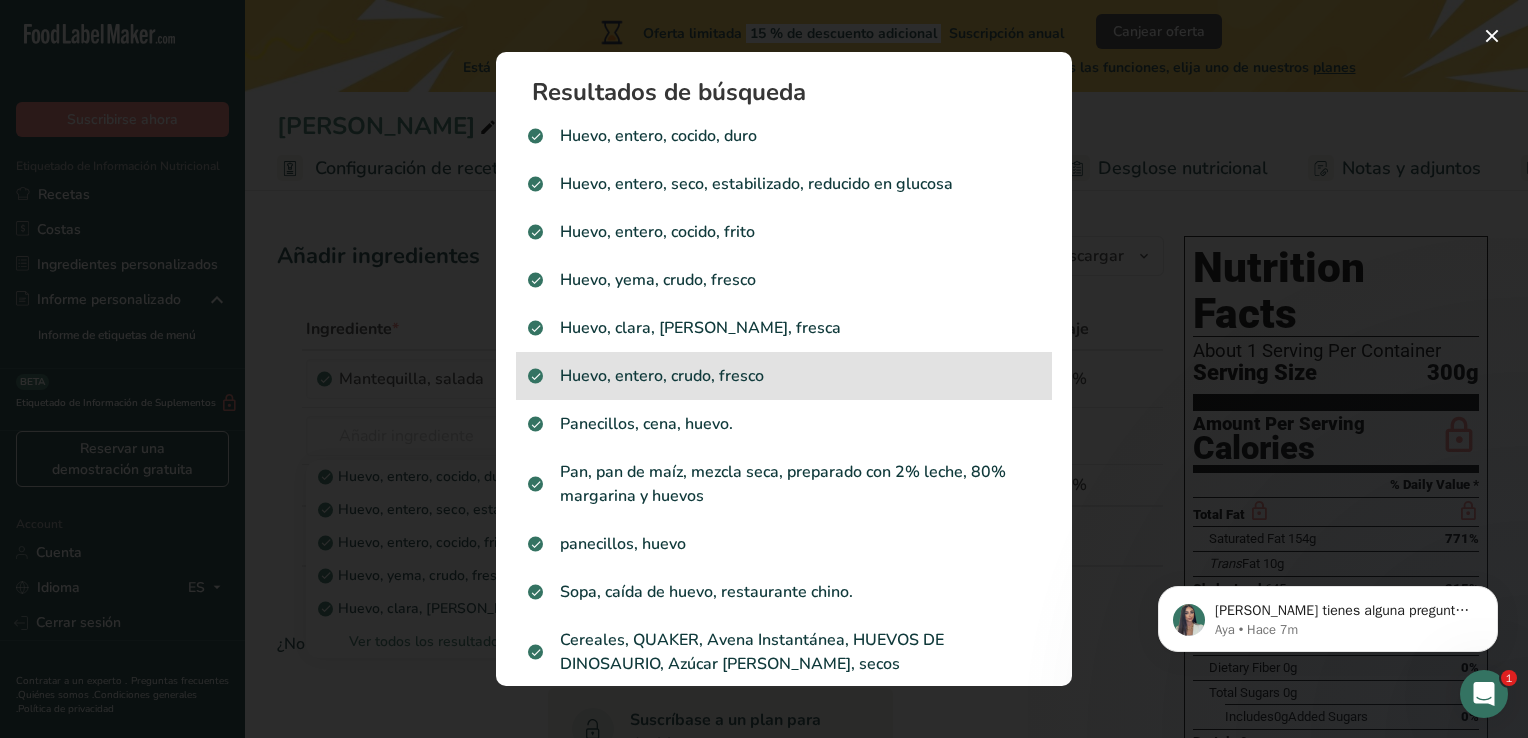 click on "Huevo, entero, crudo, fresco" at bounding box center (784, 376) 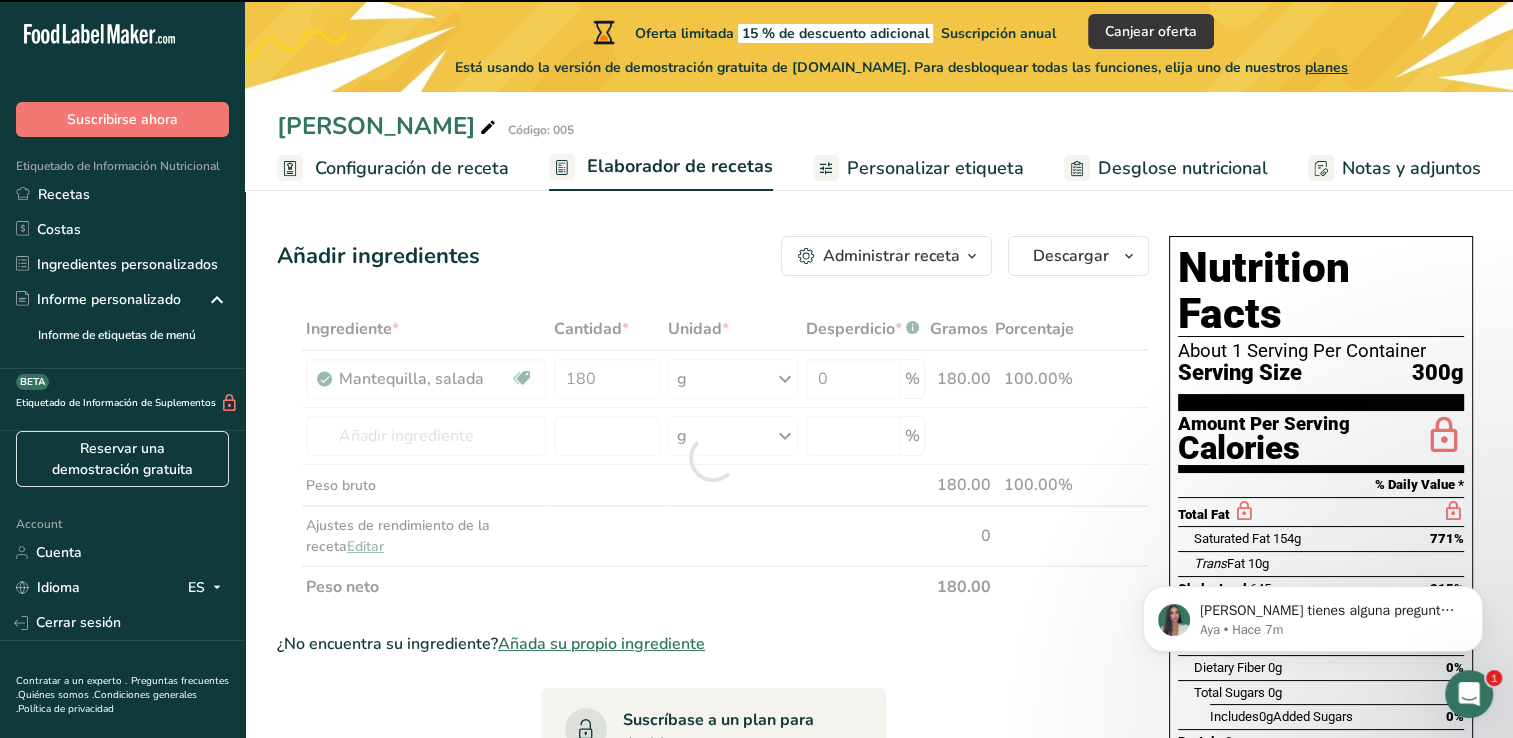 type on "0" 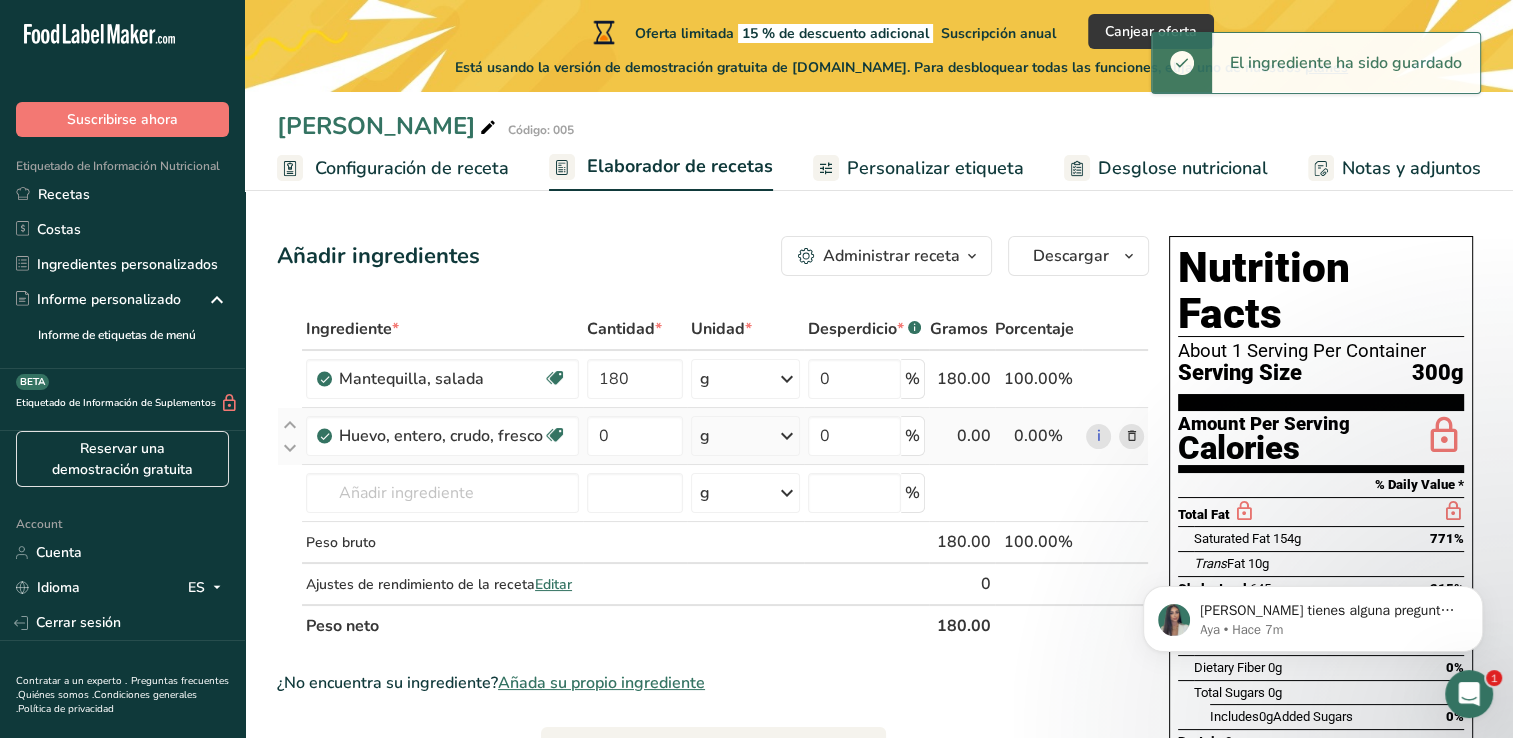 click at bounding box center [787, 436] 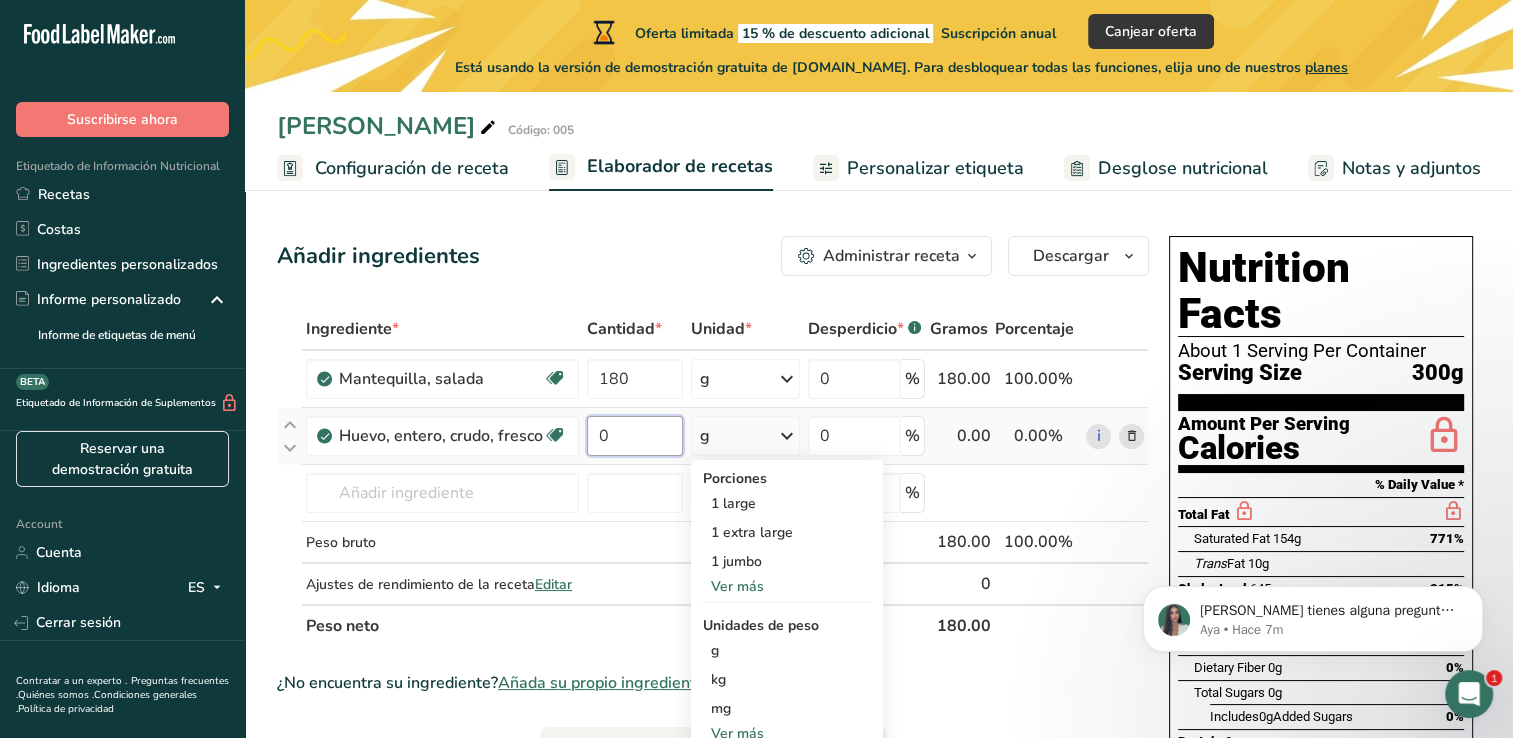 click on "0" at bounding box center (635, 436) 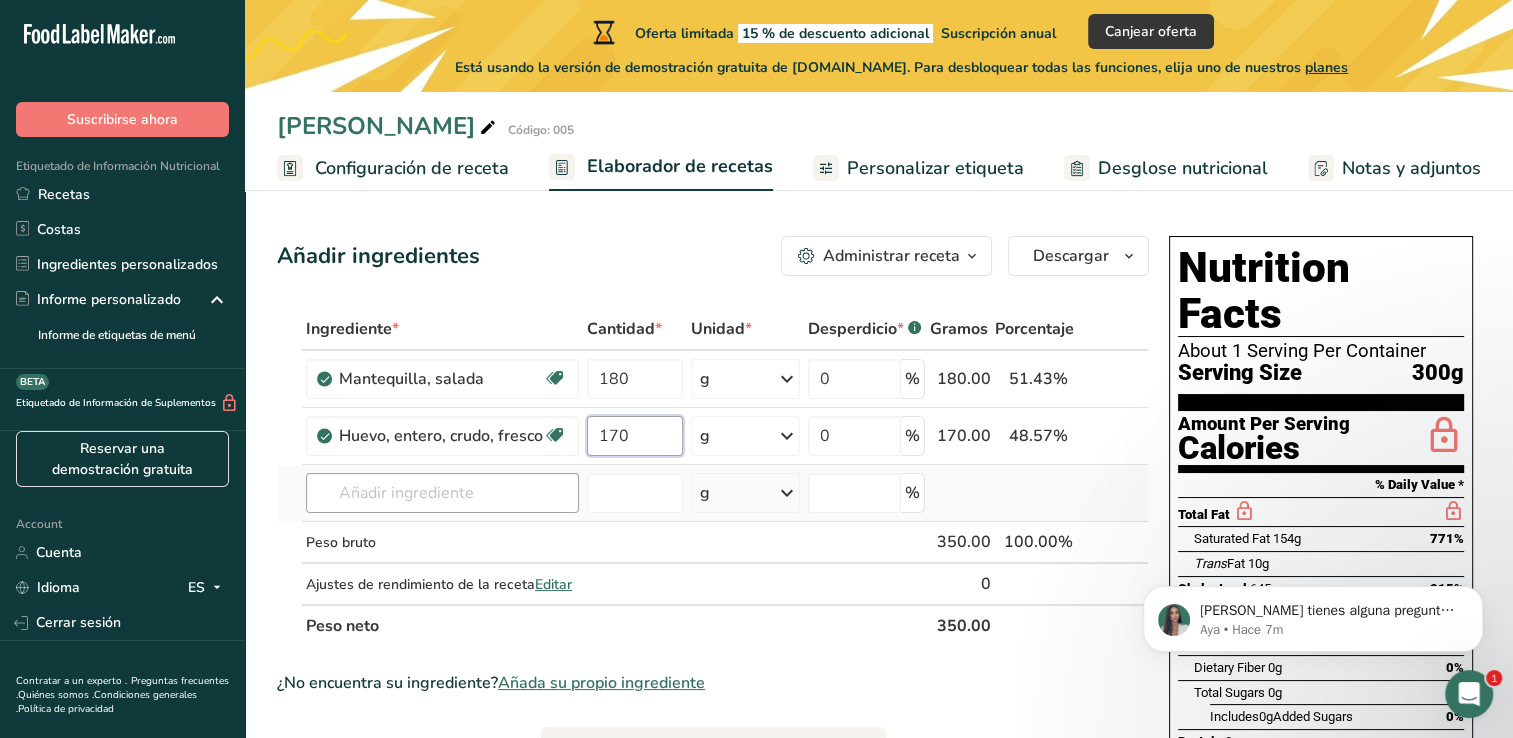 type on "170" 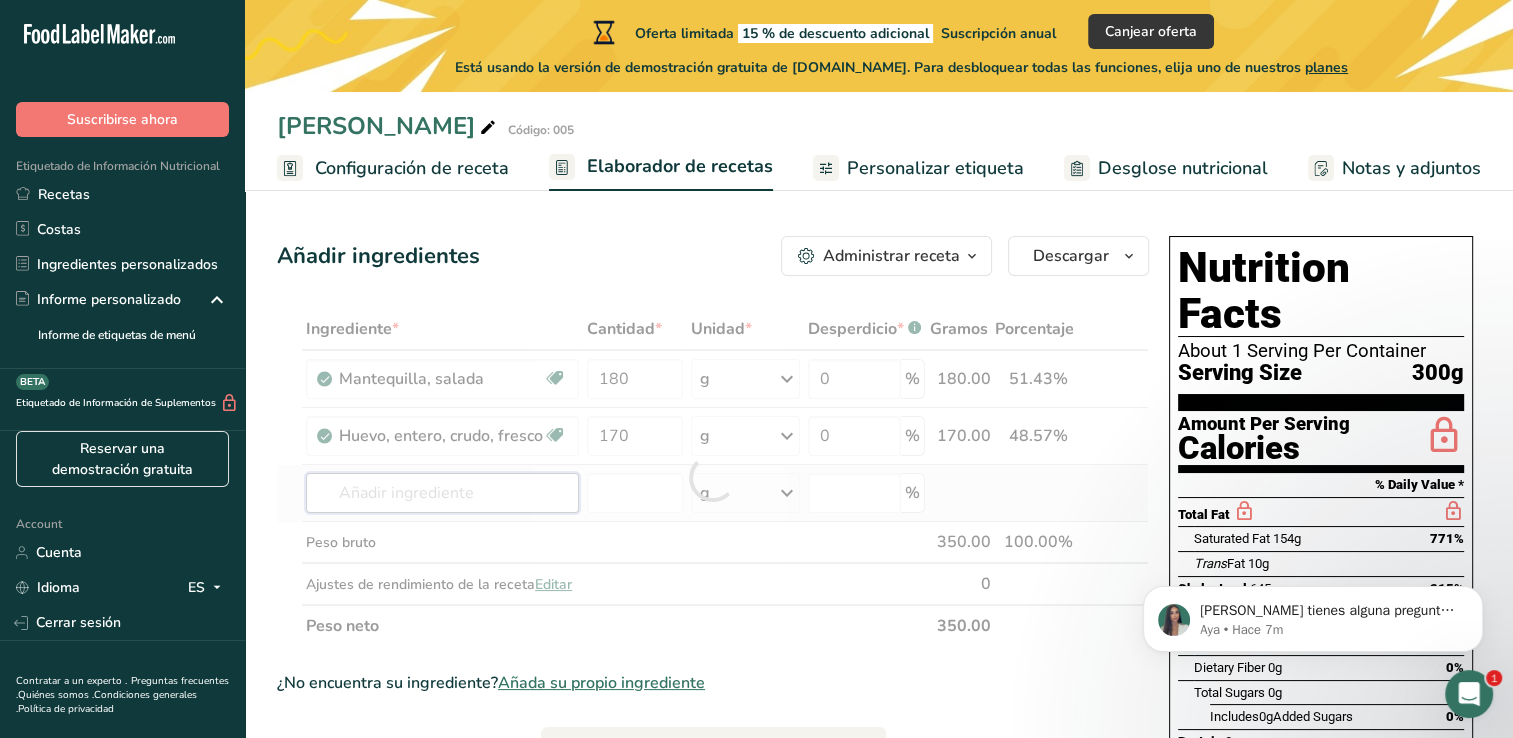 click on "Ingrediente *
Cantidad *
Unidad *
Desperdicio *   .a-a{fill:#347362;}.b-a{fill:#fff;}          Gramos
Porcentaje
Mantequilla, salada
Libre de gluten
Vegetariano
Libre de soja
180
g
Porciones
1 pat (1" sq, 1/3" high)
1 tbsp
1 cup
Ver más
Unidades de peso
g
kg
mg
Ver más
Unidades de volumen
litro
Las unidades de volumen requieren una conversión de densidad. Si conoce la densidad de su ingrediente, introdúzcala a continuación. De lo contrario, haga clic en "RIA", nuestra asistente regulatoria de IA, quien podrá ayudarle.
lb/pie³
g/cm³
mL" at bounding box center (713, 477) 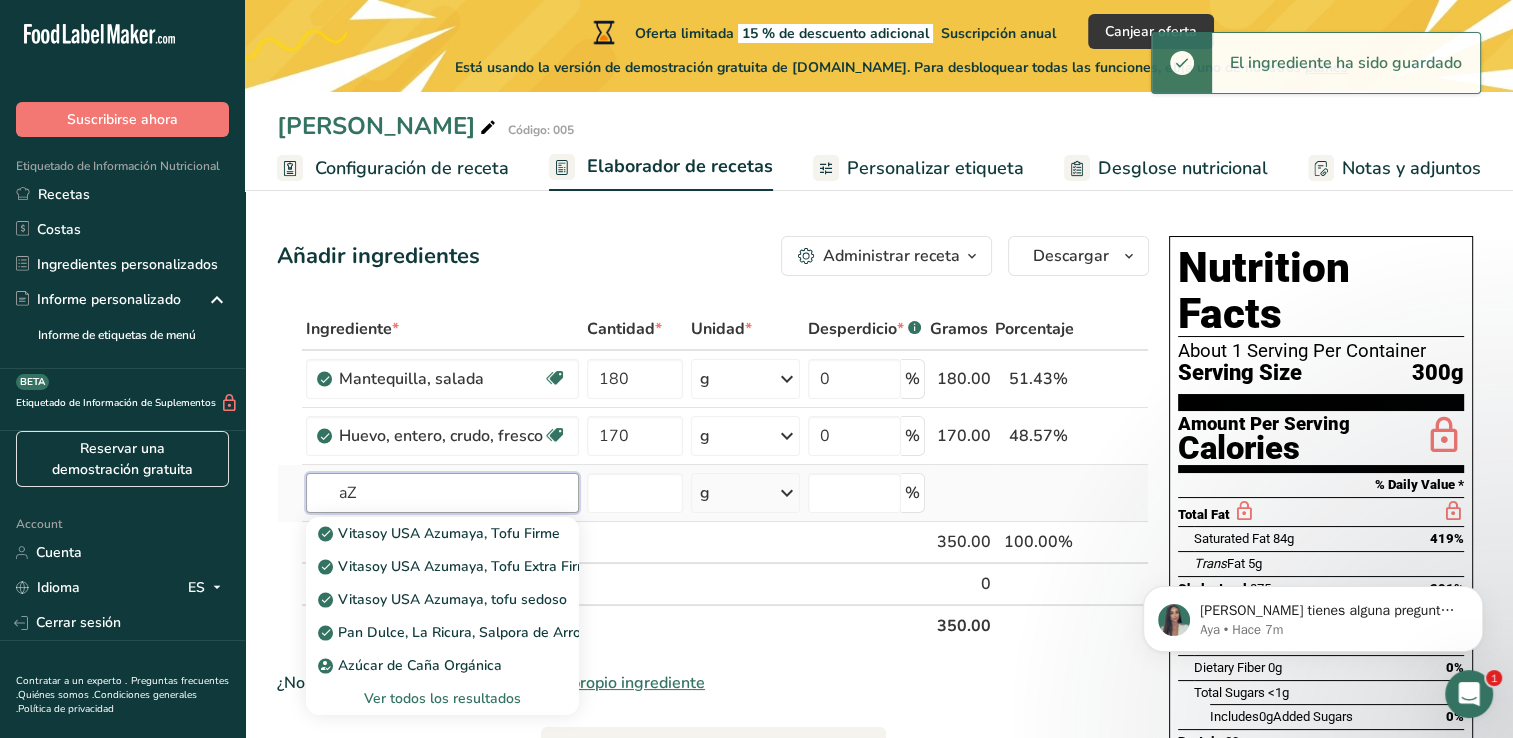 type on "a" 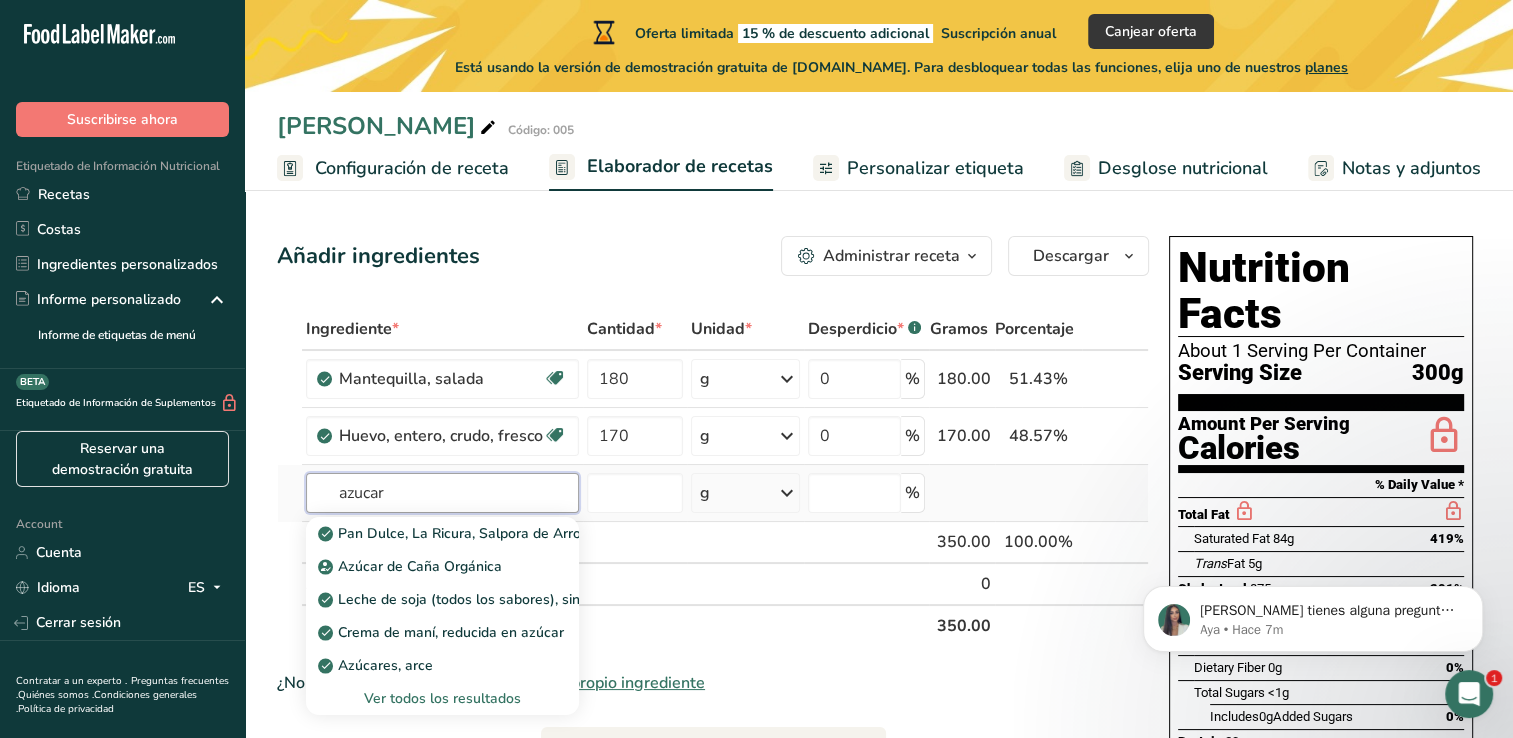 type on "azucar" 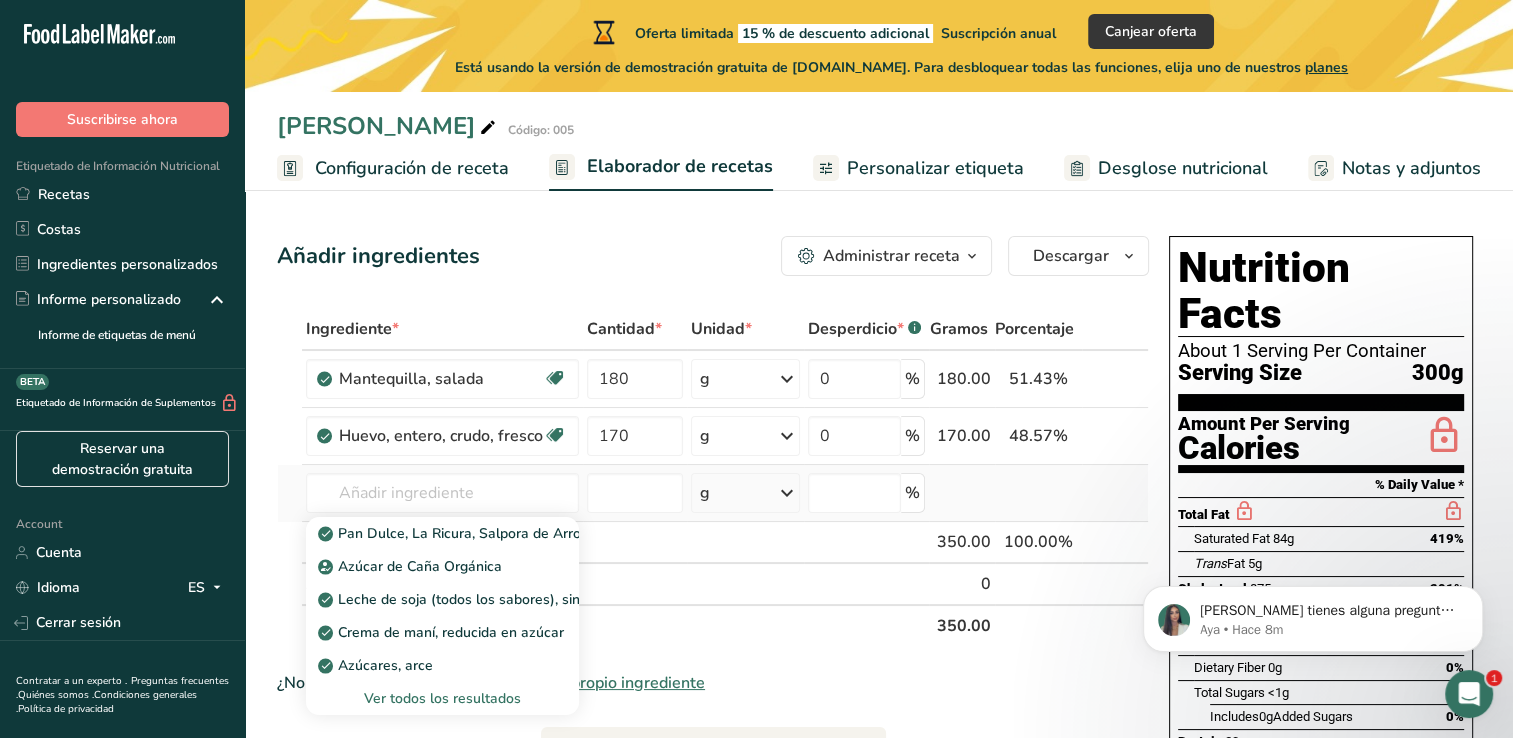 click on "Ver todos los resultados" at bounding box center (442, 698) 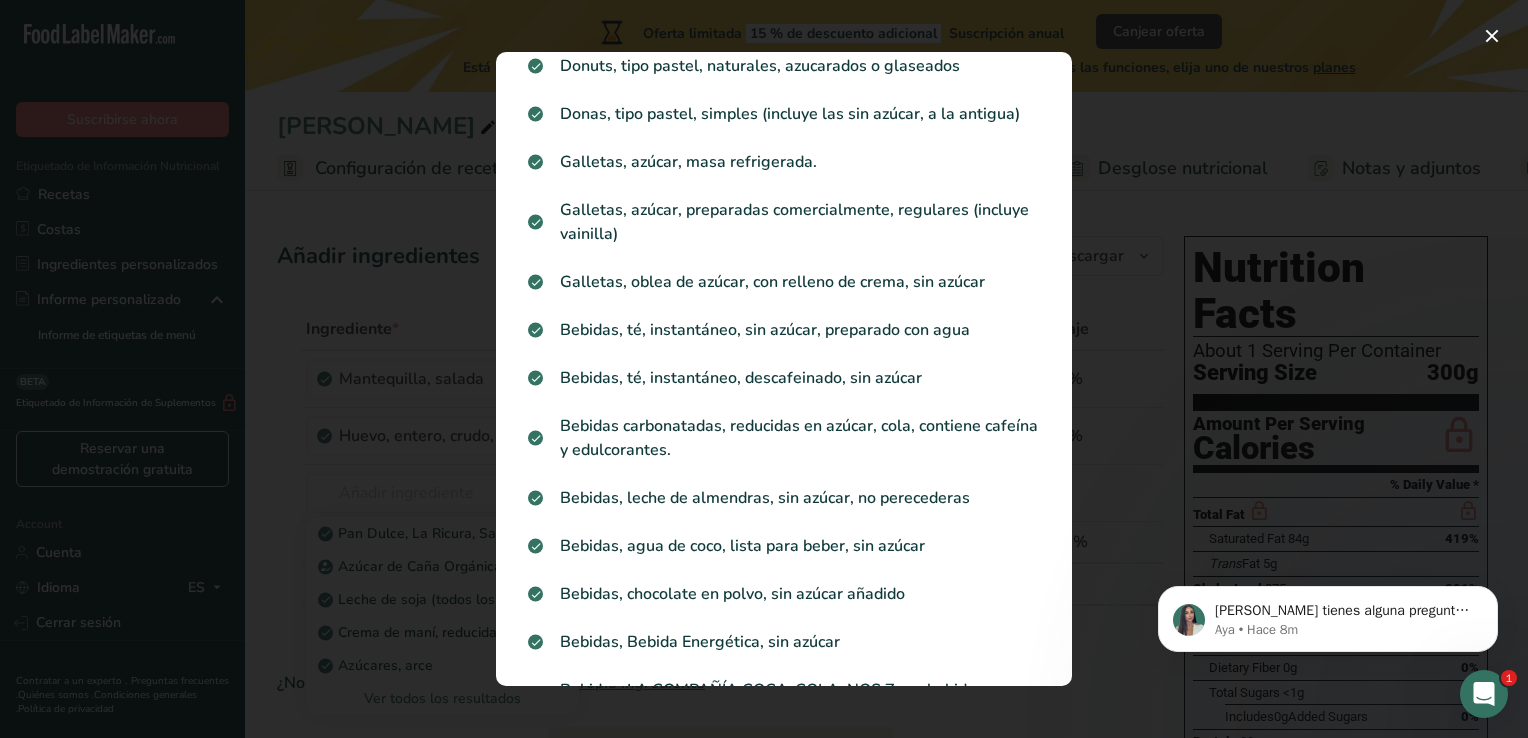 scroll, scrollTop: 1179, scrollLeft: 0, axis: vertical 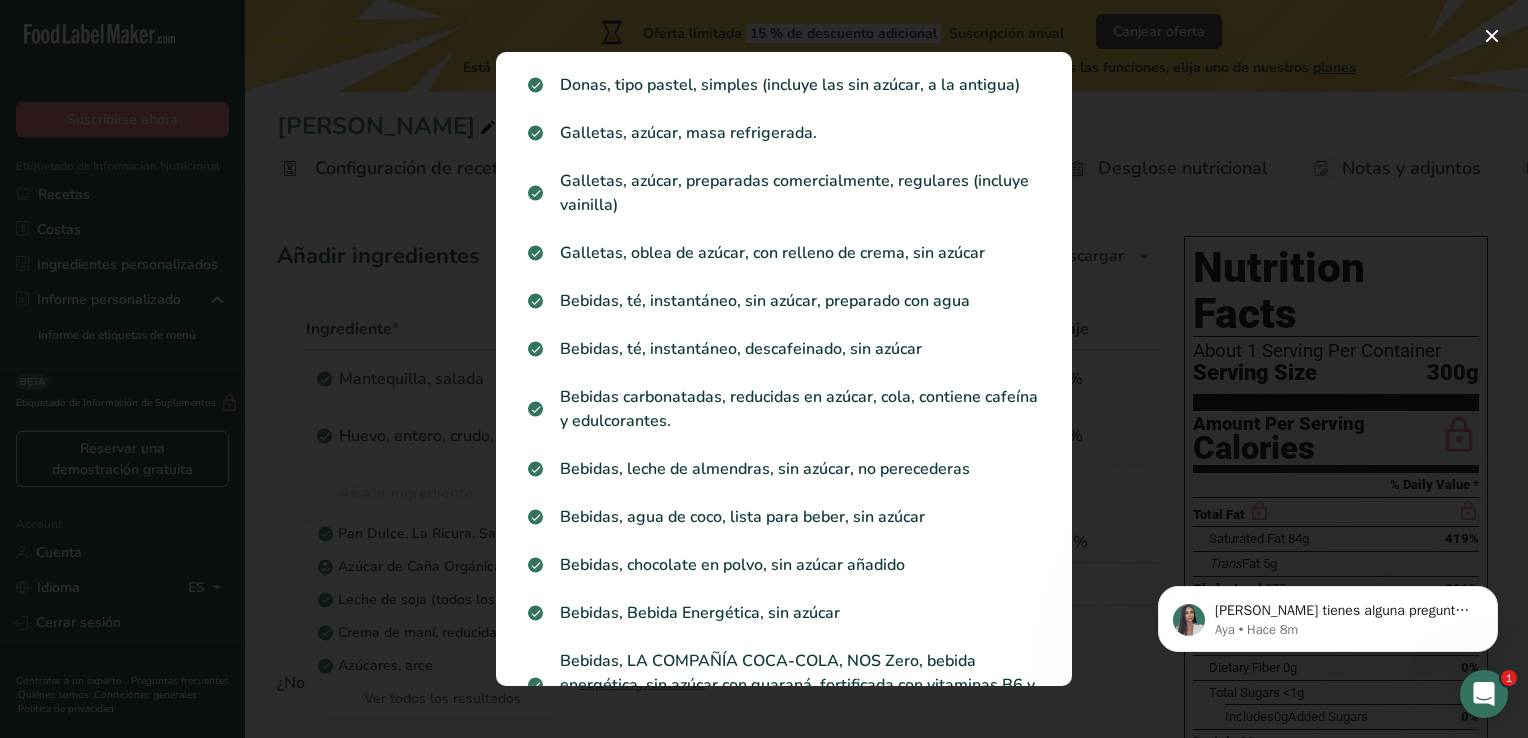 click at bounding box center (764, 369) 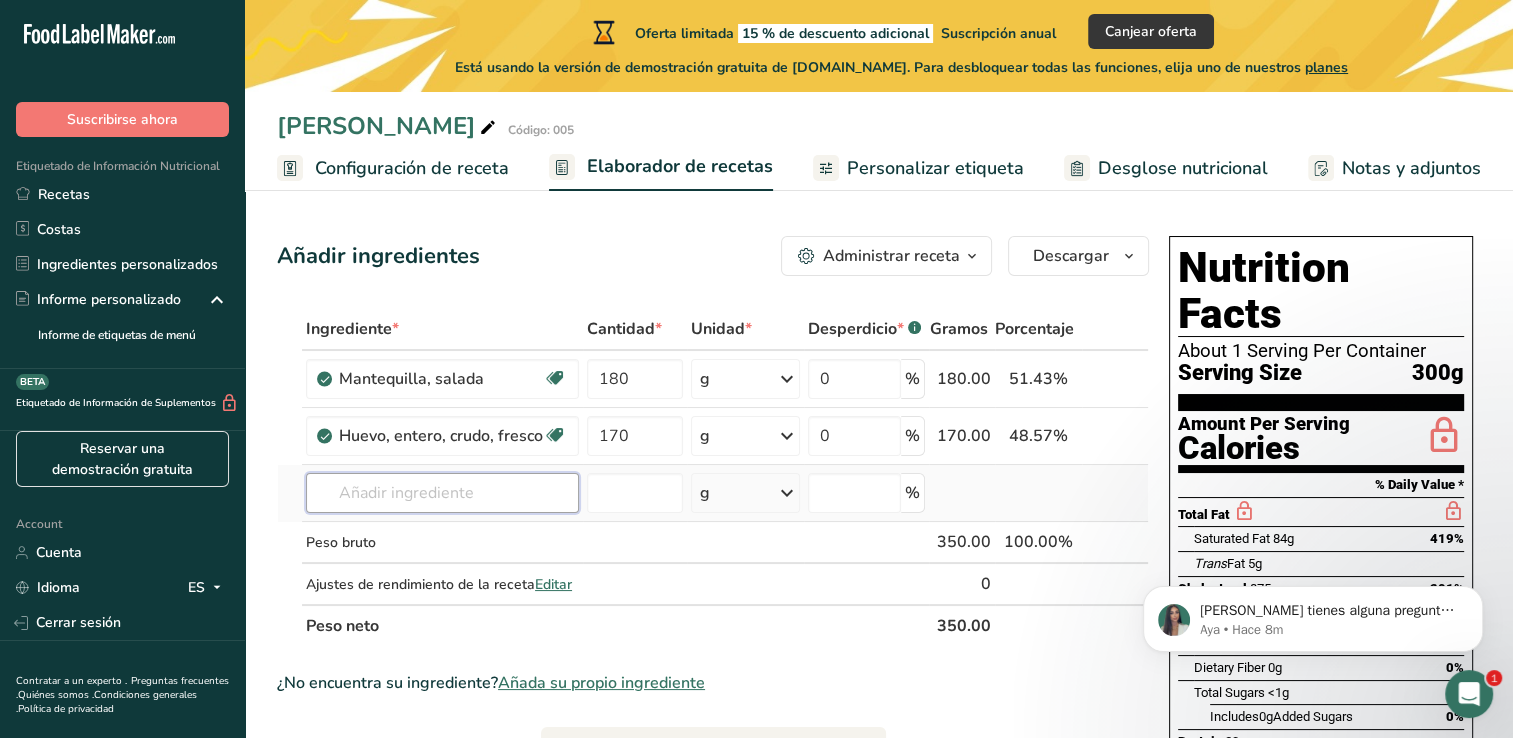 click at bounding box center [442, 493] 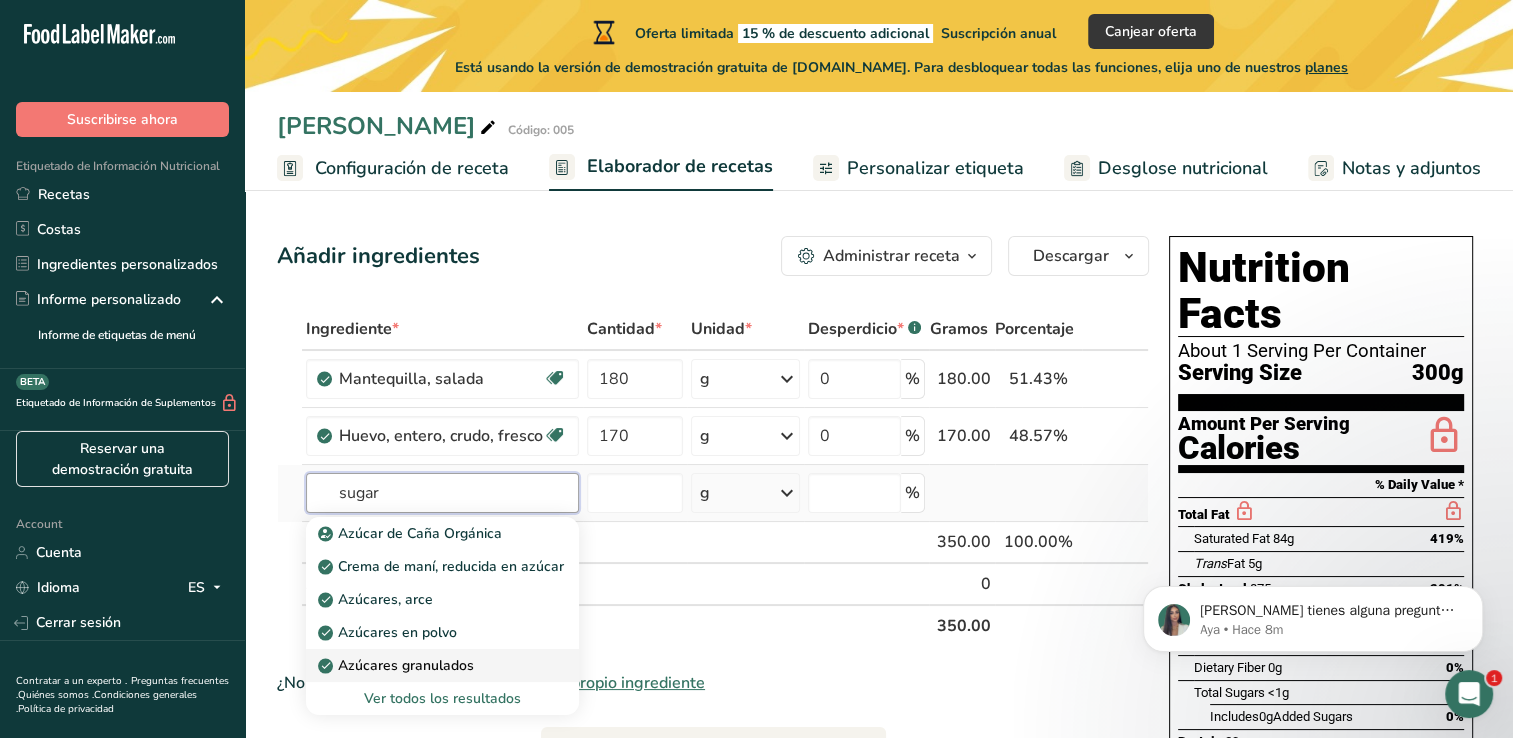 type on "sugar" 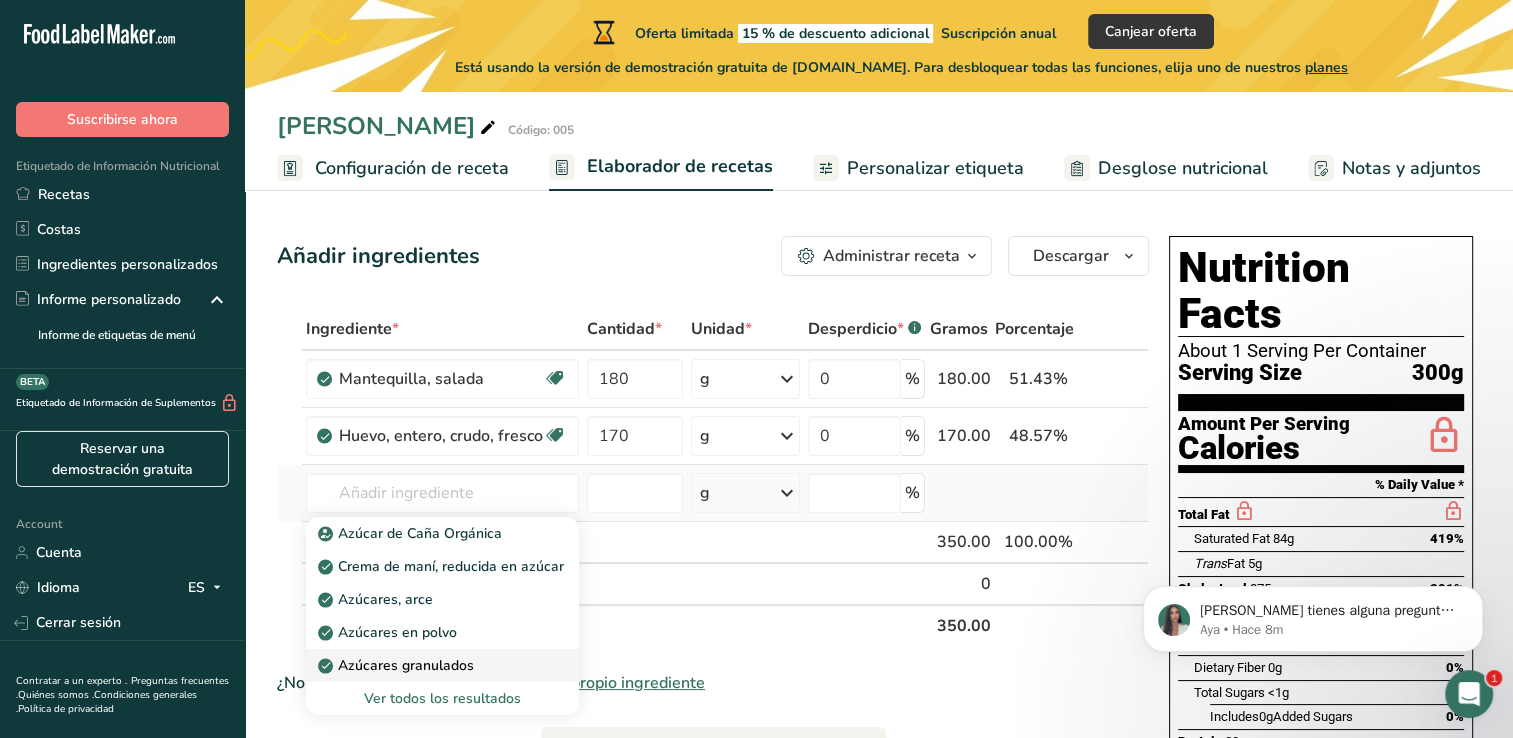 click on "Azúcares granulados" at bounding box center [442, 665] 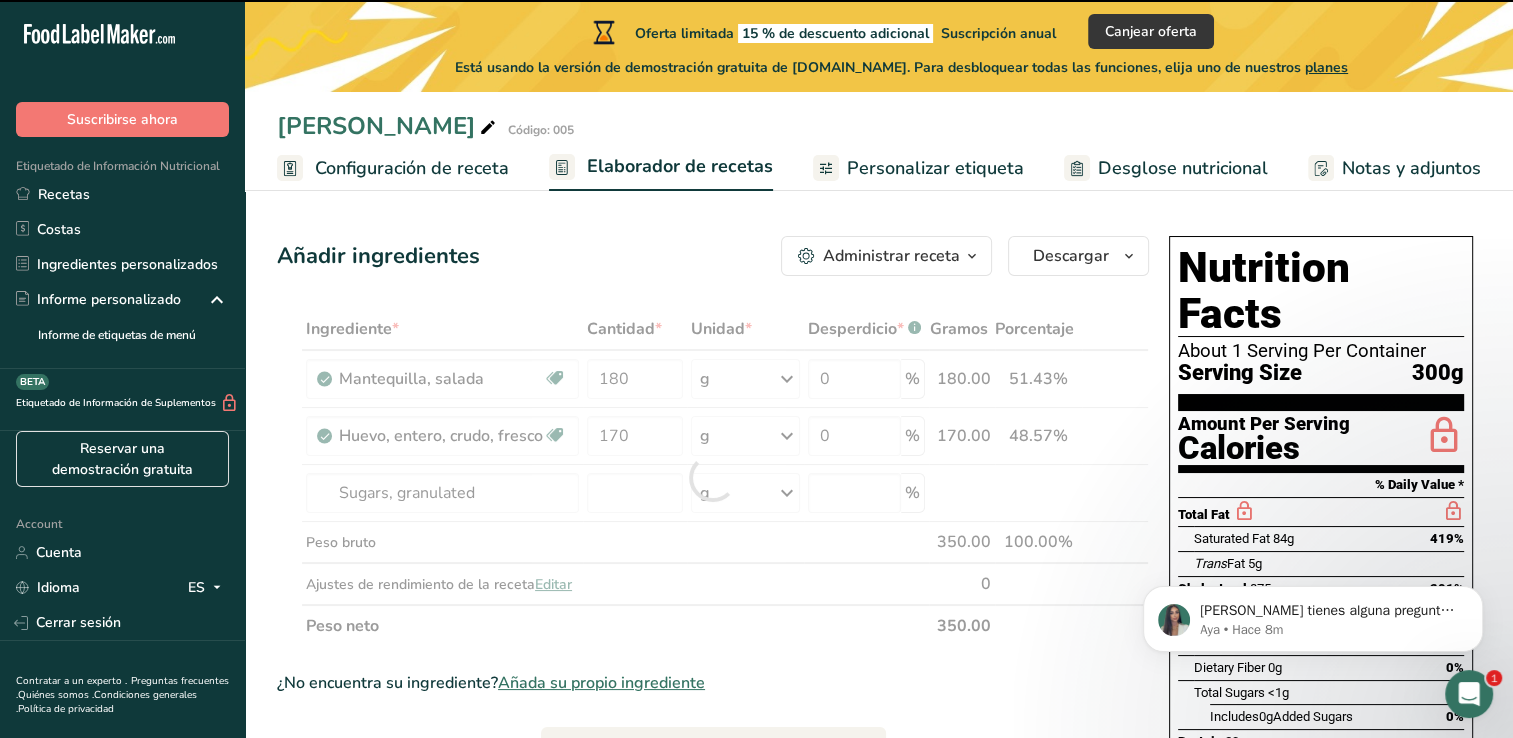 type on "0" 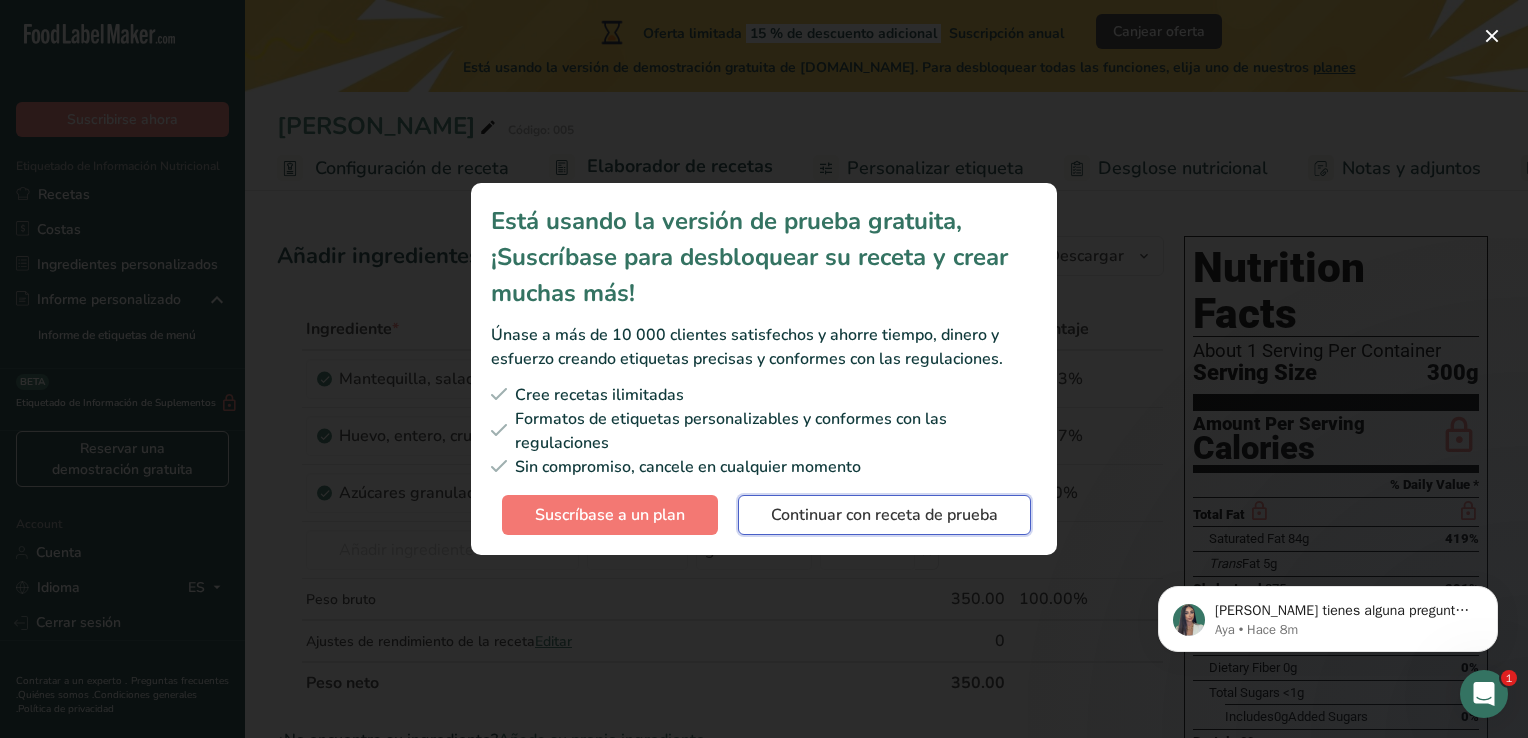 click on "Continuar con receta de prueba" at bounding box center [884, 515] 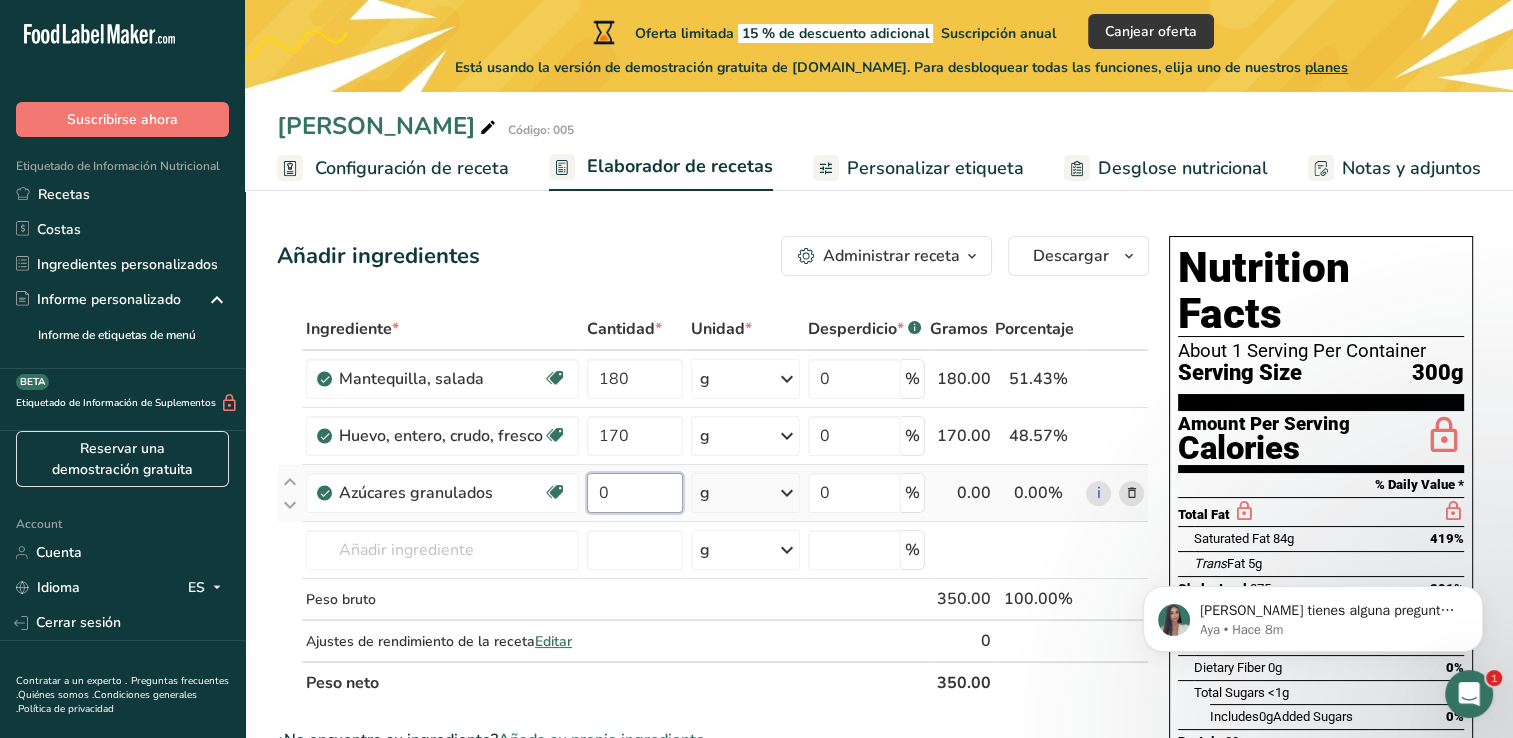 click on "0" at bounding box center [635, 493] 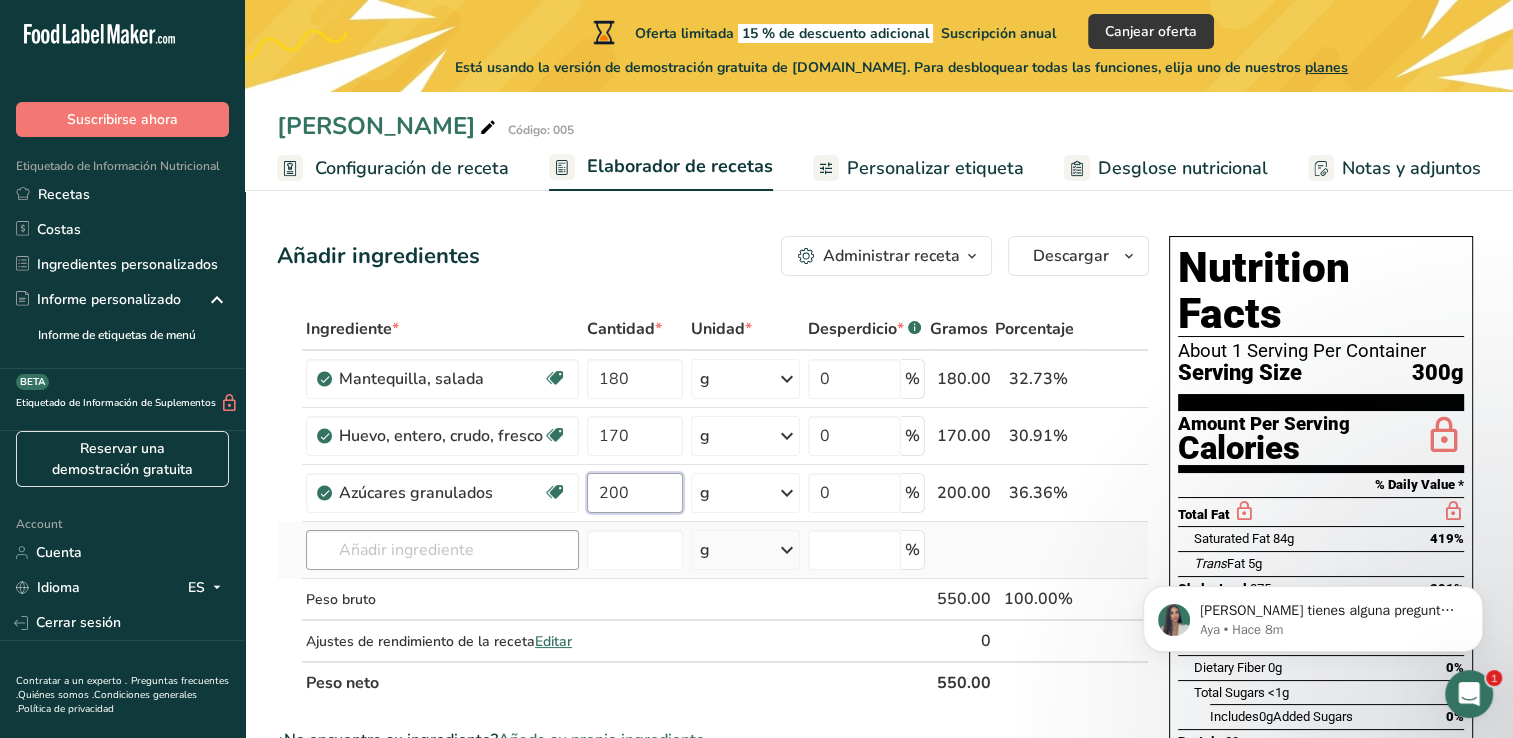 type on "200" 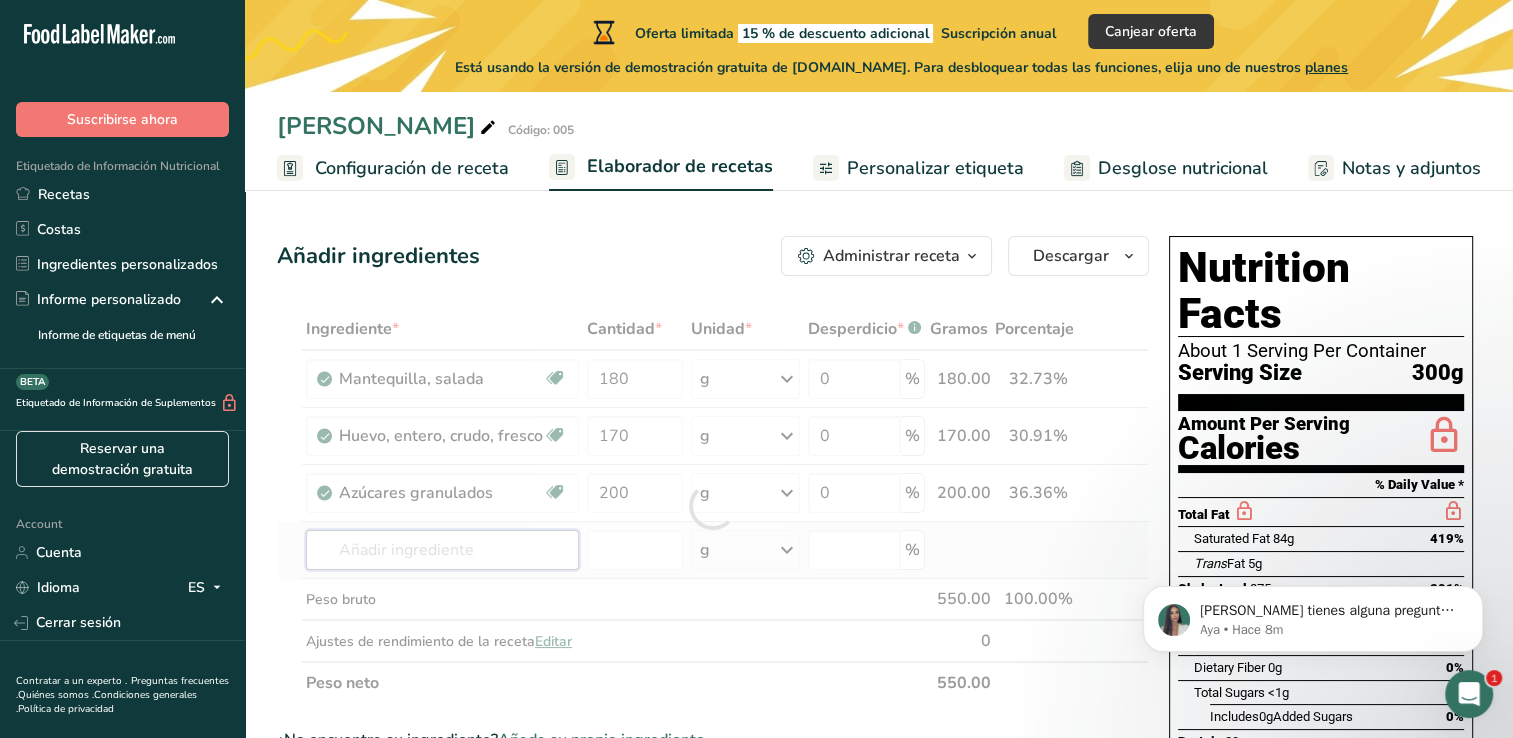 click on "Ingrediente *
Cantidad *
Unidad *
Desperdicio *   .a-a{fill:#347362;}.b-a{fill:#fff;}          Gramos
Porcentaje
Mantequilla, salada
Libre de gluten
Vegetariano
Libre de soja
180
g
Porciones
1 pat (1" sq, 1/3" high)
1 tbsp
1 cup
Ver más
Unidades de peso
g
kg
mg
Ver más
Unidades de volumen
litro
Las unidades de volumen requieren una conversión de densidad. Si conoce la densidad de su ingrediente, introdúzcala a continuación. De lo contrario, haga clic en "RIA", nuestra asistente regulatoria de IA, quien podrá ayudarle.
lb/pie³
g/cm³
mL" at bounding box center [713, 506] 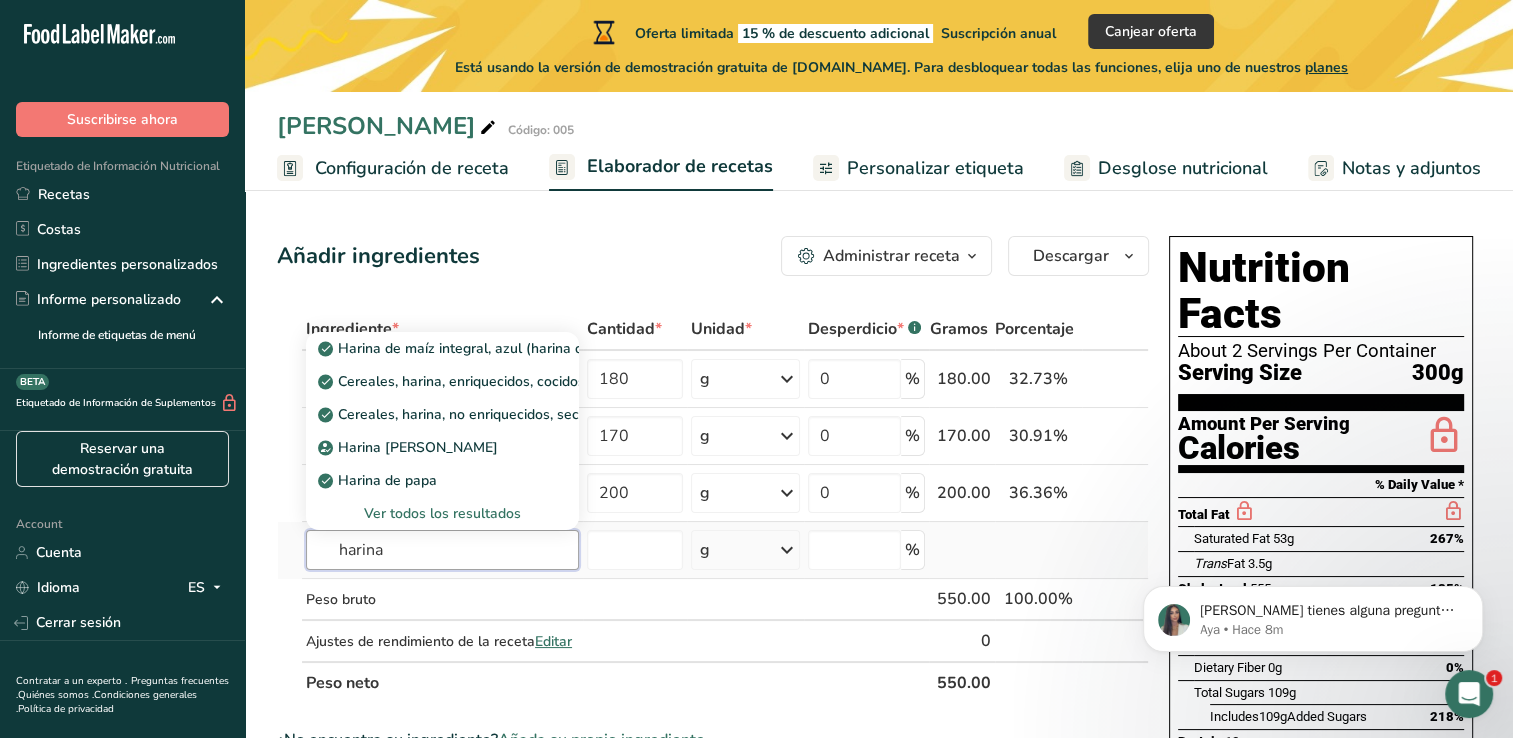 type on "harina" 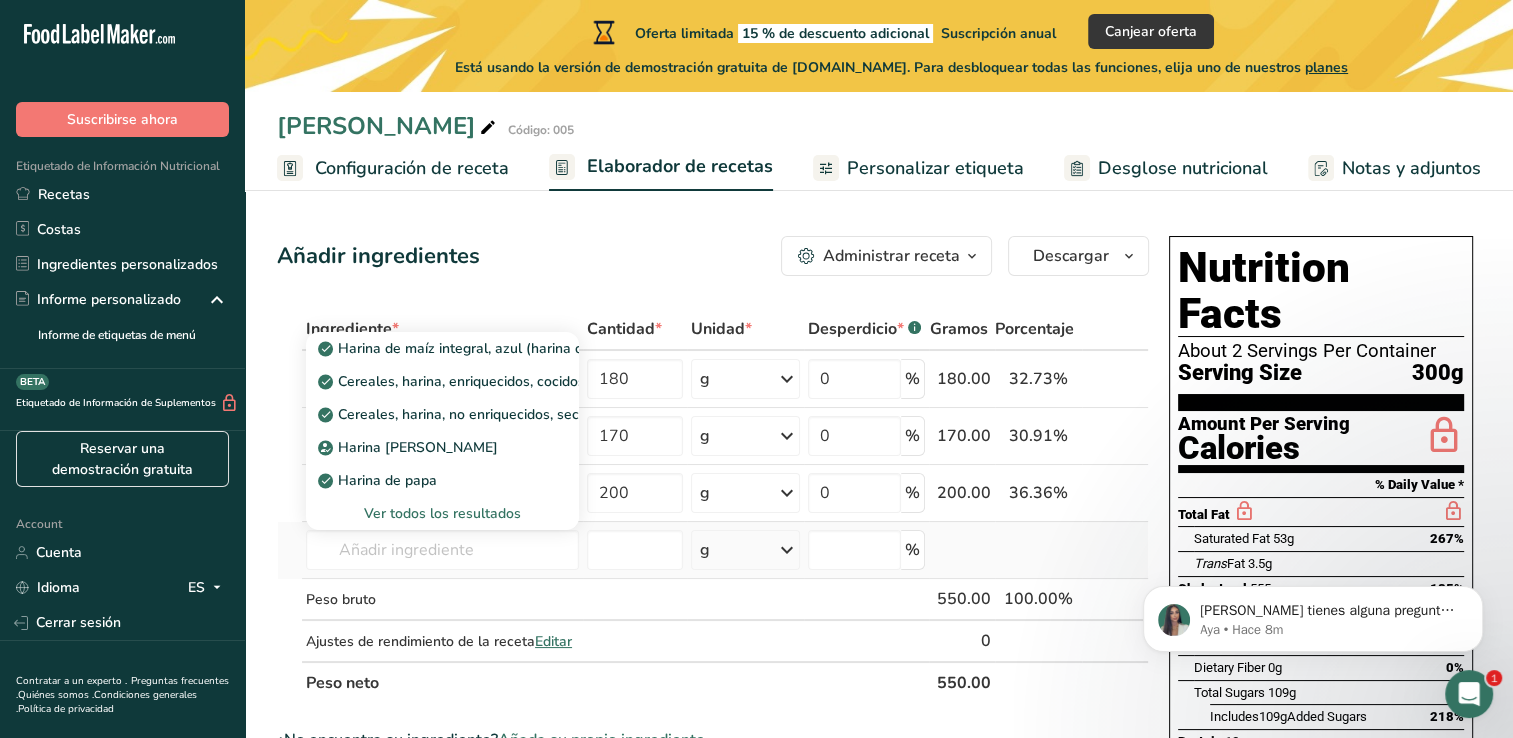 click on "Ver todos los resultados" at bounding box center (442, 513) 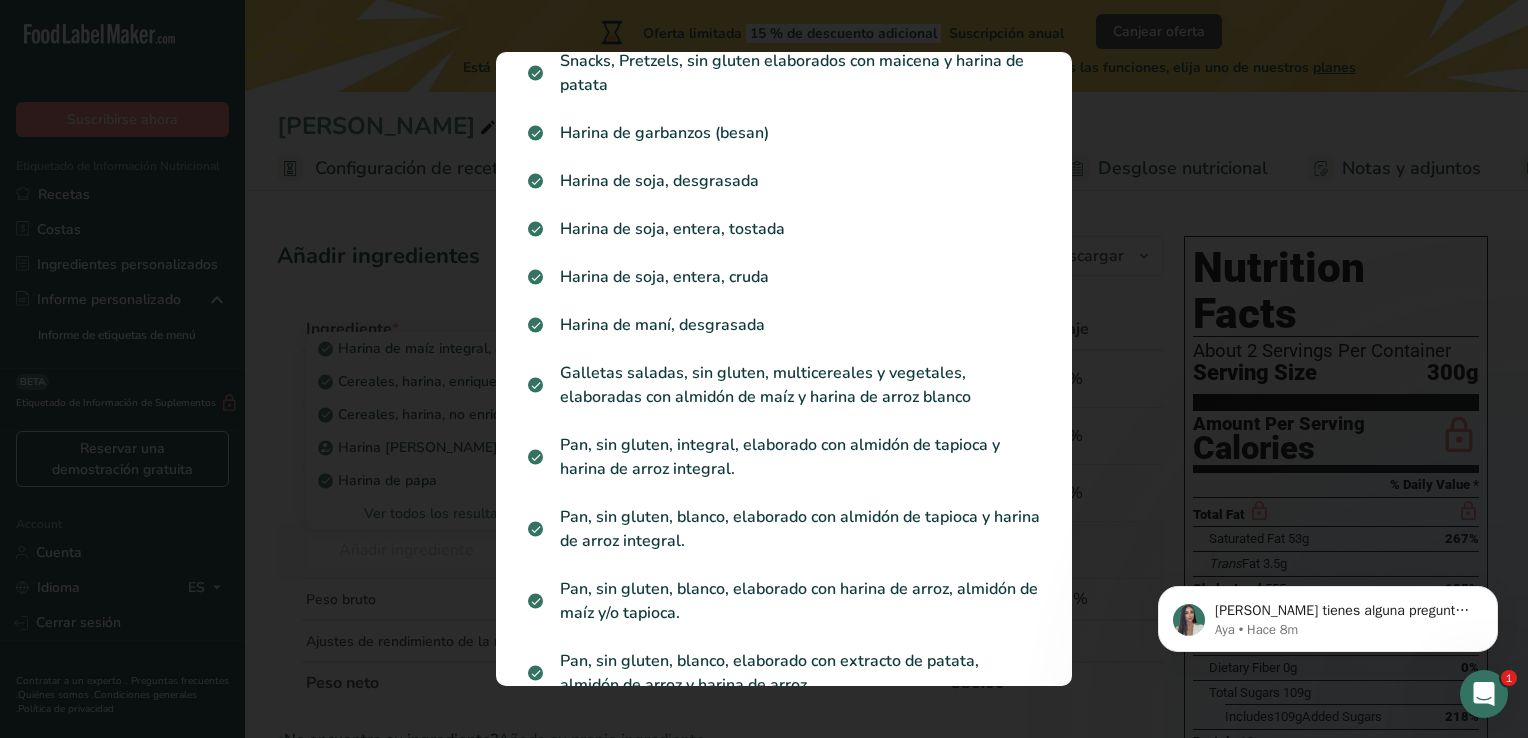 scroll, scrollTop: 1227, scrollLeft: 0, axis: vertical 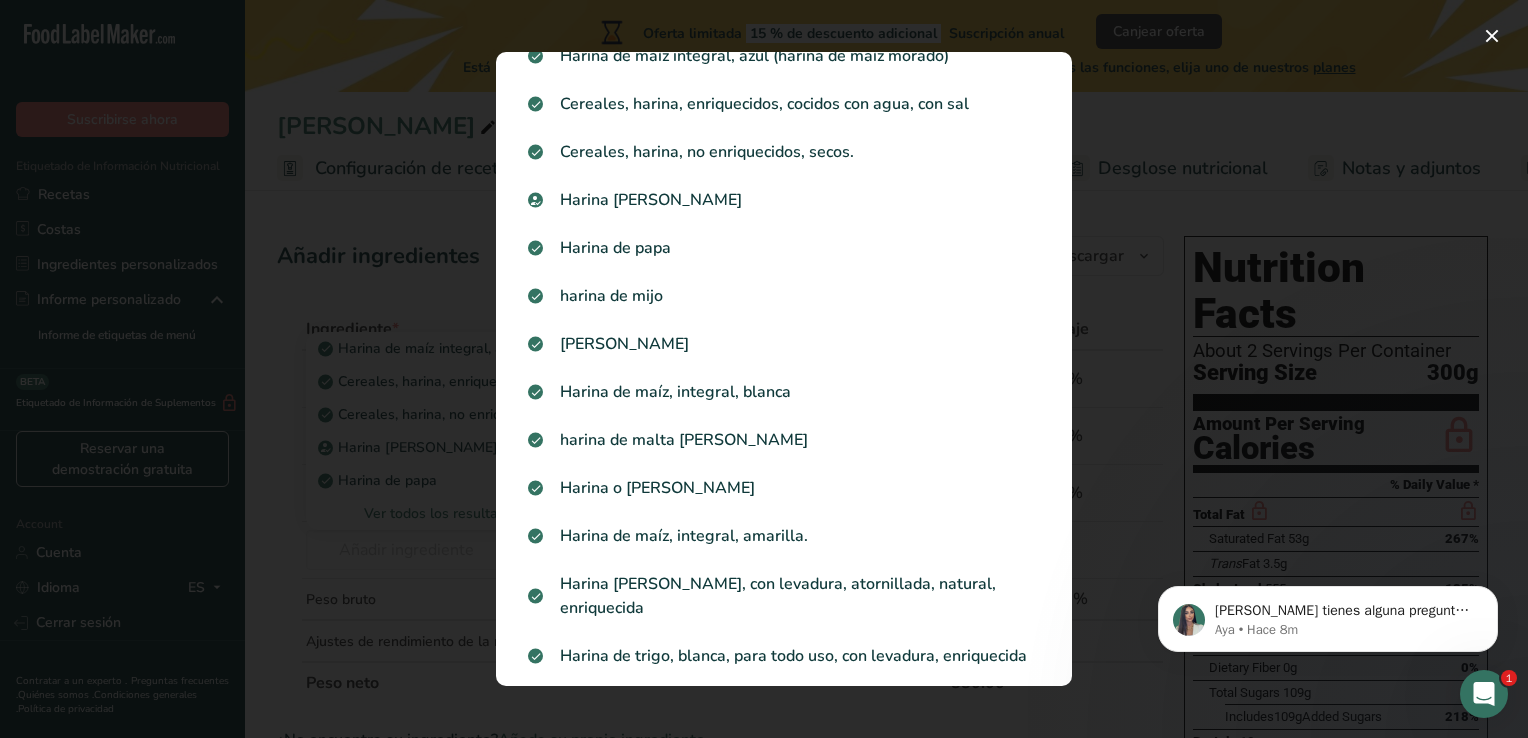 click at bounding box center [764, 369] 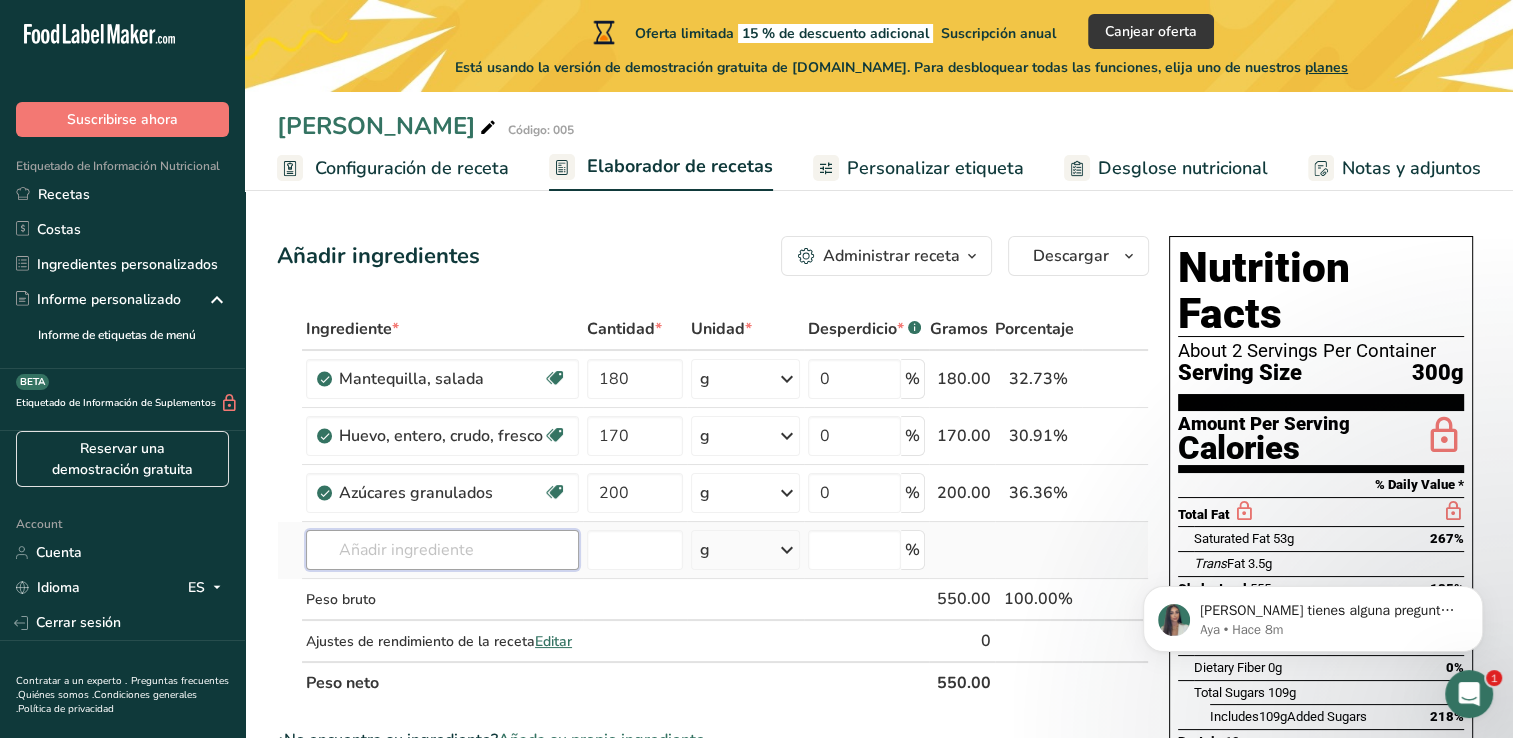 click at bounding box center [442, 550] 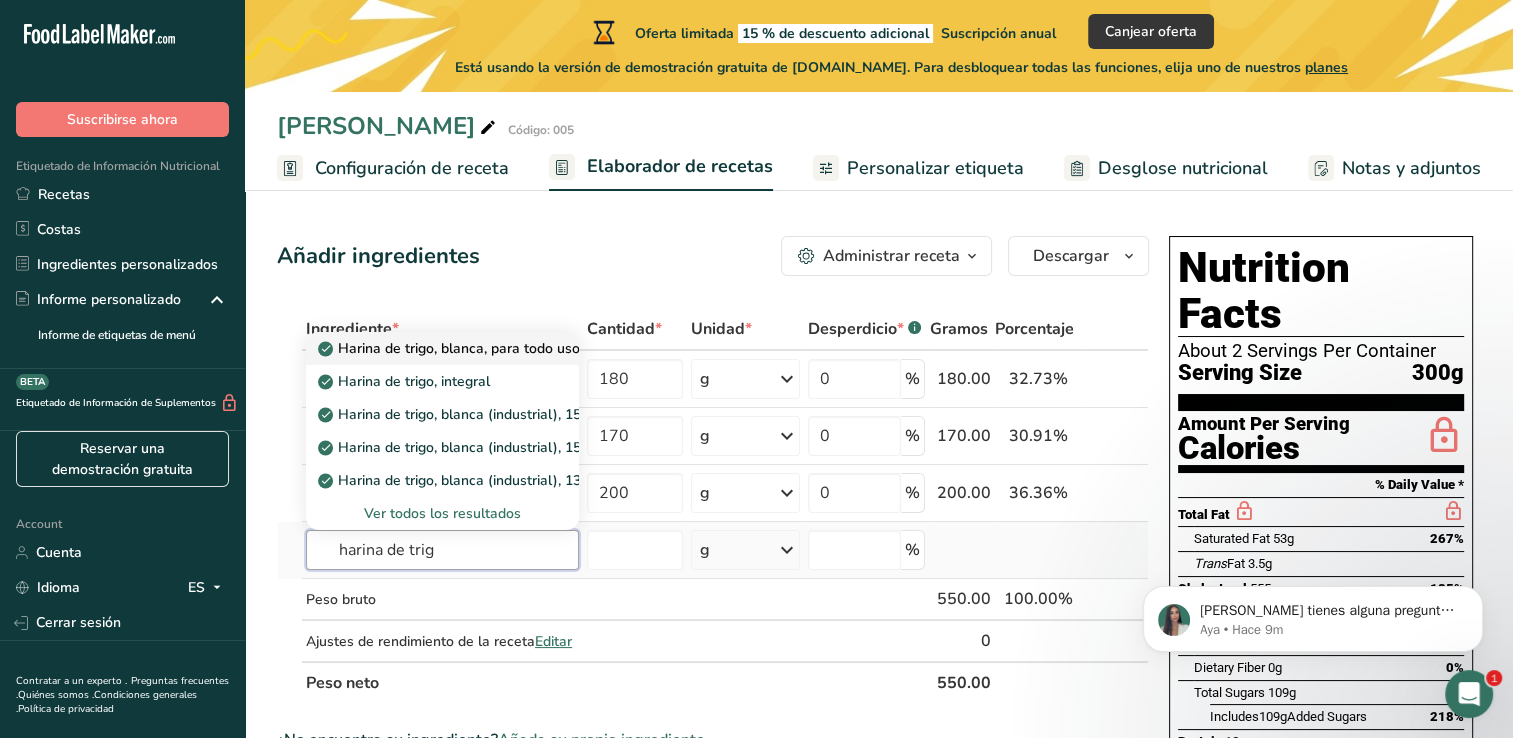 type on "harina de trig" 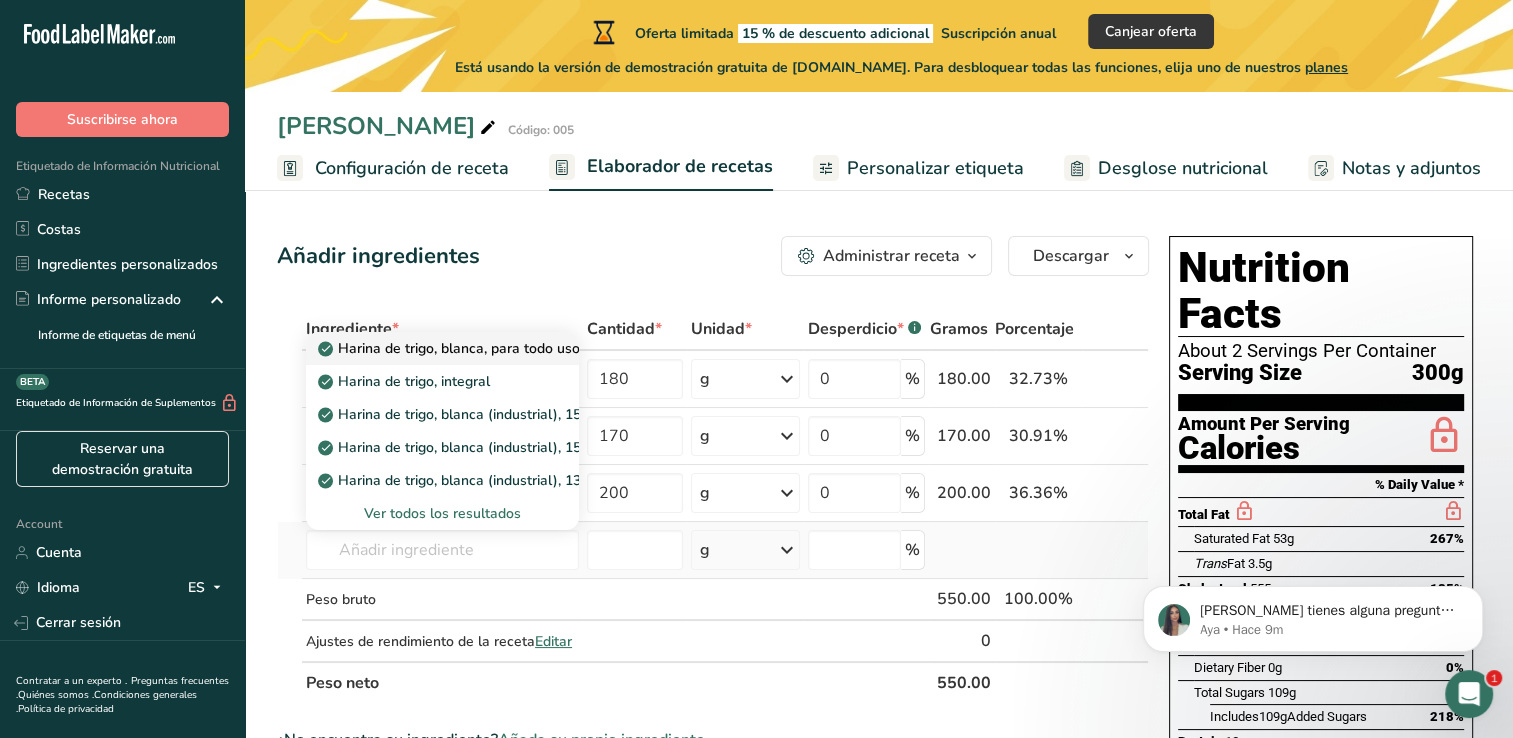 click on "Harina de trigo, blanca, para todo uso, con levadura, enriquecida" at bounding box center [536, 348] 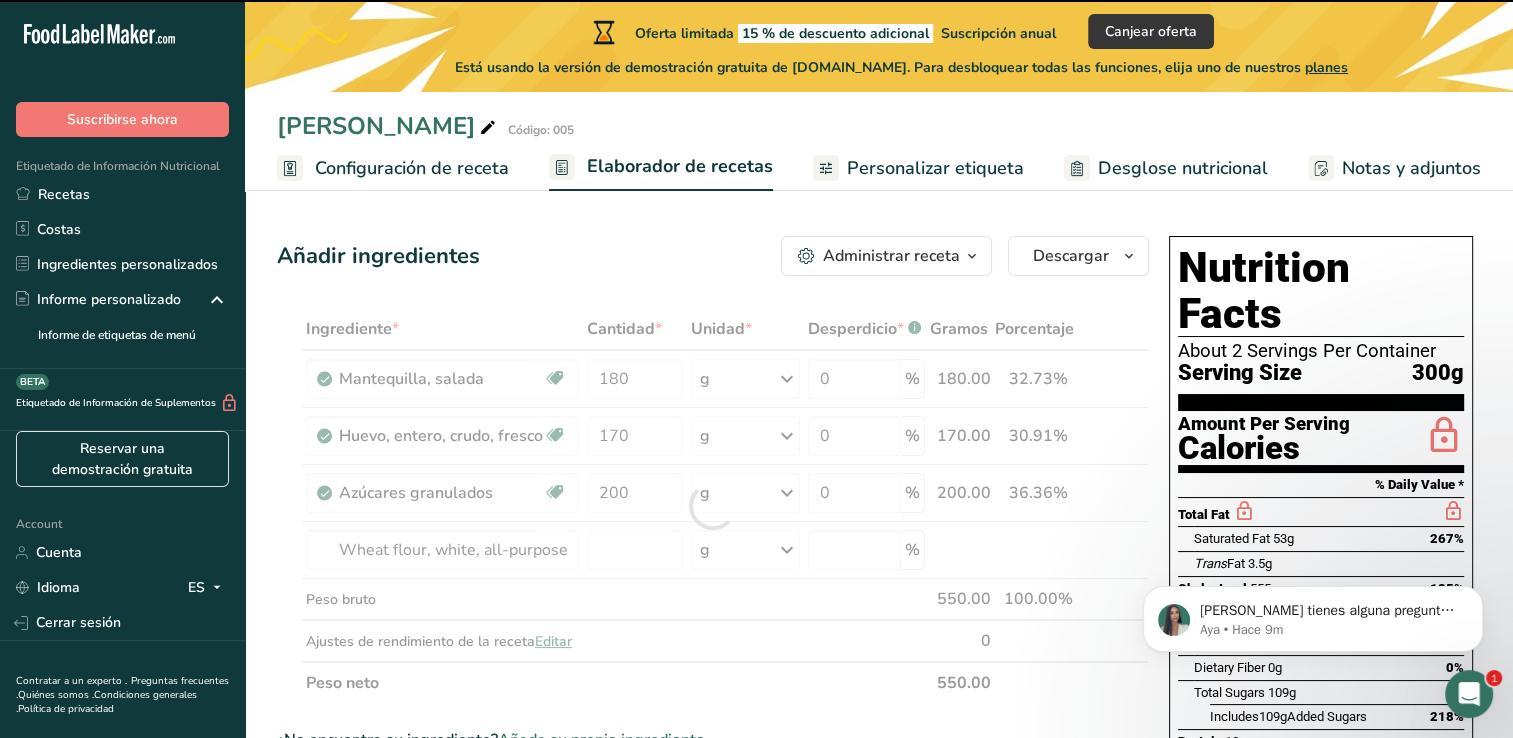 type on "0" 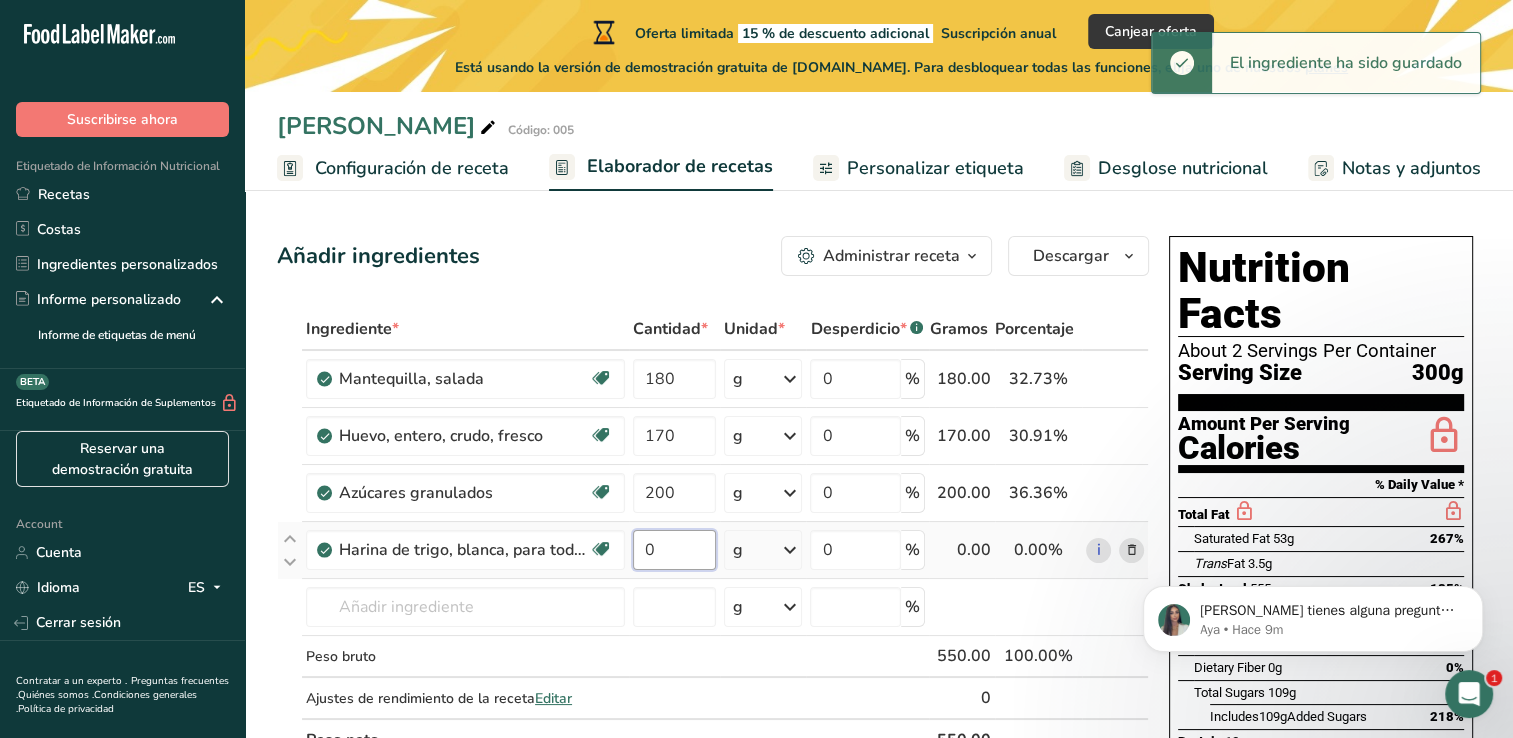 click on "0" at bounding box center [674, 550] 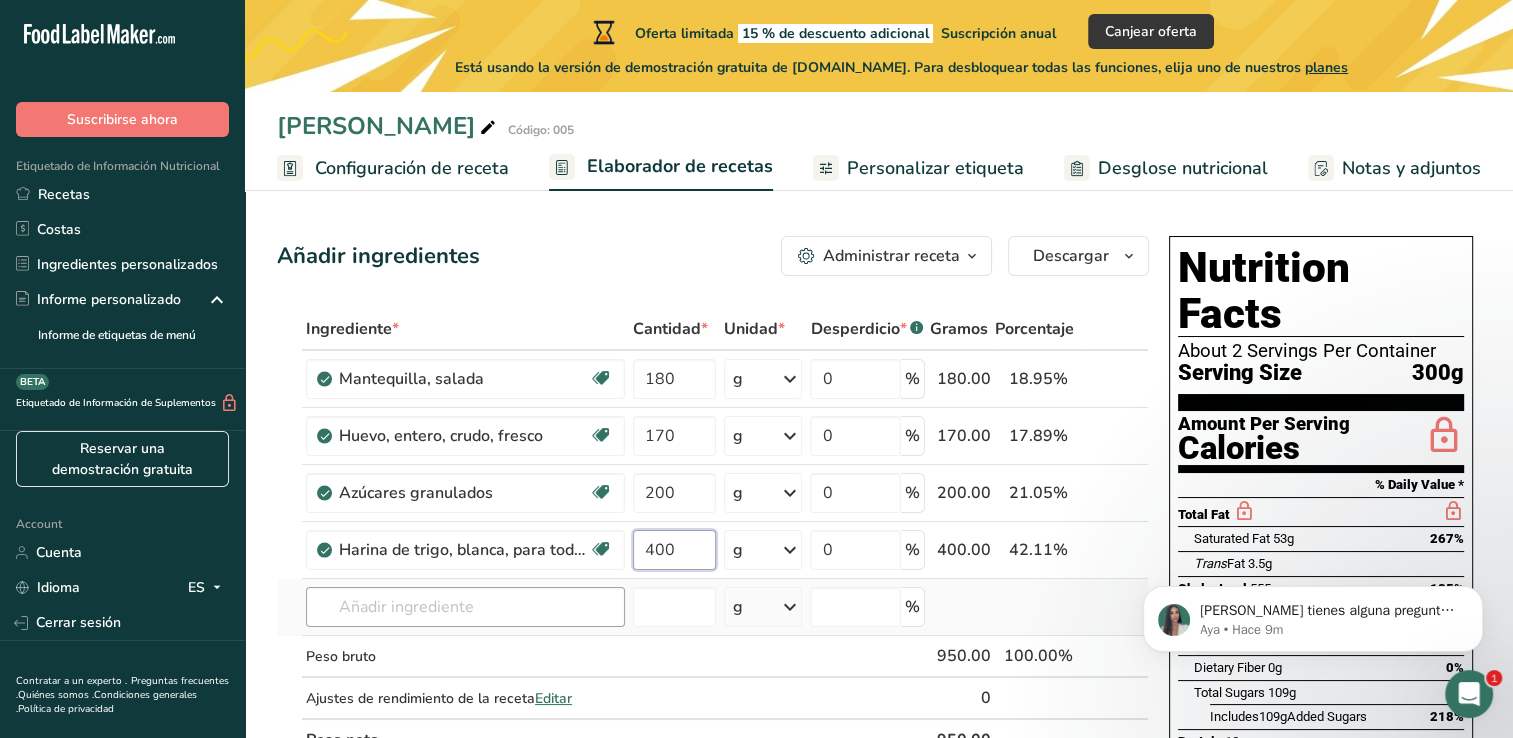 type on "400" 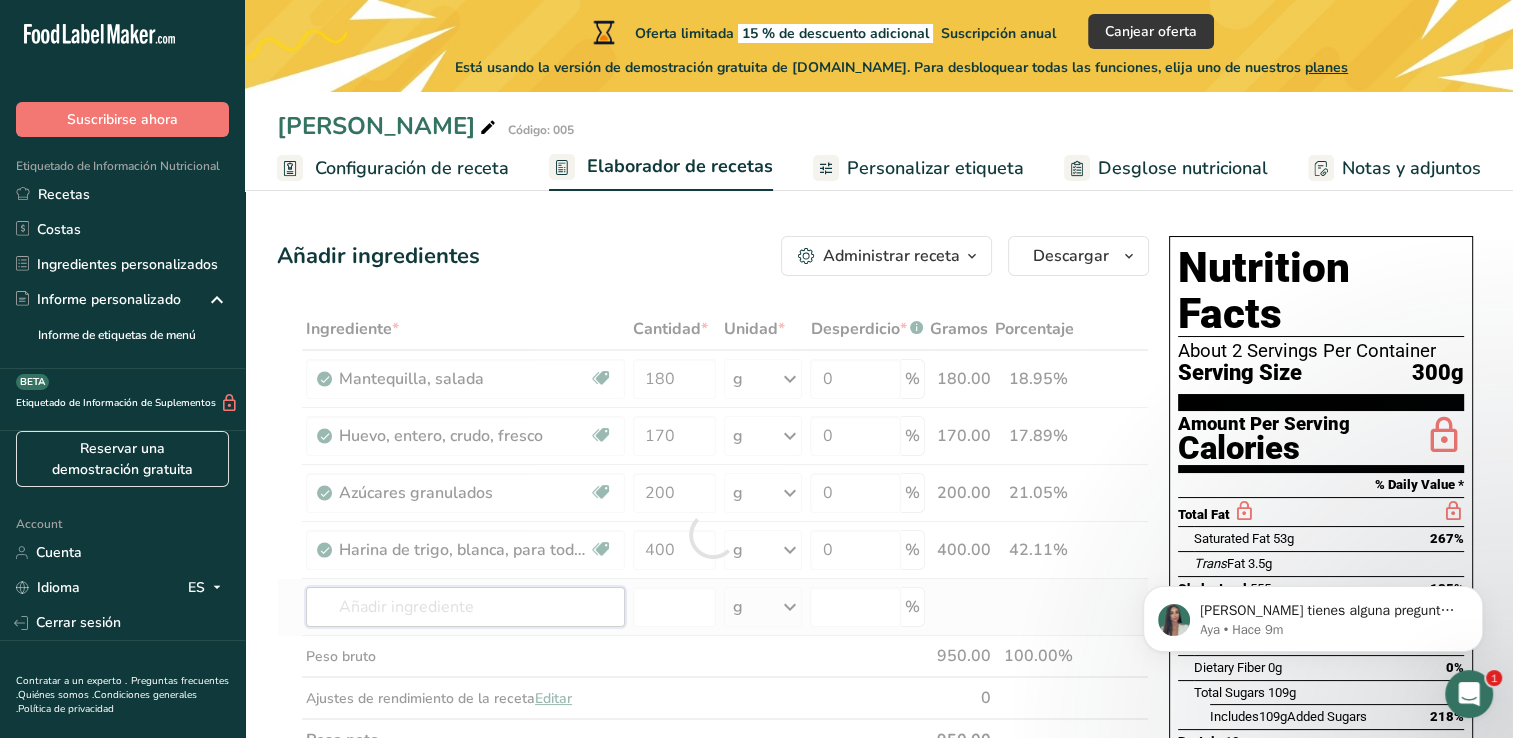 click on "Ingrediente *
Cantidad *
Unidad *
Desperdicio *   .a-a{fill:#347362;}.b-a{fill:#fff;}          Gramos
Porcentaje
Mantequilla, salada
Libre de gluten
Vegetariano
Libre de soja
180
g
Porciones
1 pat (1" sq, 1/3" high)
1 tbsp
1 cup
Ver más
Unidades de peso
g
kg
mg
Ver más
Unidades de volumen
litro
Las unidades de volumen requieren una conversión de densidad. Si conoce la densidad de su ingrediente, introdúzcala a continuación. De lo contrario, haga clic en "RIA", nuestra asistente regulatoria de IA, quien podrá ayudarle.
lb/pie³
g/cm³
mL" at bounding box center [713, 534] 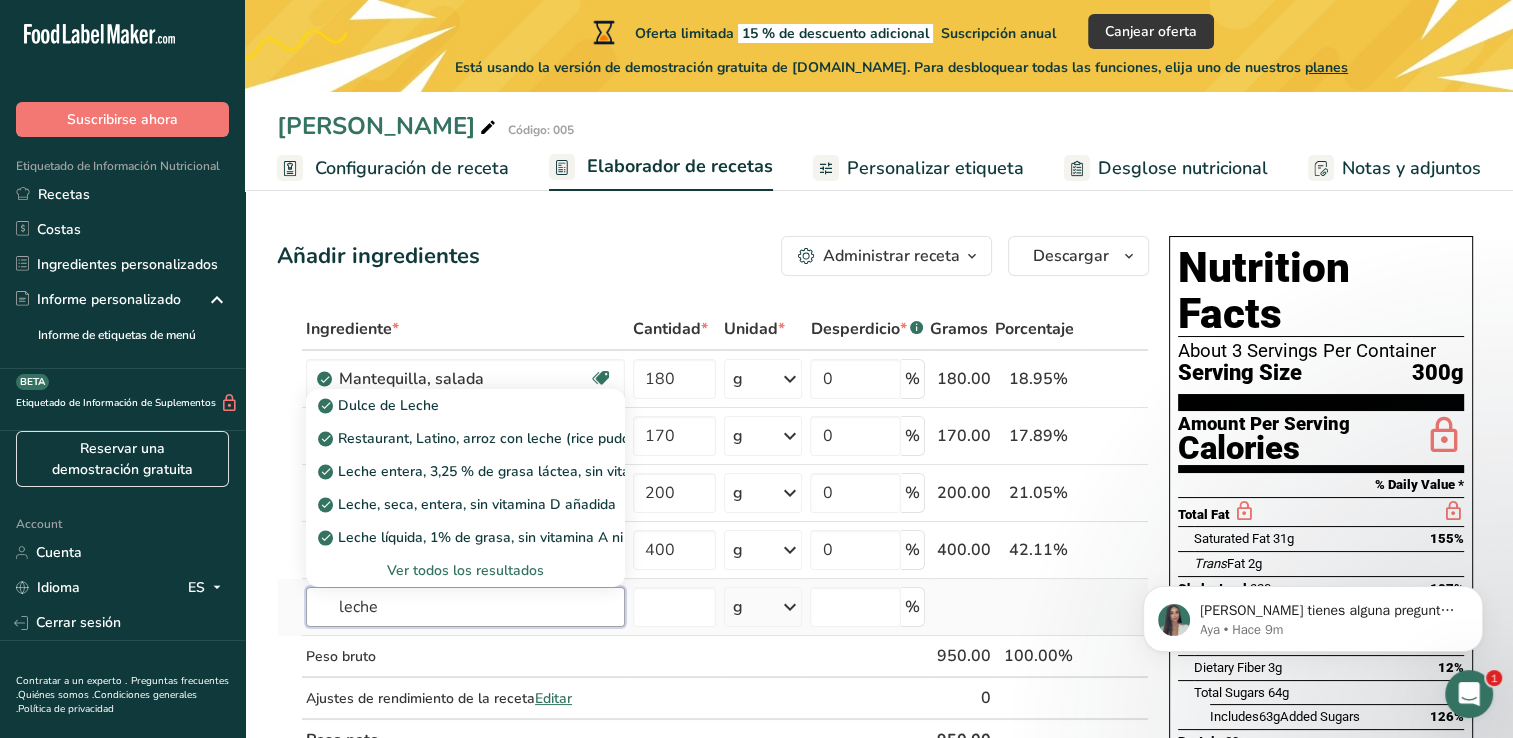 type on "leche" 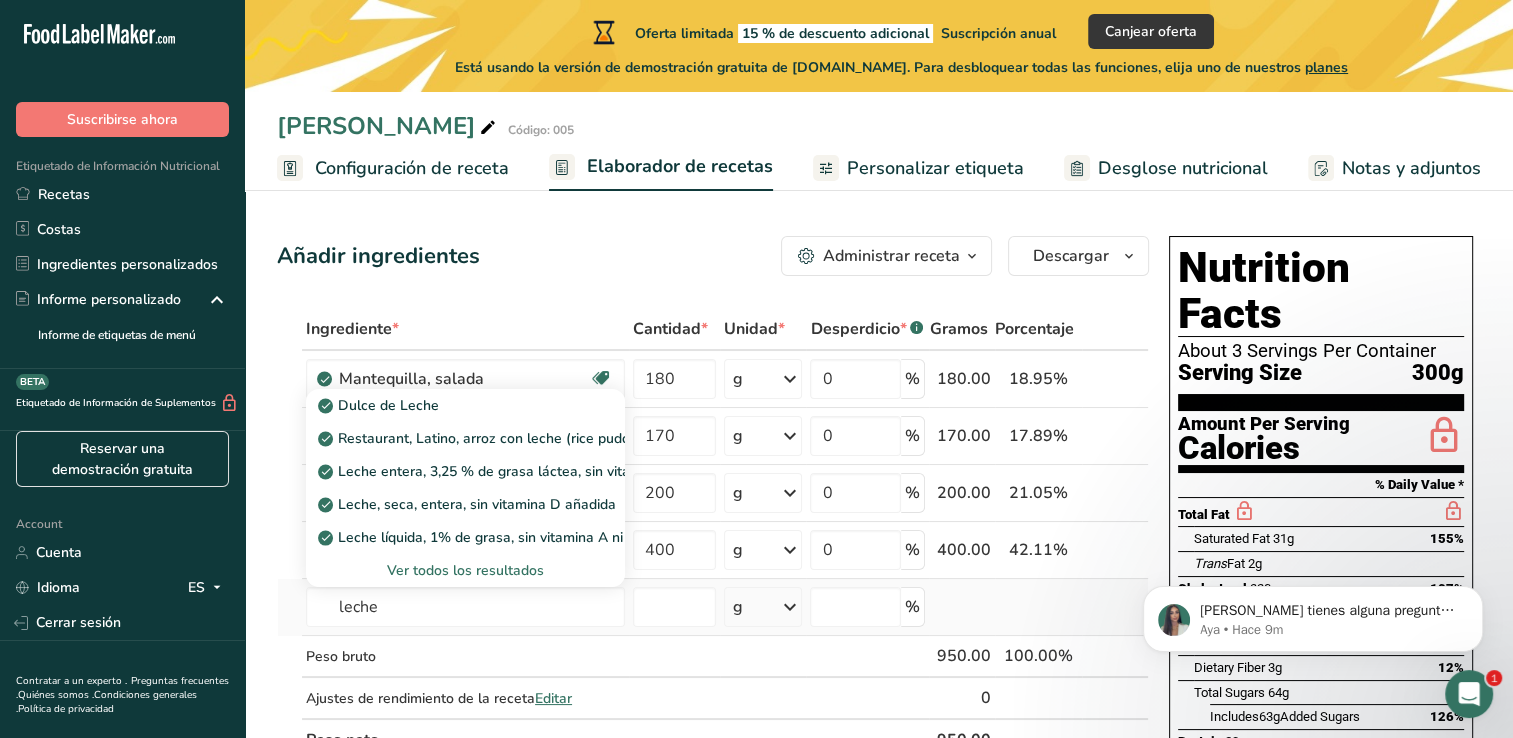 type 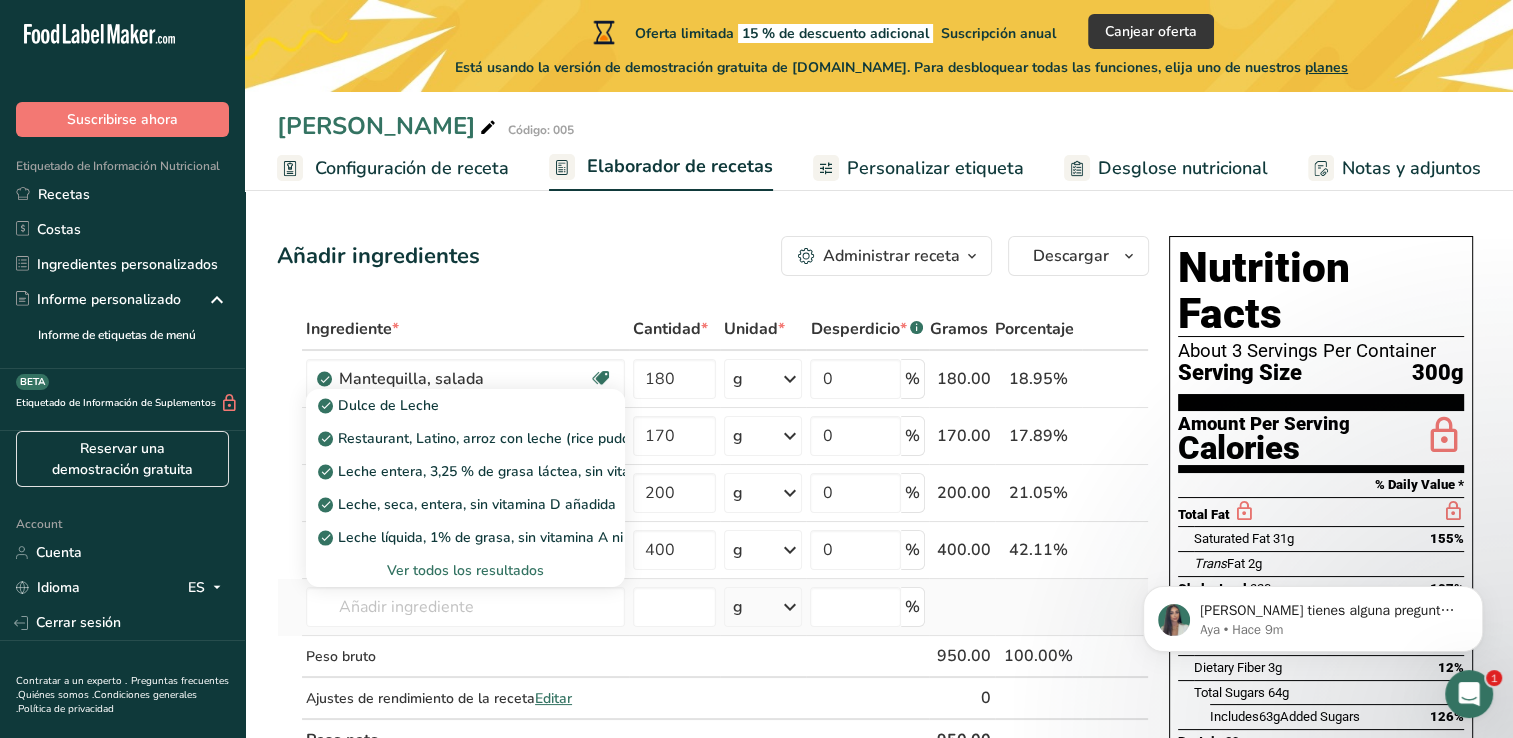 click on "Ver todos los resultados" at bounding box center (465, 570) 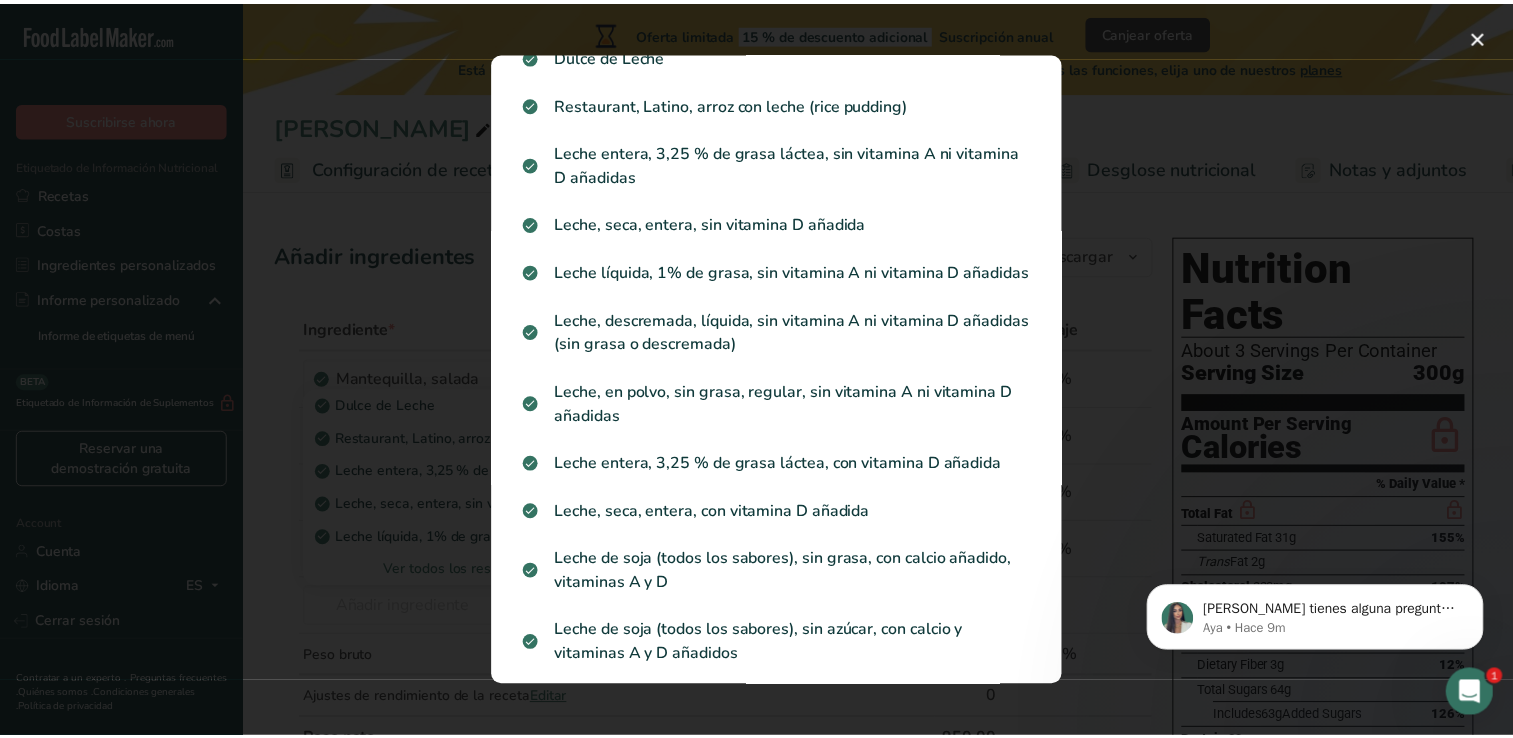 scroll, scrollTop: 0, scrollLeft: 0, axis: both 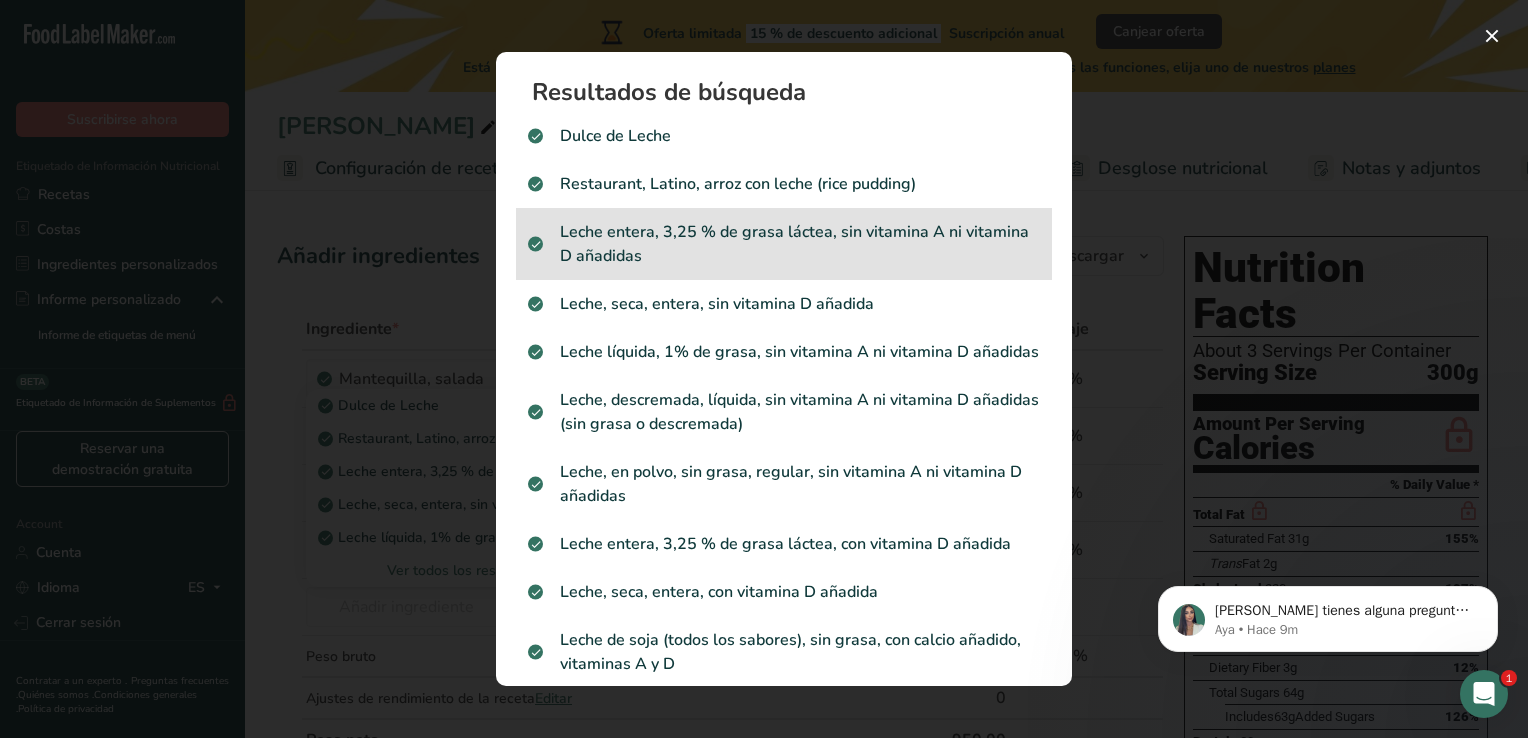 click on "Leche entera, 3,25 % de grasa láctea, sin vitamina A ni vitamina D añadidas" at bounding box center [784, 244] 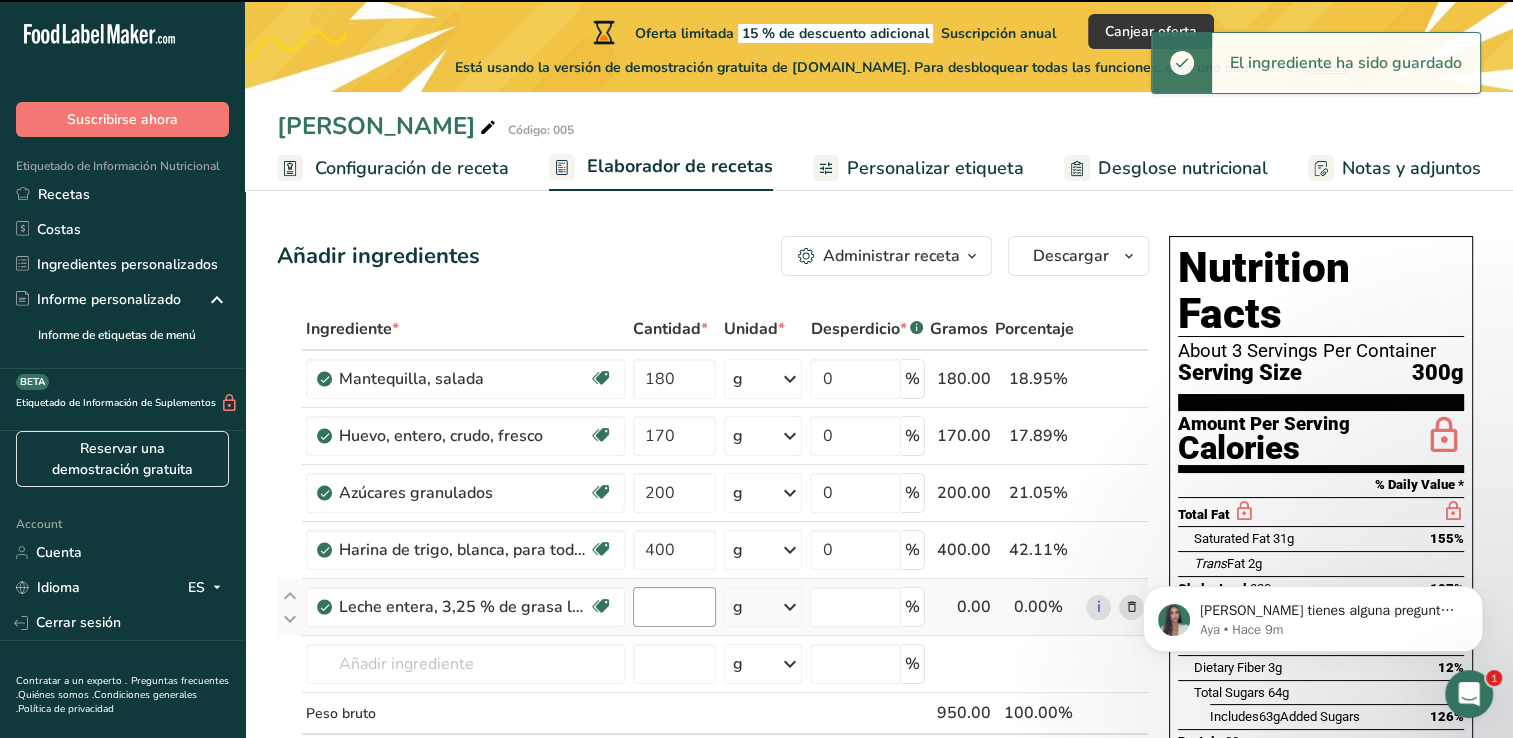 type on "0" 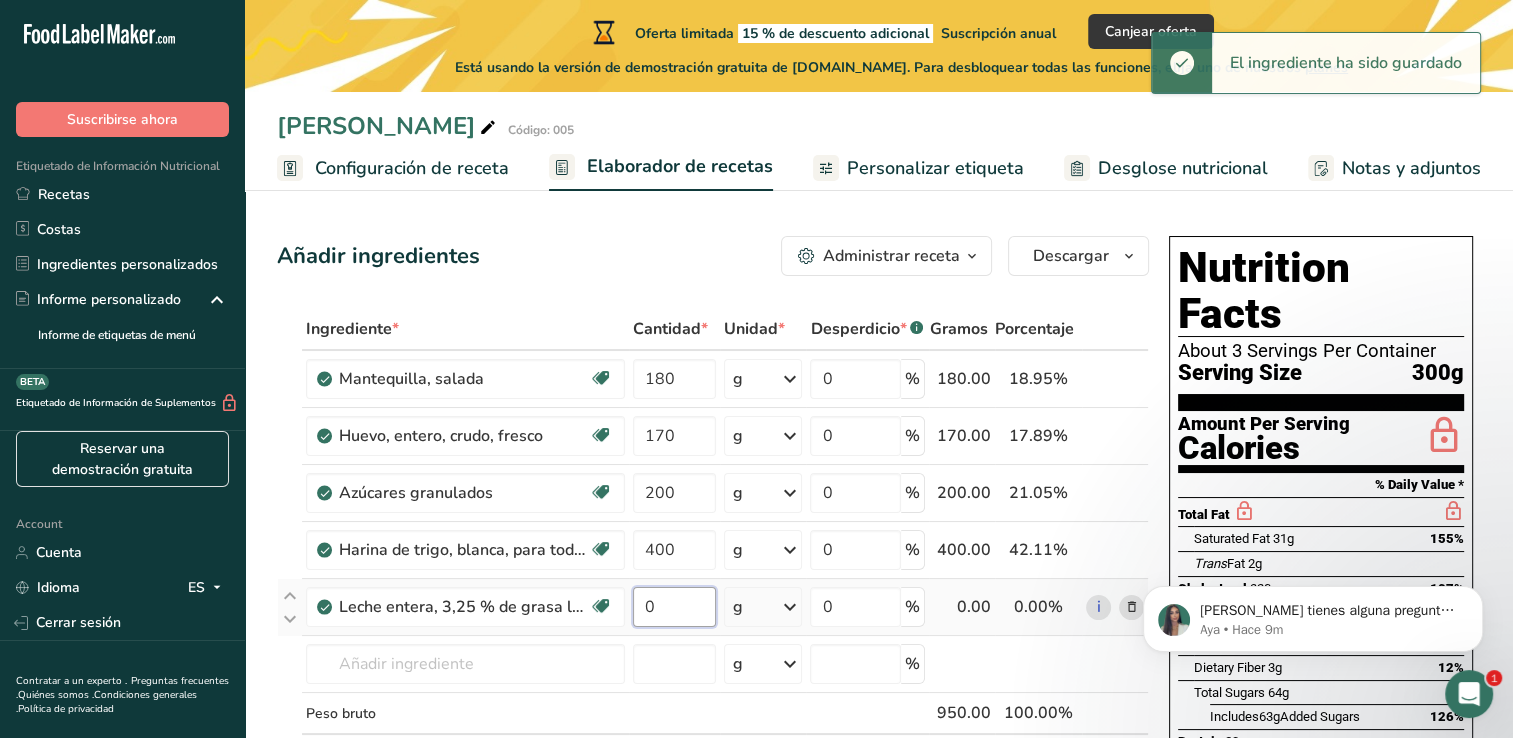 click on "0" at bounding box center [674, 607] 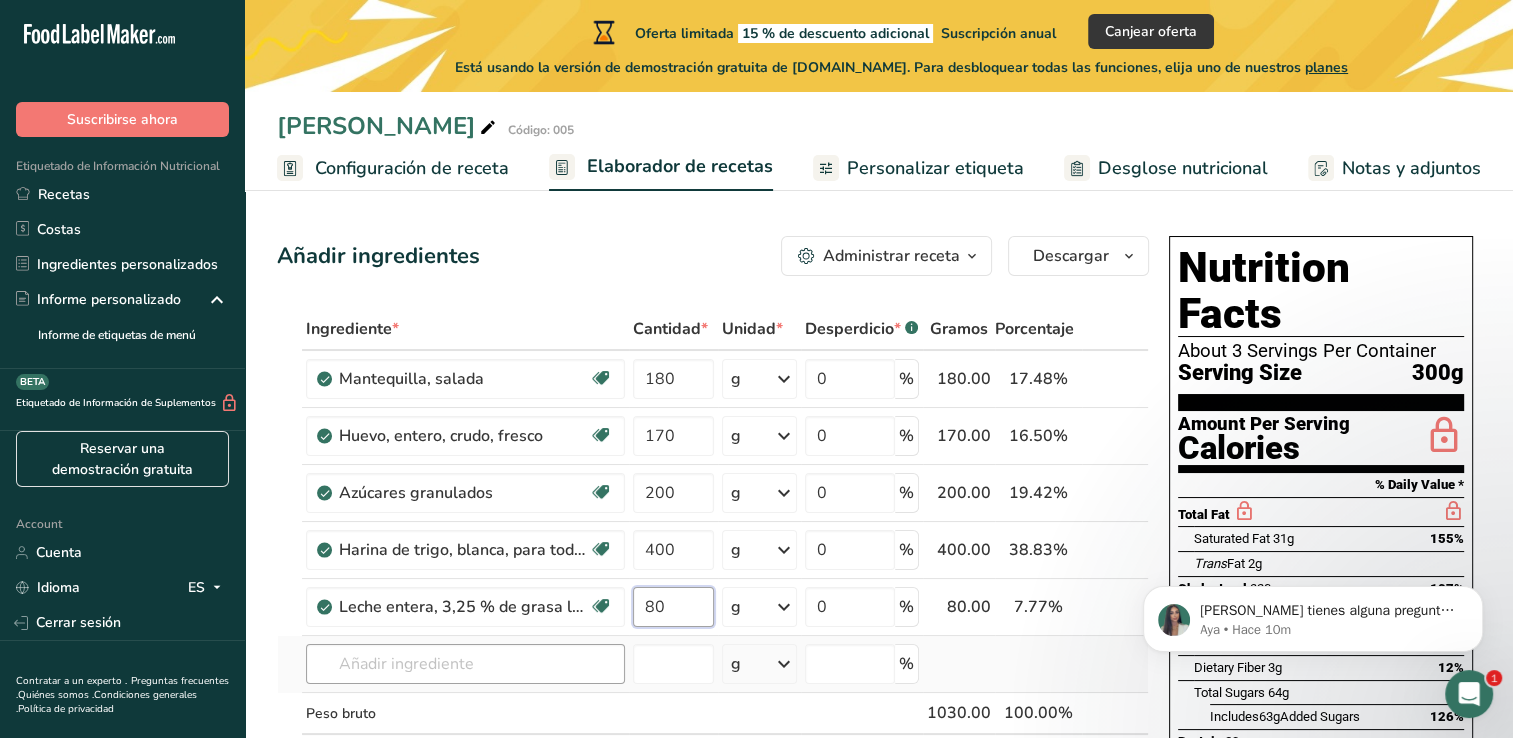type on "80" 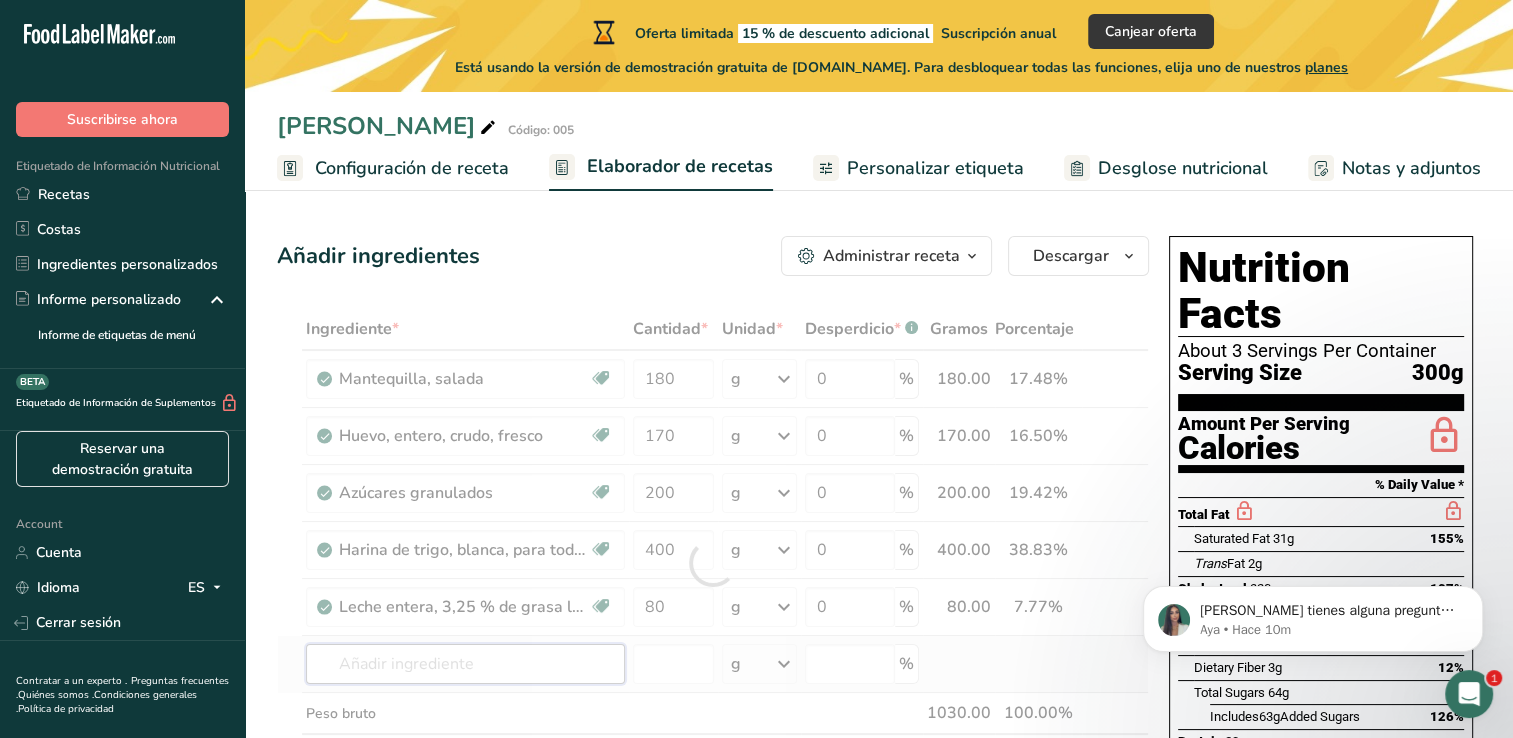 click on "Ingrediente *
Cantidad *
Unidad *
Desperdicio *   .a-a{fill:#347362;}.b-a{fill:#fff;}          Gramos
Porcentaje
Mantequilla, salada
Libre de gluten
Vegetariano
Libre de soja
180
g
Porciones
1 pat (1" sq, 1/3" high)
1 tbsp
1 cup
Ver más
Unidades de peso
g
kg
mg
Ver más
Unidades de volumen
litro
Las unidades de volumen requieren una conversión de densidad. Si conoce la densidad de su ingrediente, introdúzcala a continuación. De lo contrario, haga clic en "RIA", nuestra asistente regulatoria de IA, quien podrá ayudarle.
lb/pie³
g/cm³
mL" at bounding box center (713, 563) 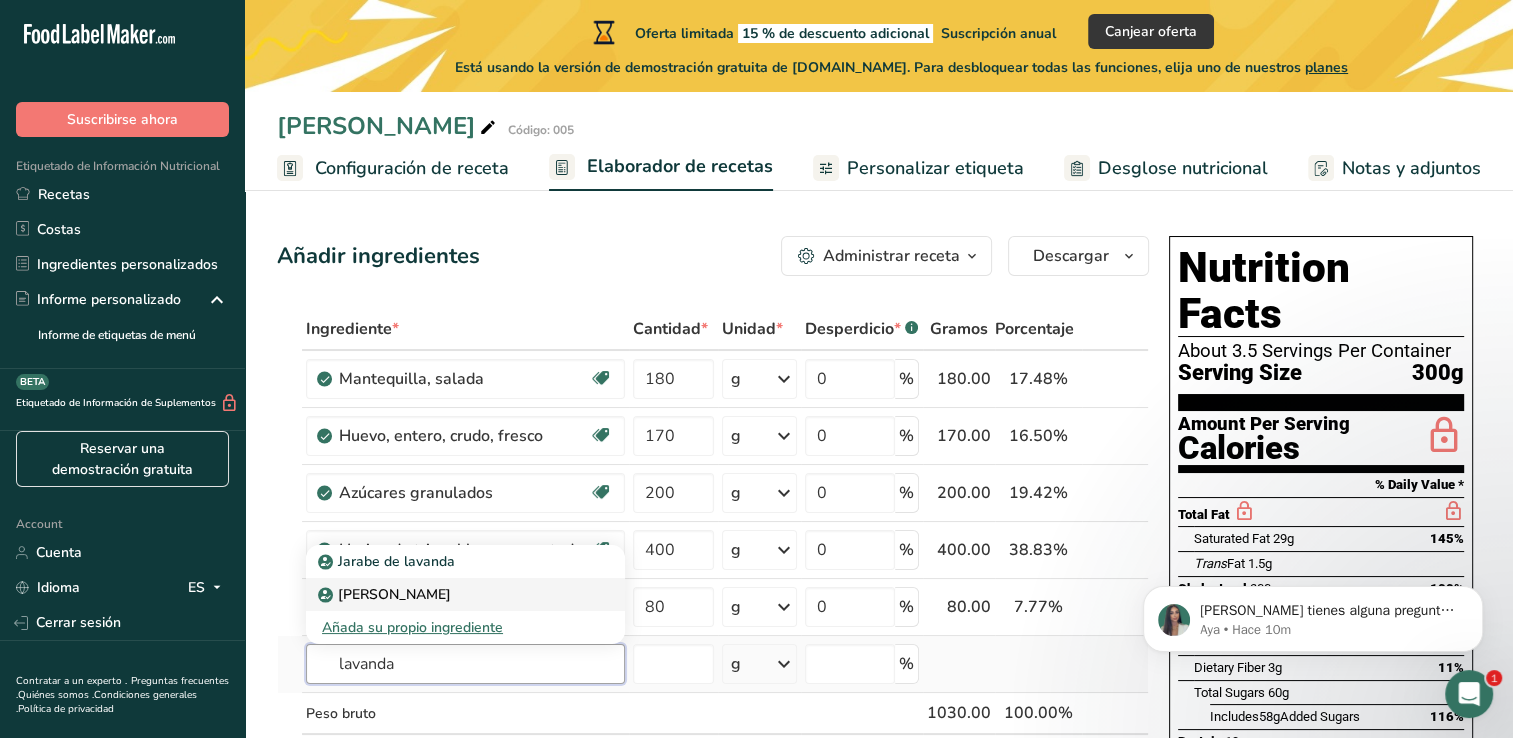 type on "lavanda" 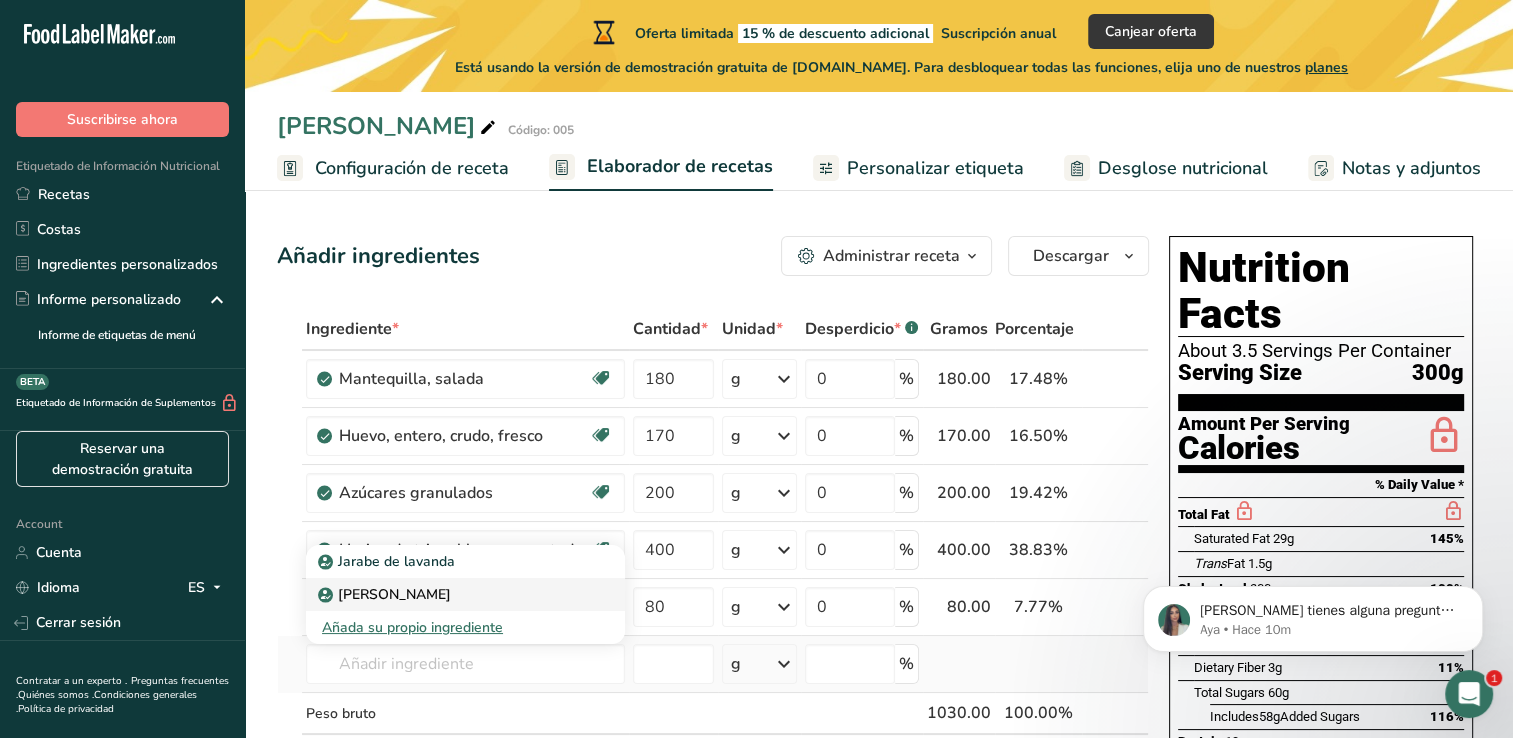 click on "flor de lavanda" at bounding box center [386, 594] 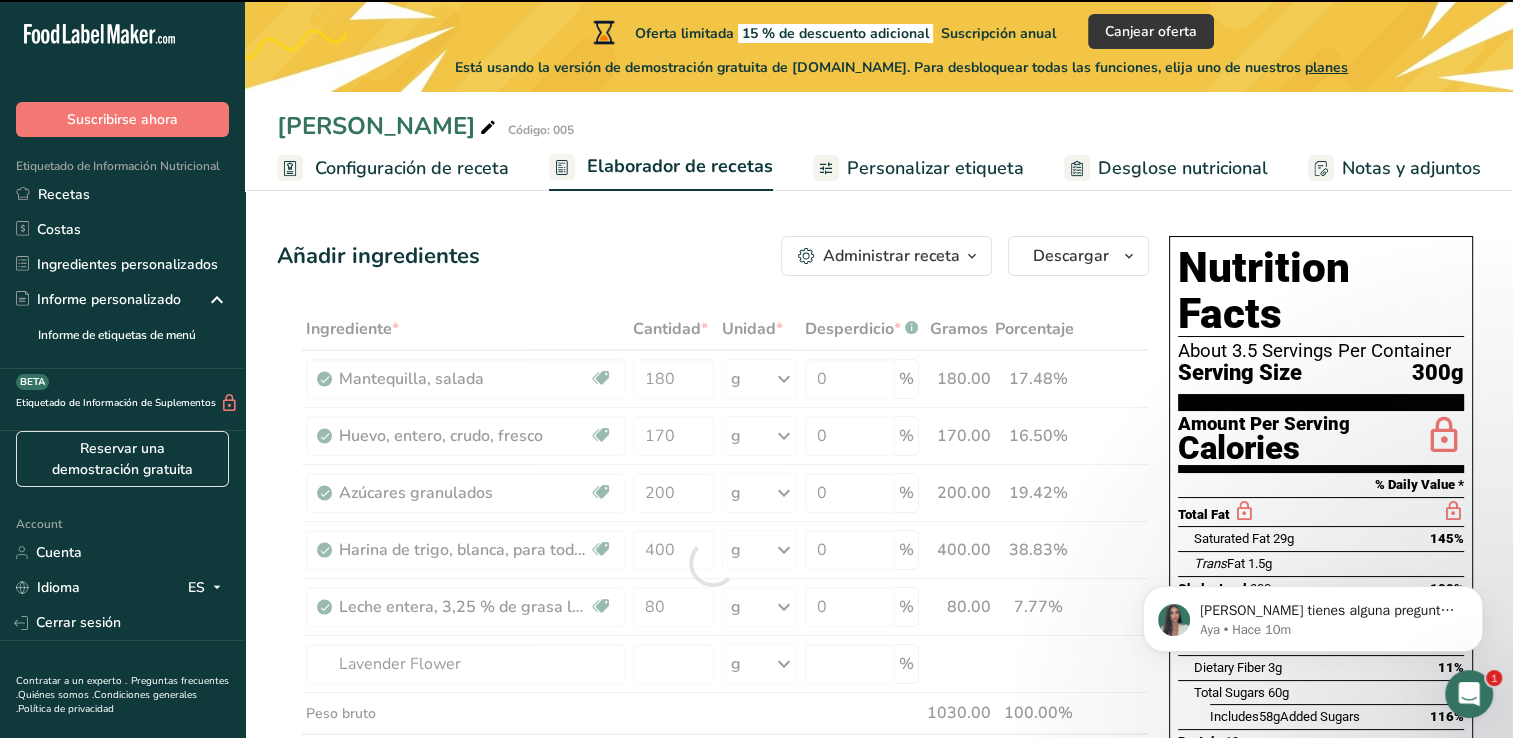 type on "0" 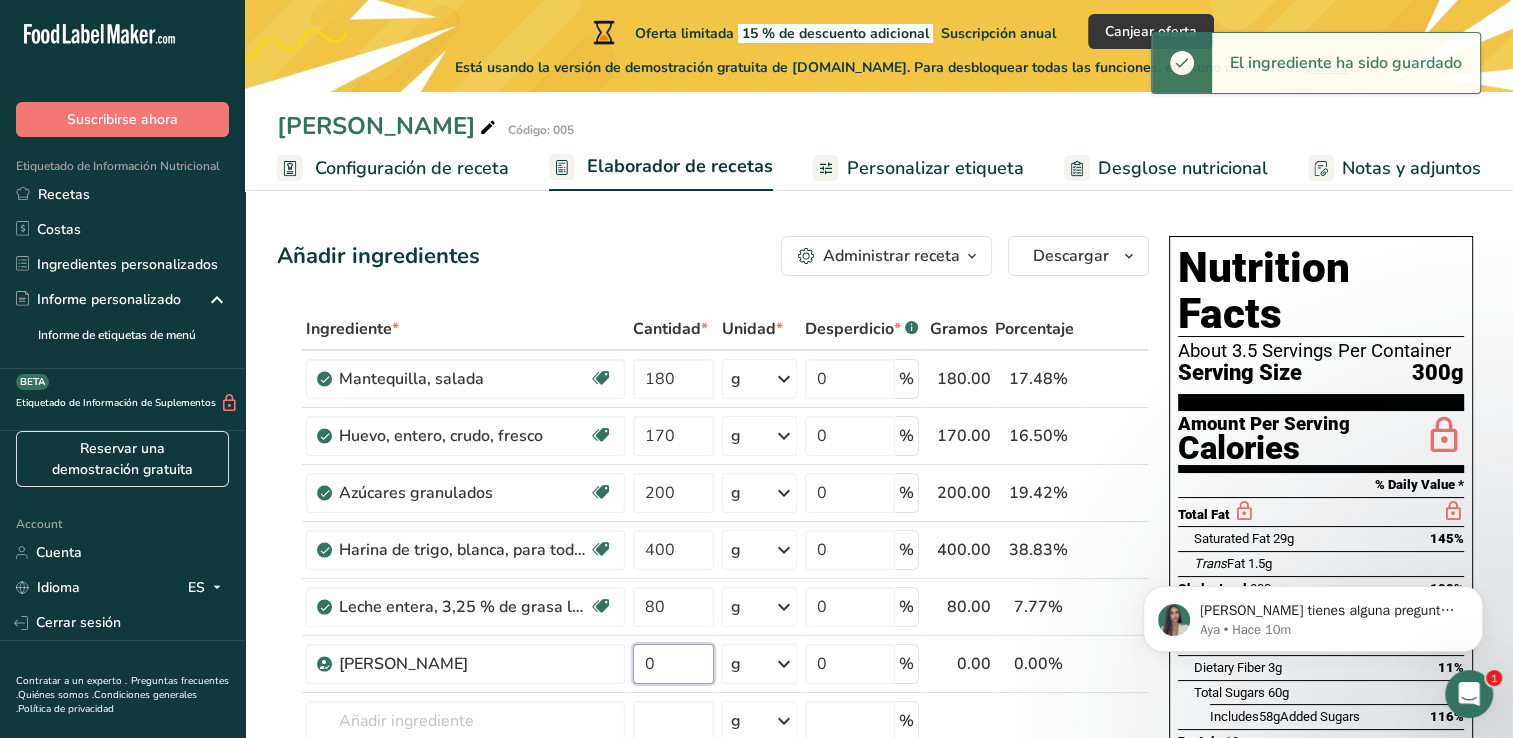 click on "0" at bounding box center (673, 664) 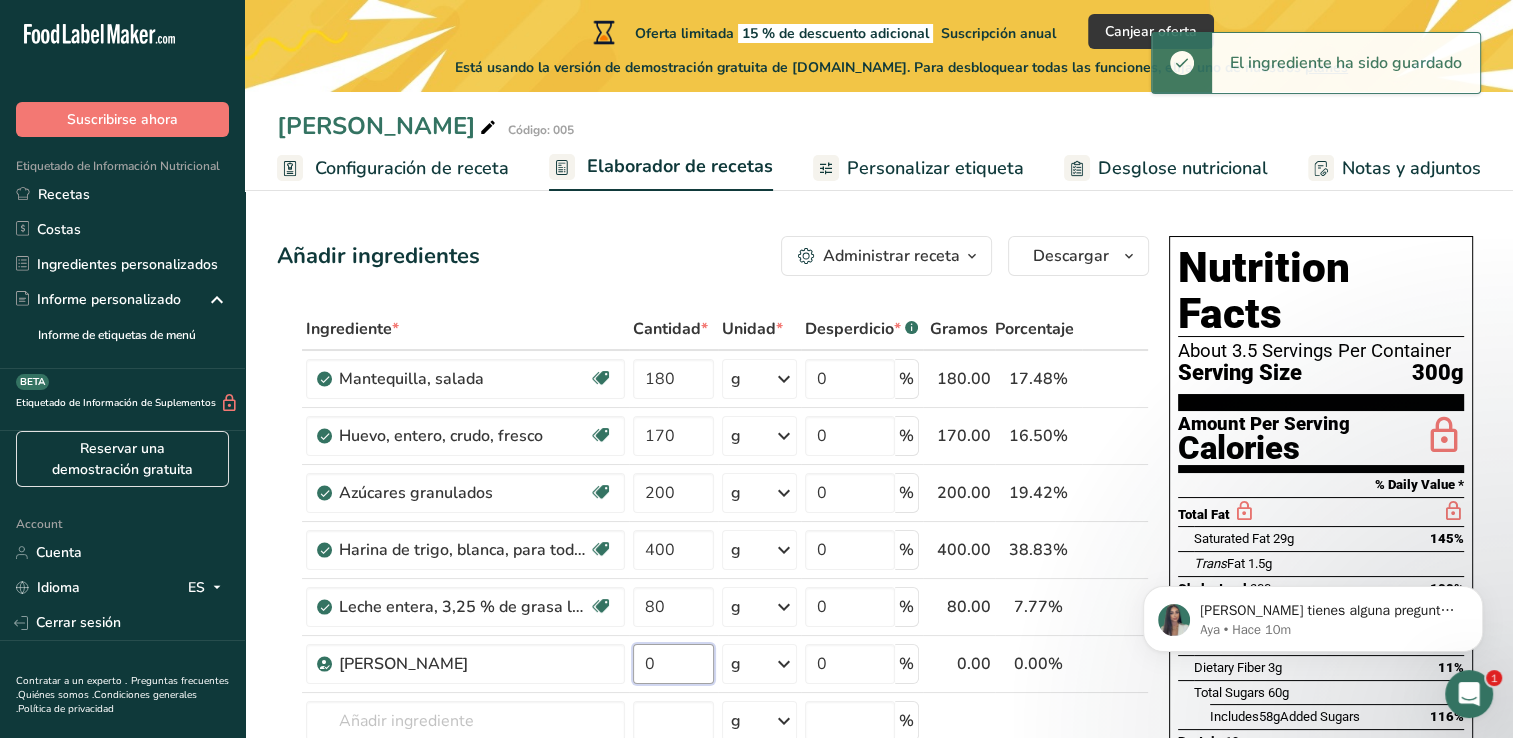 click on "0" at bounding box center [673, 664] 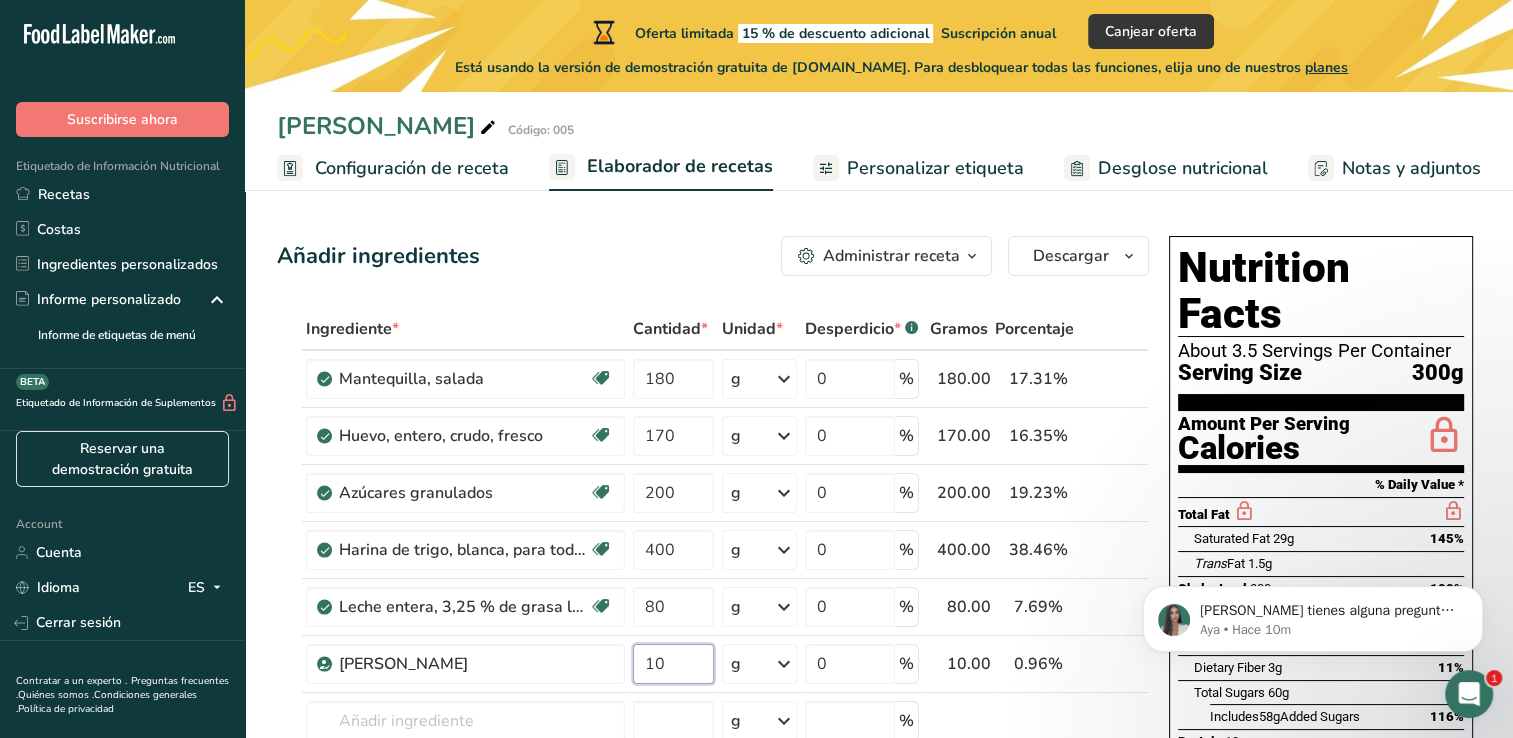 type on "10" 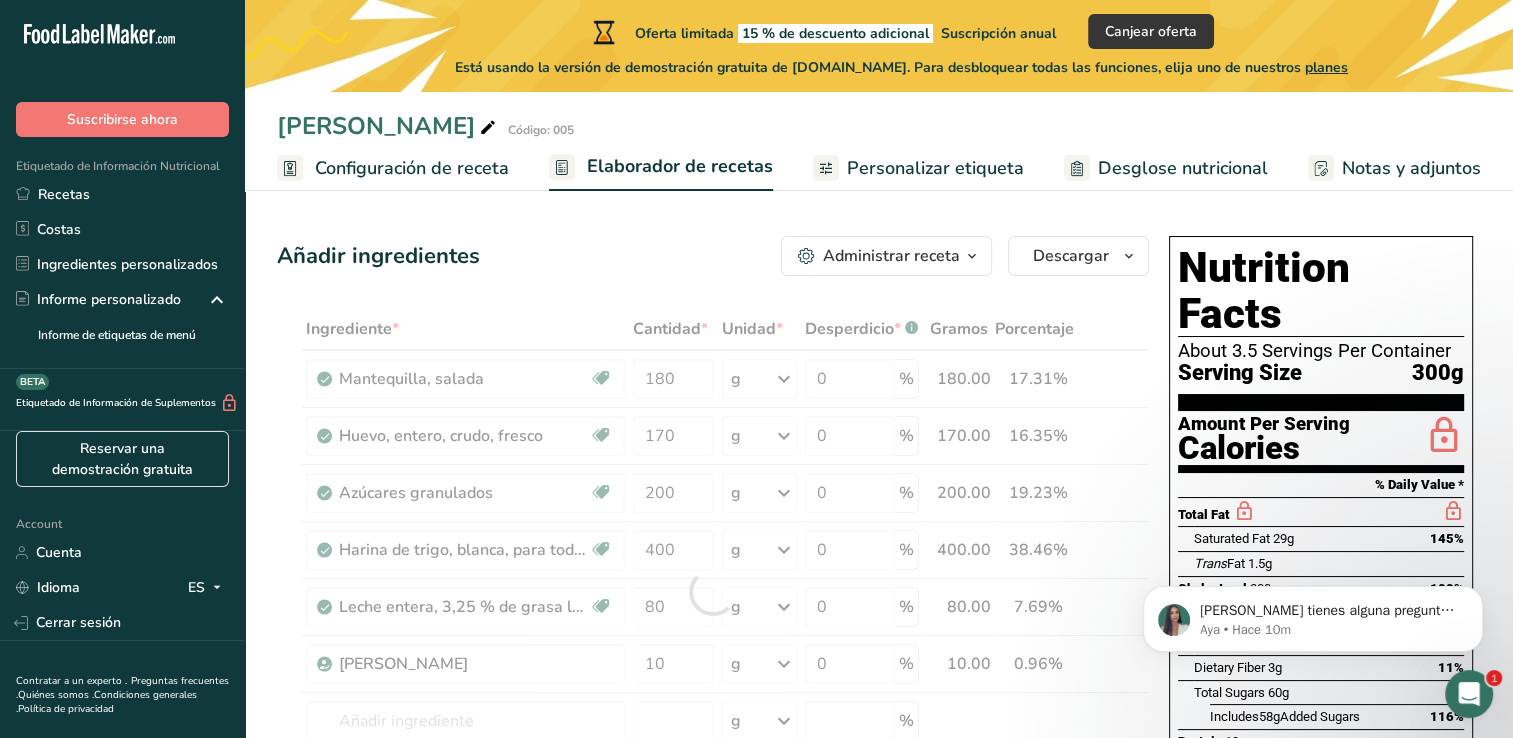 click on "Añadir ingredientes
Administrar receta         Eliminar receta             Duplicar receta               Escalar receta               Guardar como subreceta   .a-a{fill:#347362;}.b-a{fill:#fff;}                                 Desglose nutricional                 Tarjeta de la receta
Novedad
Informe de patrón de aminoácidos             Historial de actividad
Descargar
Elija su estilo de etiqueta preferido
Etiqueta estándar FDA
Etiqueta estándar FDA
El formato más común para etiquetas de información nutricional en cumplimiento con el tipo de letra, estilo y requisitos de la FDA.
Etiqueta tabular FDA
Un formato de etiqueta conforme a las regulaciones de la FDA presentado en una disposición tabular (horizontal).
Etiqueta lineal FDA" at bounding box center [713, 256] 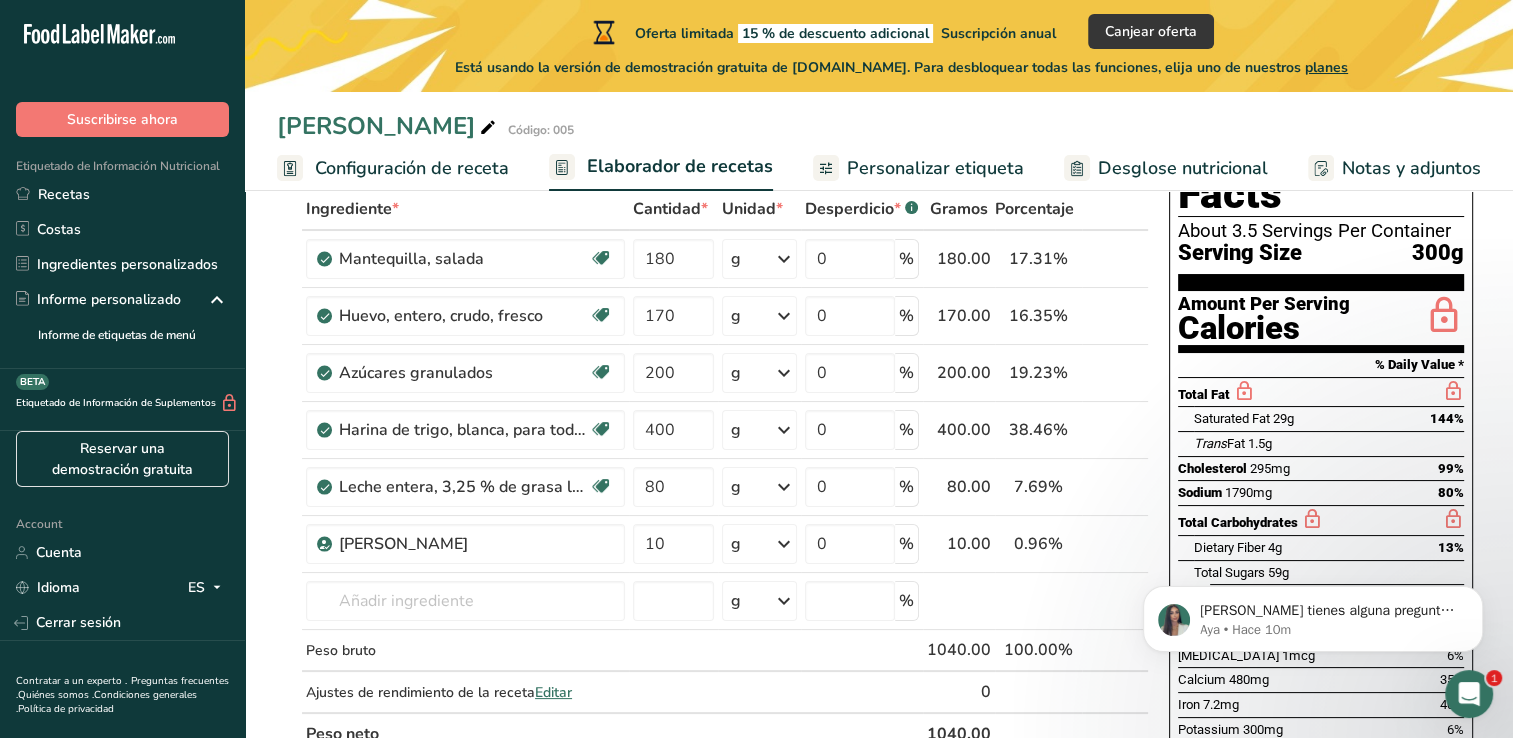 scroll, scrollTop: 0, scrollLeft: 0, axis: both 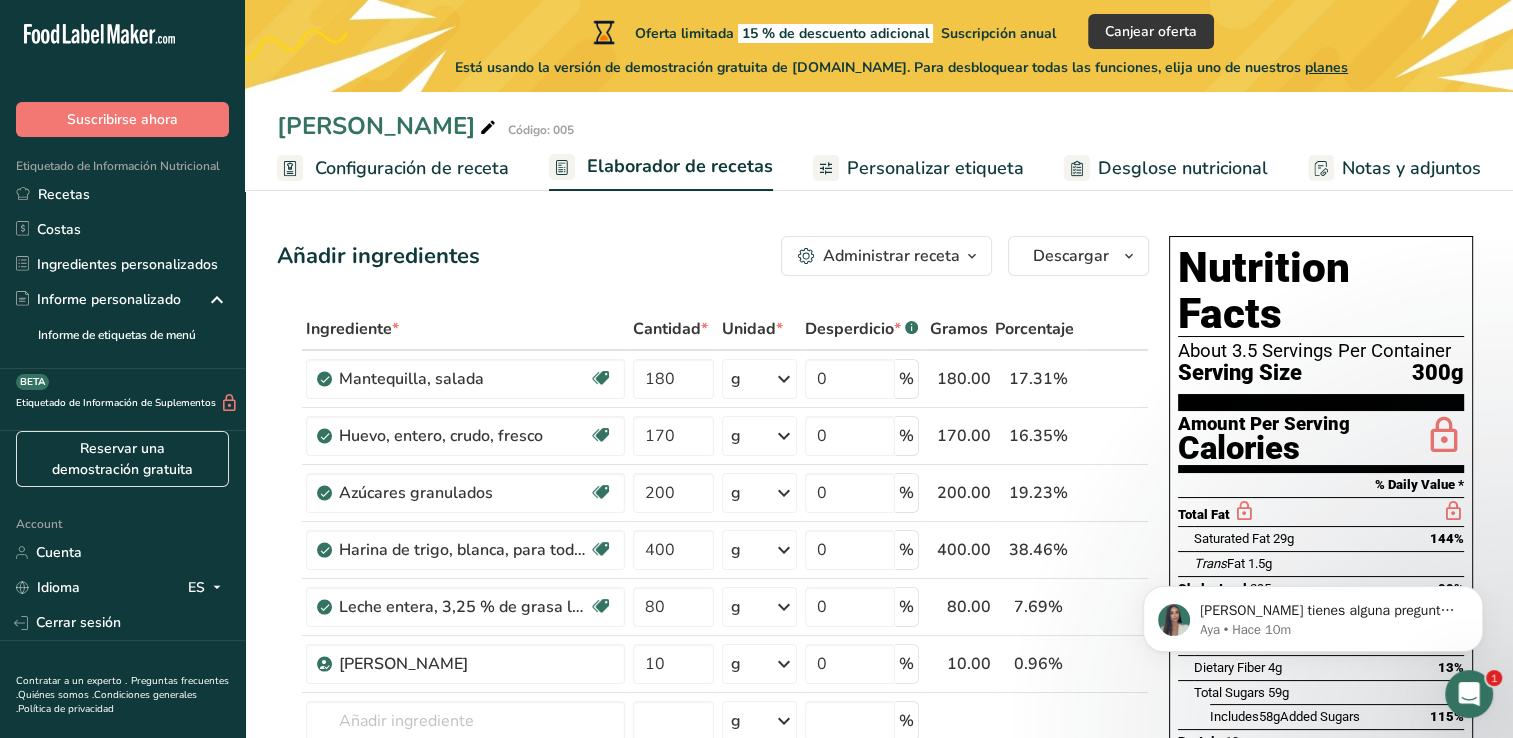 click on "Configuración de receta" at bounding box center [412, 168] 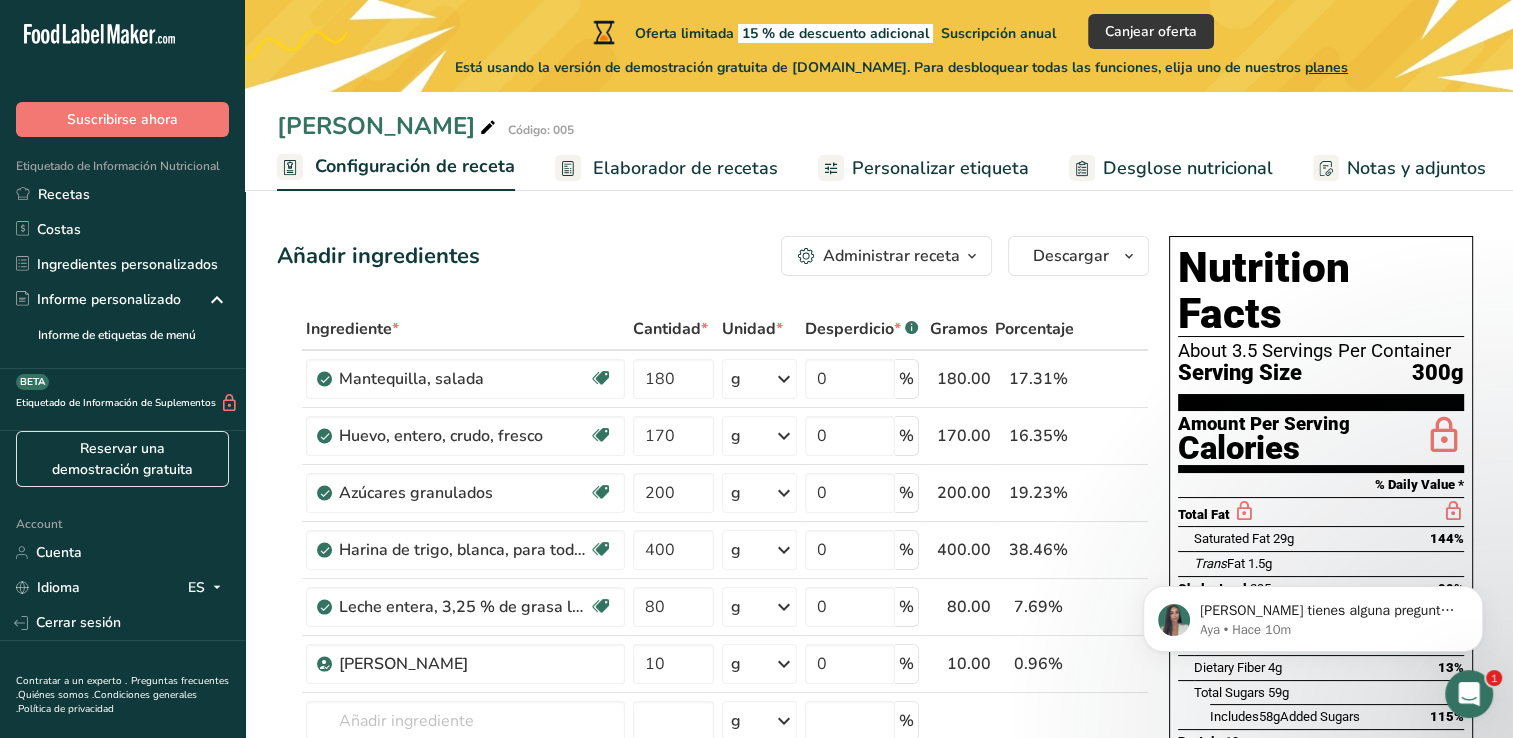 scroll, scrollTop: 0, scrollLeft: 7, axis: horizontal 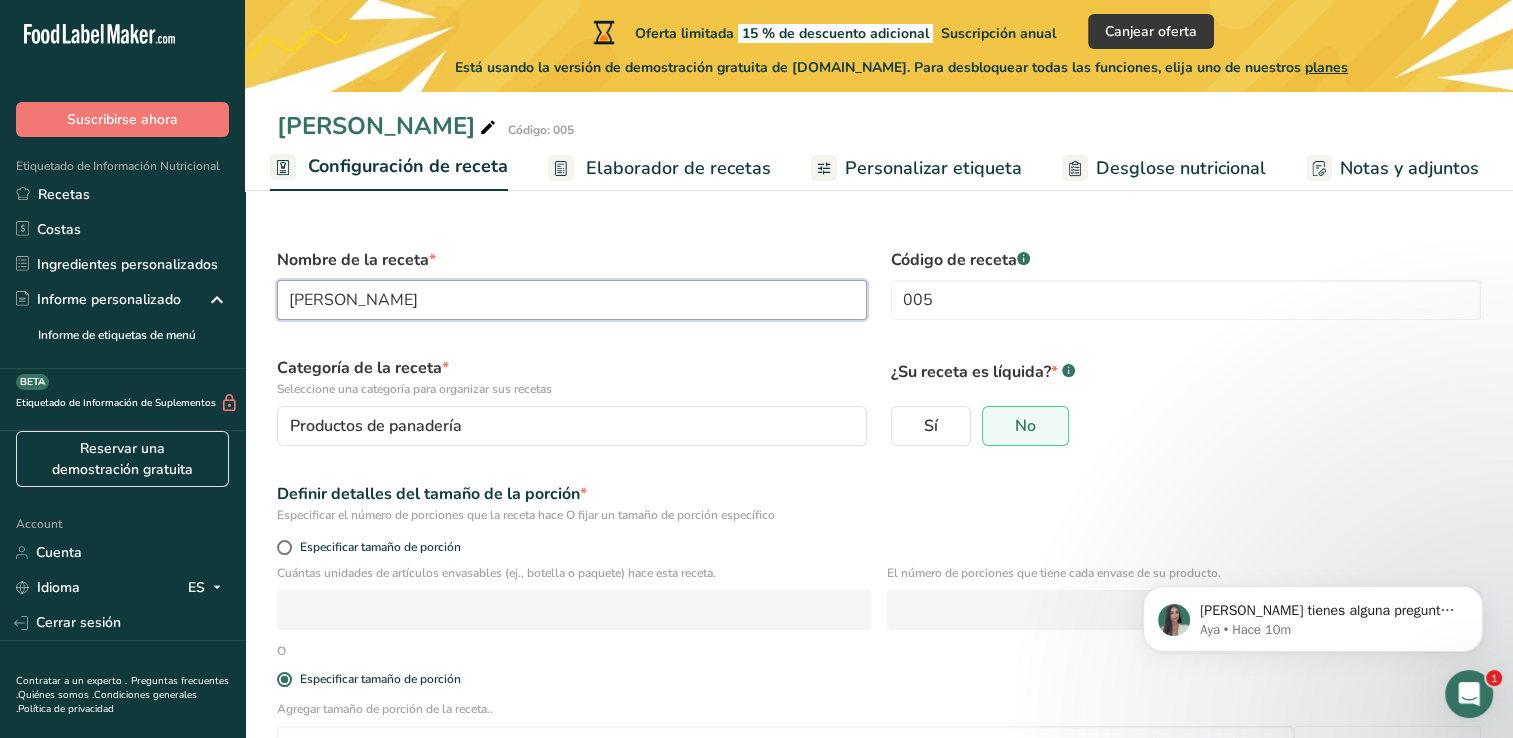 click on "Budín de lavanda" at bounding box center [572, 300] 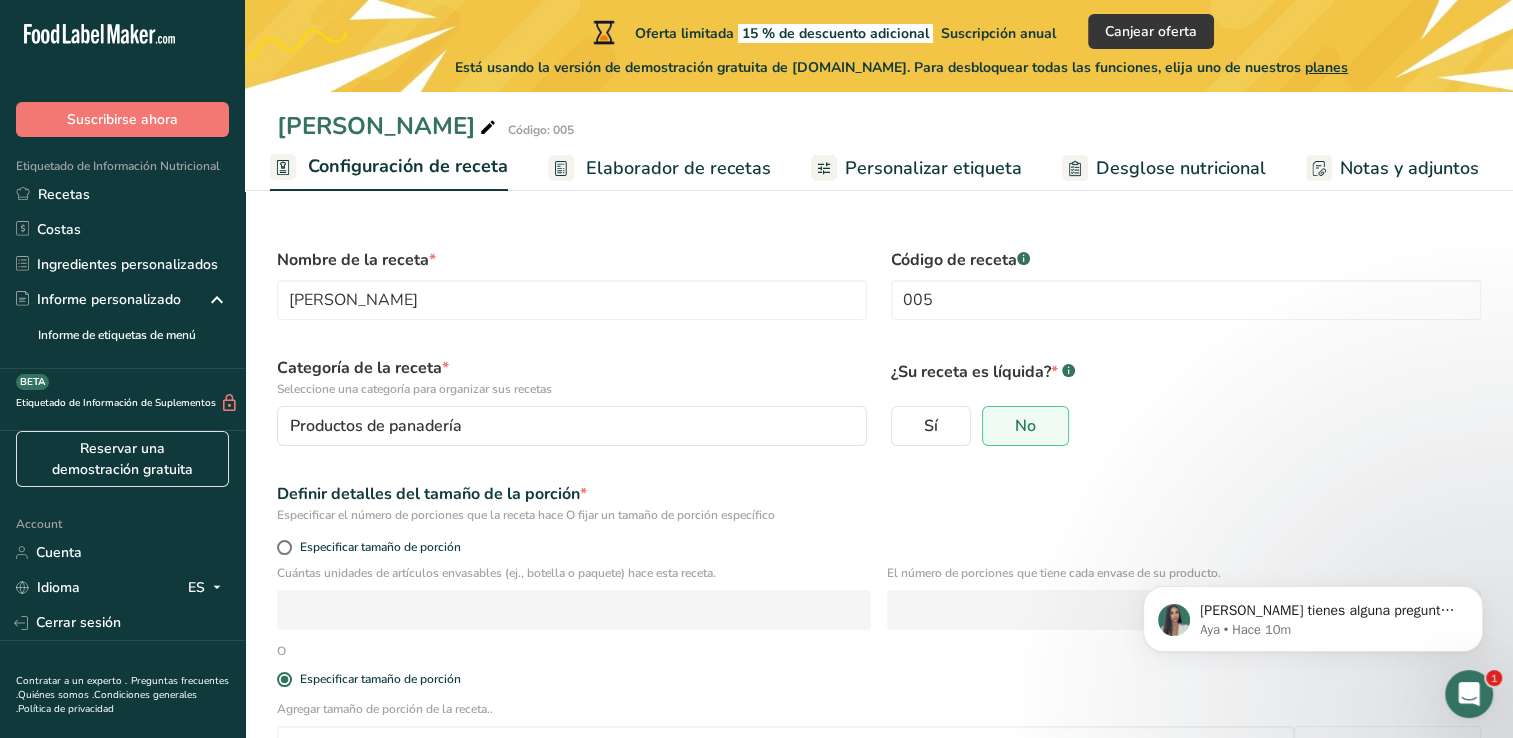 click on "Categoría de la receta *
Seleccione una categoría para organizar sus recetas
Productos de panadería
Categorías estándar
Categorías personalizadas
.a-a{fill:#347362;}.b-a{fill:#fff;}
Productos de panadería
Bebidas
Confitería
Comidas cocinadas, ensaladas y salsas
Lácteos
Aperitivos
Añadir nueva categoría" at bounding box center (572, 401) 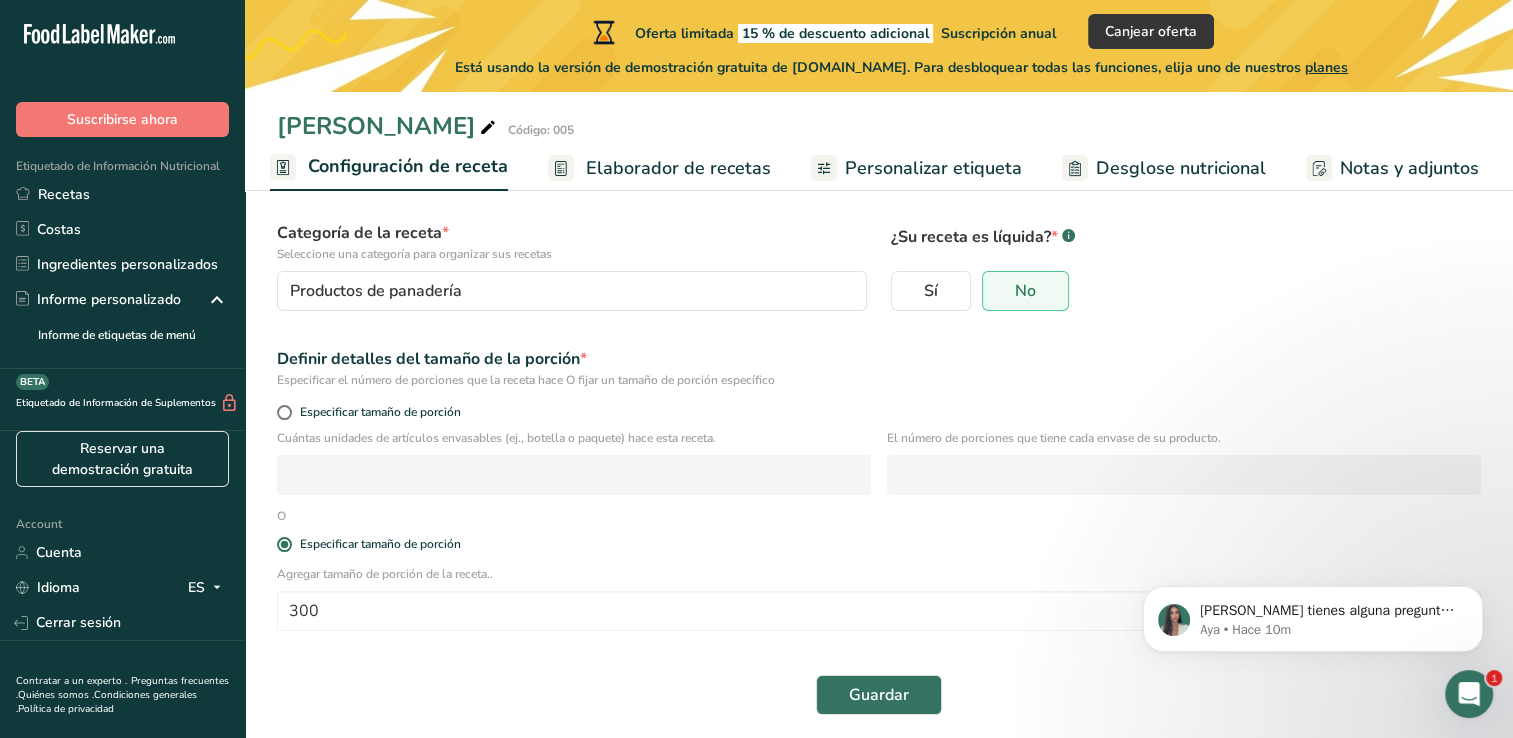 scroll, scrollTop: 144, scrollLeft: 0, axis: vertical 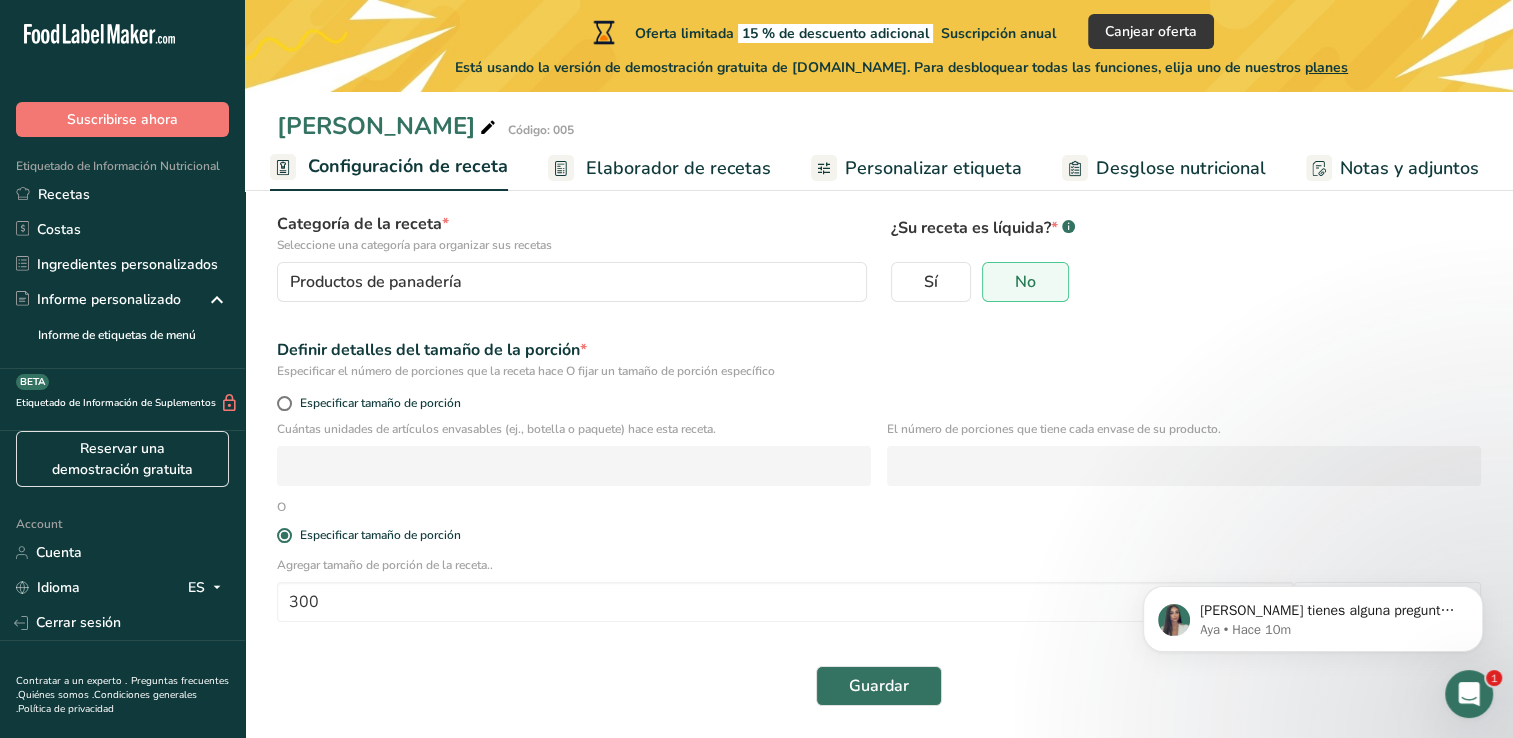 click on "Elaborador de recetas" at bounding box center [678, 168] 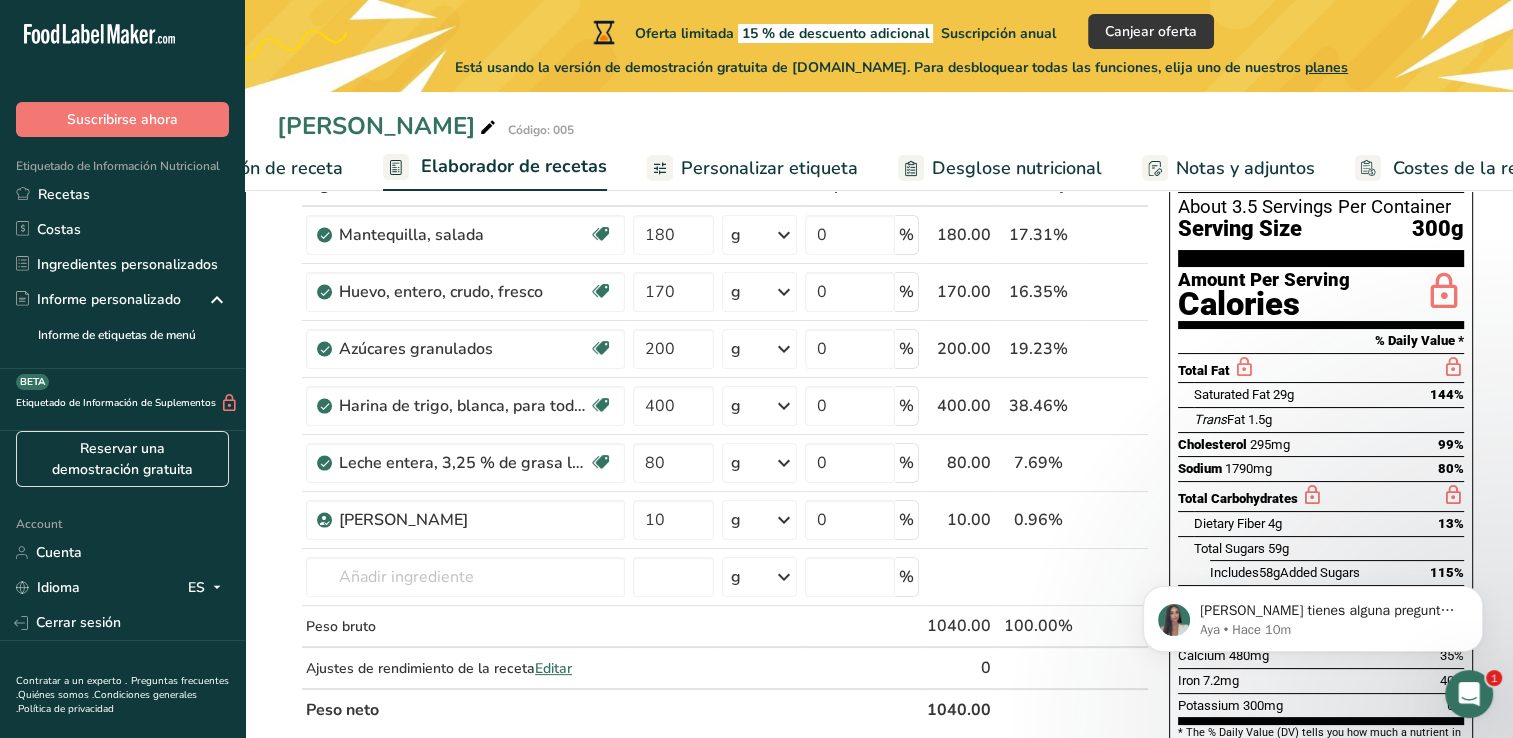scroll, scrollTop: 0, scrollLeft: 231, axis: horizontal 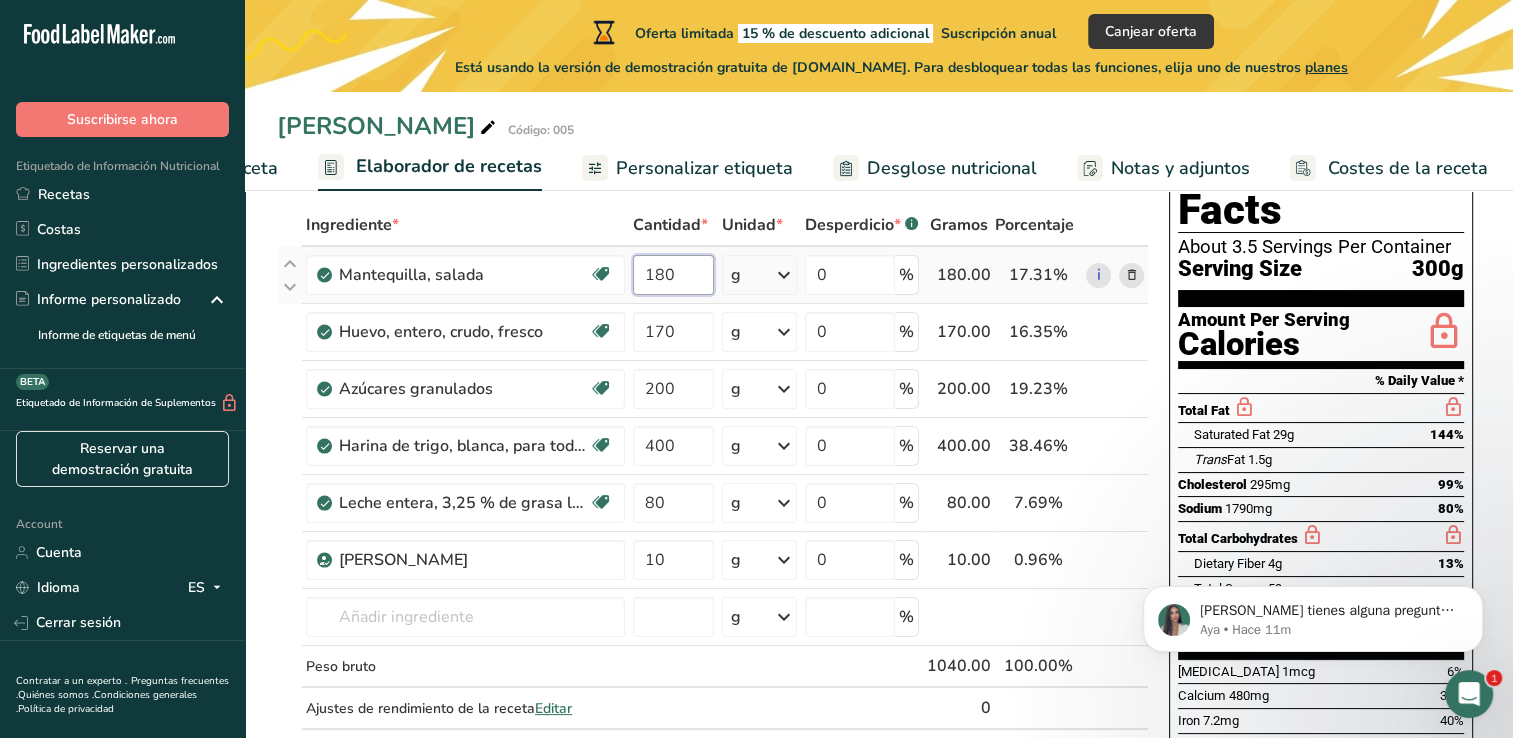 click on "180" at bounding box center [673, 275] 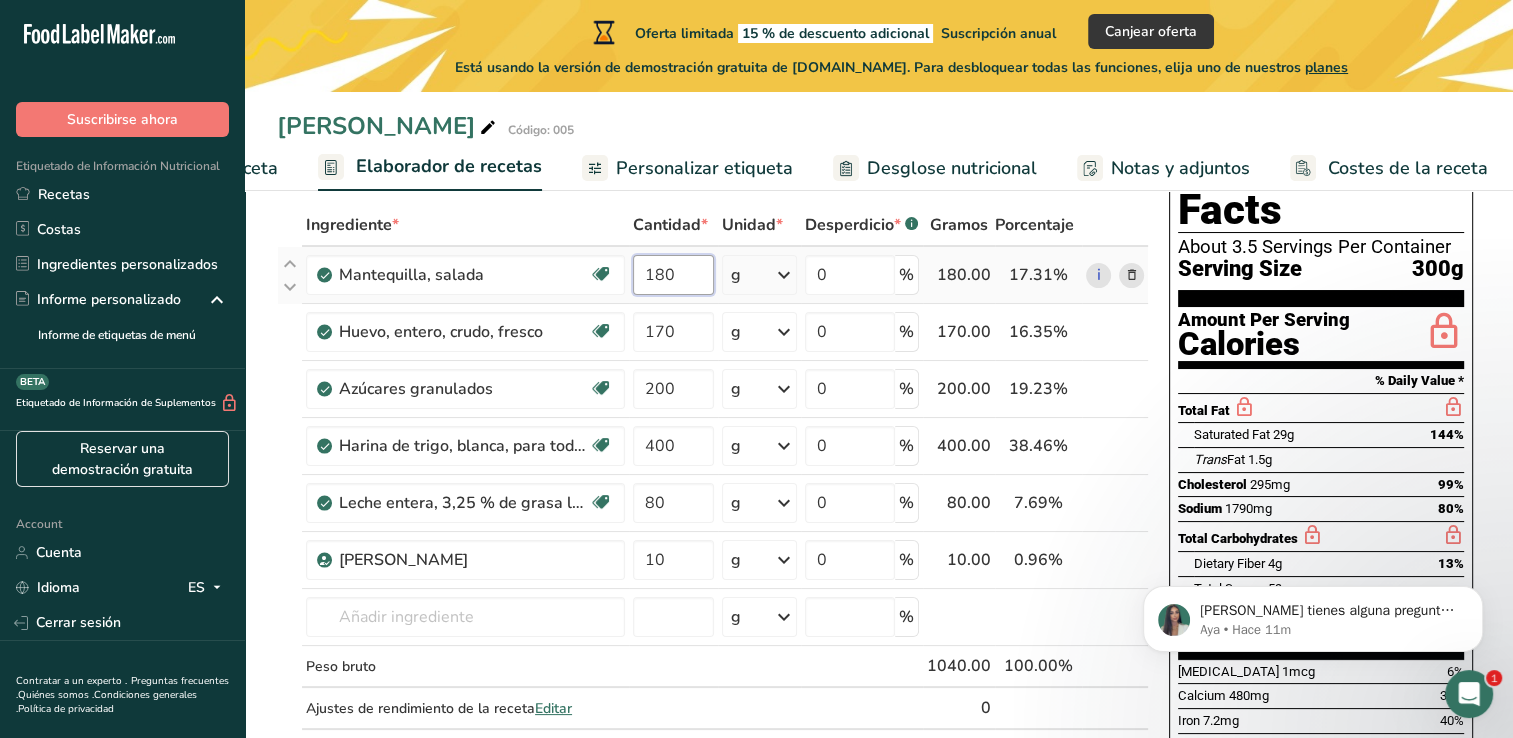 click on "180" at bounding box center [673, 275] 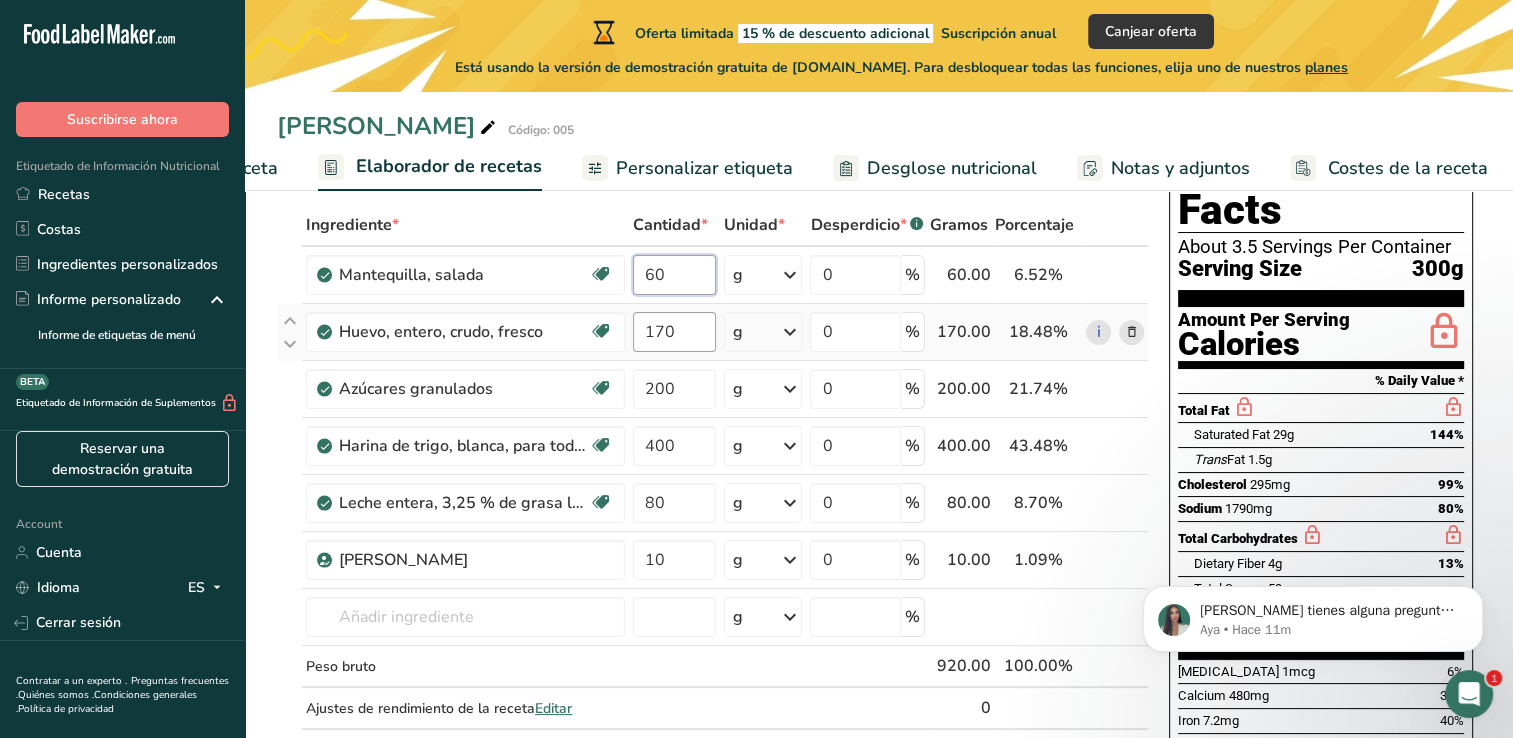 type on "60" 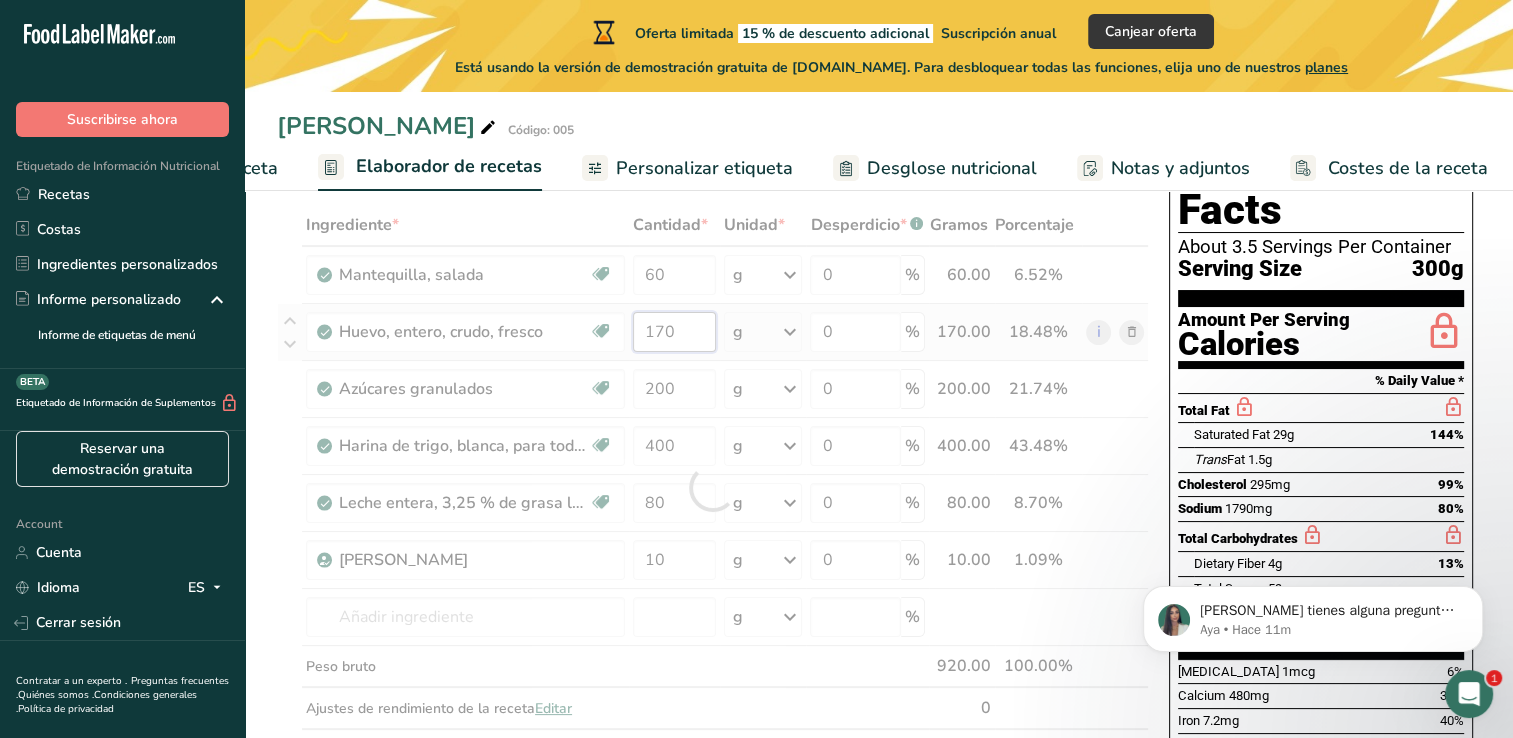 click on "Ingrediente *
Cantidad *
Unidad *
Desperdicio *   .a-a{fill:#347362;}.b-a{fill:#fff;}          Gramos
Porcentaje
Mantequilla, salada
Libre de gluten
Vegetariano
Libre de soja
60
g
Porciones
1 pat (1" sq, 1/3" high)
1 tbsp
1 cup
Ver más
Unidades de peso
g
kg
mg
Ver más
Unidades de volumen
litro
Las unidades de volumen requieren una conversión de densidad. Si conoce la densidad de su ingrediente, introdúzcala a continuación. De lo contrario, haga clic en "RIA", nuestra asistente regulatoria de IA, quien podrá ayudarle.
lb/pie³
g/cm³
mL" at bounding box center (713, 487) 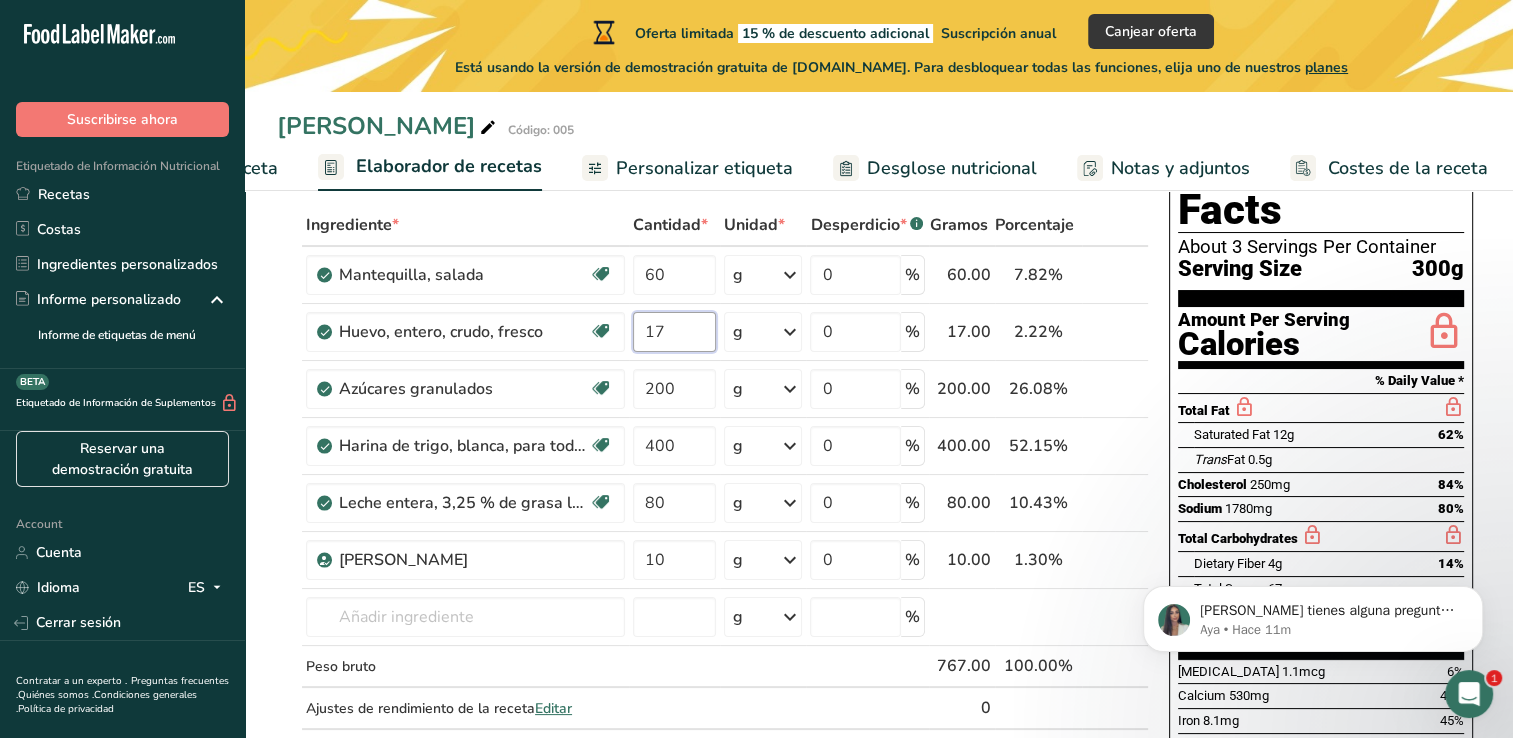 type on "1" 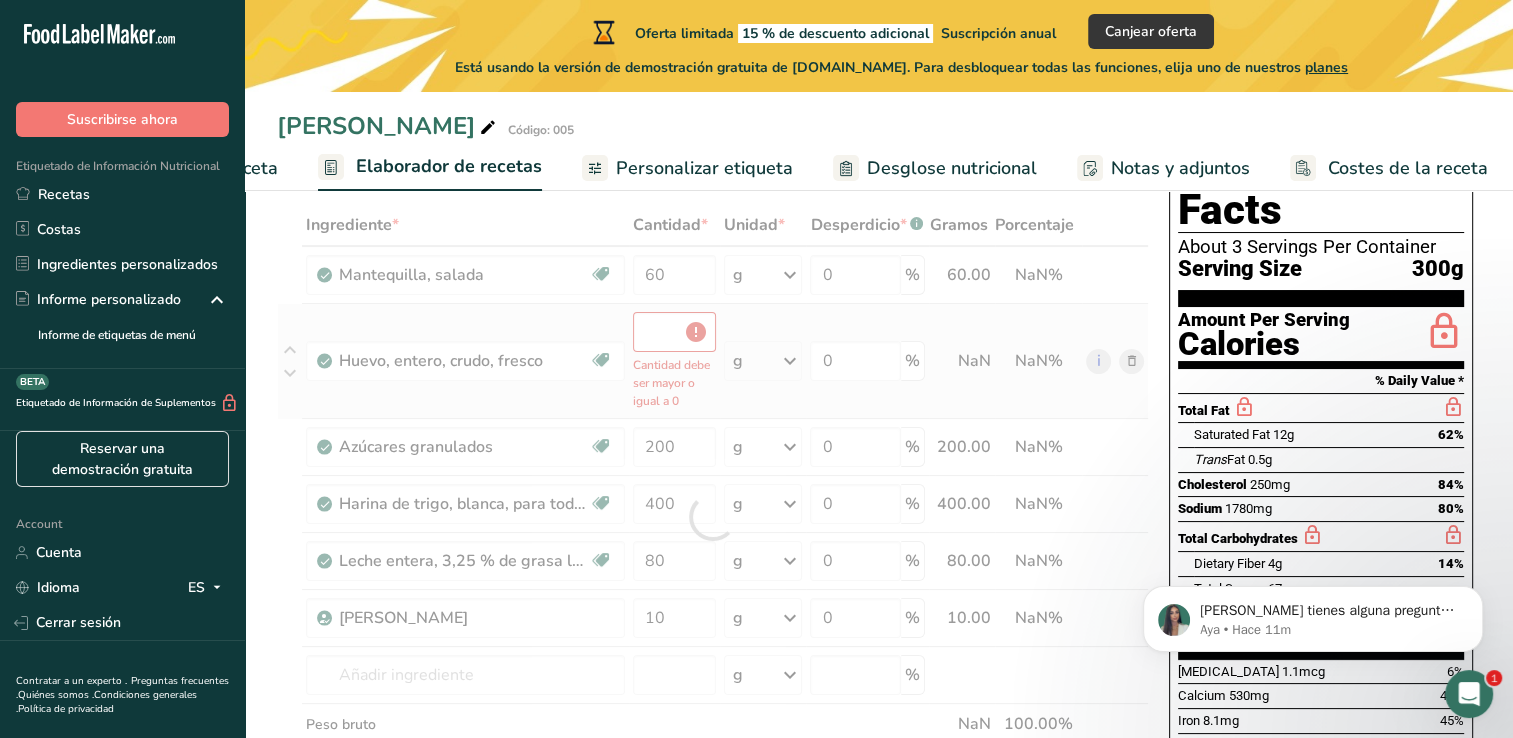 click on "Ingrediente *
Cantidad *
Unidad *
Desperdicio *   .a-a{fill:#347362;}.b-a{fill:#fff;}          Gramos
Porcentaje
Mantequilla, salada
Libre de gluten
Vegetariano
Libre de soja
60
g
Porciones
1 pat (1" sq, 1/3" high)
1 tbsp
1 cup
Ver más
Unidades de peso
g
kg
mg
Ver más
Unidades de volumen
litro
Las unidades de volumen requieren una conversión de densidad. Si conoce la densidad de su ingrediente, introdúzcala a continuación. De lo contrario, haga clic en "RIA", nuestra asistente regulatoria de IA, quien podrá ayudarle.
lb/pie³
g/cm³
mL" at bounding box center [713, 516] 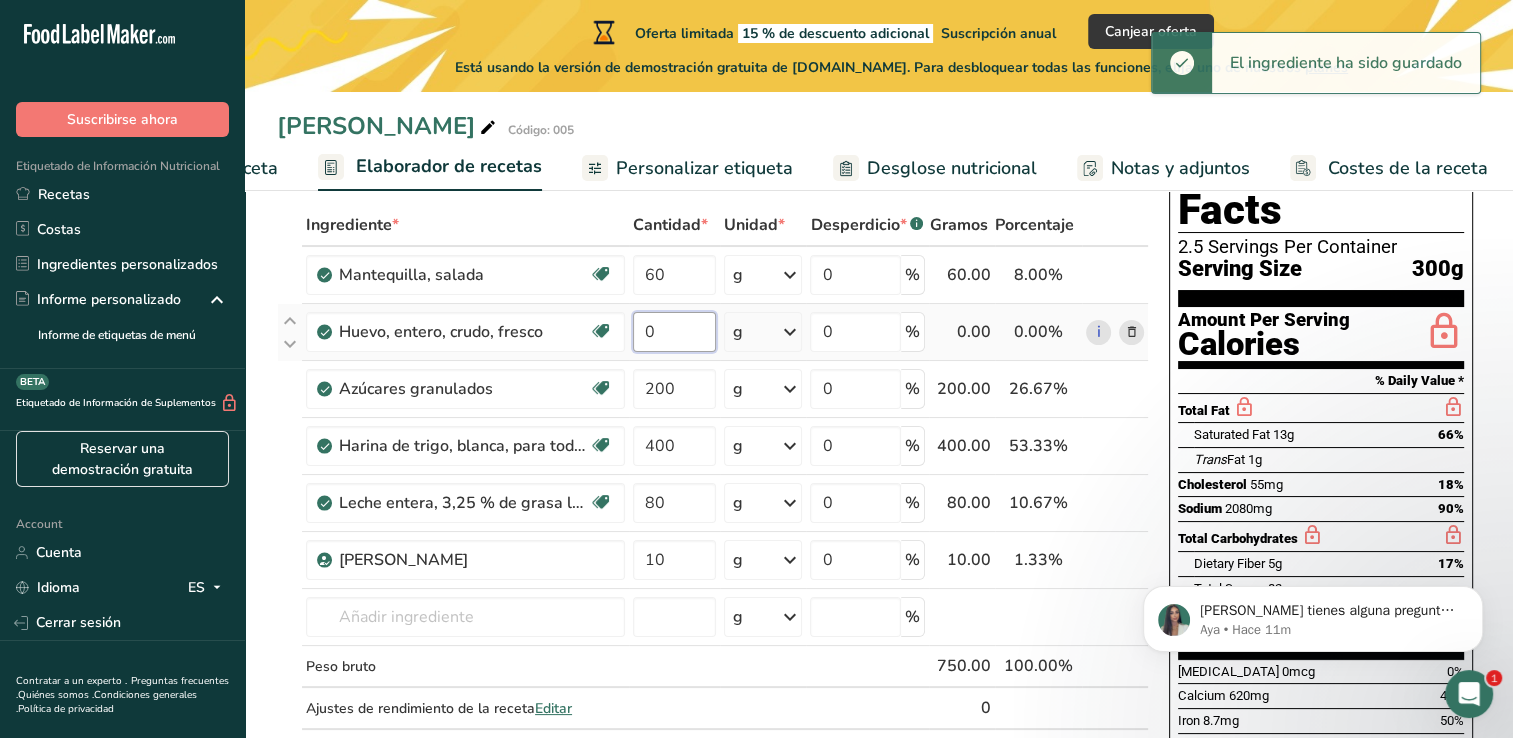 click on "0" at bounding box center [674, 332] 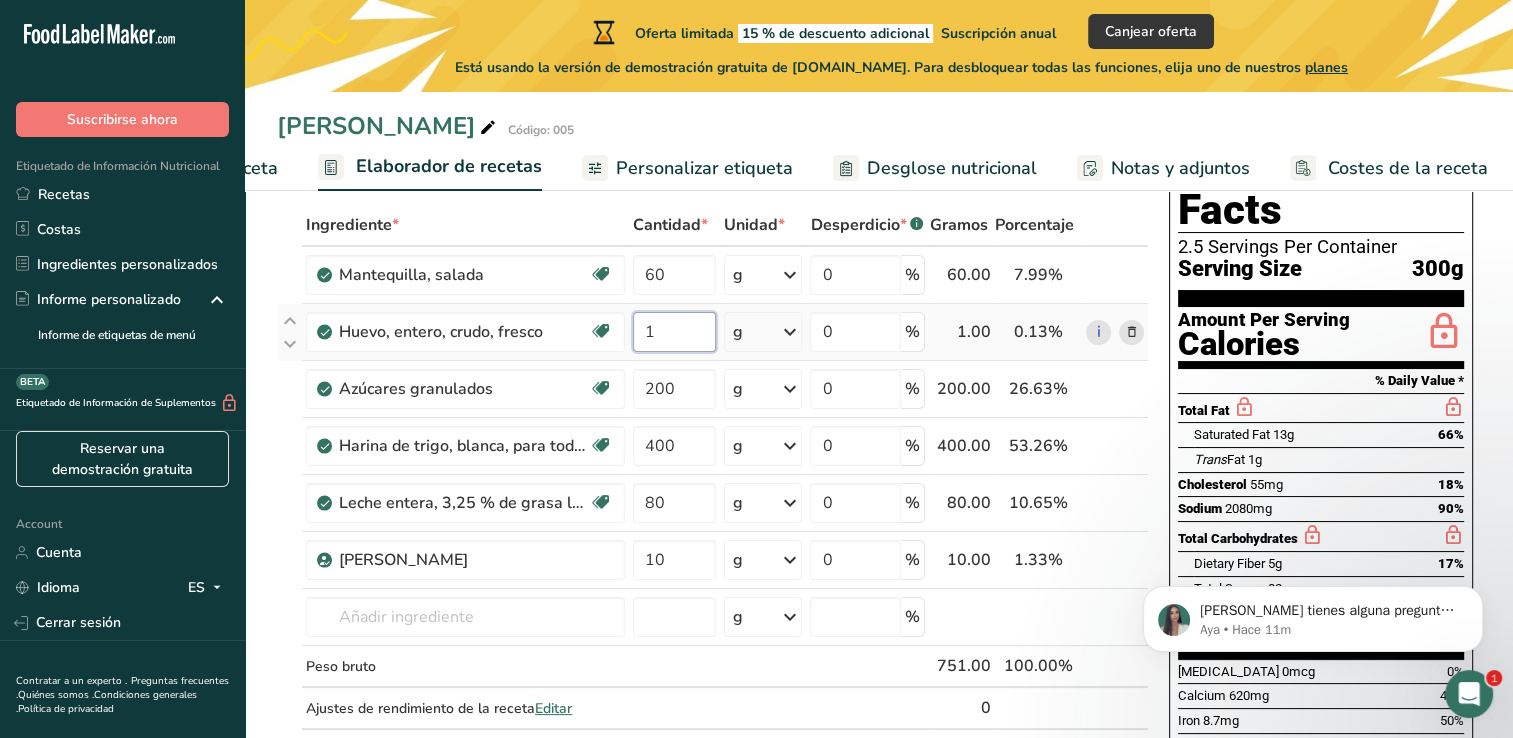 type on "1" 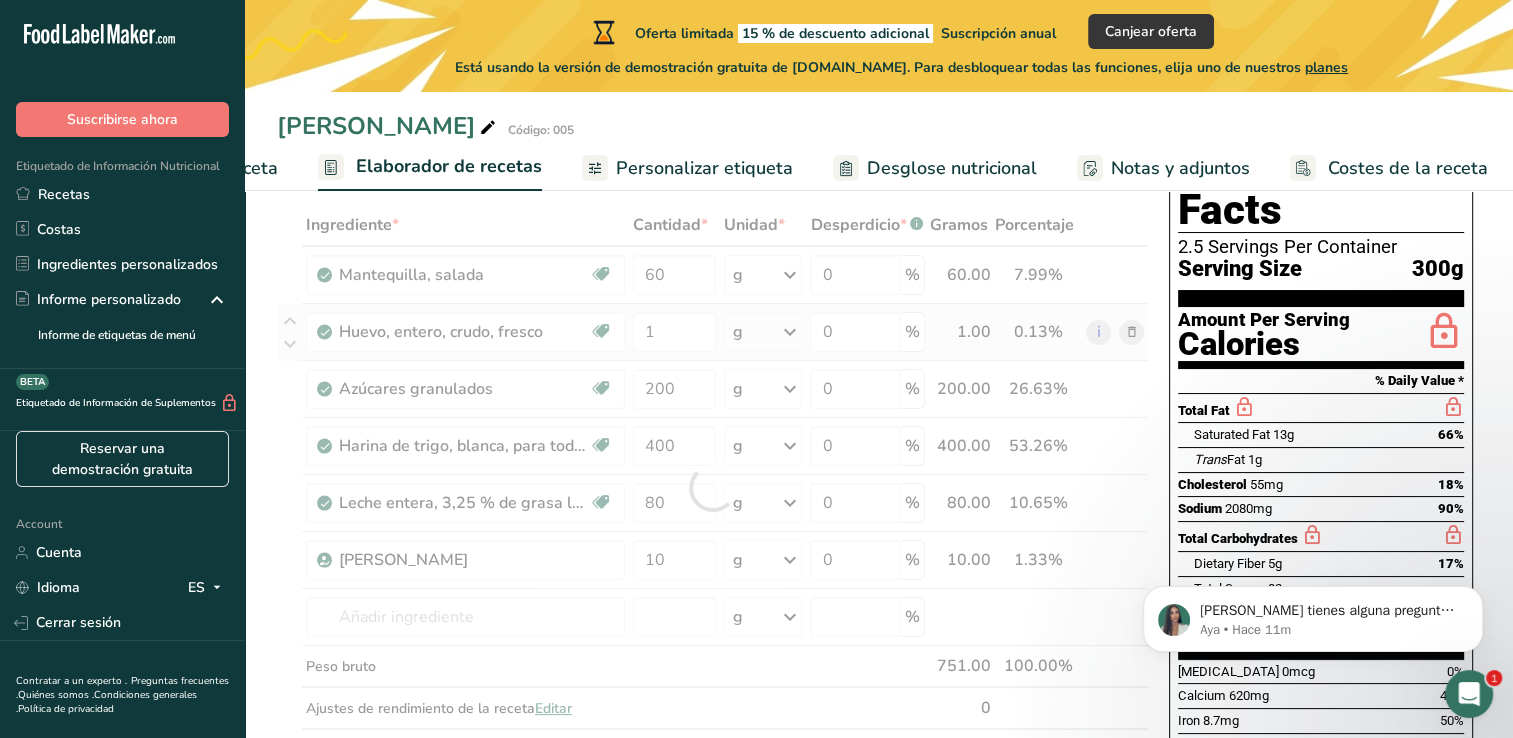 click on "Ingrediente *
Cantidad *
Unidad *
Desperdicio *   .a-a{fill:#347362;}.b-a{fill:#fff;}          Gramos
Porcentaje
Mantequilla, salada
Libre de gluten
Vegetariano
Libre de soja
60
g
Porciones
1 pat (1" sq, 1/3" high)
1 tbsp
1 cup
Ver más
Unidades de peso
g
kg
mg
Ver más
Unidades de volumen
litro
Las unidades de volumen requieren una conversión de densidad. Si conoce la densidad de su ingrediente, introdúzcala a continuación. De lo contrario, haga clic en "RIA", nuestra asistente regulatoria de IA, quien podrá ayudarle.
lb/pie³
g/cm³
mL" at bounding box center (713, 487) 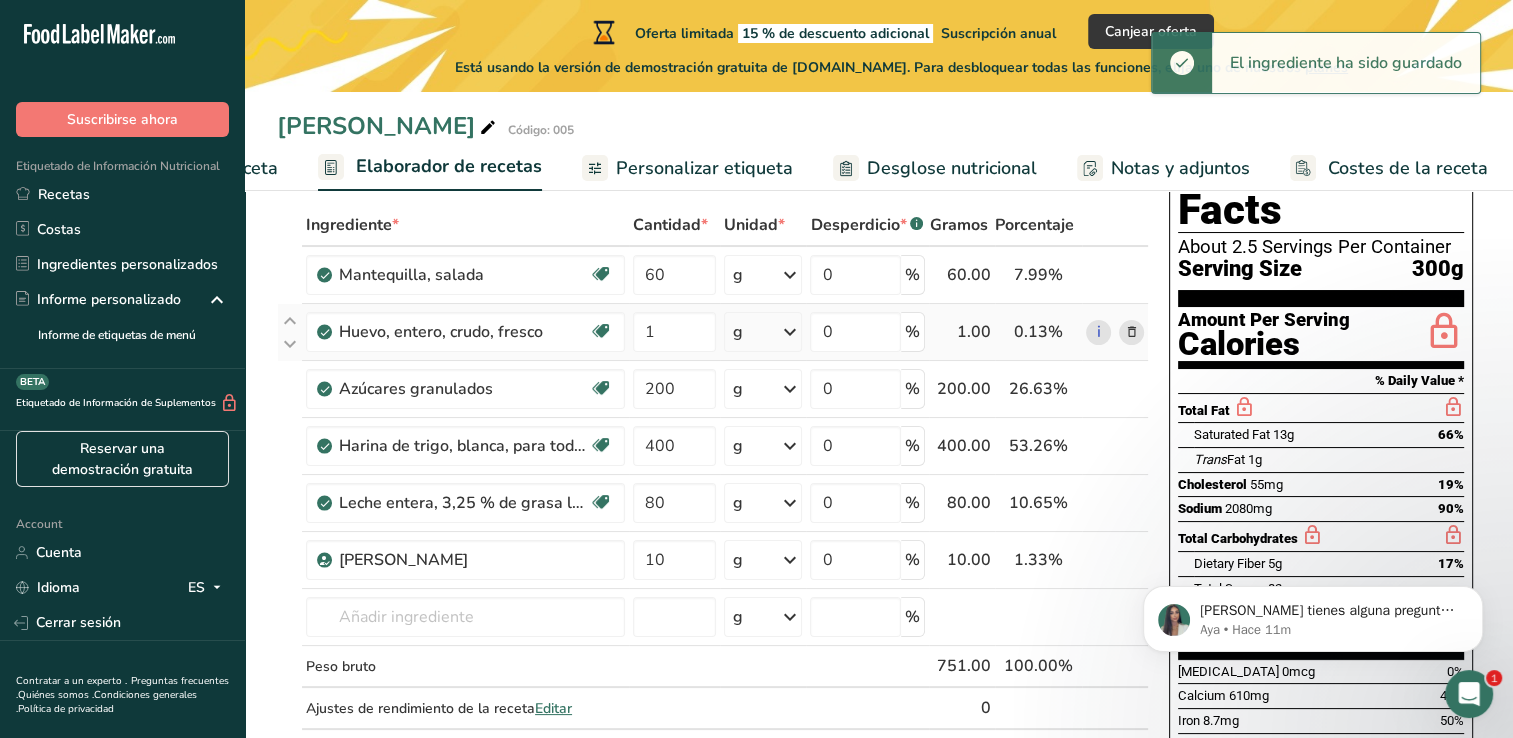 click on "g" at bounding box center (763, 332) 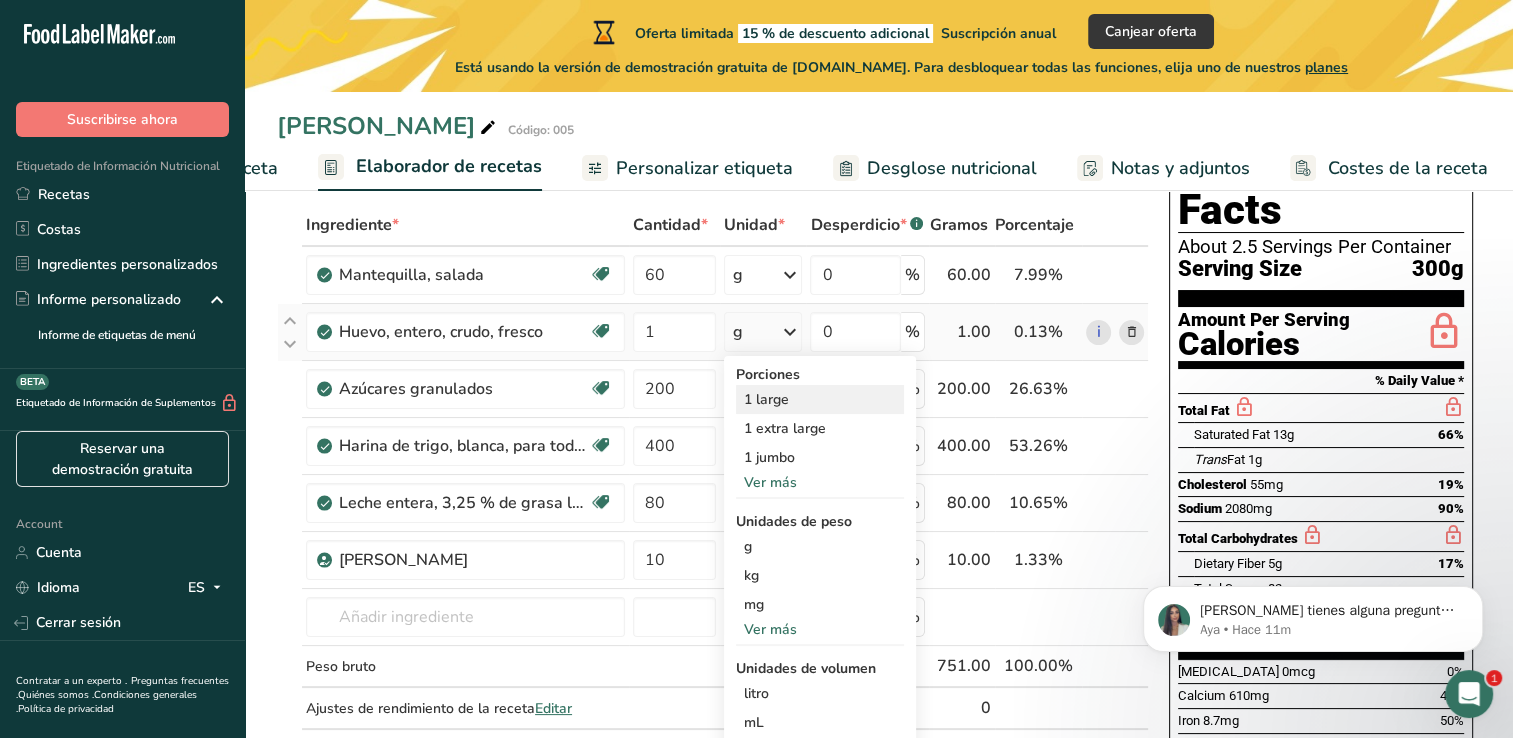 click on "1 large" at bounding box center [820, 399] 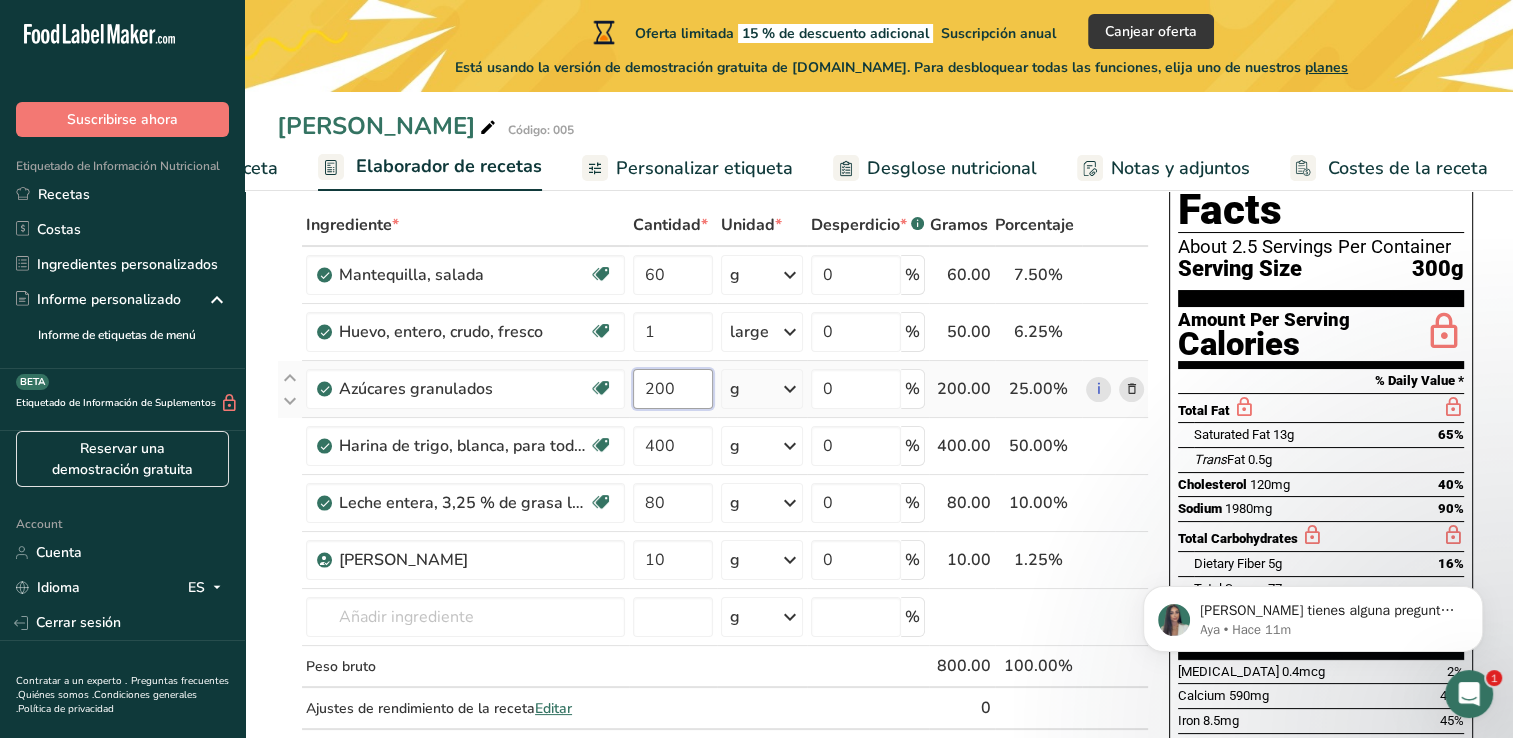 click on "200" at bounding box center (673, 389) 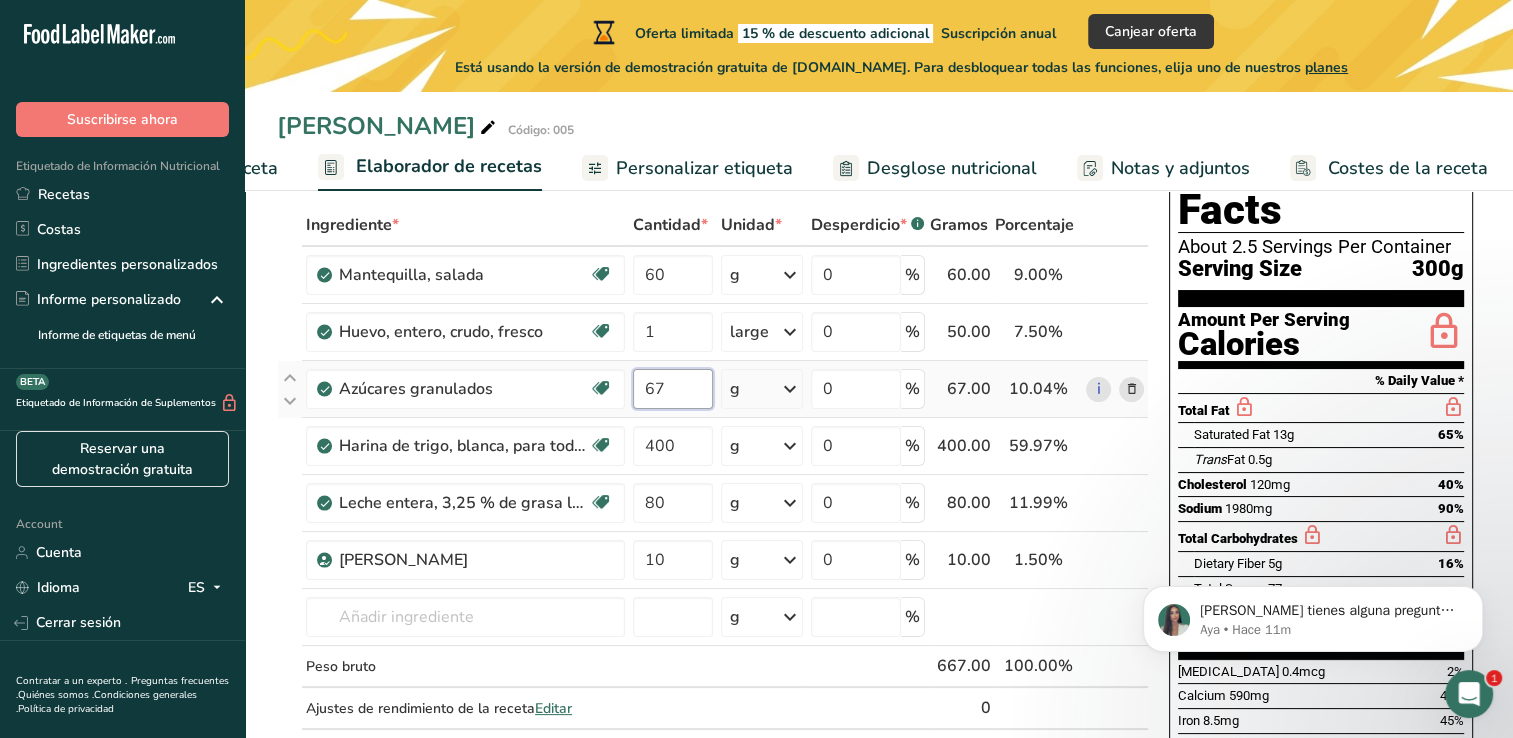 type on "6" 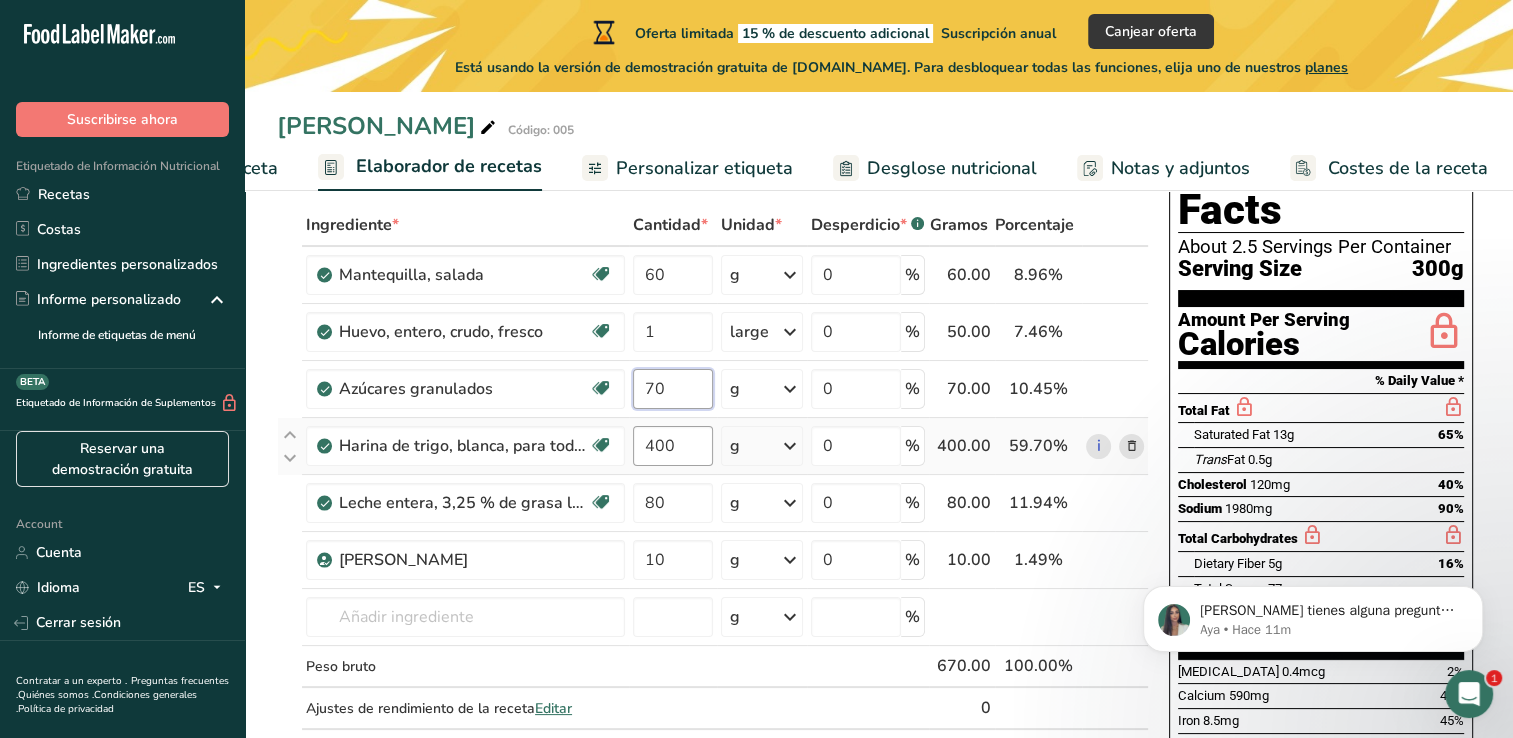 type on "70" 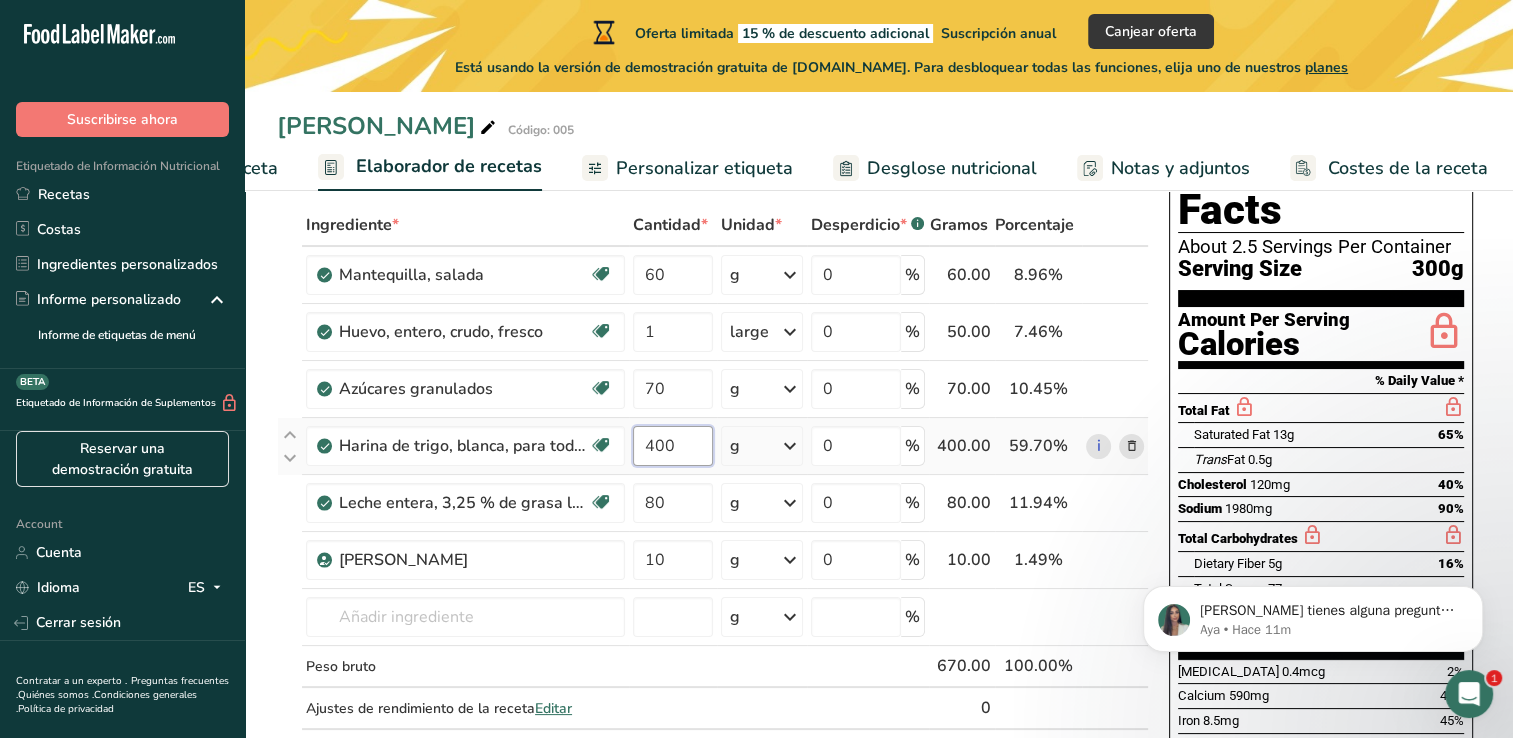 click on "Ingrediente *
Cantidad *
Unidad *
Desperdicio *   .a-a{fill:#347362;}.b-a{fill:#fff;}          Gramos
Porcentaje
Mantequilla, salada
Libre de gluten
Vegetariano
Libre de soja
60
g
Porciones
1 pat (1" sq, 1/3" high)
1 tbsp
1 cup
Ver más
Unidades de peso
g
kg
mg
Ver más
Unidades de volumen
litro
Las unidades de volumen requieren una conversión de densidad. Si conoce la densidad de su ingrediente, introdúzcala a continuación. De lo contrario, haga clic en "RIA", nuestra asistente regulatoria de IA, quien podrá ayudarle.
lb/pie³
g/cm³
mL" at bounding box center (713, 487) 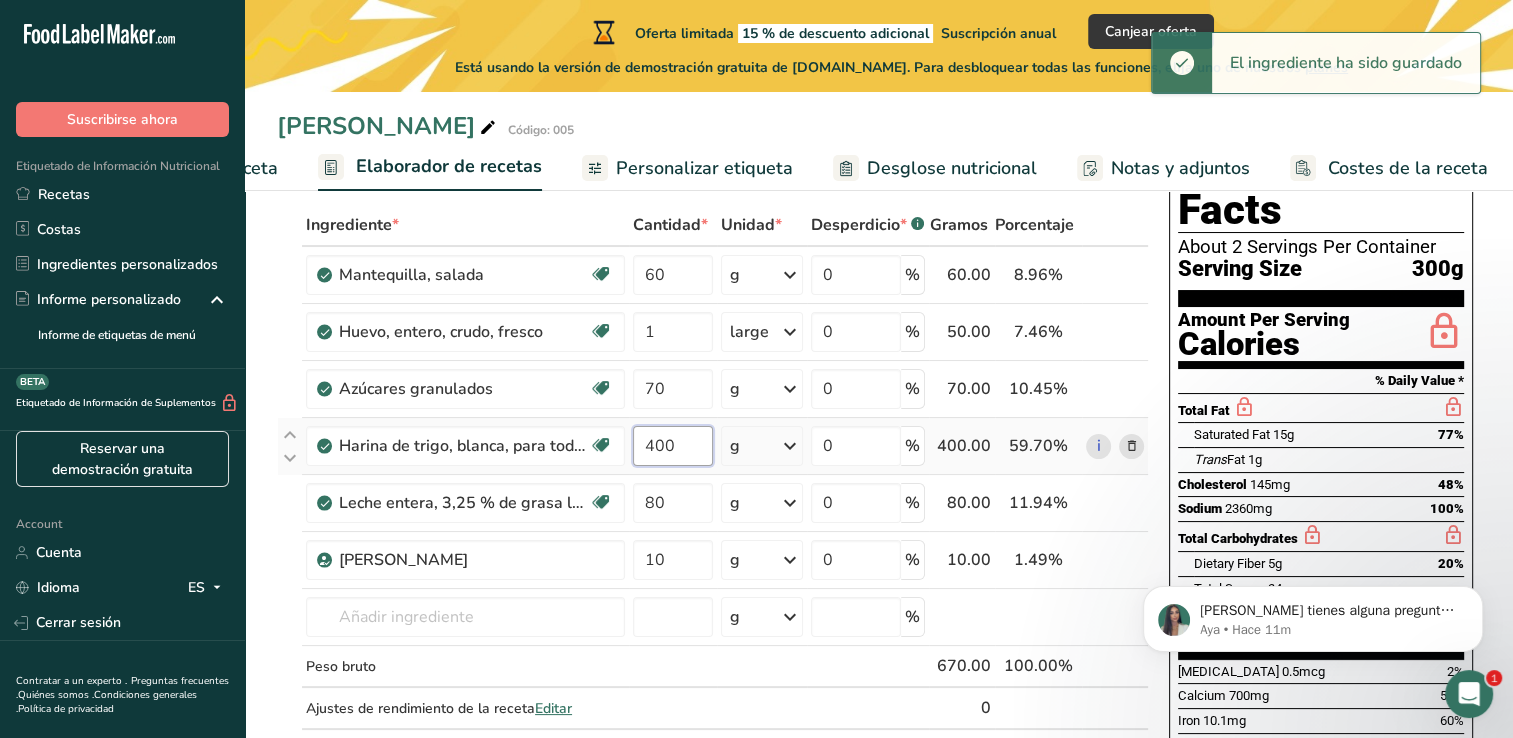 click on "400" at bounding box center (673, 446) 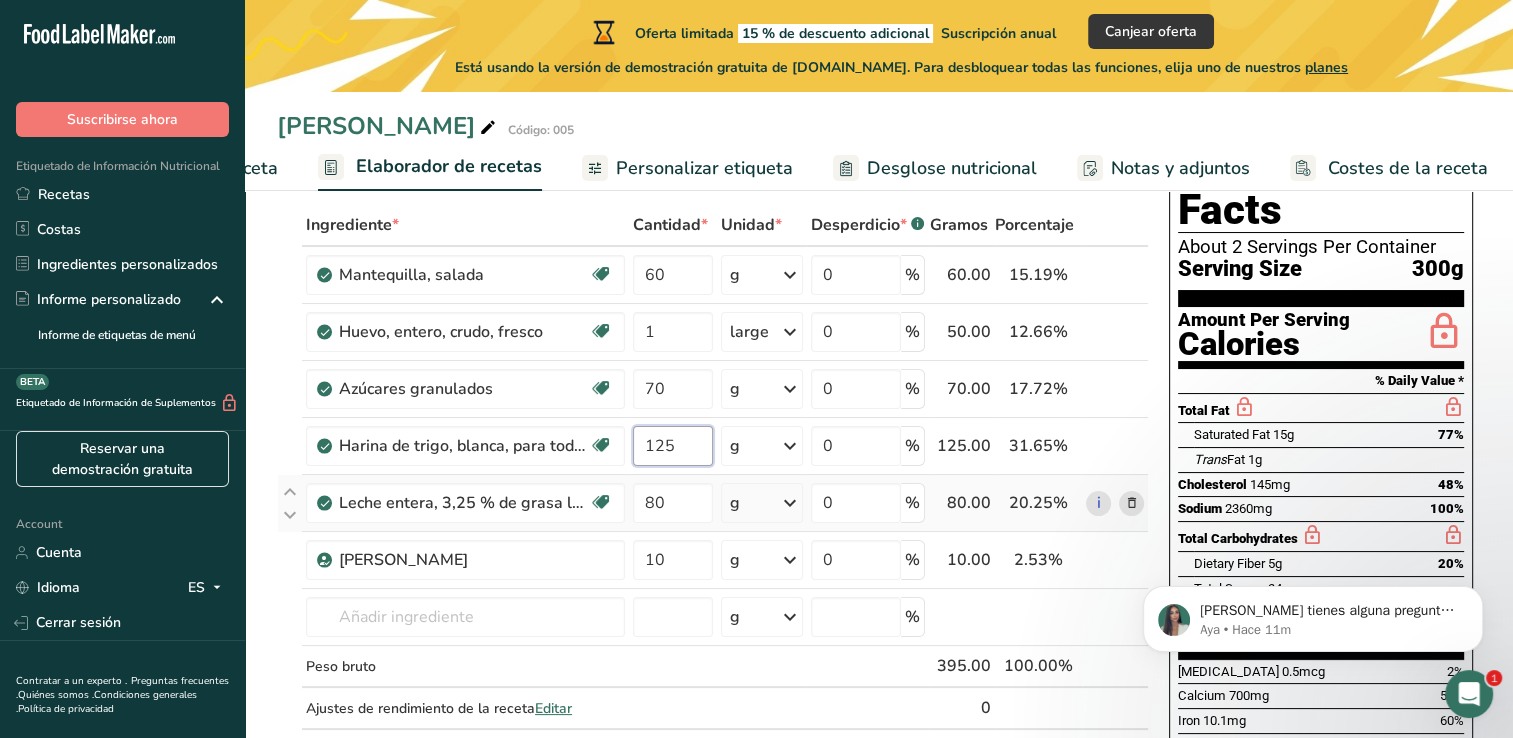 type on "125" 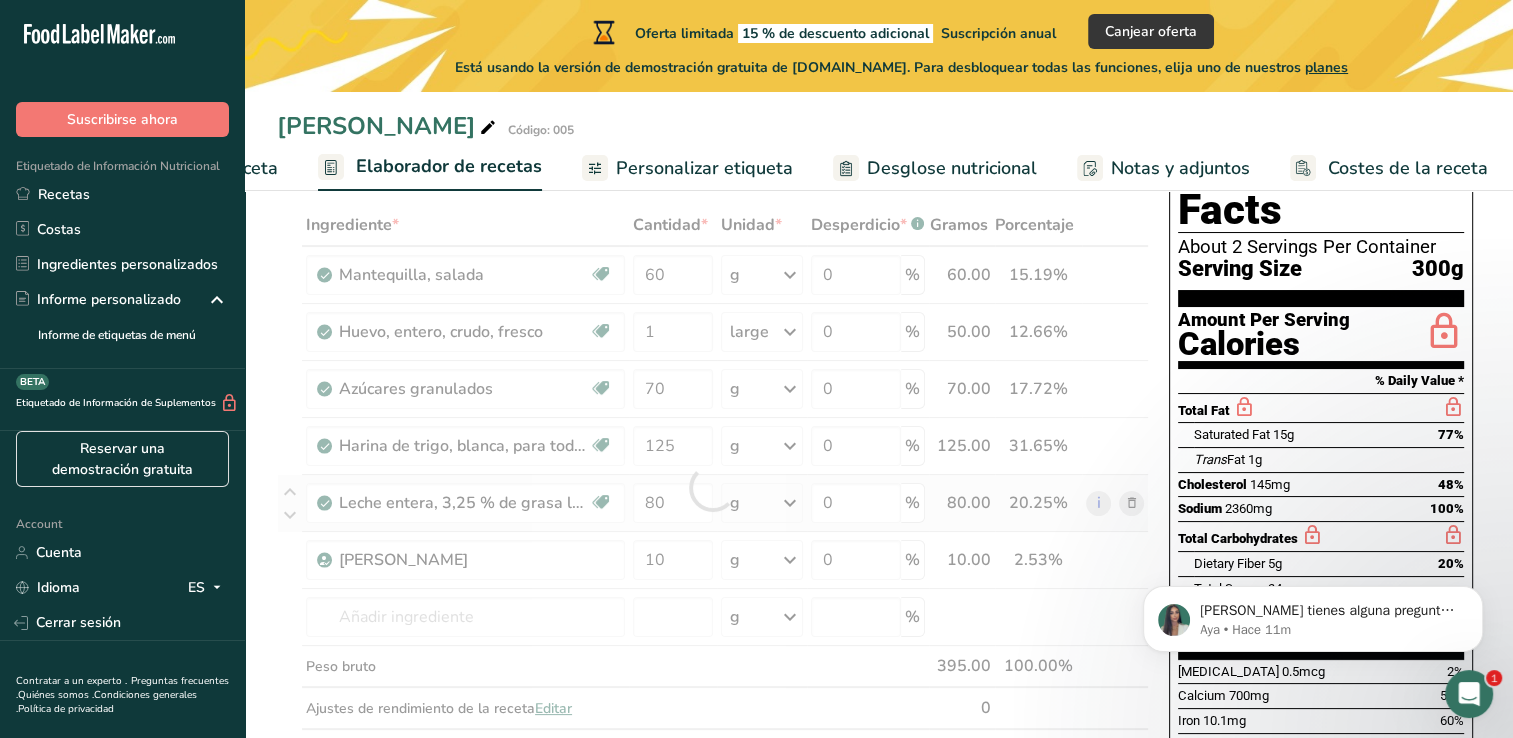 click on "Ingrediente *
Cantidad *
Unidad *
Desperdicio *   .a-a{fill:#347362;}.b-a{fill:#fff;}          Gramos
Porcentaje
Mantequilla, salada
Libre de gluten
Vegetariano
Libre de soja
60
g
Porciones
1 pat (1" sq, 1/3" high)
1 tbsp
1 cup
Ver más
Unidades de peso
g
kg
mg
Ver más
Unidades de volumen
litro
Las unidades de volumen requieren una conversión de densidad. Si conoce la densidad de su ingrediente, introdúzcala a continuación. De lo contrario, haga clic en "RIA", nuestra asistente regulatoria de IA, quien podrá ayudarle.
lb/pie³
g/cm³
mL" at bounding box center (713, 487) 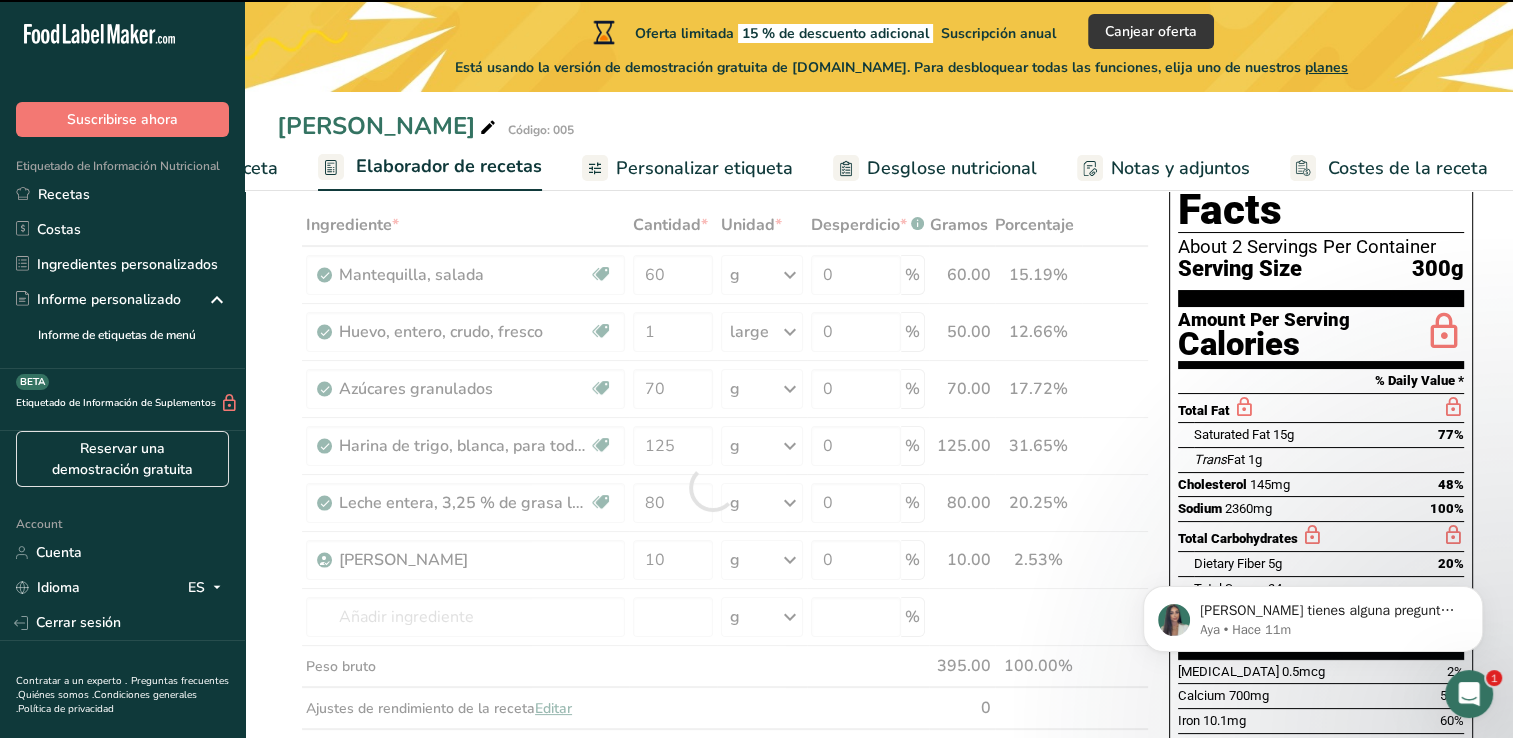 click at bounding box center [713, 487] 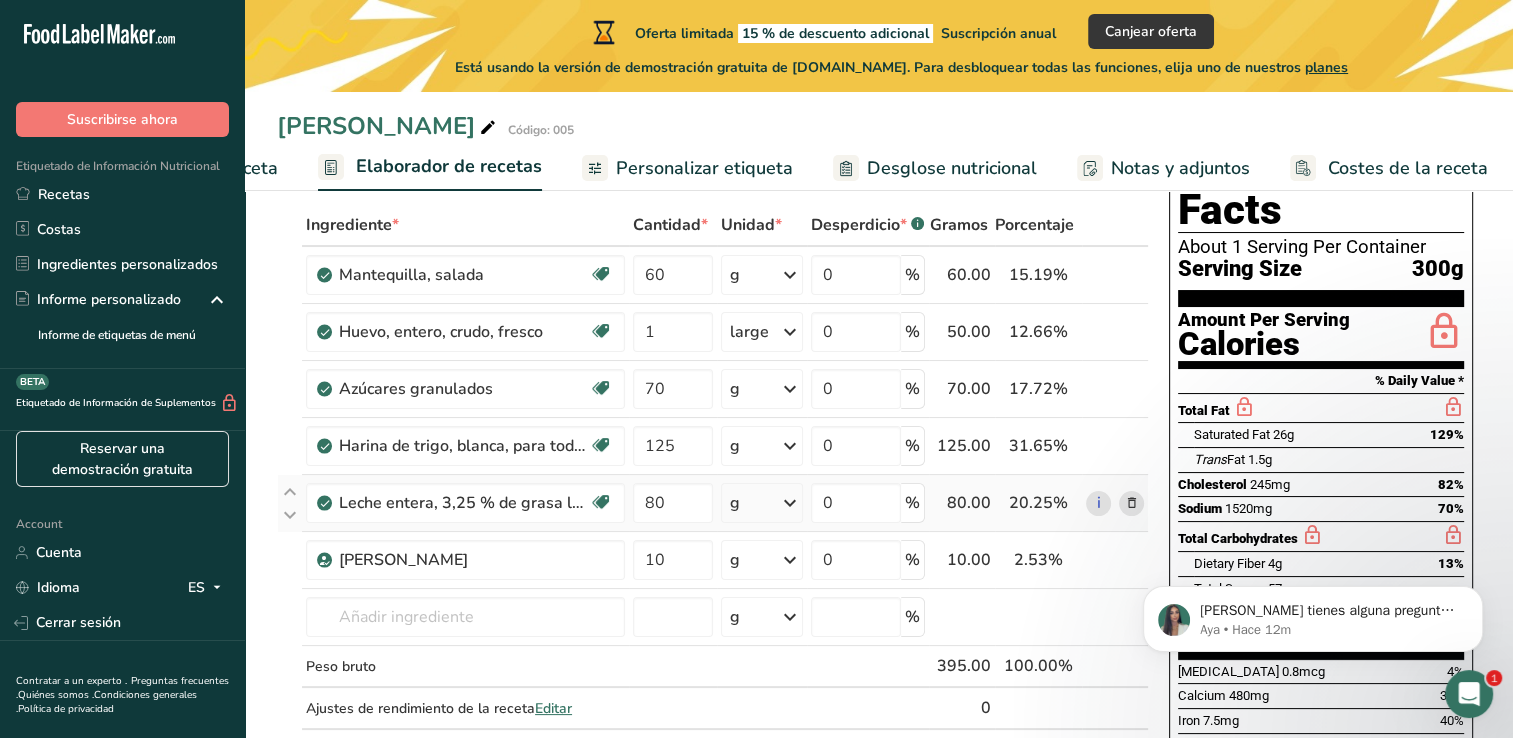 click on "80" at bounding box center [673, 503] 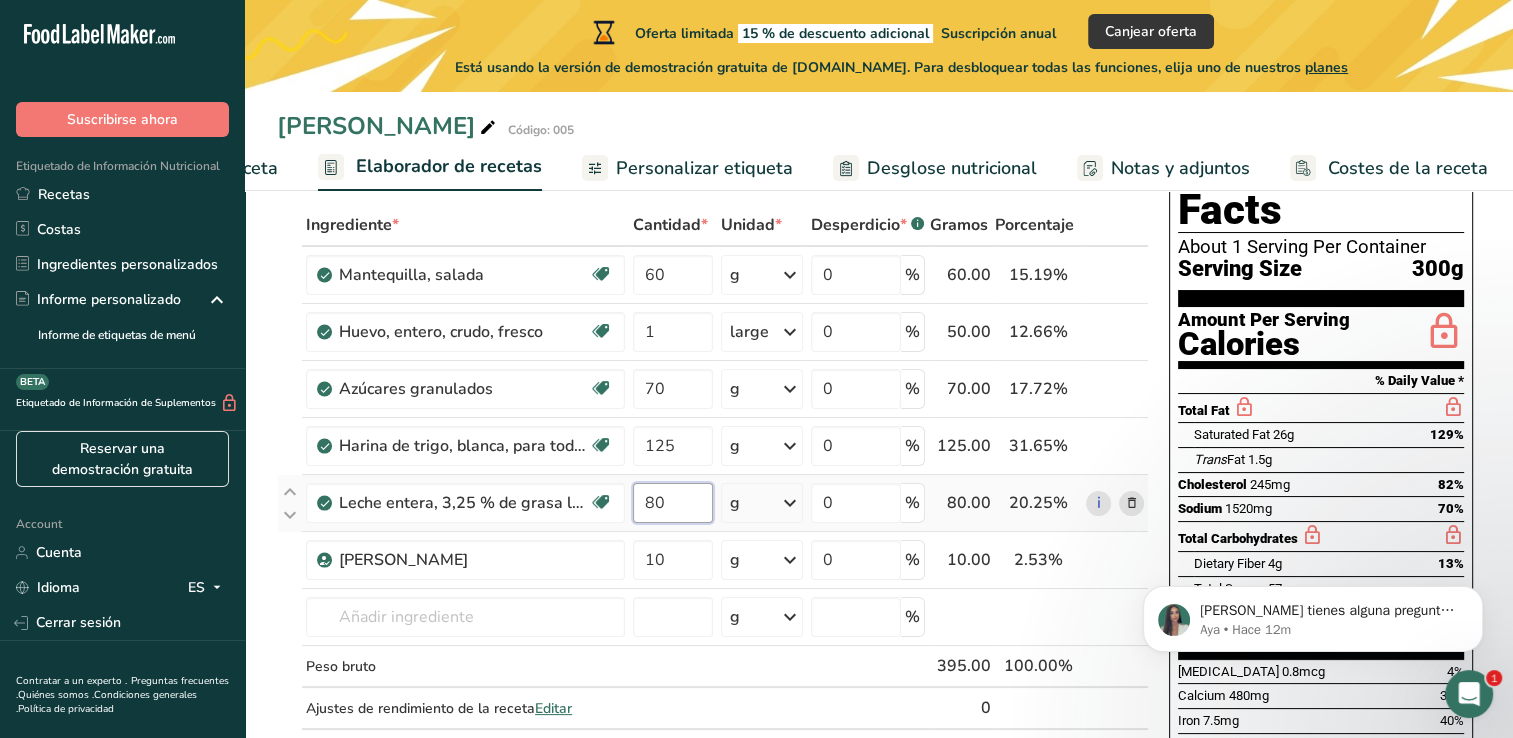 click on "80" at bounding box center [673, 503] 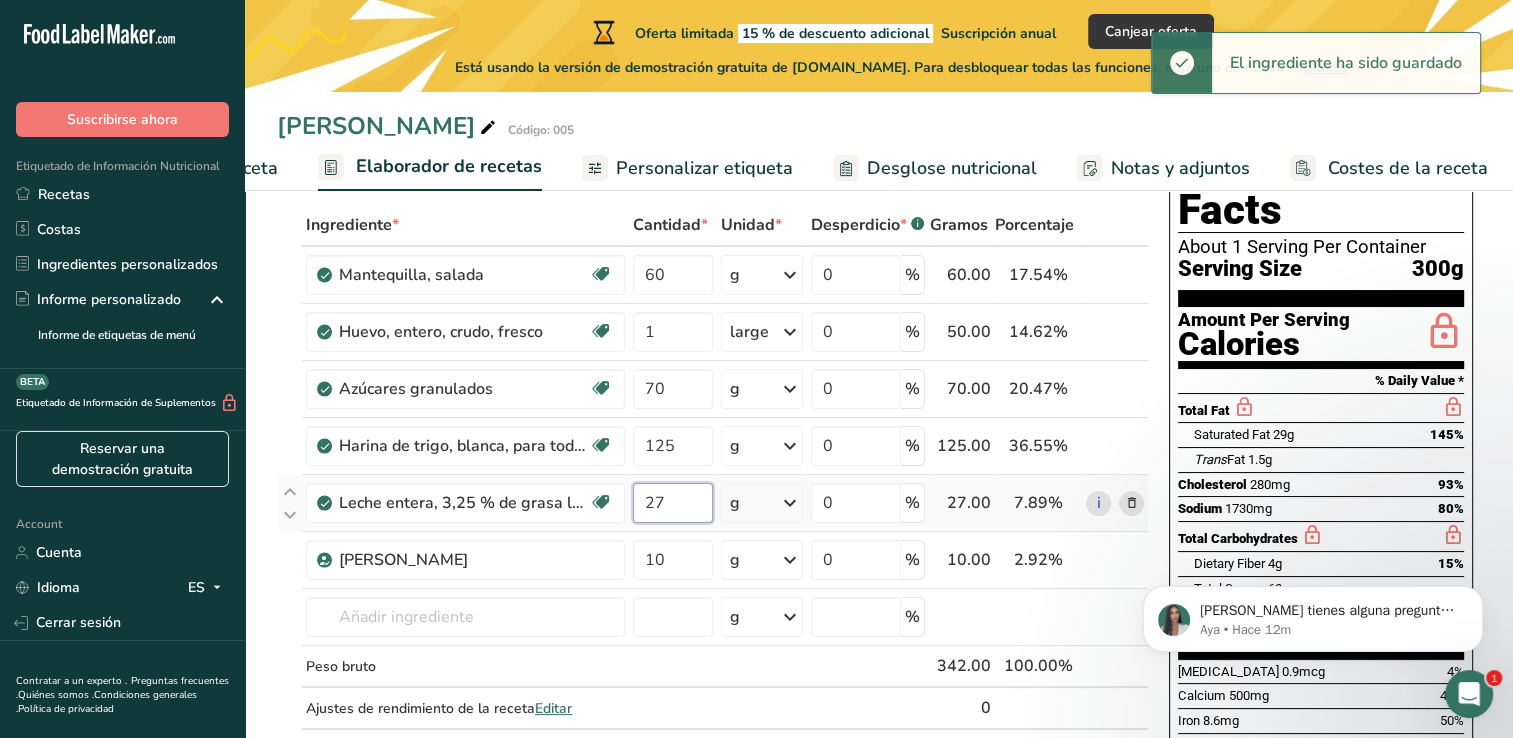 click on "27" at bounding box center (673, 503) 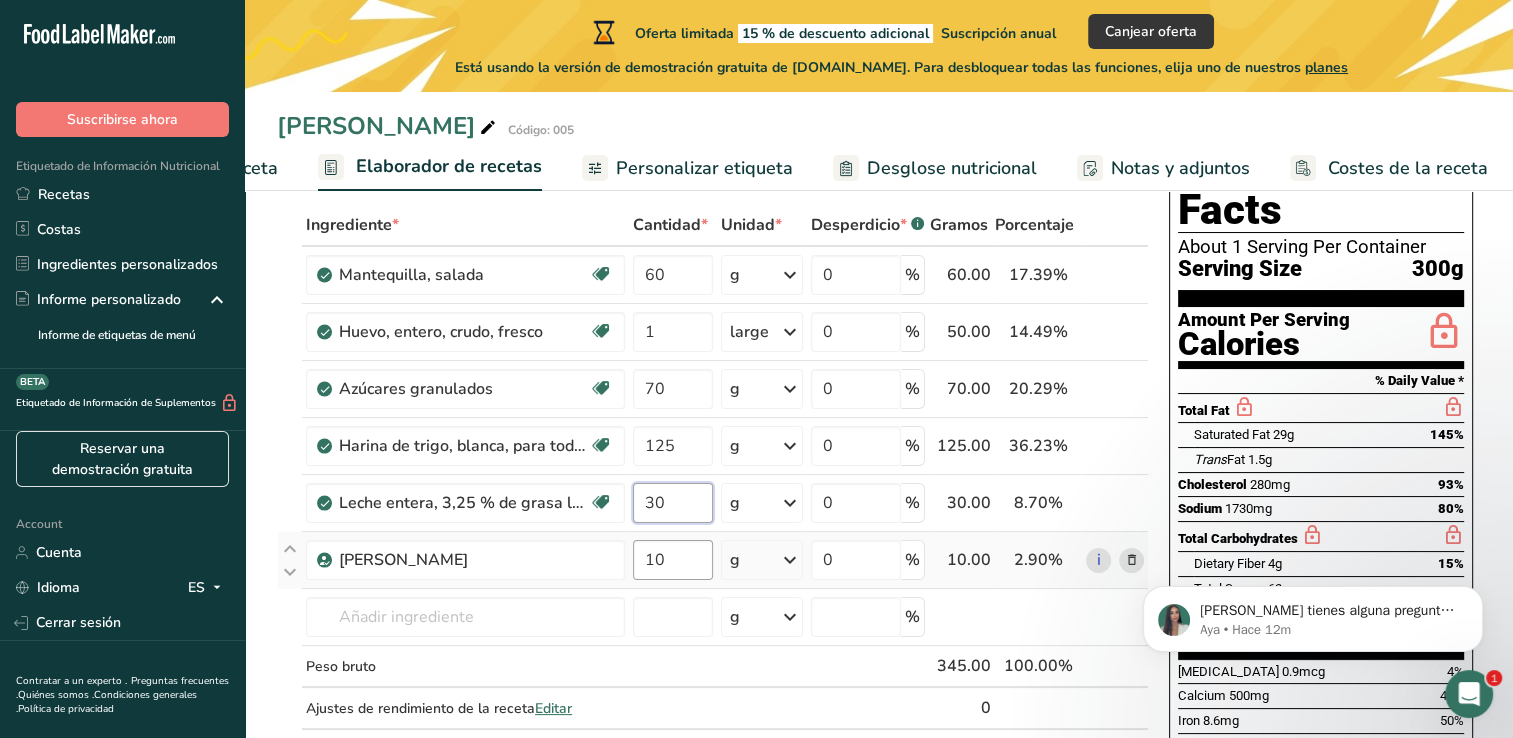 type on "30" 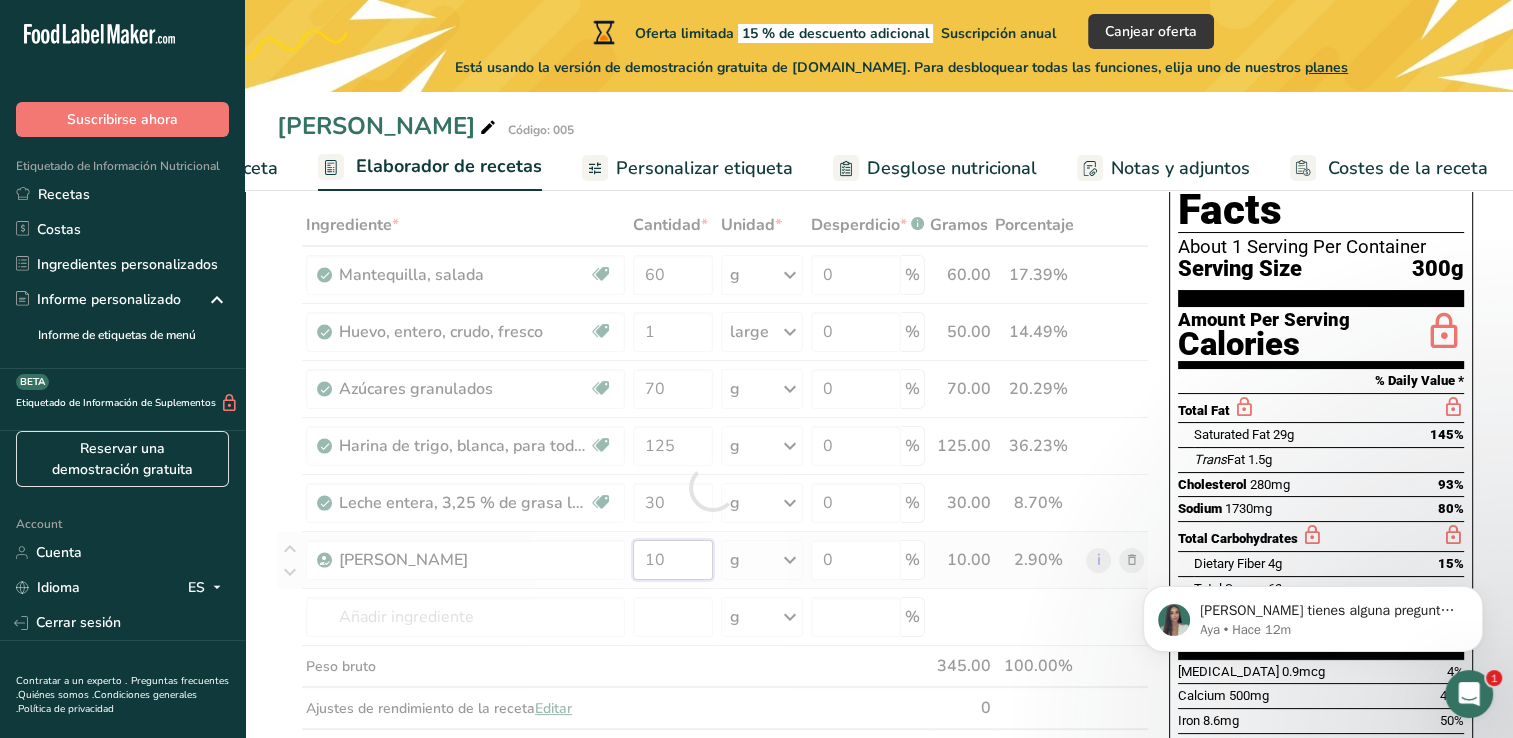 click on "Ingrediente *
Cantidad *
Unidad *
Desperdicio *   .a-a{fill:#347362;}.b-a{fill:#fff;}          Gramos
Porcentaje
Mantequilla, salada
Libre de gluten
Vegetariano
Libre de soja
60
g
Porciones
1 pat (1" sq, 1/3" high)
1 tbsp
1 cup
Ver más
Unidades de peso
g
kg
mg
Ver más
Unidades de volumen
litro
Las unidades de volumen requieren una conversión de densidad. Si conoce la densidad de su ingrediente, introdúzcala a continuación. De lo contrario, haga clic en "RIA", nuestra asistente regulatoria de IA, quien podrá ayudarle.
lb/pie³
g/cm³
mL" at bounding box center [713, 487] 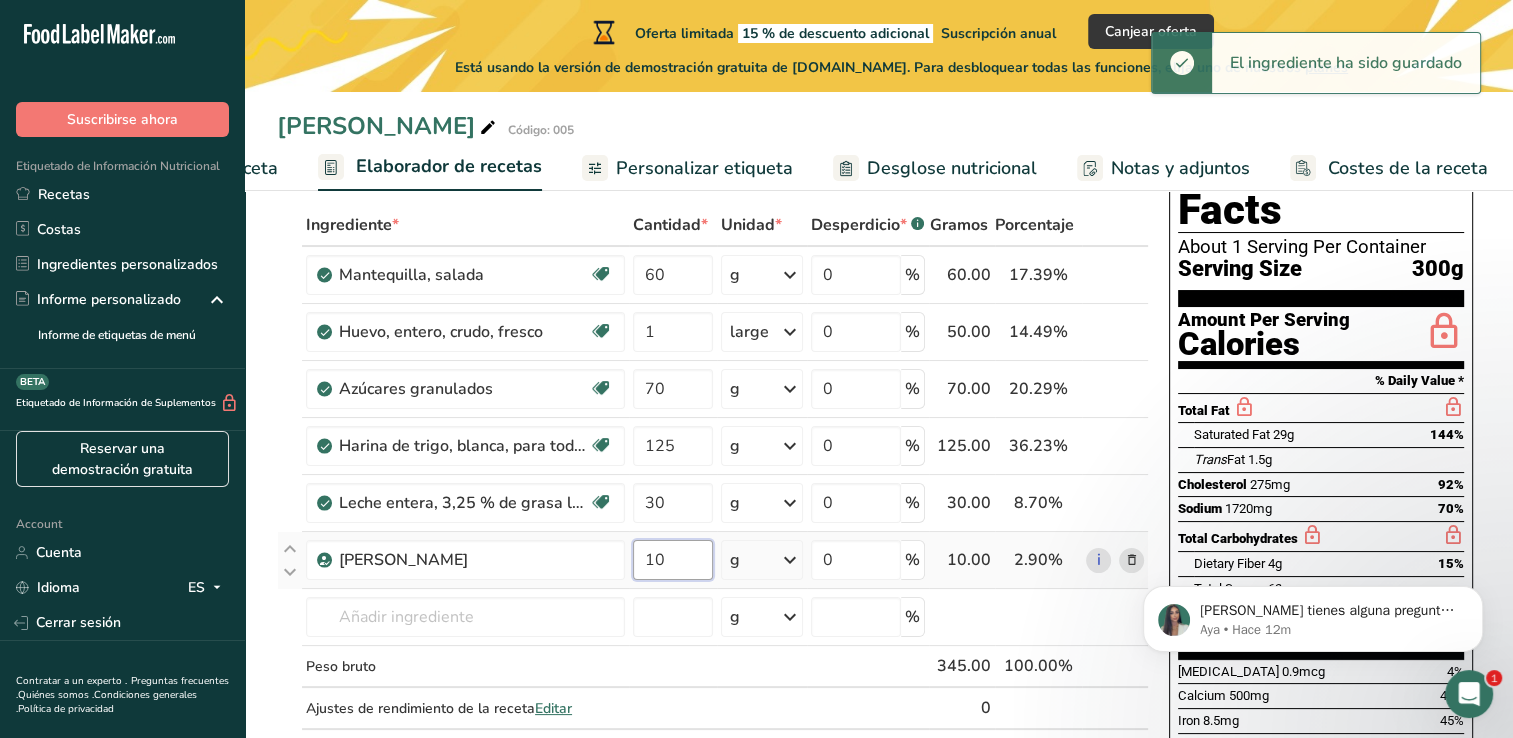 click on "10" at bounding box center (673, 560) 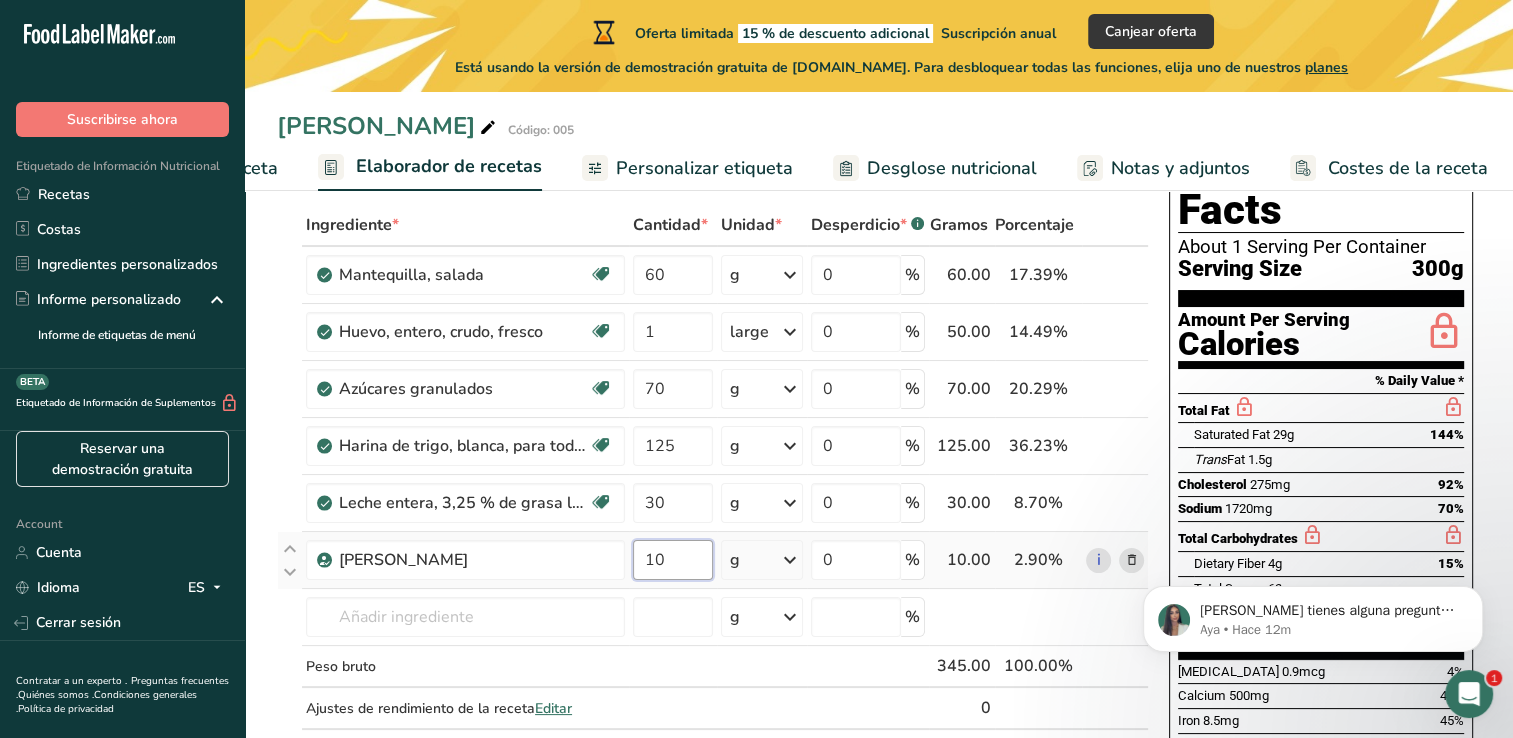 click on "10" at bounding box center (673, 560) 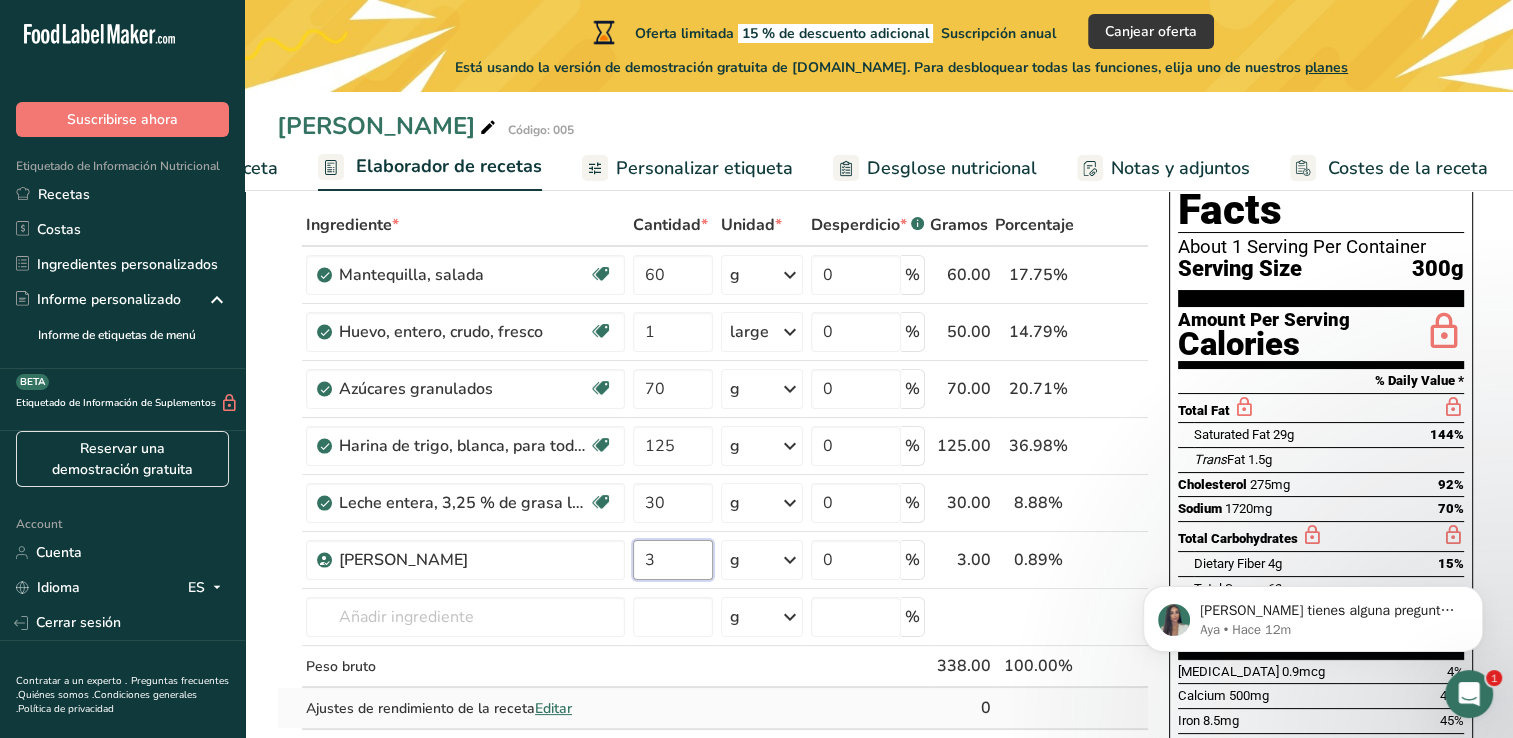 type on "3" 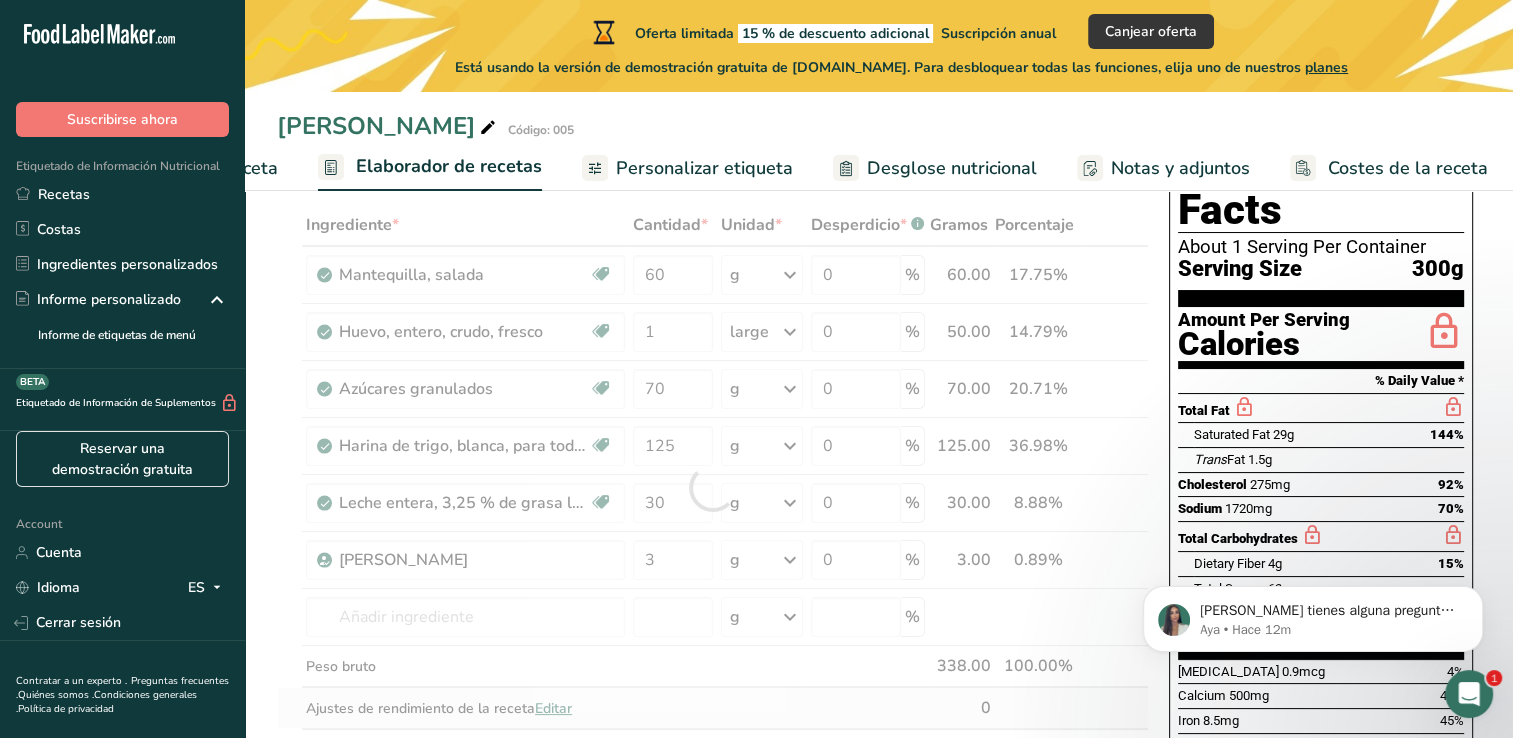click on "Ingrediente *
Cantidad *
Unidad *
Desperdicio *   .a-a{fill:#347362;}.b-a{fill:#fff;}          Gramos
Porcentaje
Mantequilla, salada
Libre de gluten
Vegetariano
Libre de soja
60
g
Porciones
1 pat (1" sq, 1/3" high)
1 tbsp
1 cup
Ver más
Unidades de peso
g
kg
mg
Ver más
Unidades de volumen
litro
Las unidades de volumen requieren una conversión de densidad. Si conoce la densidad de su ingrediente, introdúzcala a continuación. De lo contrario, haga clic en "RIA", nuestra asistente regulatoria de IA, quien podrá ayudarle.
lb/pie³
g/cm³
mL" at bounding box center (713, 487) 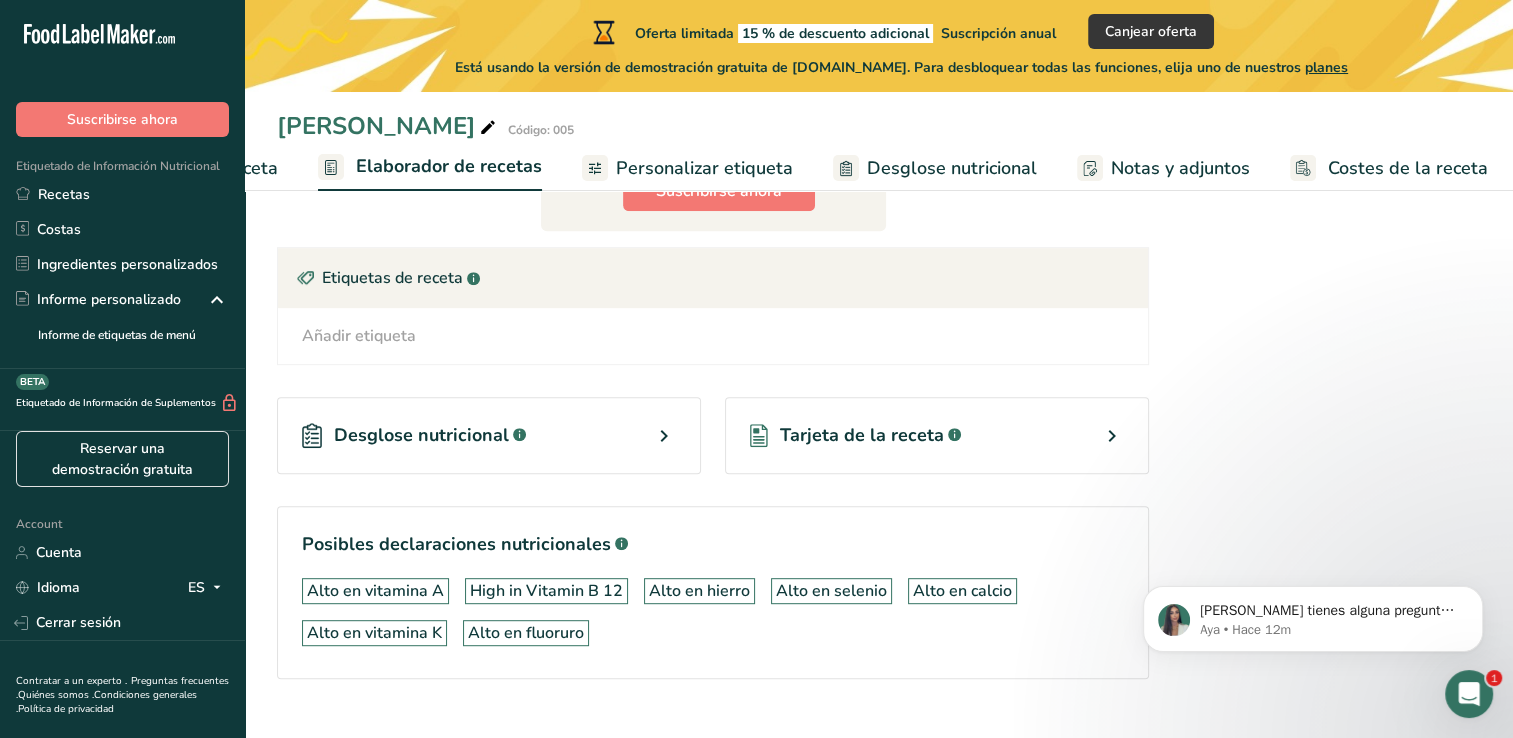 scroll, scrollTop: 896, scrollLeft: 0, axis: vertical 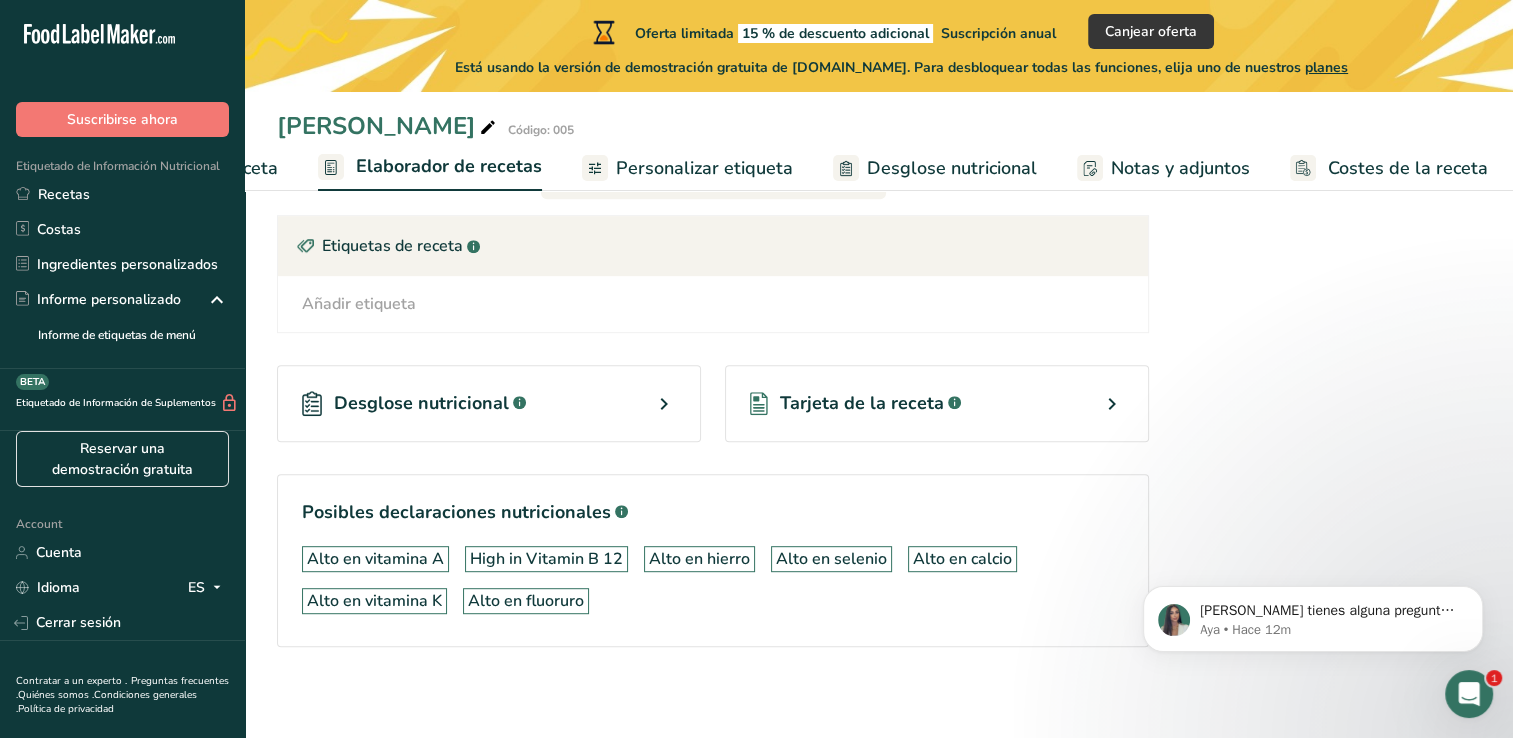 click on "Ingrediente *
Cantidad *
Unidad *
Desperdicio *   .a-a{fill:#347362;}.b-a{fill:#fff;}          Gramos
Porcentaje
Mantequilla, salada
Libre de gluten
Vegetariano
Libre de soja
60
g
Porciones
1 pat (1" sq, 1/3" high)
1 tbsp
1 cup
Ver más
Unidades de peso
g
kg
mg
Ver más
Unidades de volumen
litro
Las unidades de volumen requieren una conversión de densidad. Si conoce la densidad de su ingrediente, introdúzcala a continuación. De lo contrario, haga clic en "RIA", nuestra asistente regulatoria de IA, quien podrá ayudarle.
lb/pie³
g/cm³" at bounding box center (713, 45) 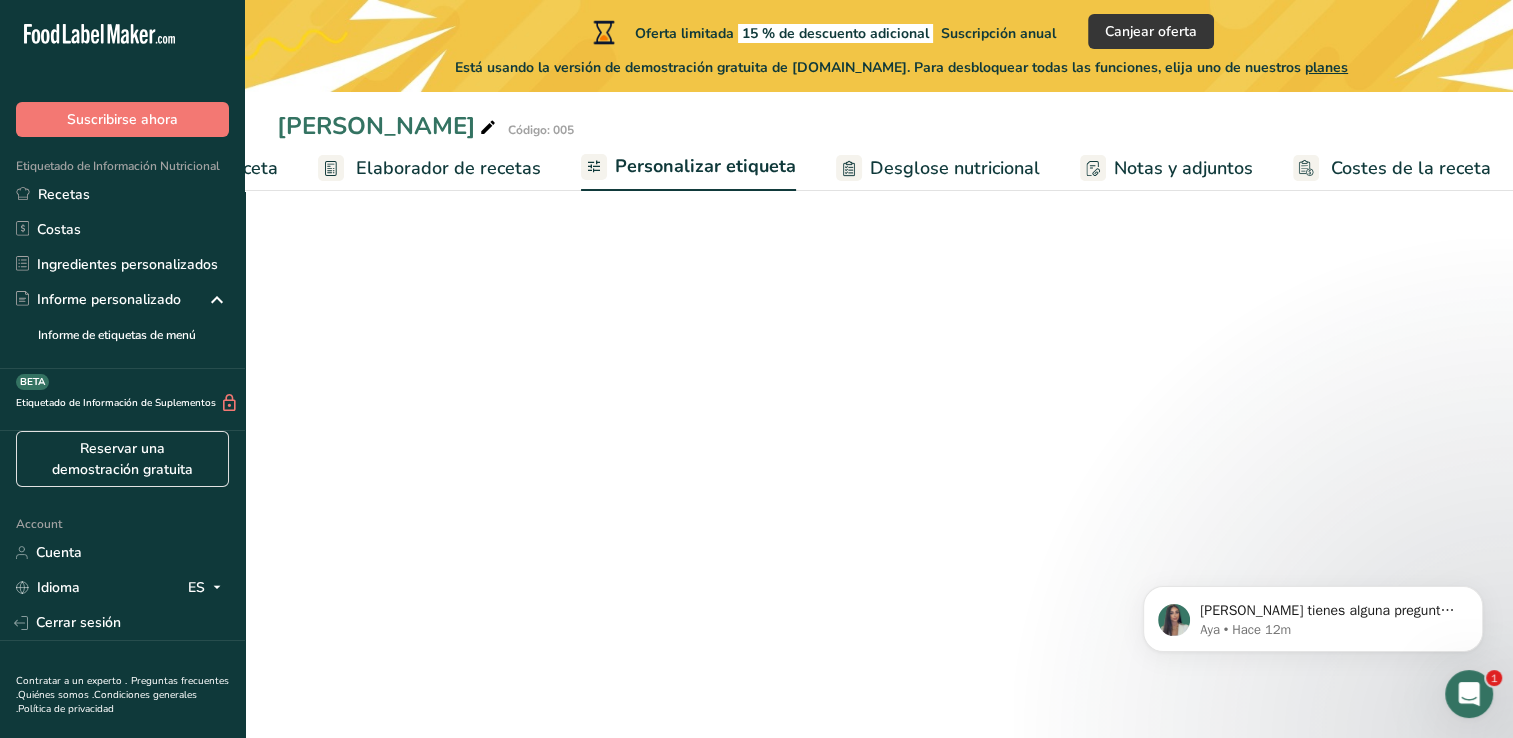 scroll, scrollTop: 0, scrollLeft: 0, axis: both 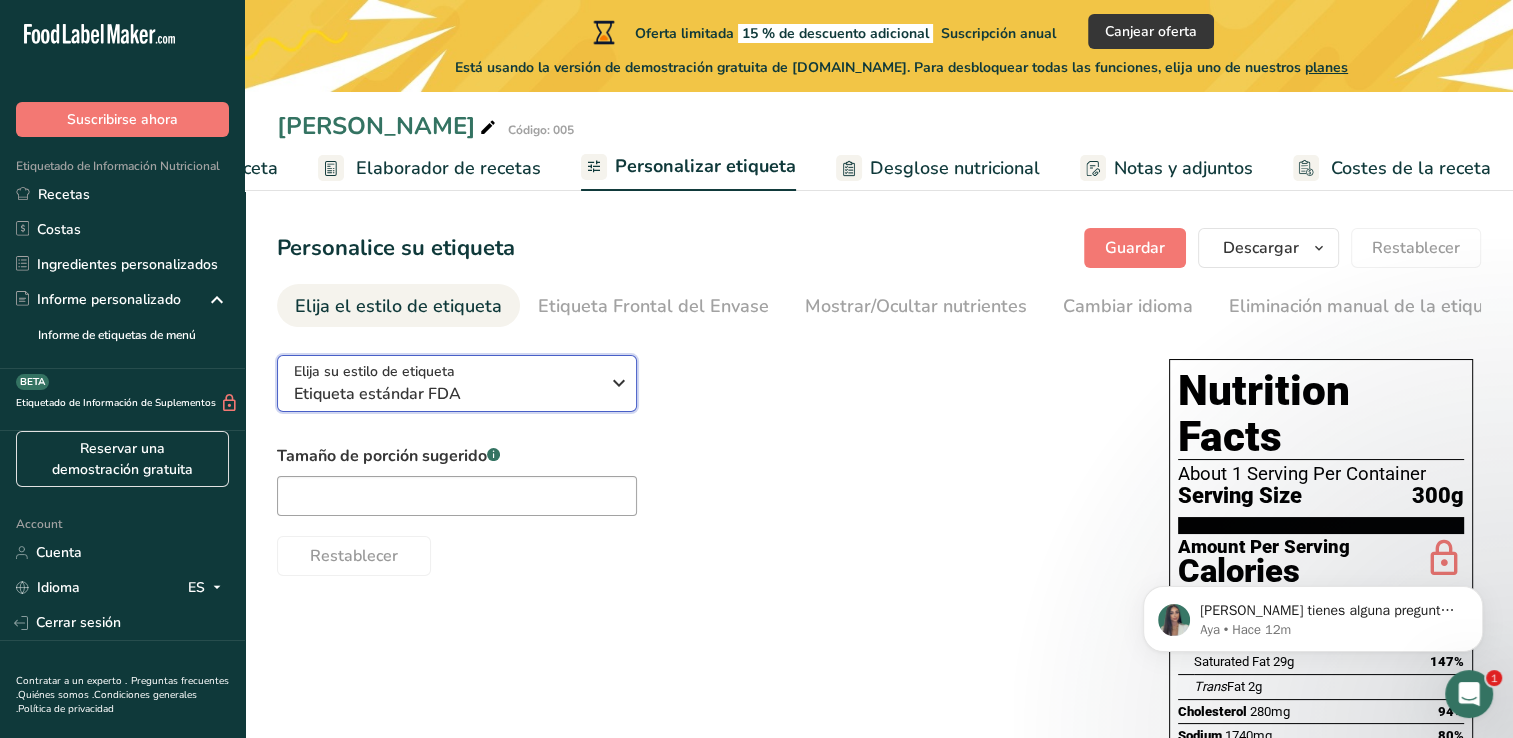 click at bounding box center (619, 383) 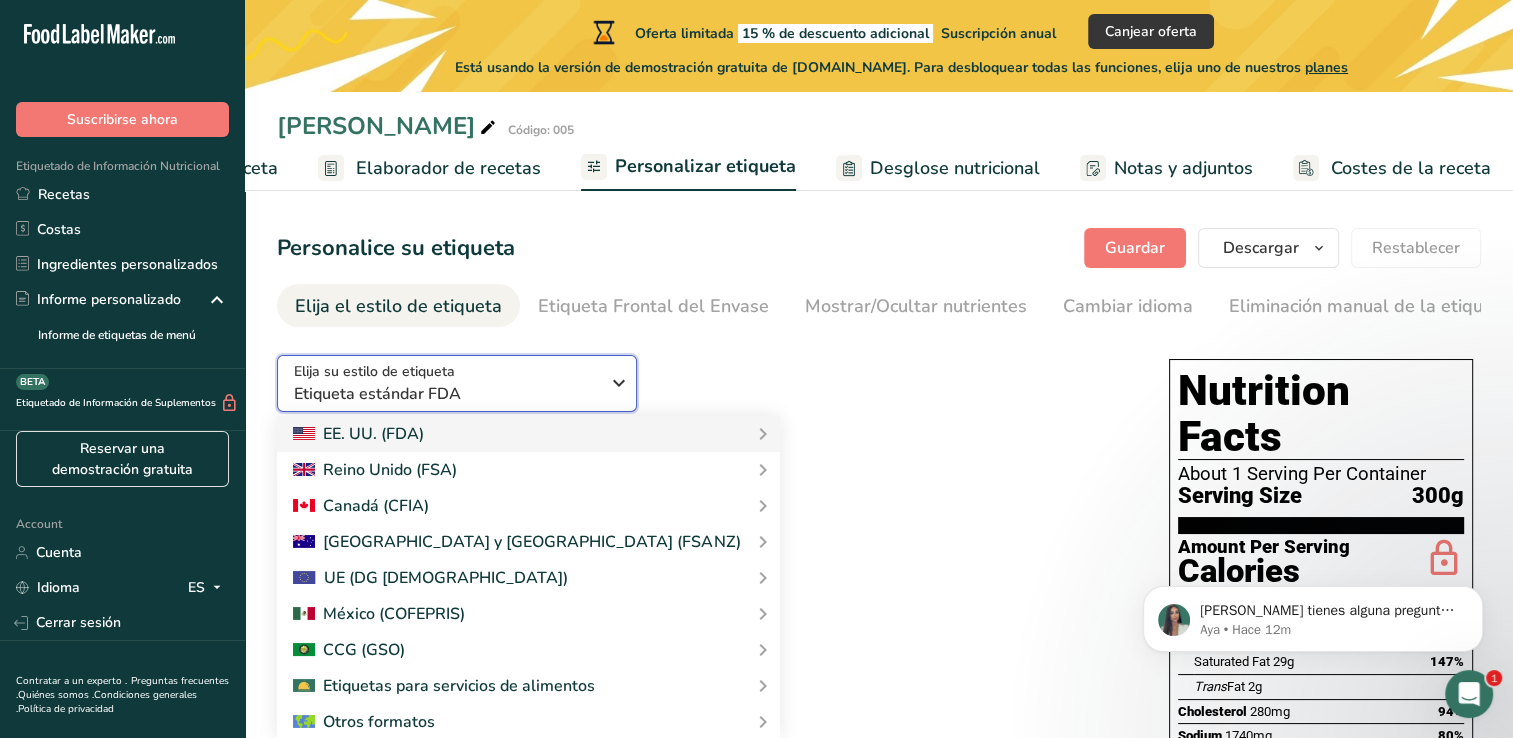 type 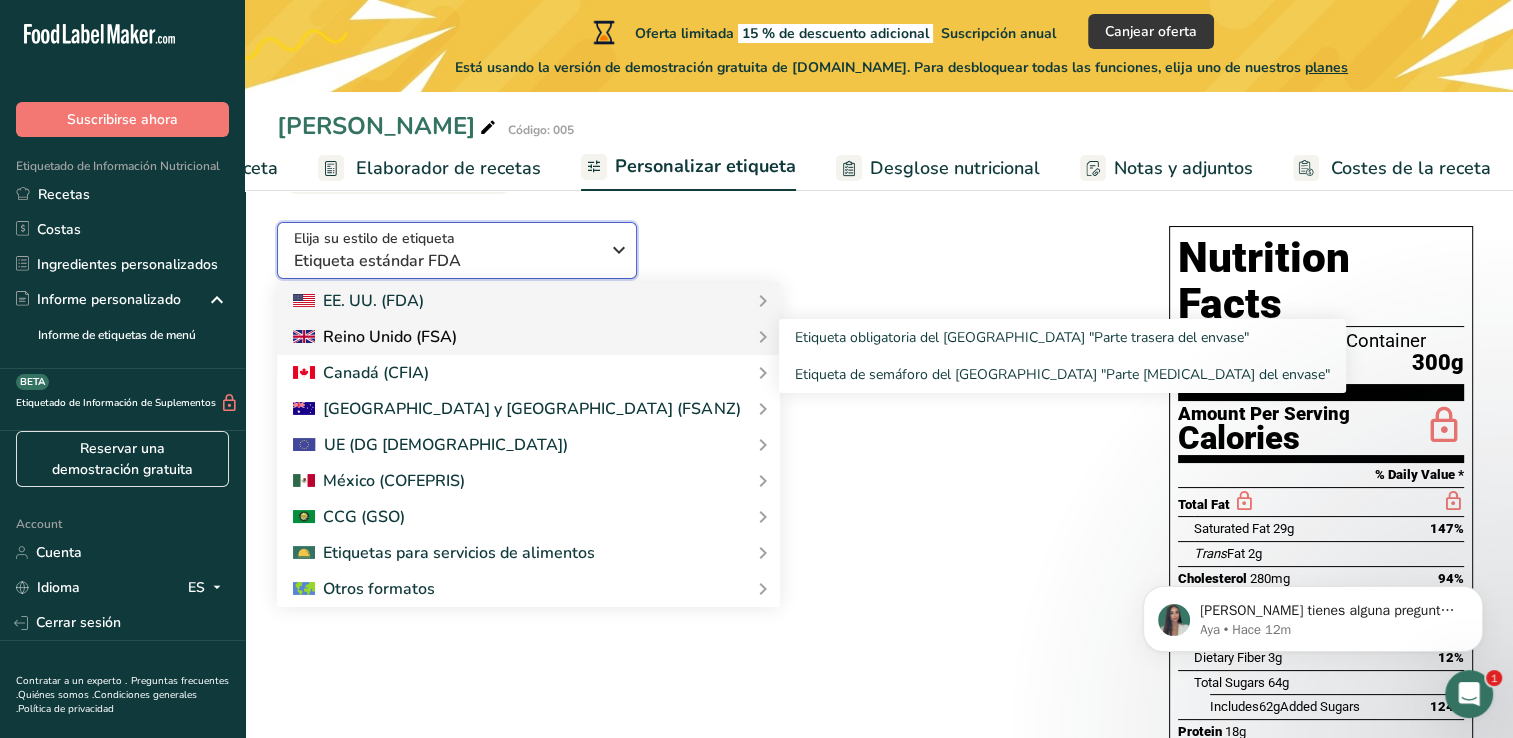 scroll, scrollTop: 120, scrollLeft: 0, axis: vertical 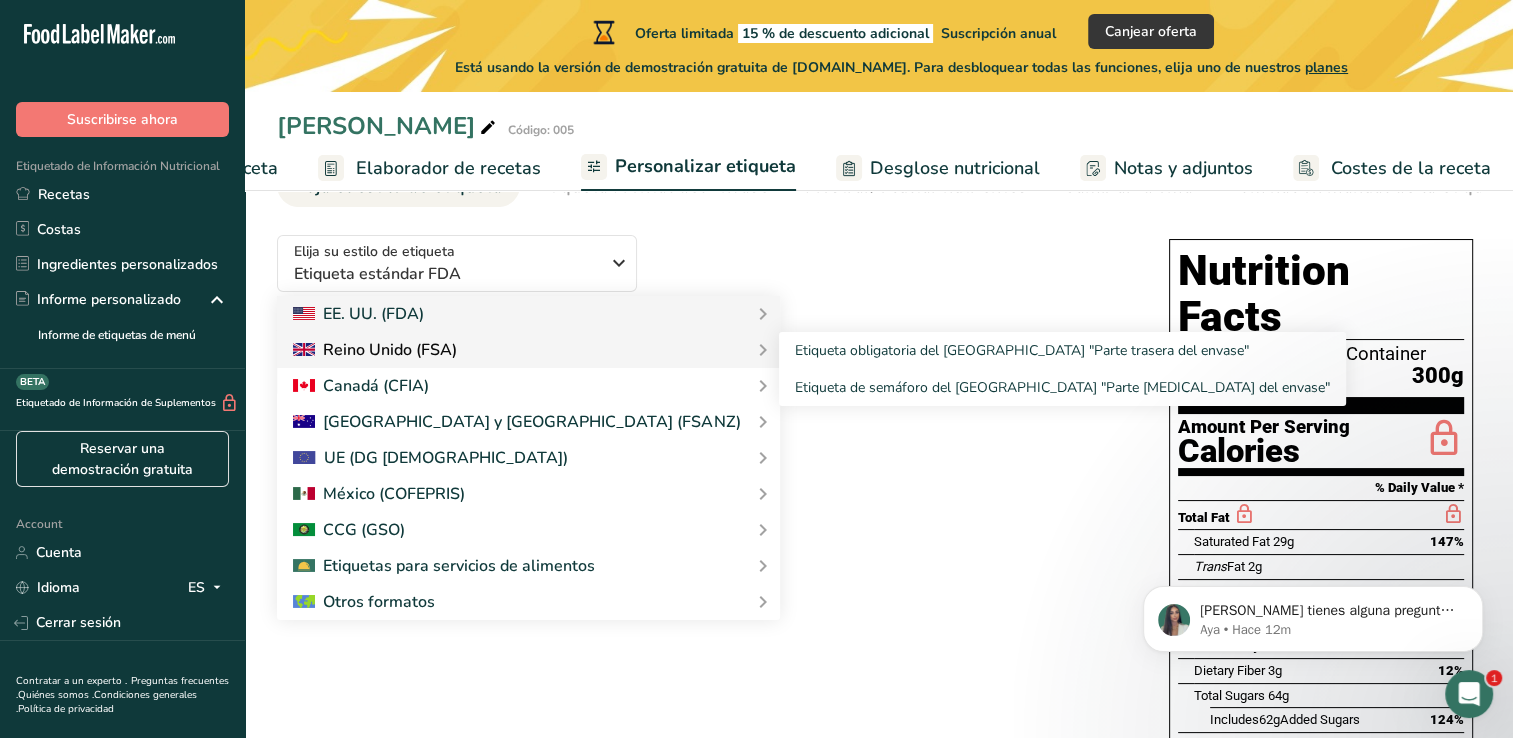 click on "Reino Unido (FSA)" at bounding box center [528, 350] 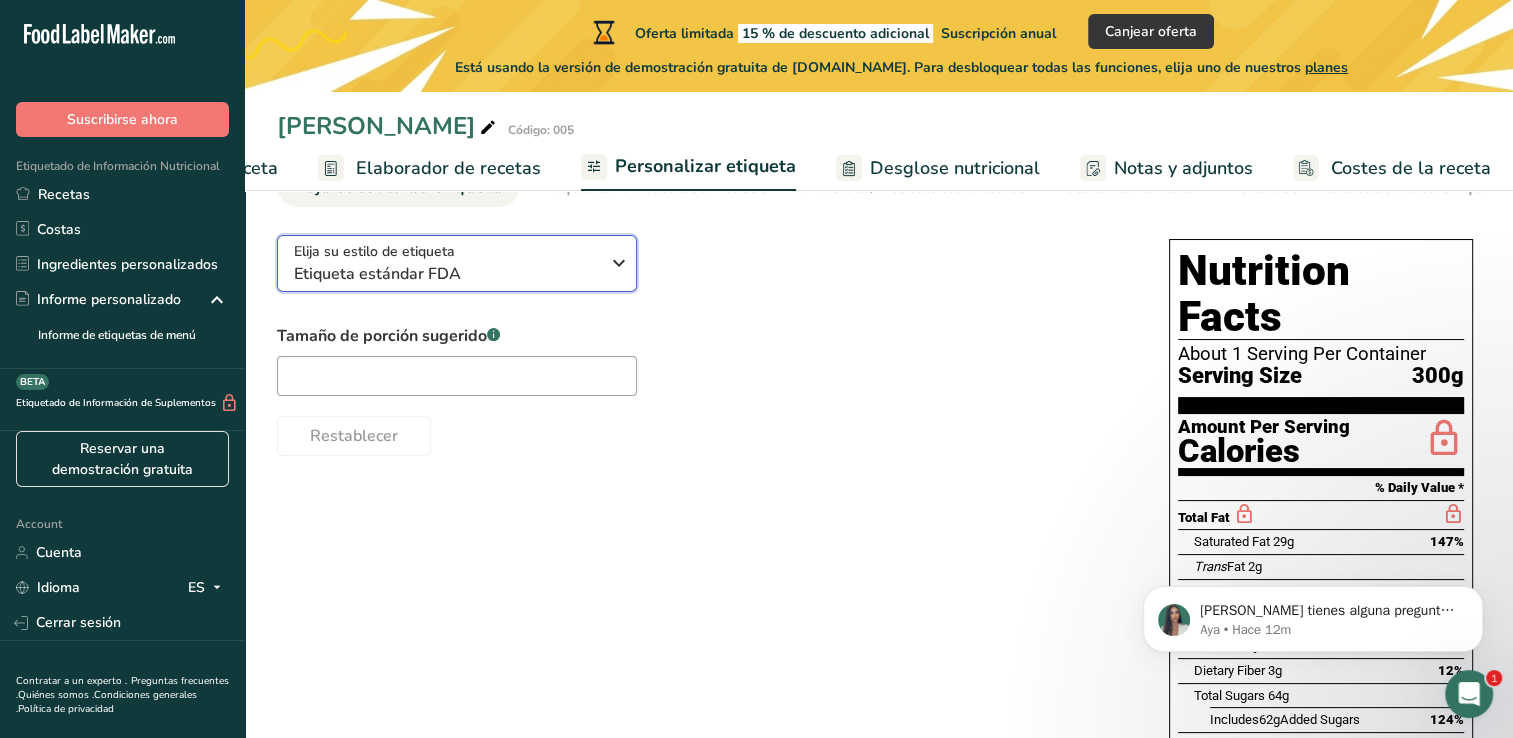 click on "Etiqueta estándar FDA" at bounding box center (446, 274) 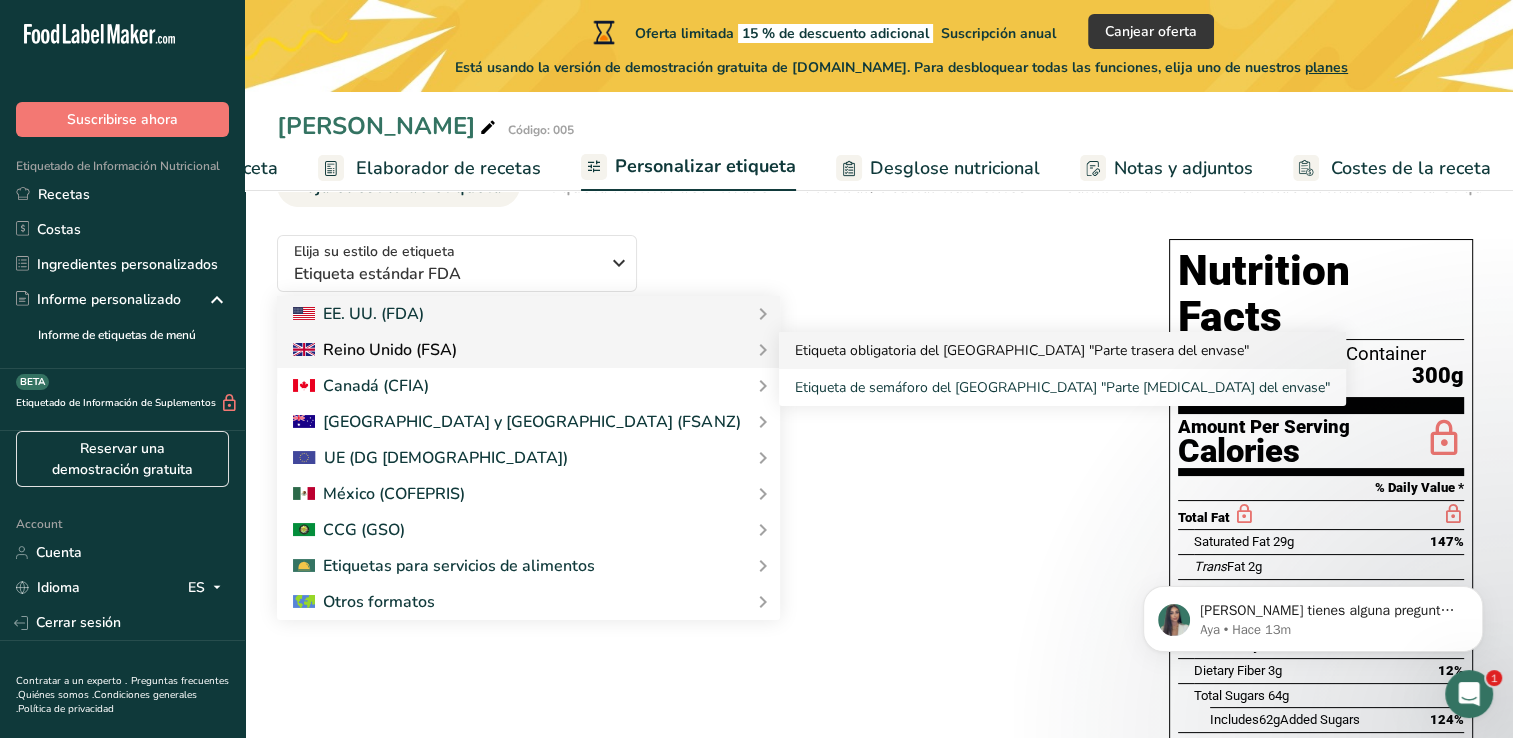 click on "Etiqueta obligatoria del Reino Unido "Parte trasera del envase"" at bounding box center [1062, 350] 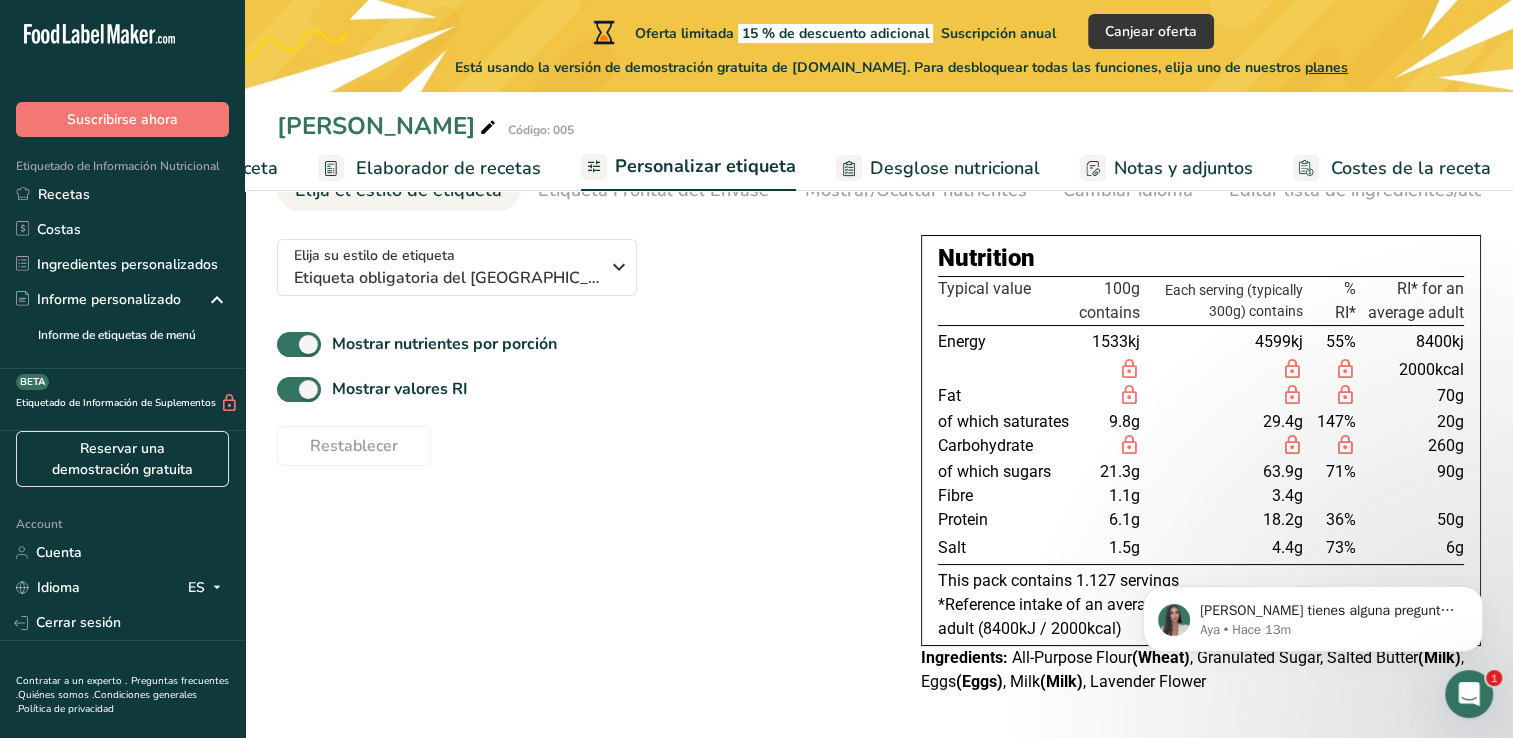scroll, scrollTop: 116, scrollLeft: 0, axis: vertical 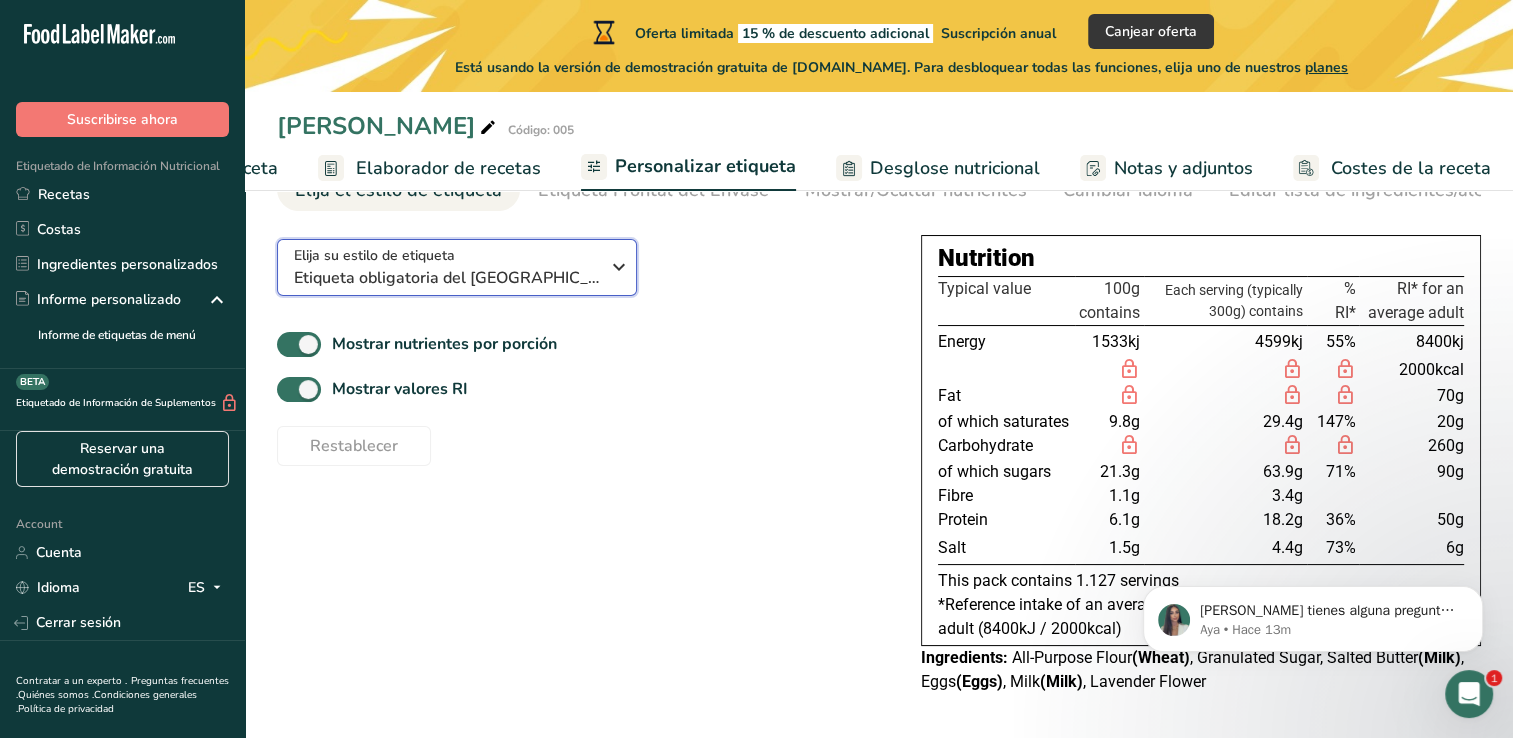 click on "Etiqueta obligatoria del Reino Unido "Parte trasera del envase"" at bounding box center [446, 278] 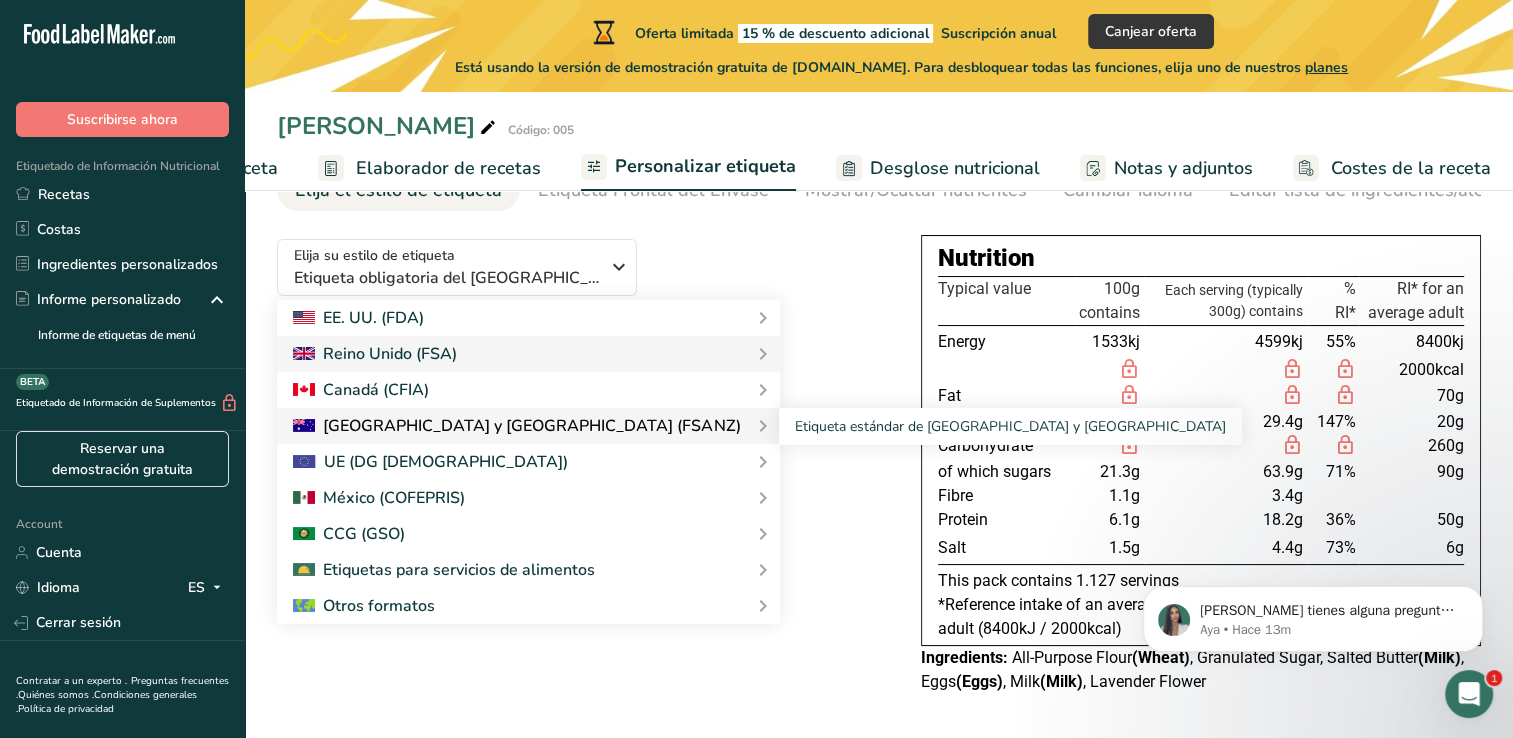 click on "Australia y Nueva Zelanda (FSANZ)" at bounding box center (516, 426) 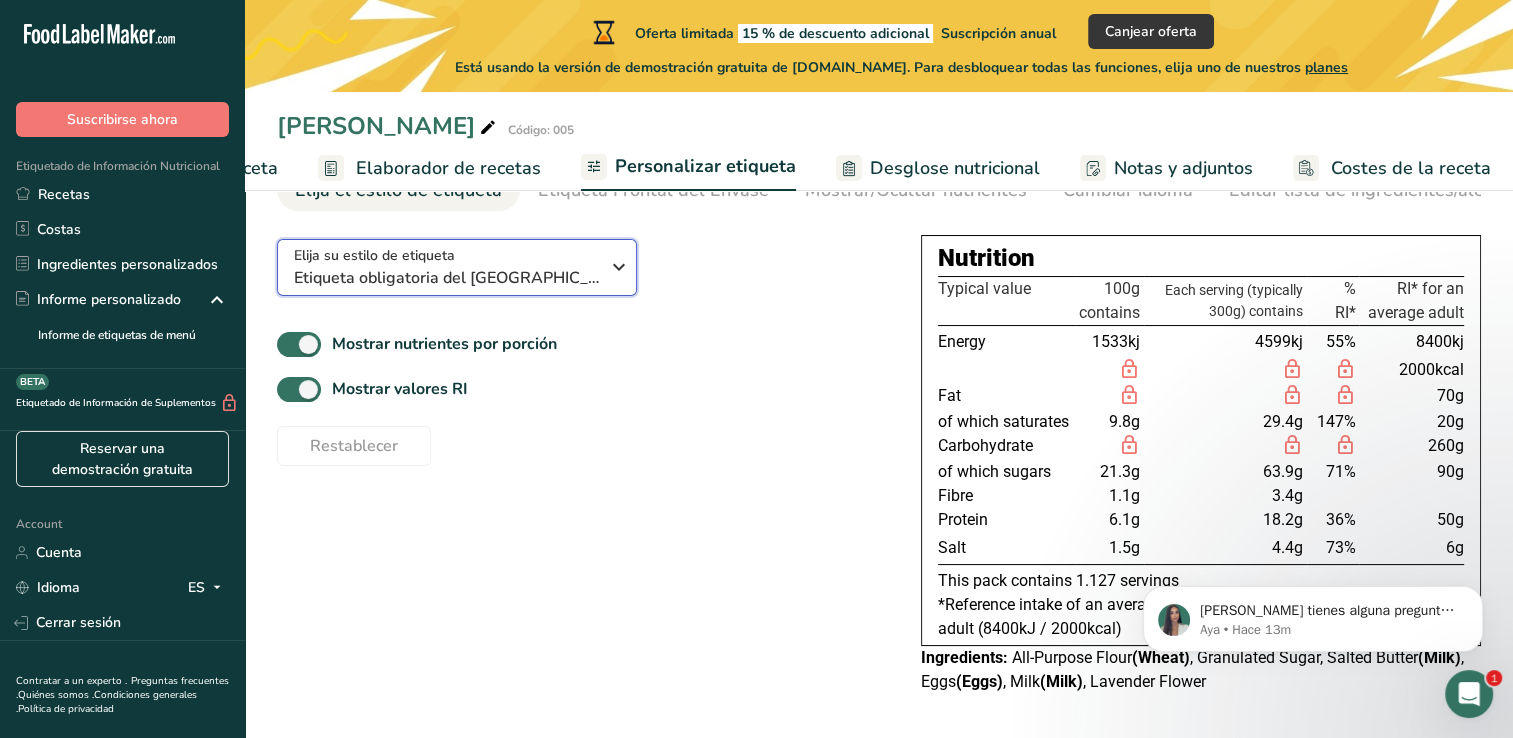 click on "Etiqueta obligatoria del Reino Unido "Parte trasera del envase"" at bounding box center (446, 278) 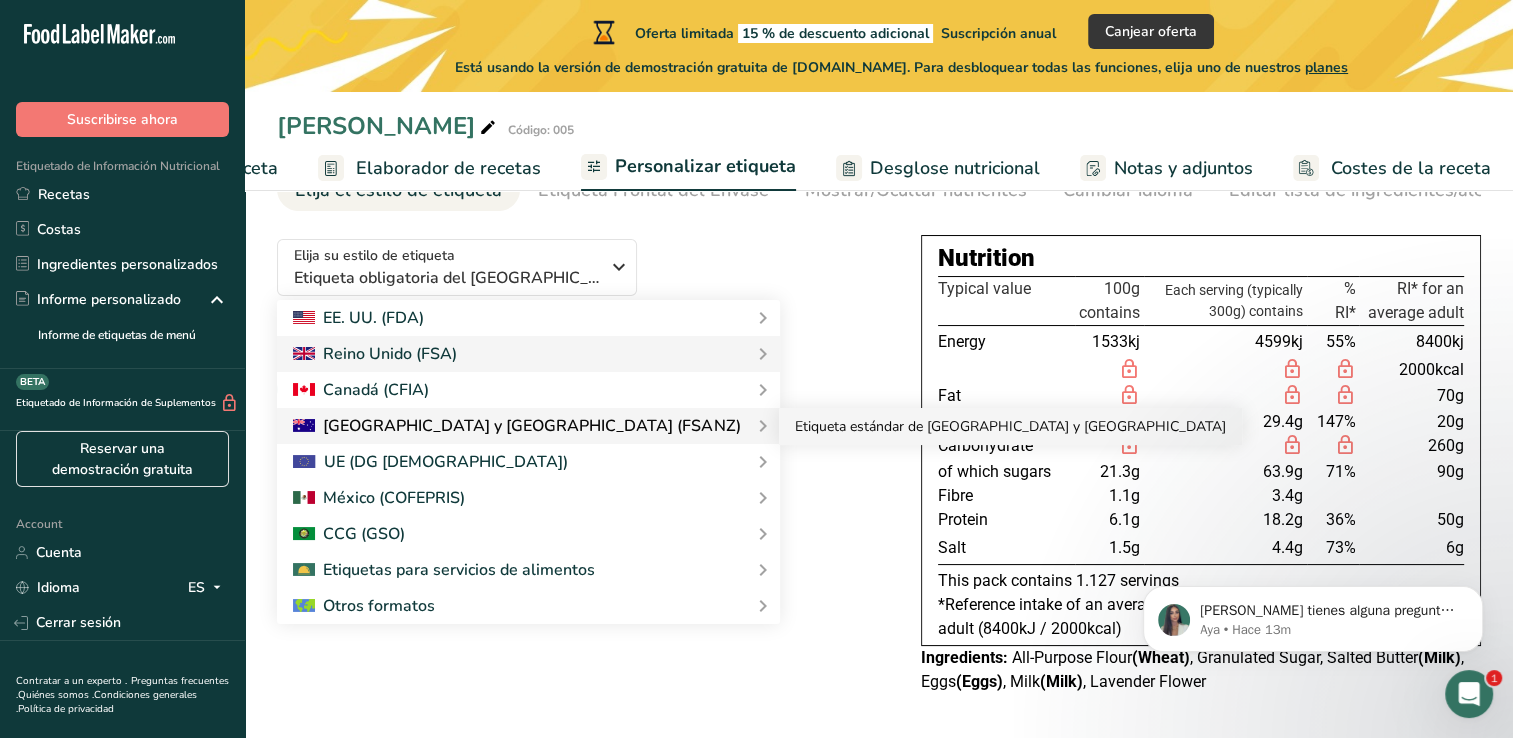 click on "Etiqueta estándar de Australia y Nueva Zelanda" at bounding box center [1010, 426] 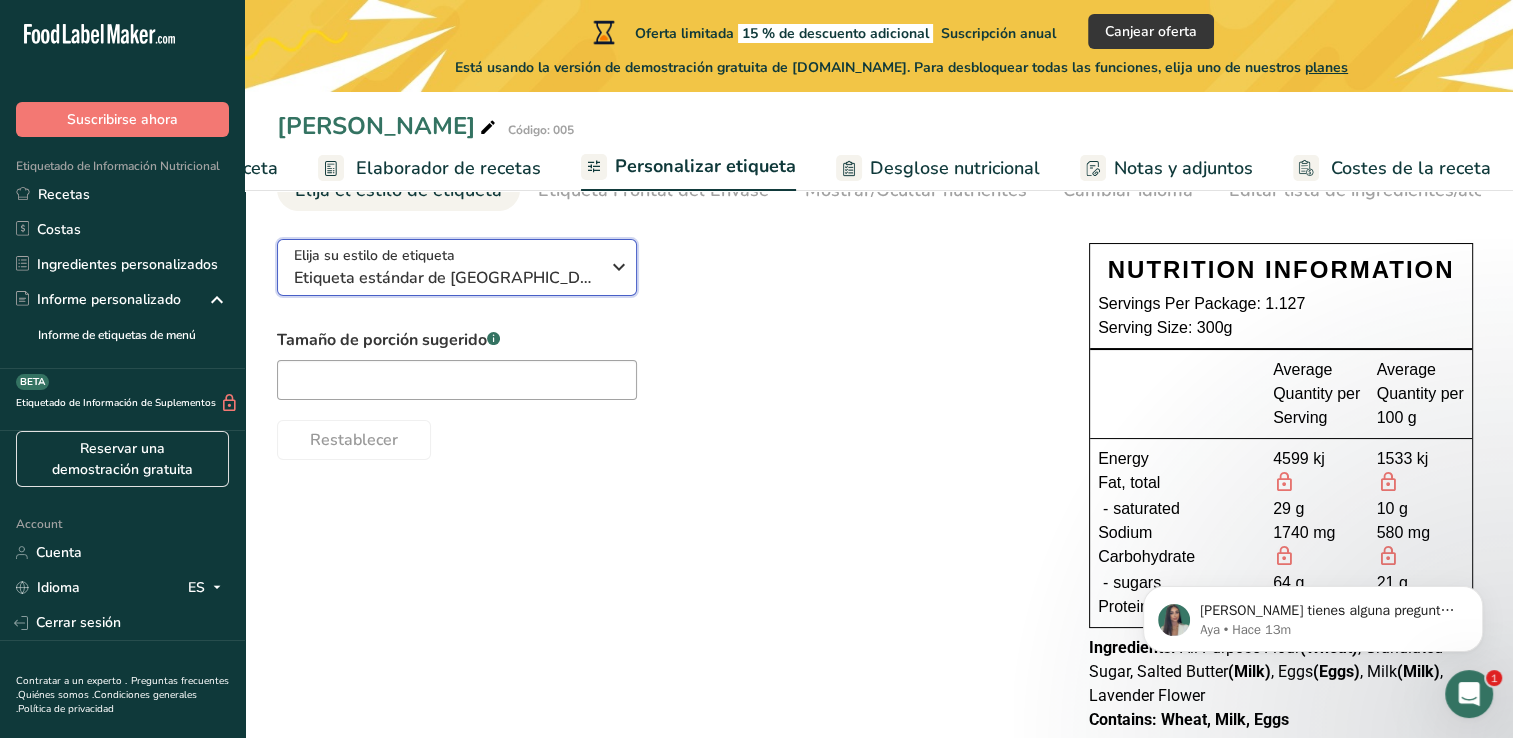 click on "Elija su estilo de etiqueta
Etiqueta estándar de Australia y Nueva Zelanda" at bounding box center (446, 267) 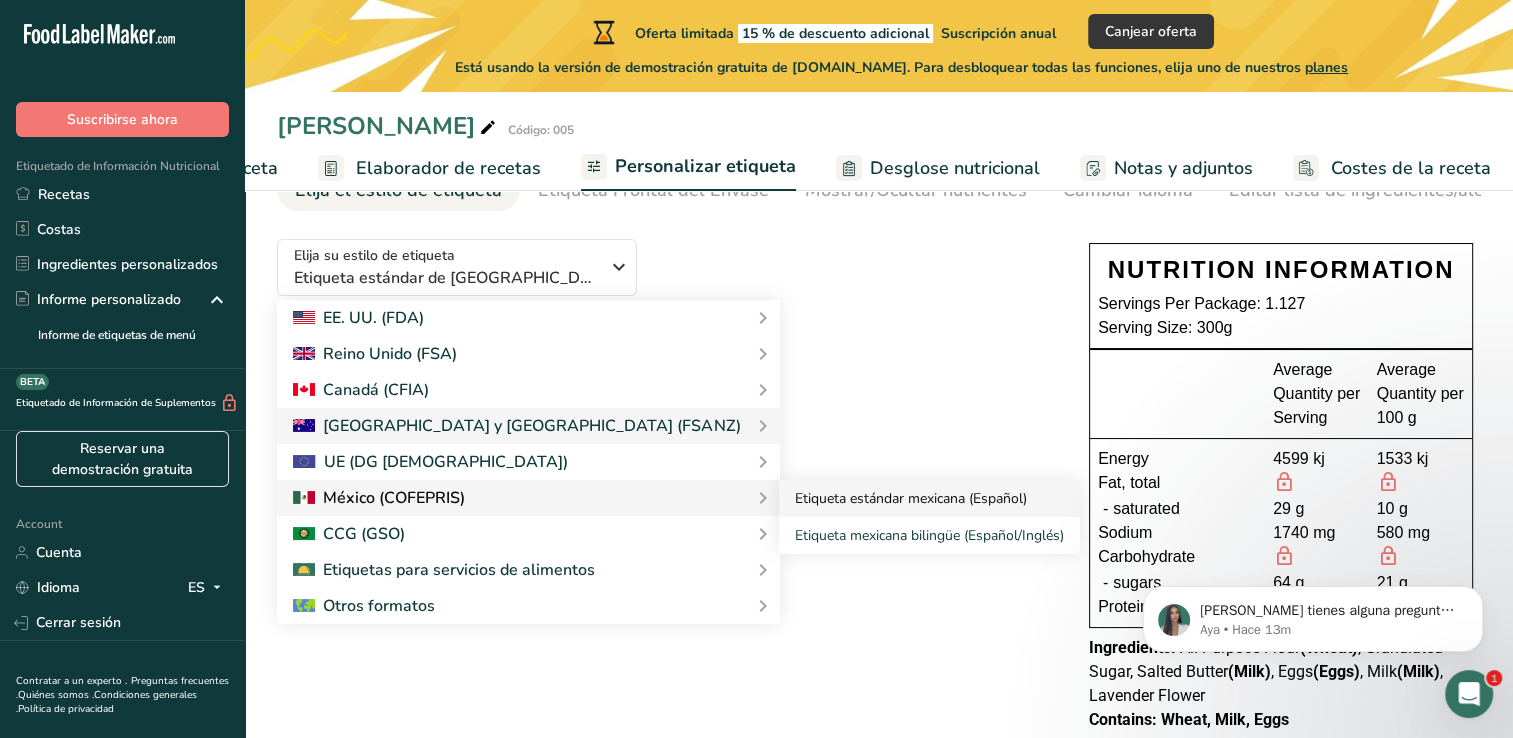 click on "Etiqueta estándar mexicana (Español)" at bounding box center (929, 498) 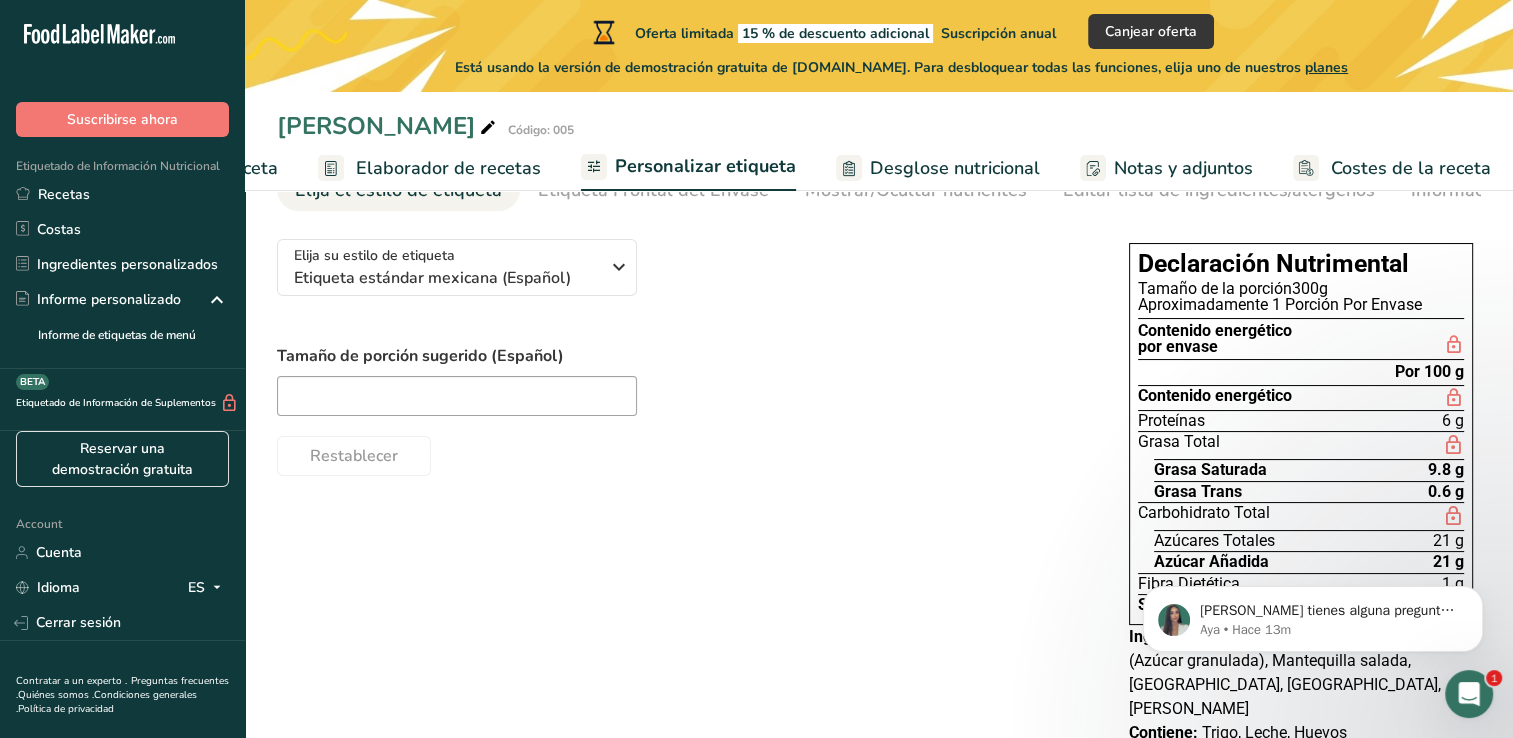 click on "Elija su estilo de etiqueta
Etiqueta estándar mexicana (Español)
EE. UU. (FDA)
Etiqueta estándar FDA
Etiqueta tabular FDA
Etiqueta lineal FDA
Etiqueta simplificada FDA
Etiqueta FDA de dos columnas (Por porción/Por envase)
Etiqueta FDA de dos columnas (Tal como se vende/Tal como se prepara)
Etiqueta estándar FDA agregada
Etiqueta estándar FDA con micronutrientes listados lado a lado
Reino Unido (FSA)
Etiqueta obligatoria del Reino Unido "Parte trasera del envase"
Etiqueta de semáforo del Reino Unido "Parte frontal del envase"
Canadá (CFIA)" at bounding box center [879, 494] 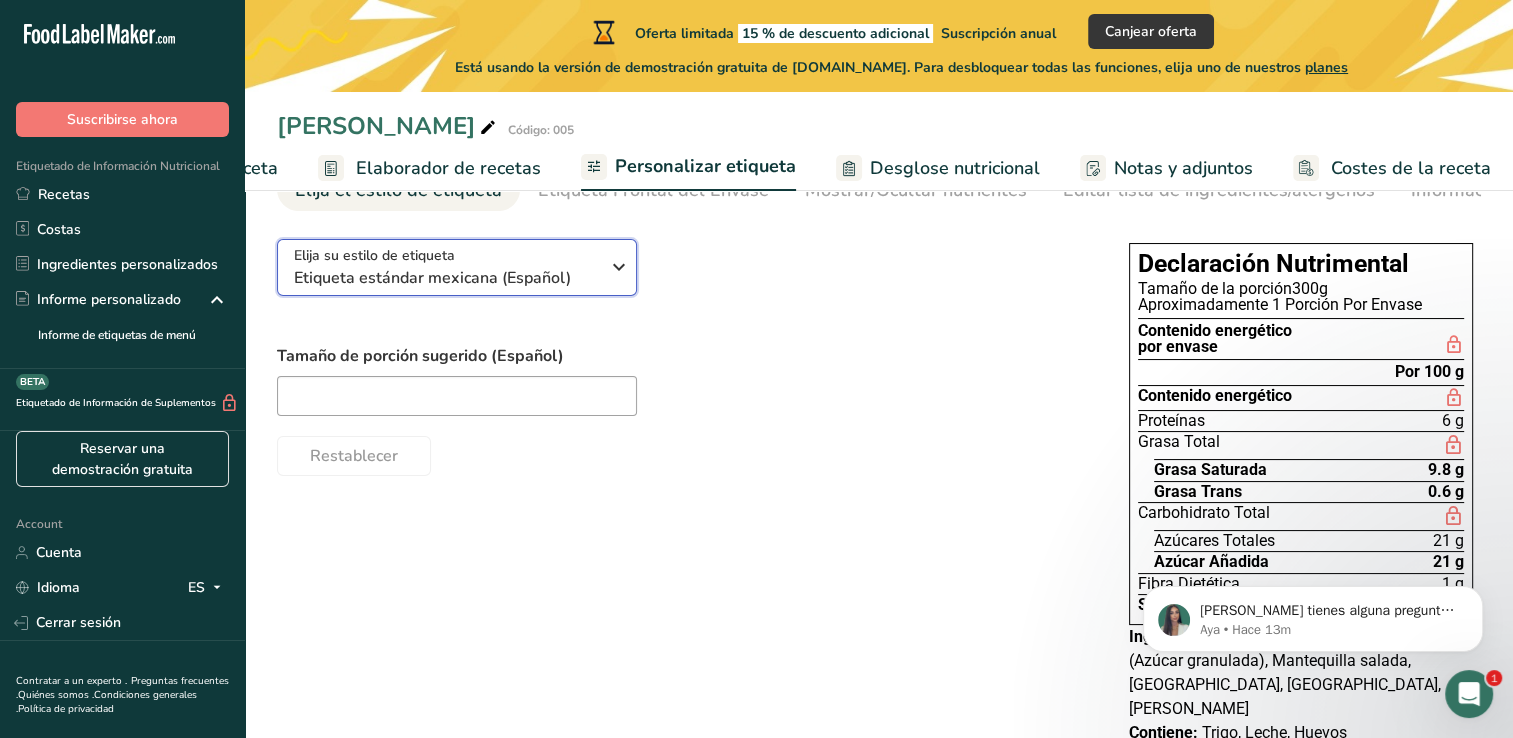 click on "Etiqueta estándar mexicana (Español)" at bounding box center (446, 278) 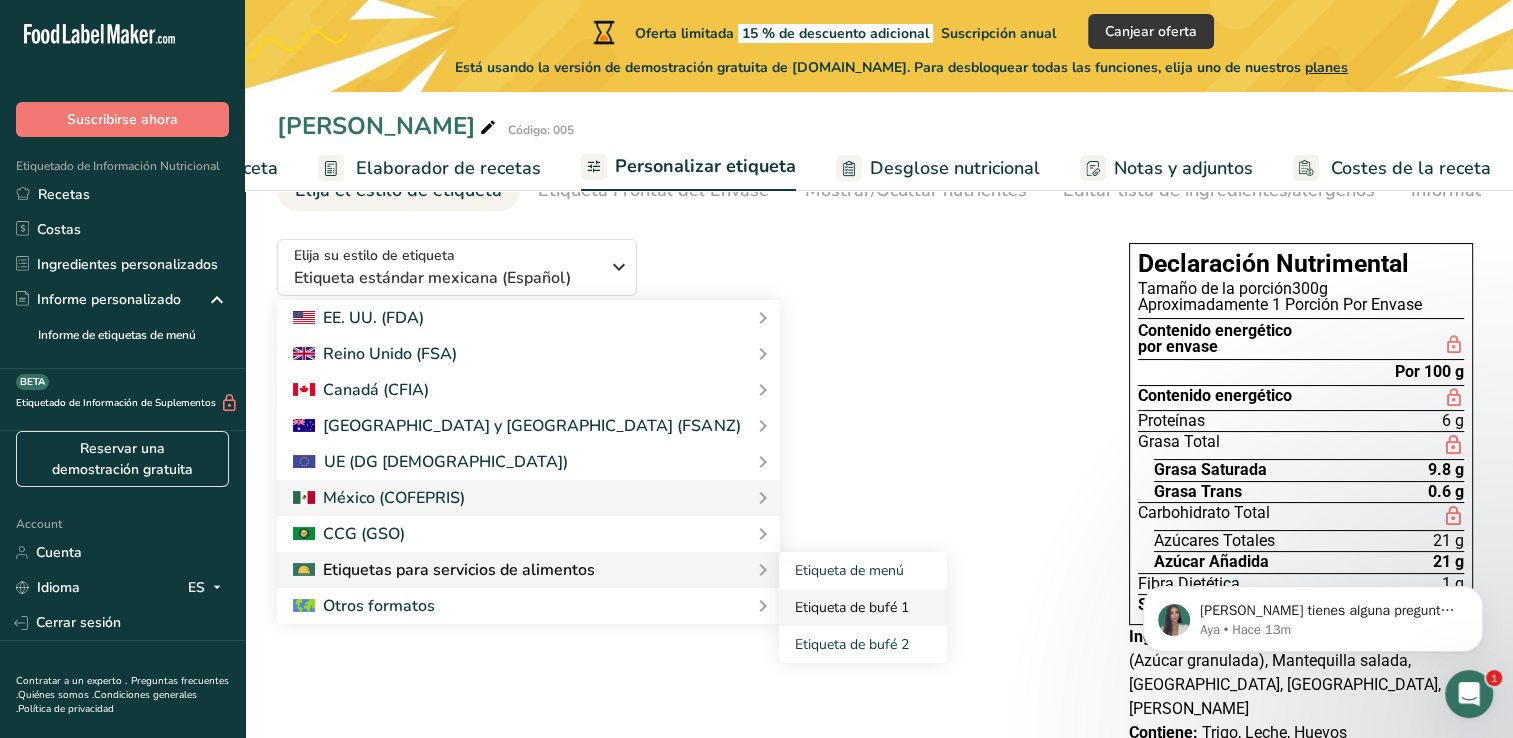 click on "Etiqueta de bufé 1" at bounding box center [863, 607] 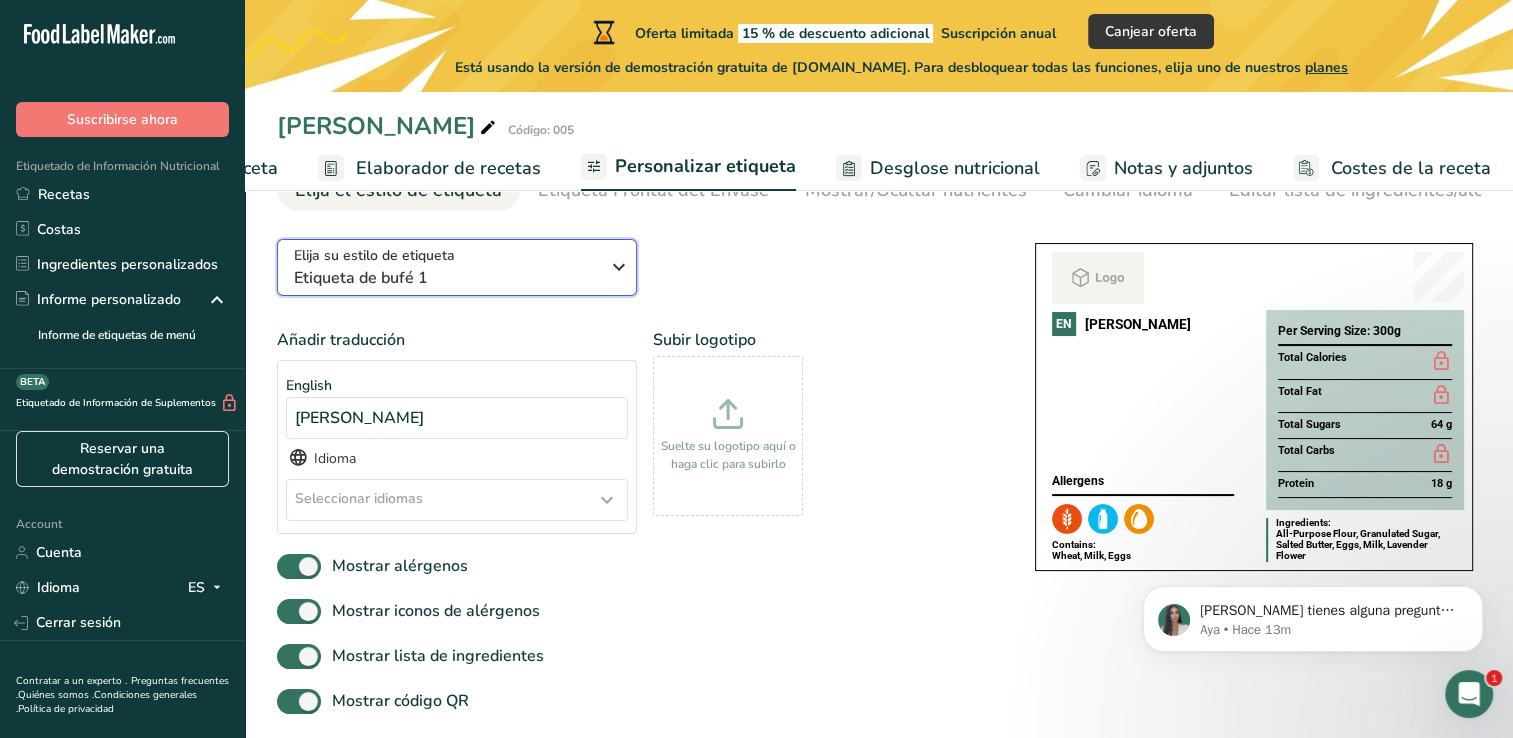 click on "Etiqueta de bufé 1" at bounding box center [446, 278] 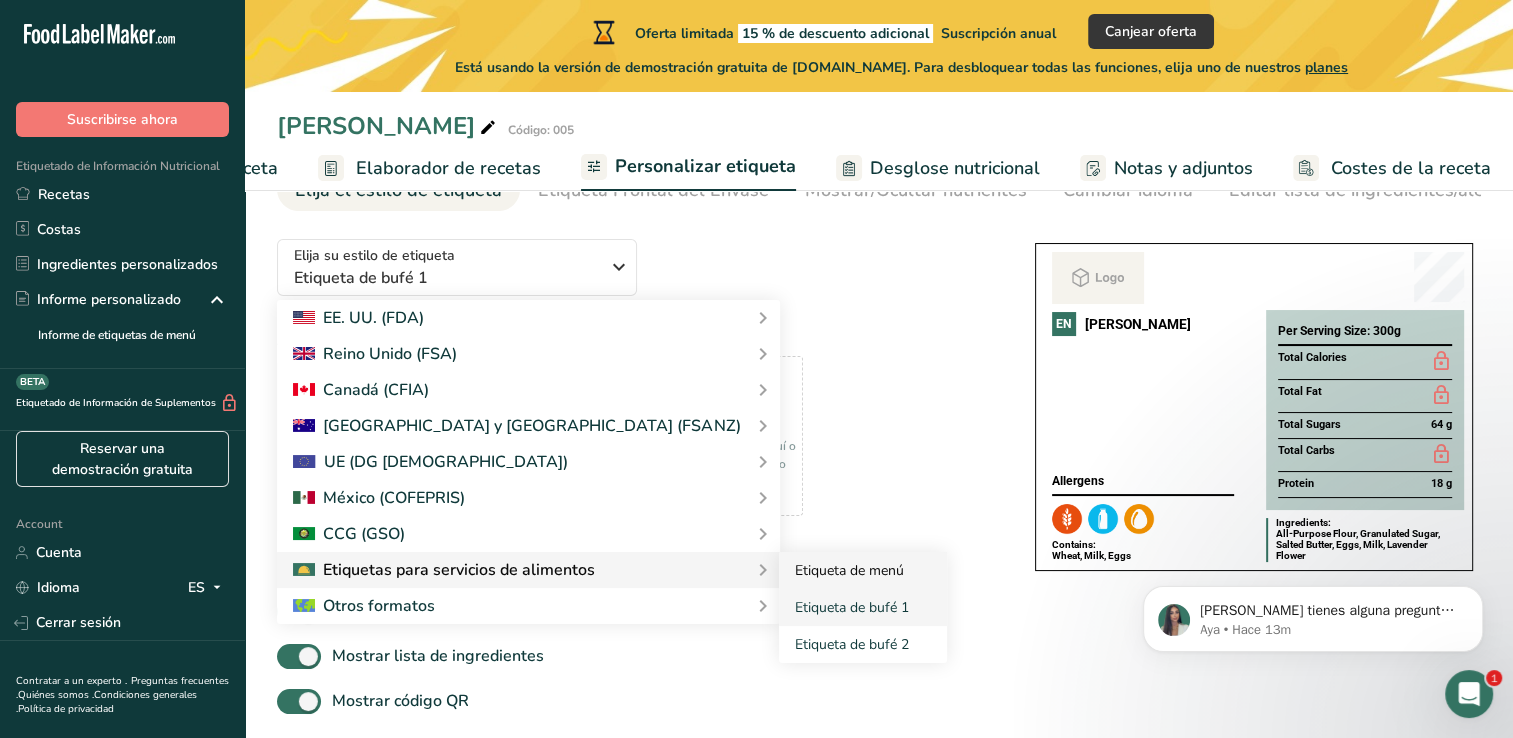 click on "Etiqueta de menú" at bounding box center (863, 570) 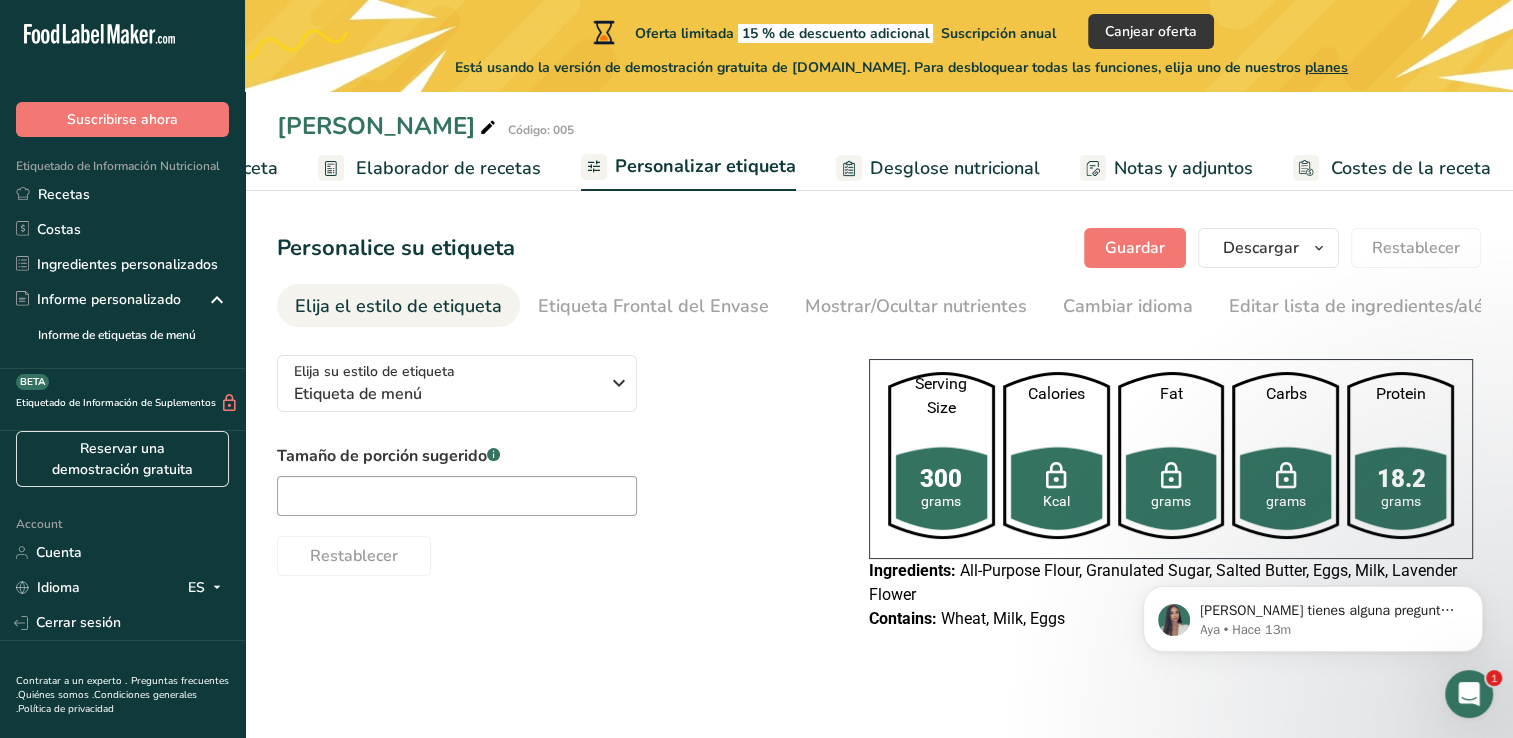 scroll, scrollTop: 0, scrollLeft: 0, axis: both 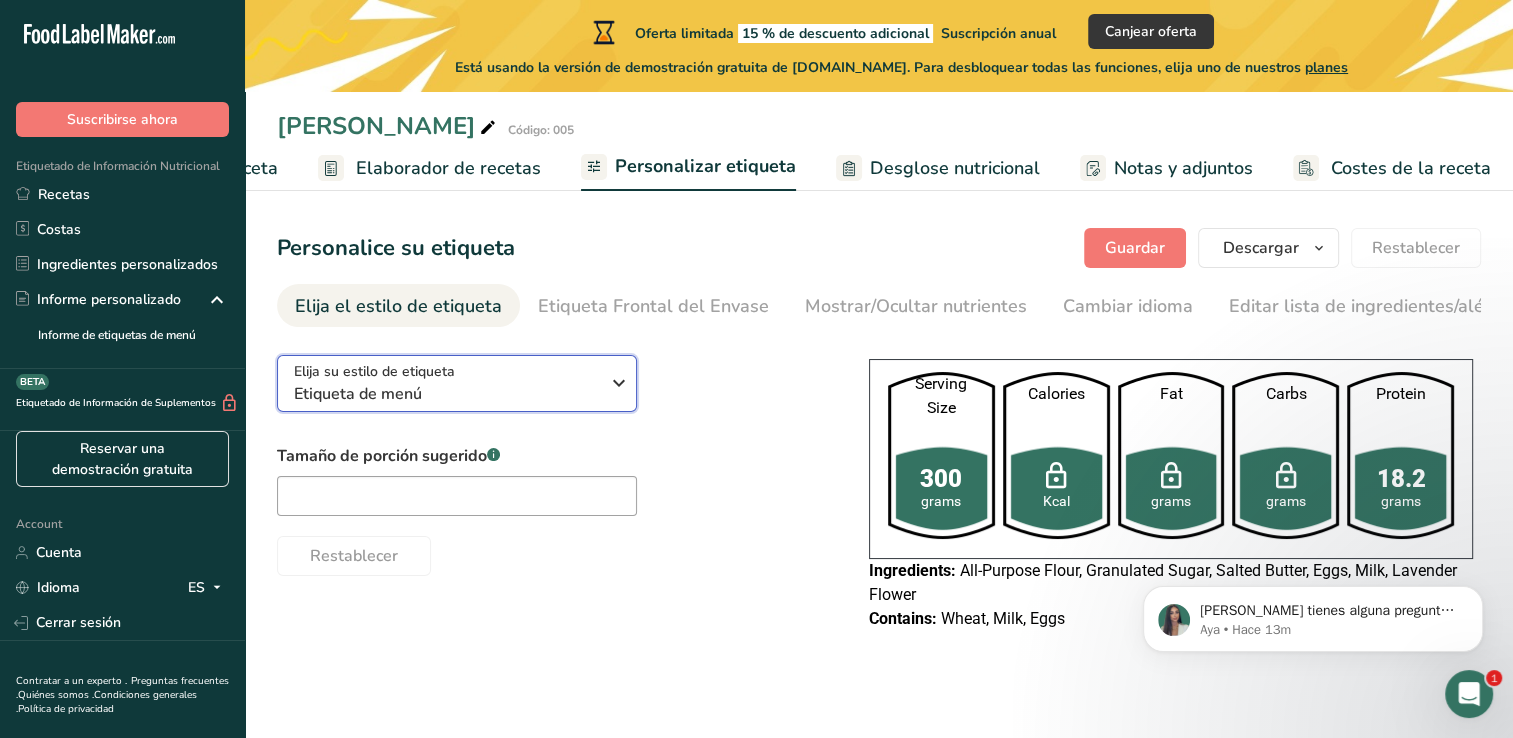 click on "Etiqueta de menú" at bounding box center [446, 394] 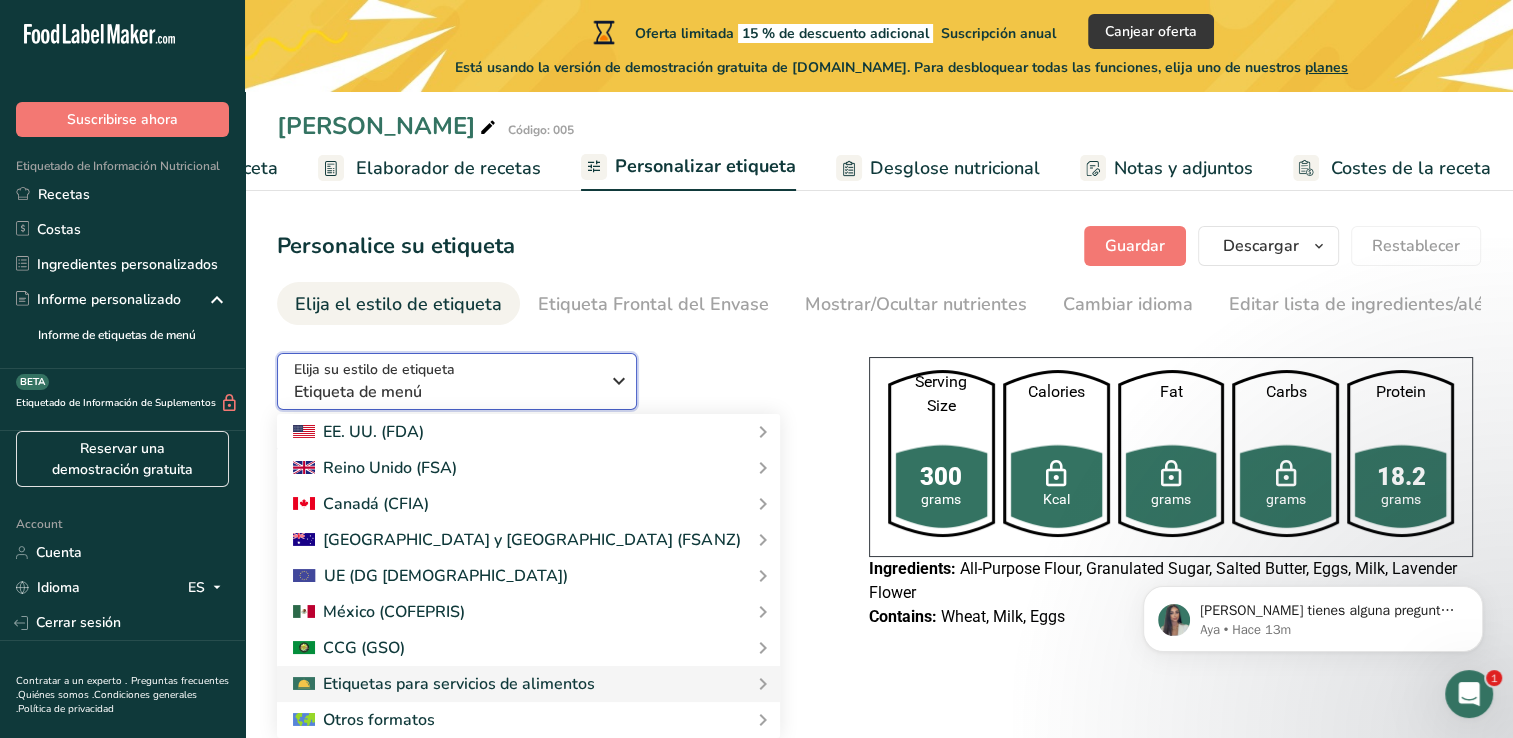 scroll, scrollTop: 5, scrollLeft: 0, axis: vertical 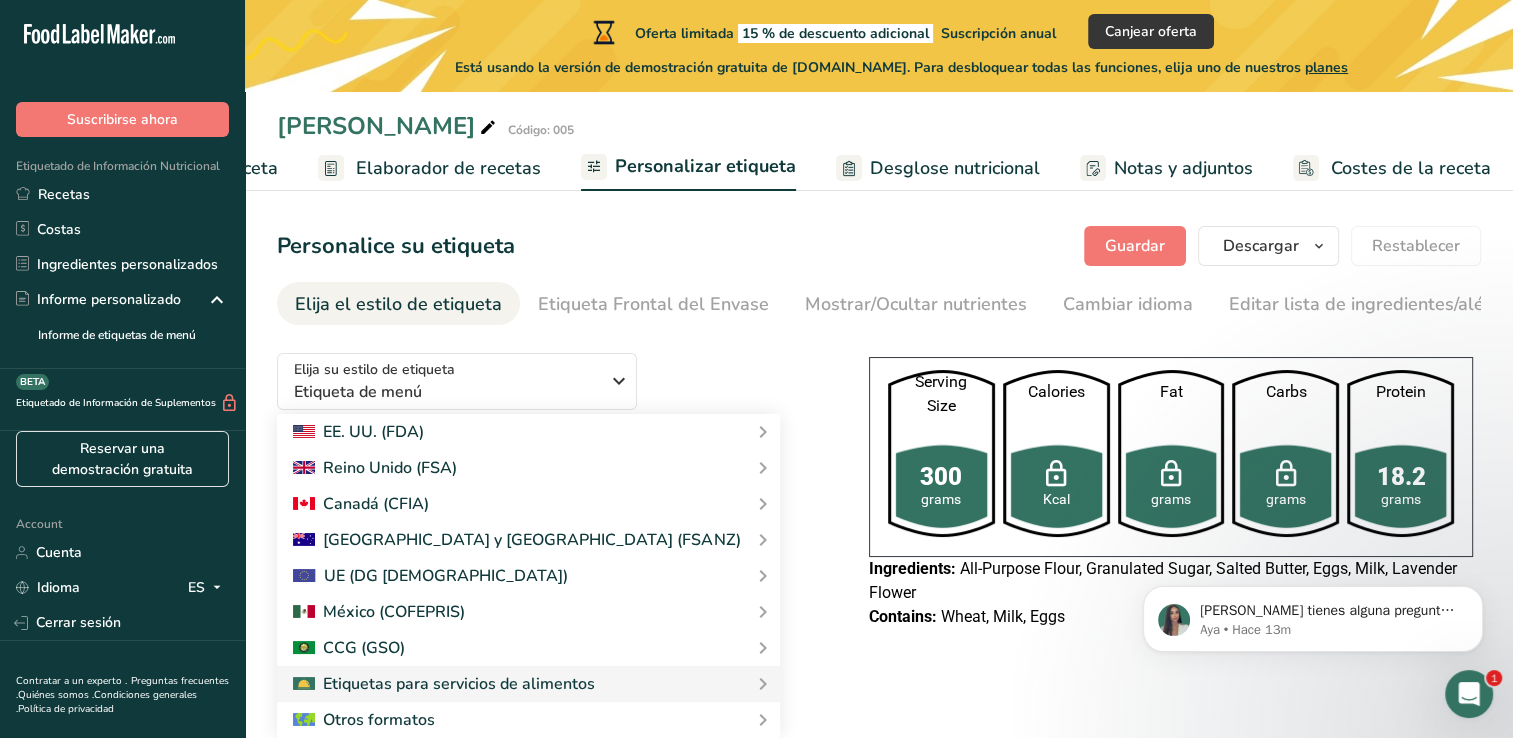 click on "Elija su estilo de etiqueta
Etiqueta de menú
EE. UU. (FDA)
Etiqueta estándar FDA
Etiqueta tabular FDA
Etiqueta lineal FDA
Etiqueta simplificada FDA
Etiqueta FDA de dos columnas (Por porción/Por envase)
Etiqueta FDA de dos columnas (Tal como se vende/Tal como se prepara)
Etiqueta estándar FDA agregada
Etiqueta estándar FDA con micronutrientes listados lado a lado
Reino Unido (FSA)
Etiqueta obligatoria del Reino Unido "Parte trasera del envase"
Etiqueta de semáforo del Reino Unido "Parte frontal del envase"
Canadá (CFIA)" at bounding box center (879, 493) 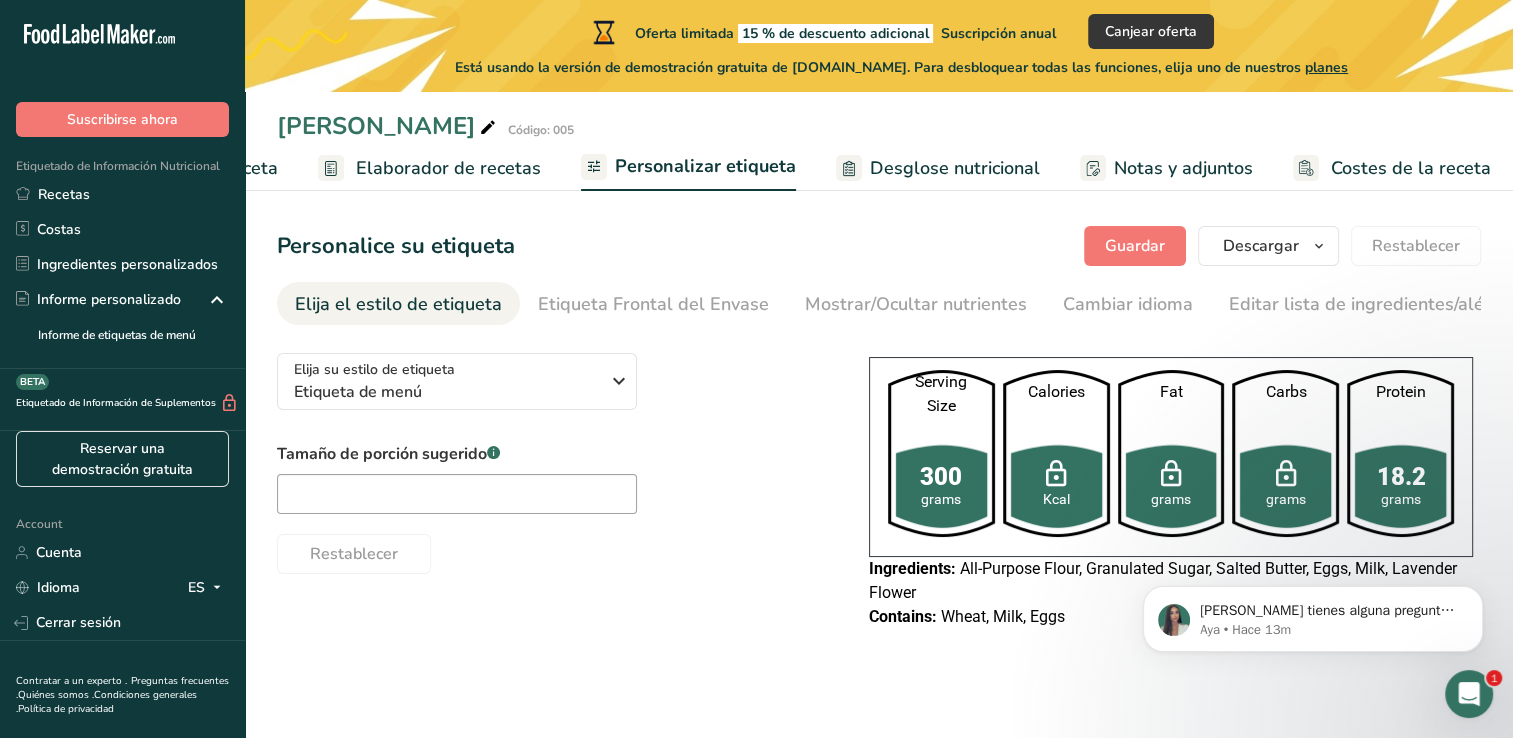 scroll, scrollTop: 0, scrollLeft: 0, axis: both 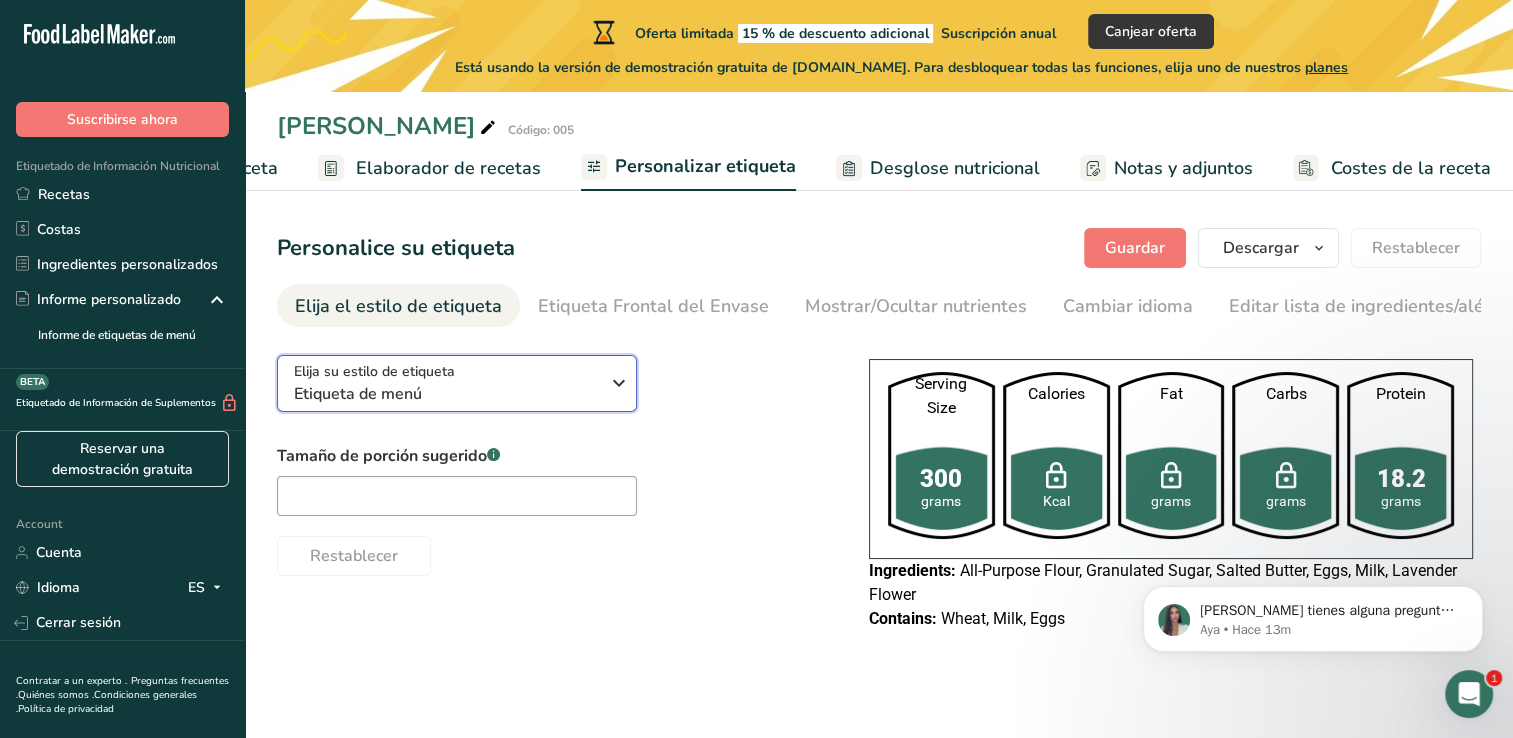 click on "Elija su estilo de etiqueta
Etiqueta de menú" at bounding box center [446, 383] 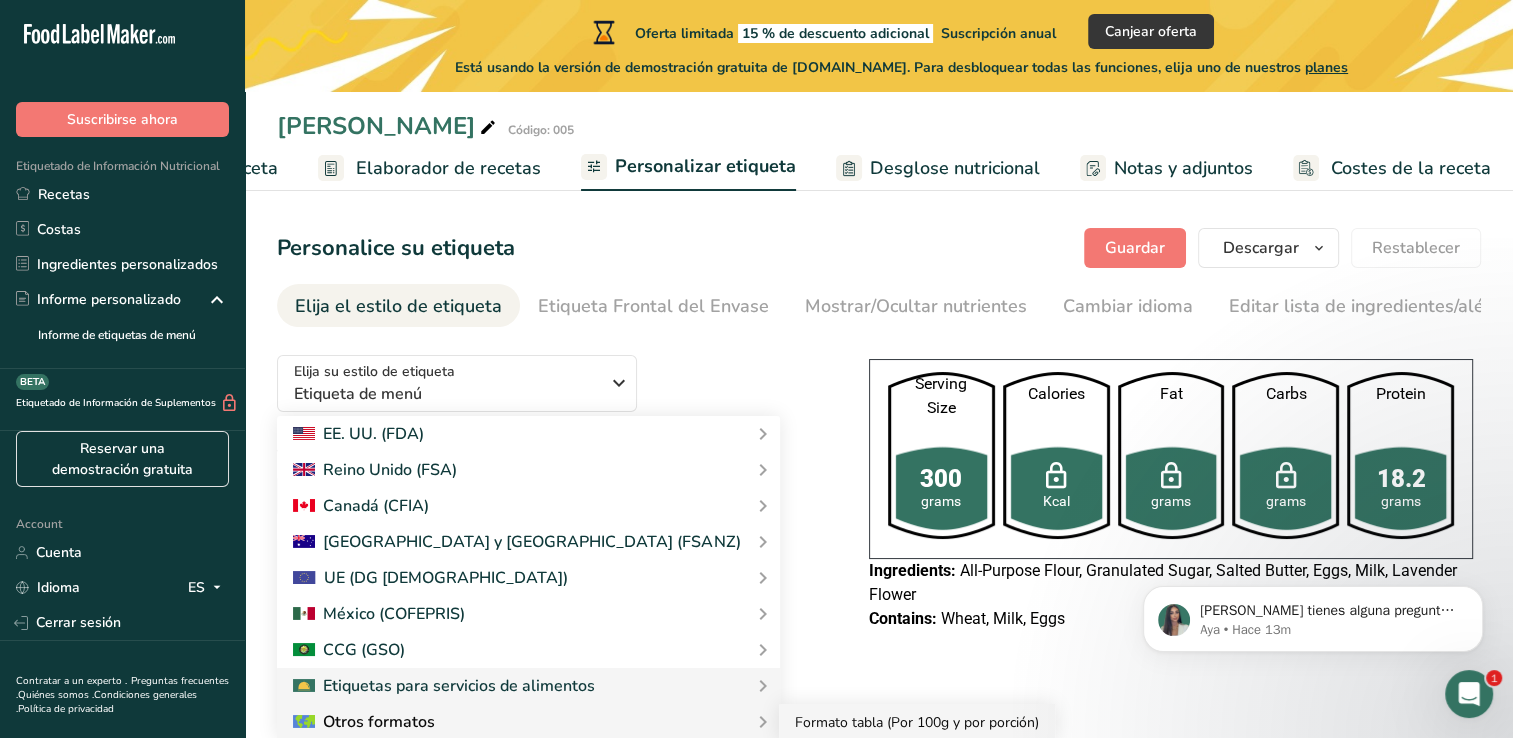 click on "Formato tabla (Por 100g y por porción)" at bounding box center [917, 722] 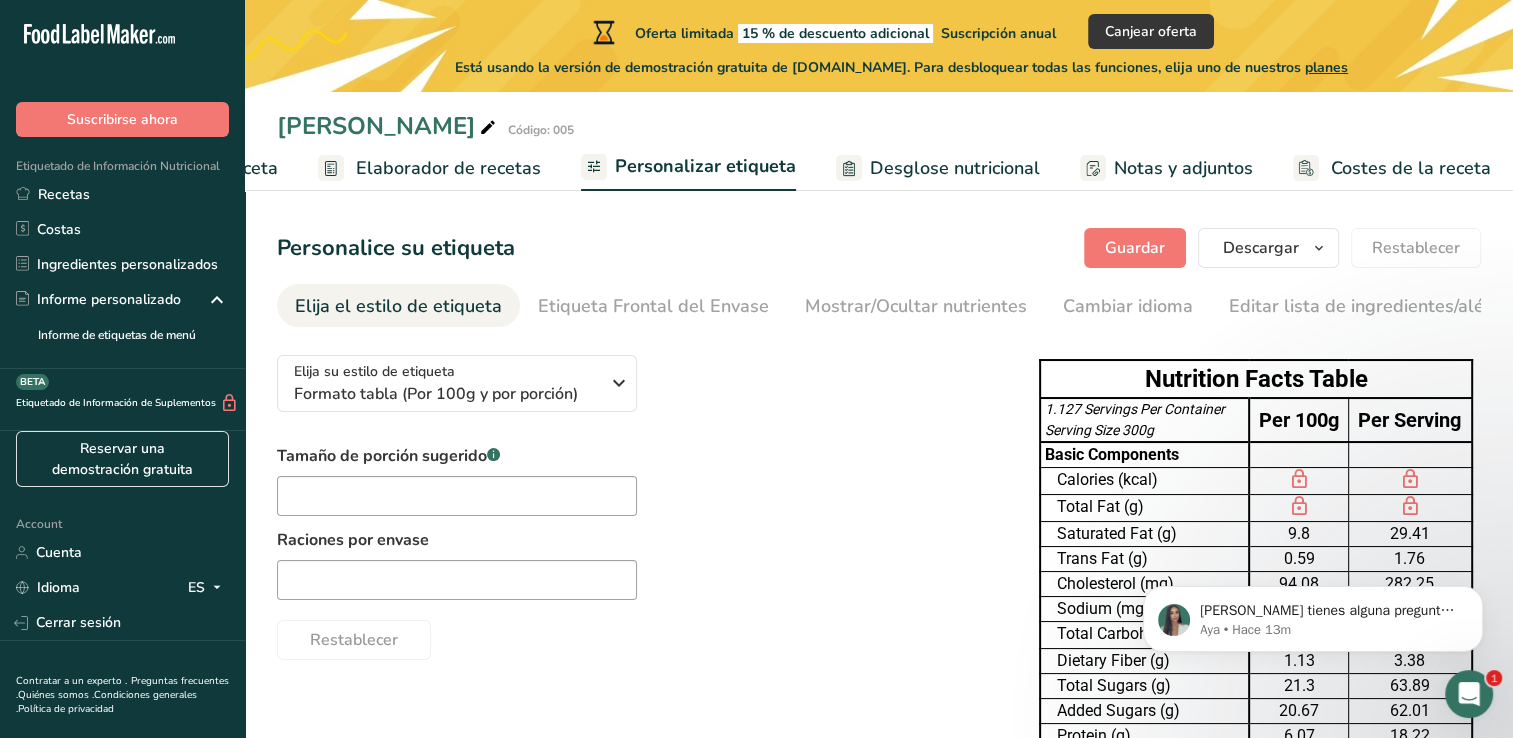 click on "Tamaño de porción sugerido
.a-a{fill:#347362;}.b-a{fill:#fff;}
Raciones por envase
Restablecer" at bounding box center [638, 552] 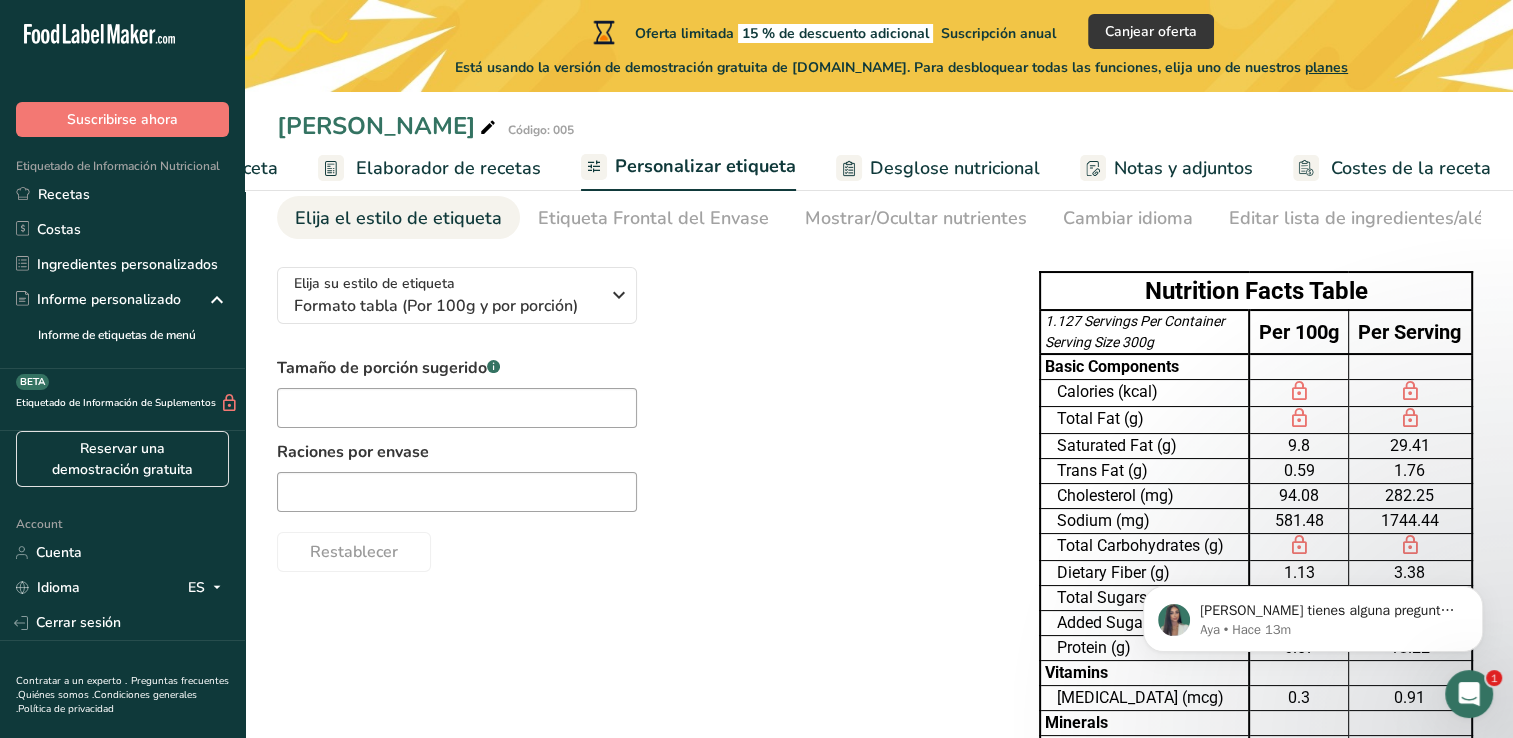 scroll, scrollTop: 120, scrollLeft: 0, axis: vertical 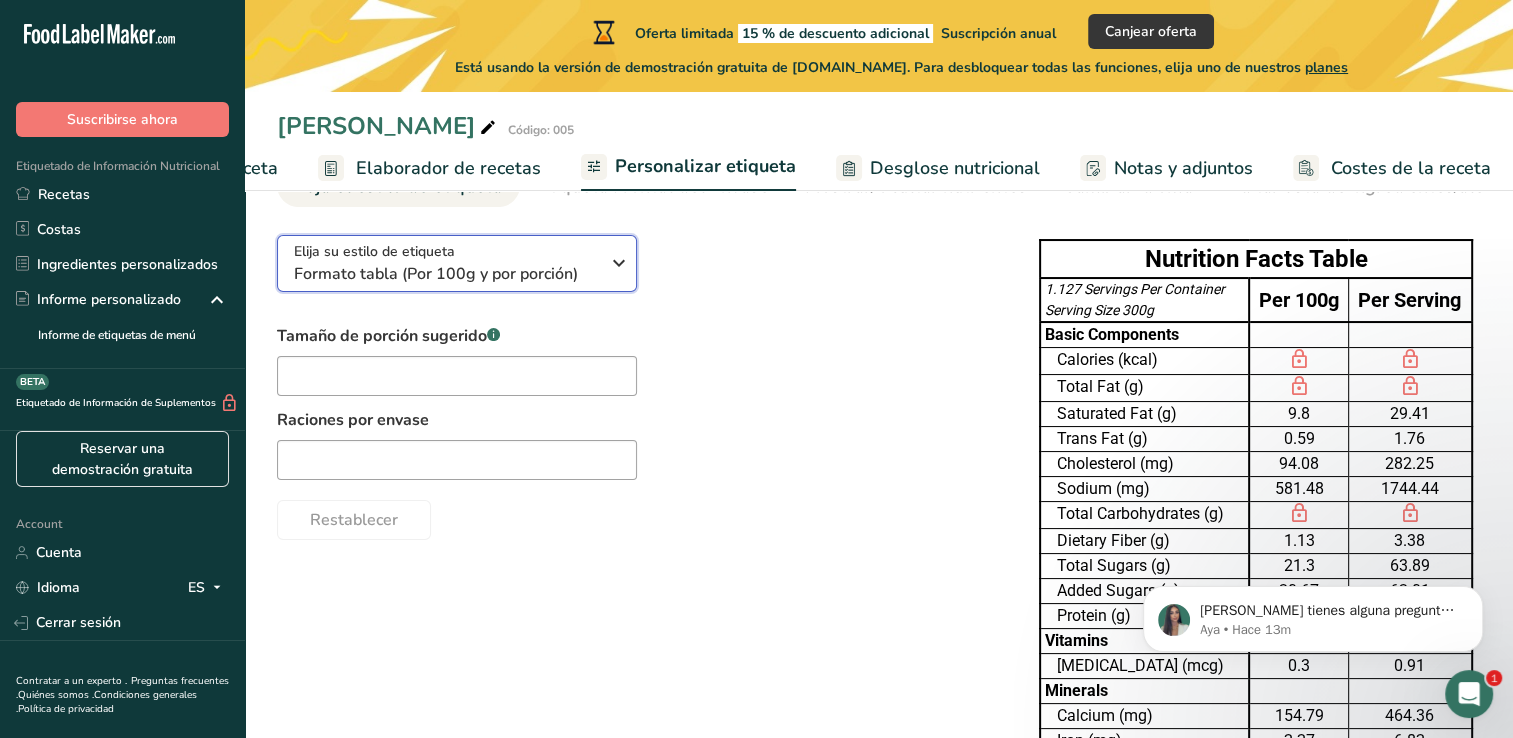 click at bounding box center [619, 263] 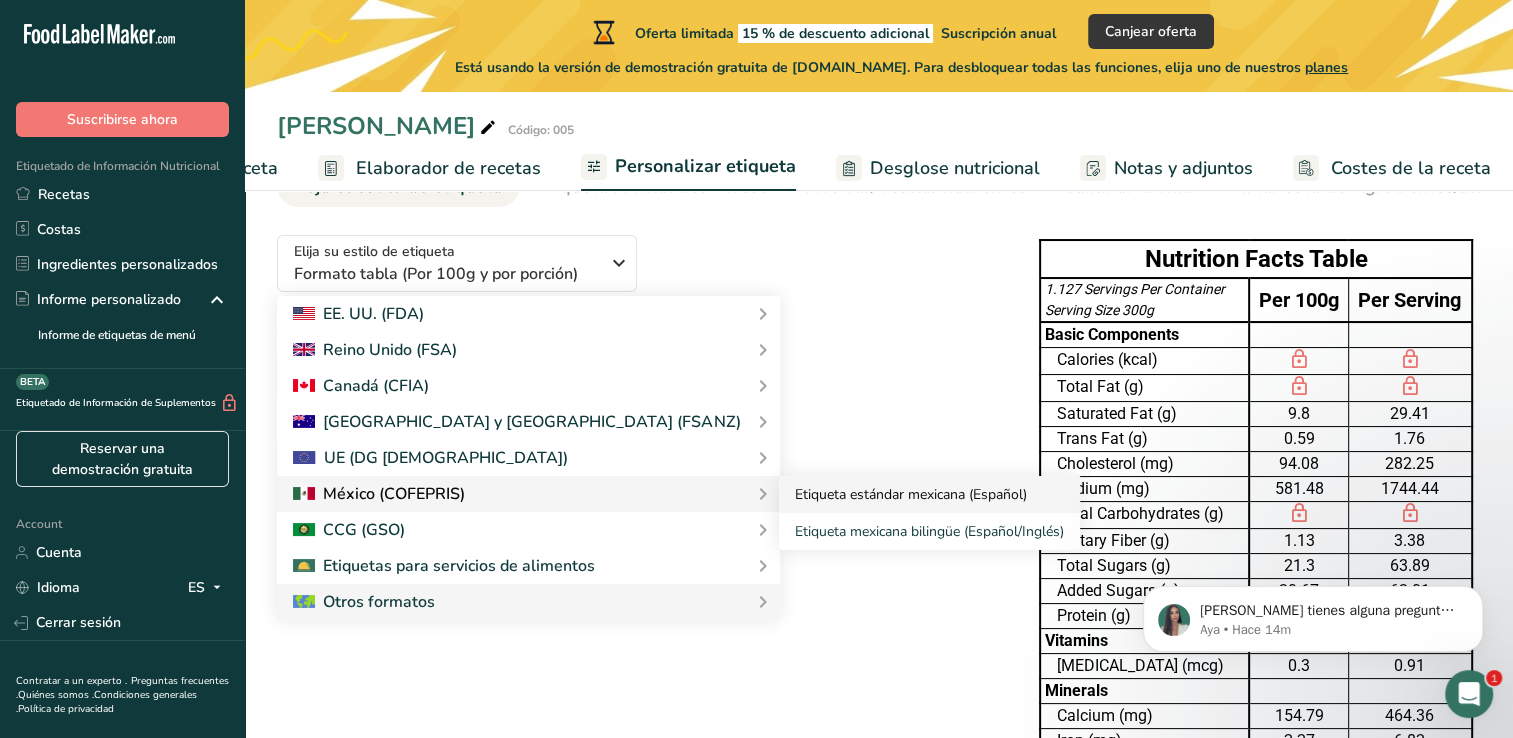 click on "Etiqueta estándar mexicana (Español)" at bounding box center [929, 494] 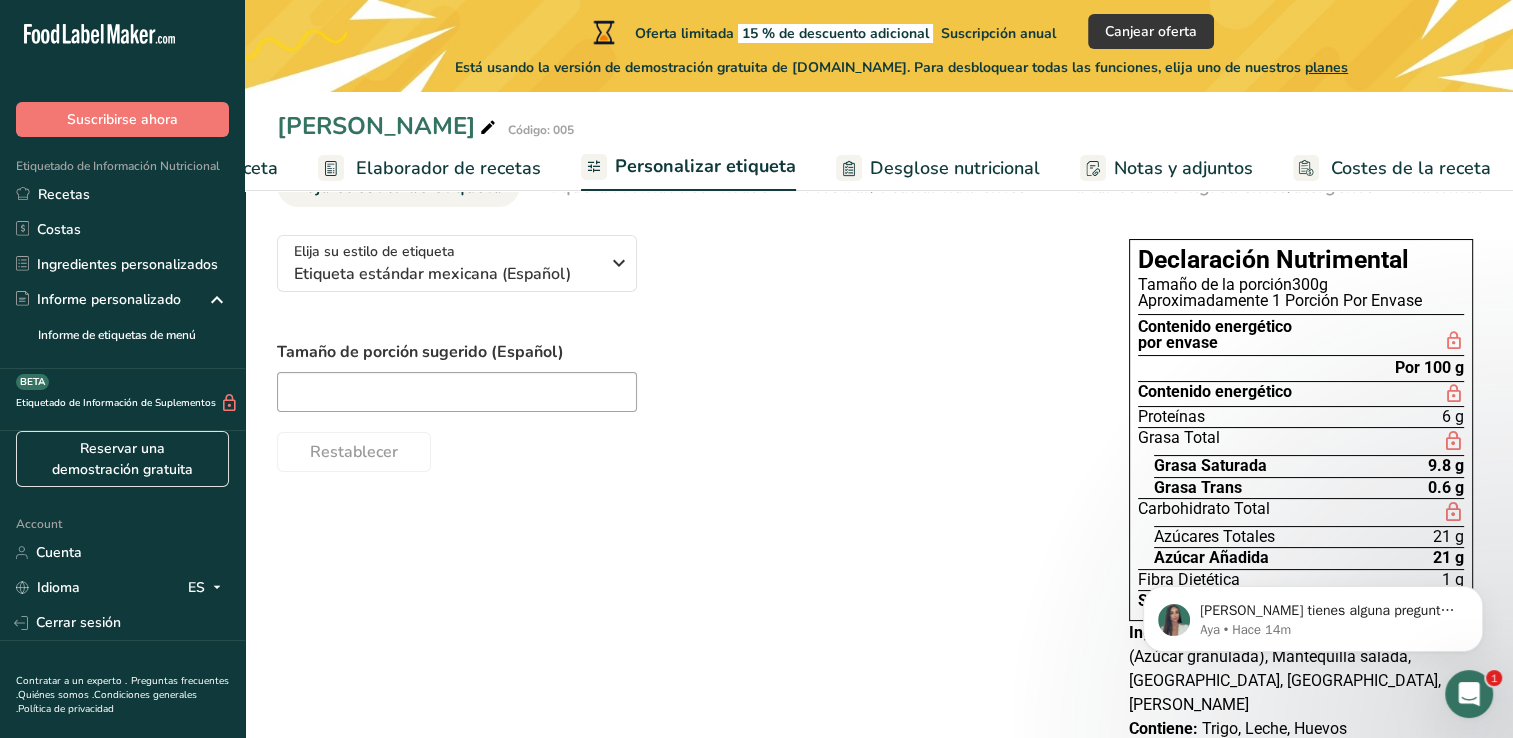 click on "Elija su estilo de etiqueta
Etiqueta estándar mexicana (Español)
EE. UU. (FDA)
Etiqueta estándar FDA
Etiqueta tabular FDA
Etiqueta lineal FDA
Etiqueta simplificada FDA
Etiqueta FDA de dos columnas (Por porción/Por envase)
Etiqueta FDA de dos columnas (Tal como se vende/Tal como se prepara)
Etiqueta estándar FDA agregada
Etiqueta estándar FDA con micronutrientes listados lado a lado
Reino Unido (FSA)
Etiqueta obligatoria del Reino Unido "Parte trasera del envase"
Etiqueta de semáforo del Reino Unido "Parte frontal del envase"
Canadá (CFIA)" at bounding box center (879, 490) 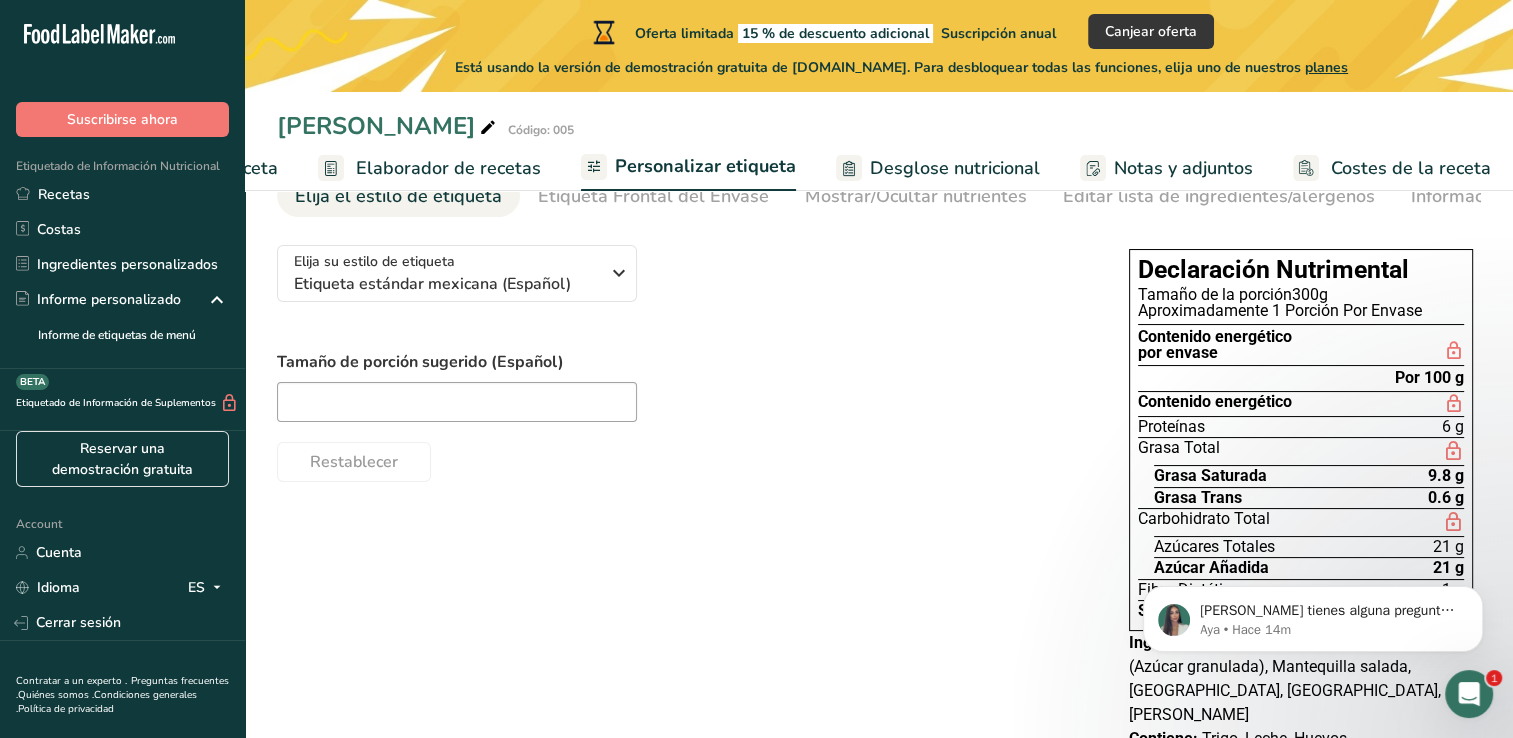 scroll, scrollTop: 70, scrollLeft: 0, axis: vertical 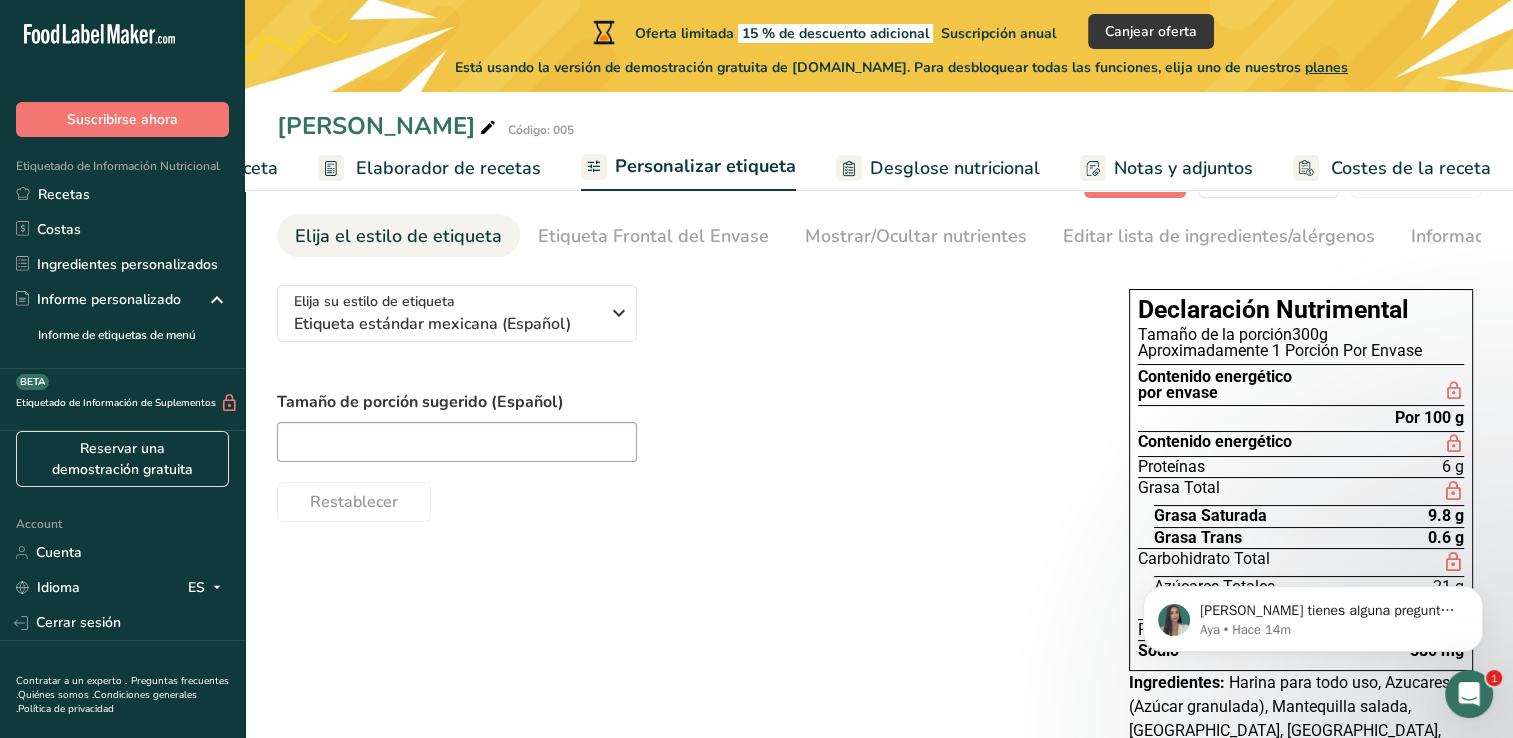 click on "Elija su estilo de etiqueta
Etiqueta estándar mexicana (Español)
EE. UU. (FDA)
Etiqueta estándar FDA
Etiqueta tabular FDA
Etiqueta lineal FDA
Etiqueta simplificada FDA
Etiqueta FDA de dos columnas (Por porción/Por envase)
Etiqueta FDA de dos columnas (Tal como se vende/Tal como se prepara)
Etiqueta estándar FDA agregada
Etiqueta estándar FDA con micronutrientes listados lado a lado
Reino Unido (FSA)
Etiqueta obligatoria del Reino Unido "Parte trasera del envase"
Etiqueta de semáforo del Reino Unido "Parte frontal del envase"
Canadá (CFIA)" at bounding box center [879, 540] 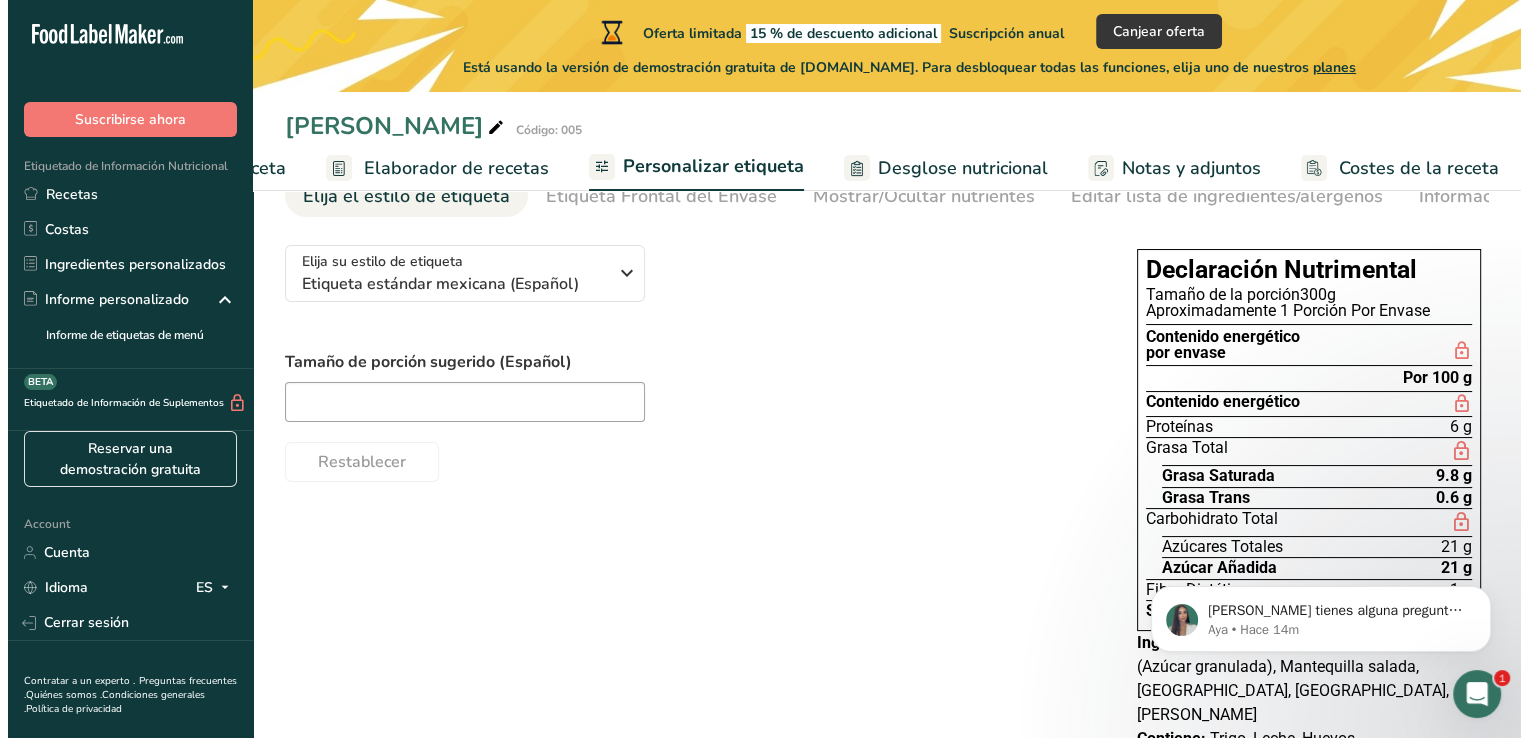scroll, scrollTop: 150, scrollLeft: 0, axis: vertical 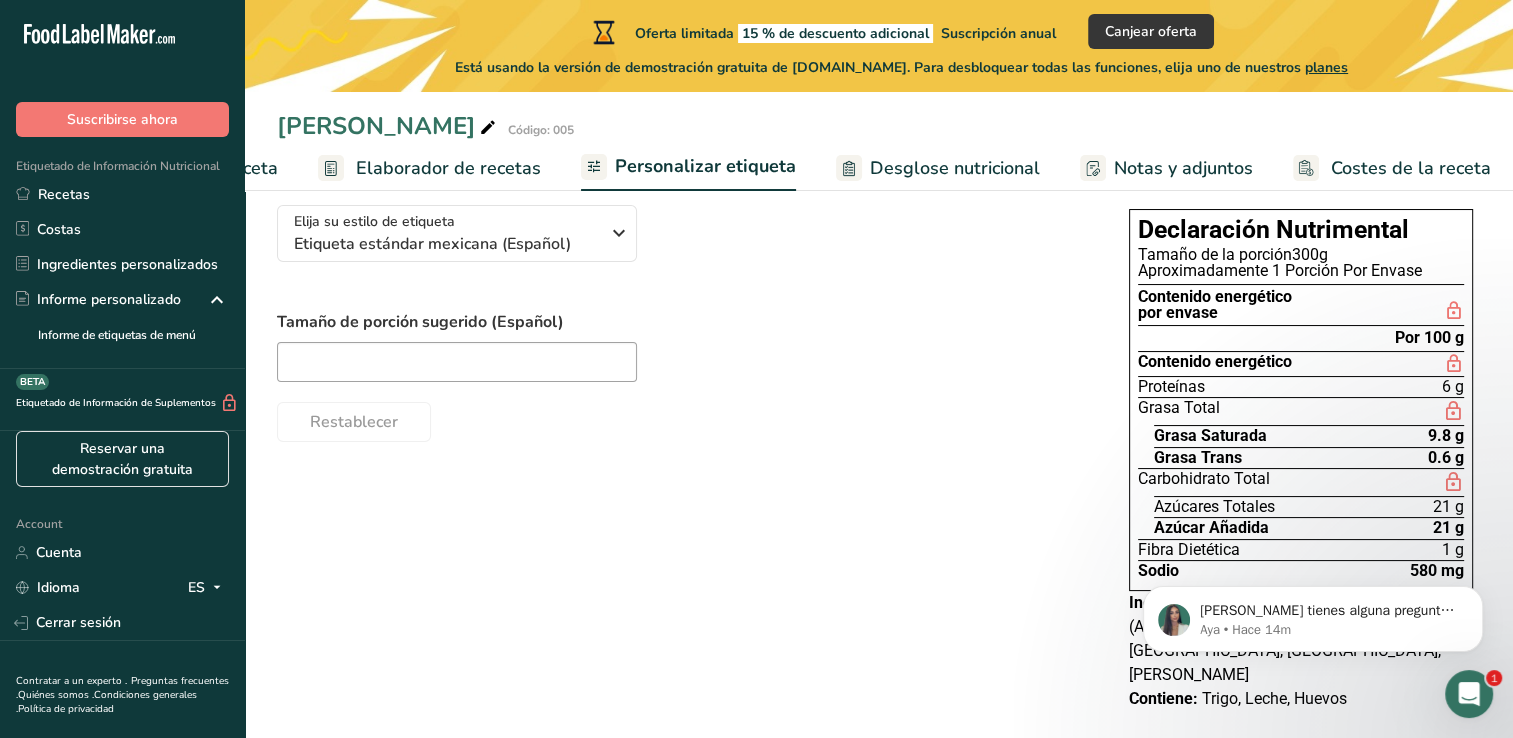 click on "Desglose nutricional" at bounding box center (955, 168) 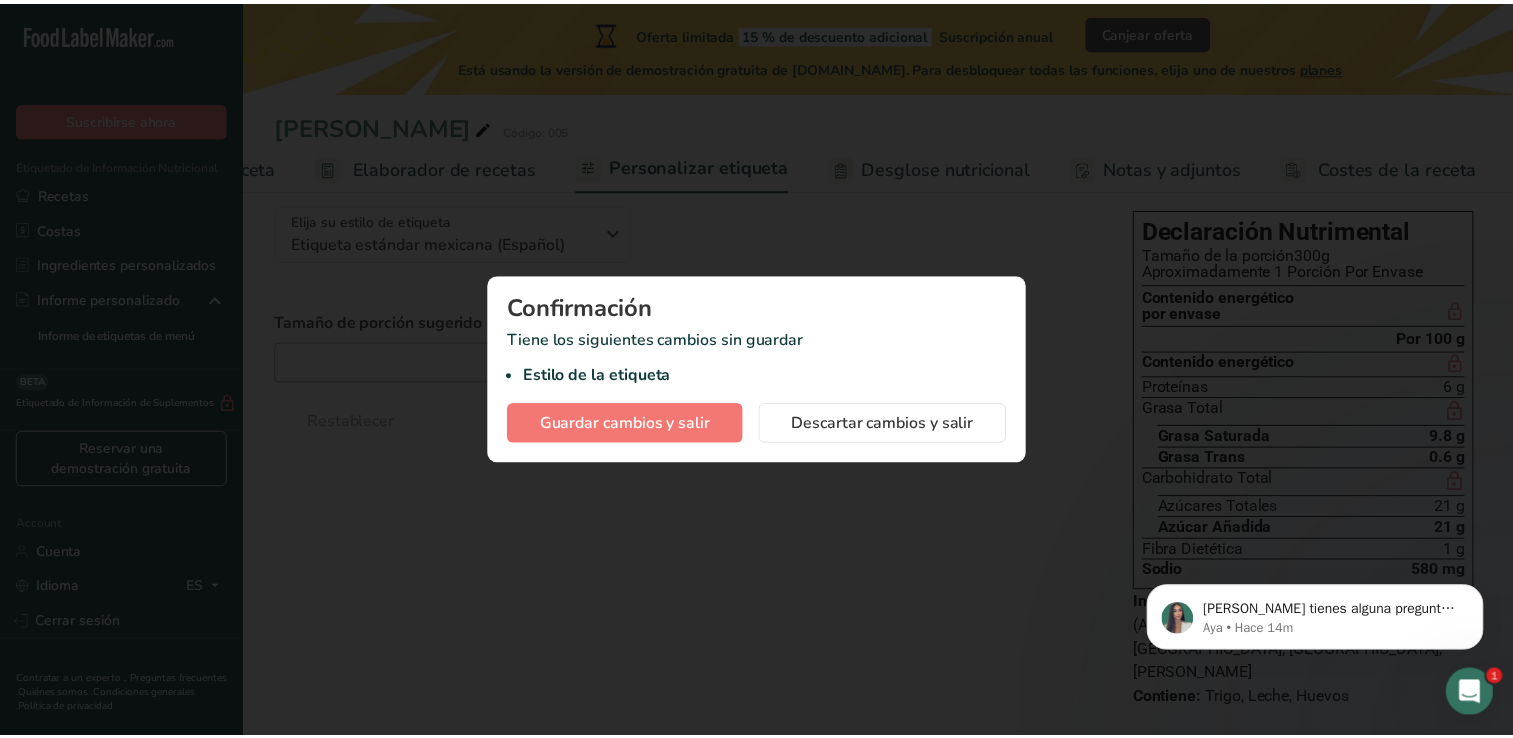 scroll, scrollTop: 0, scrollLeft: 216, axis: horizontal 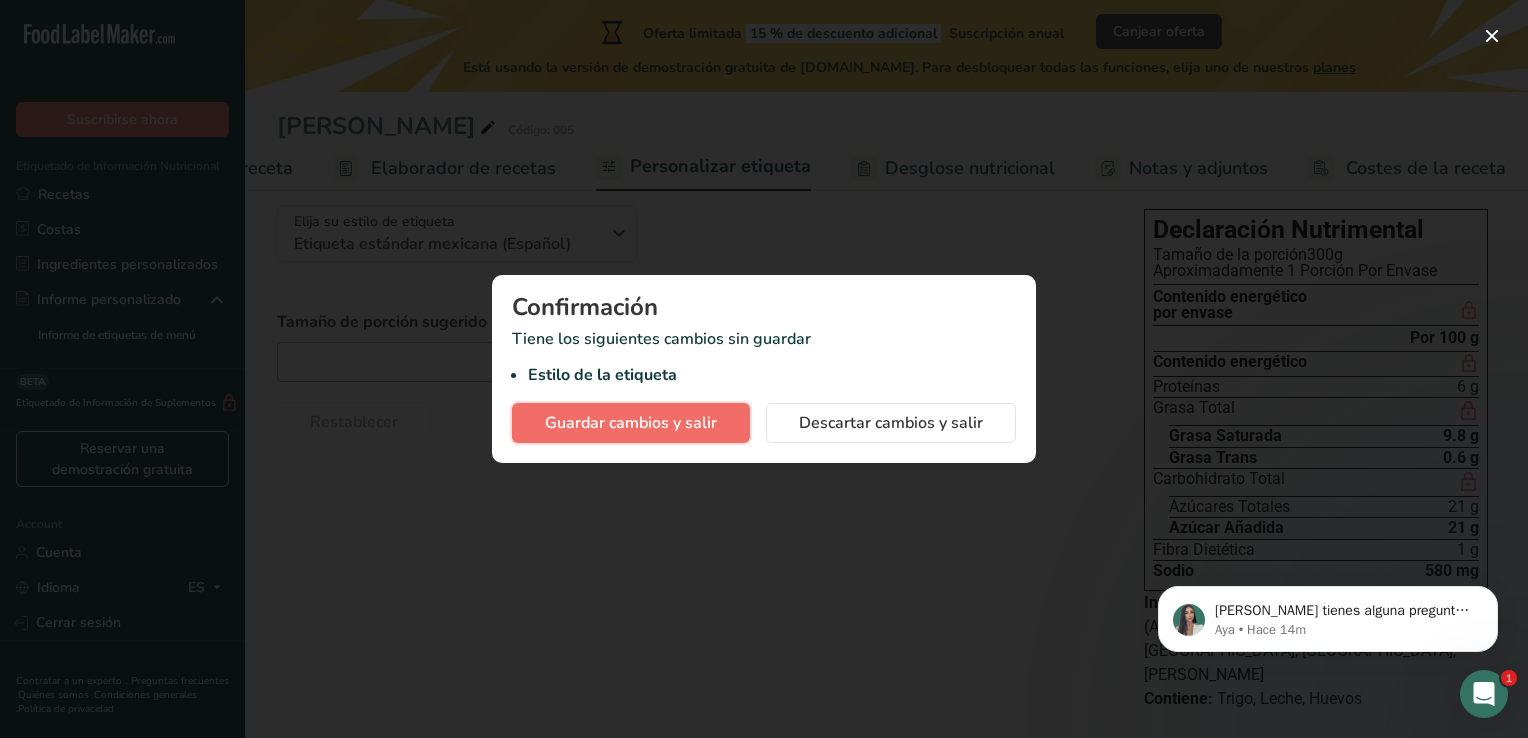click on "Guardar cambios y salir" at bounding box center [631, 423] 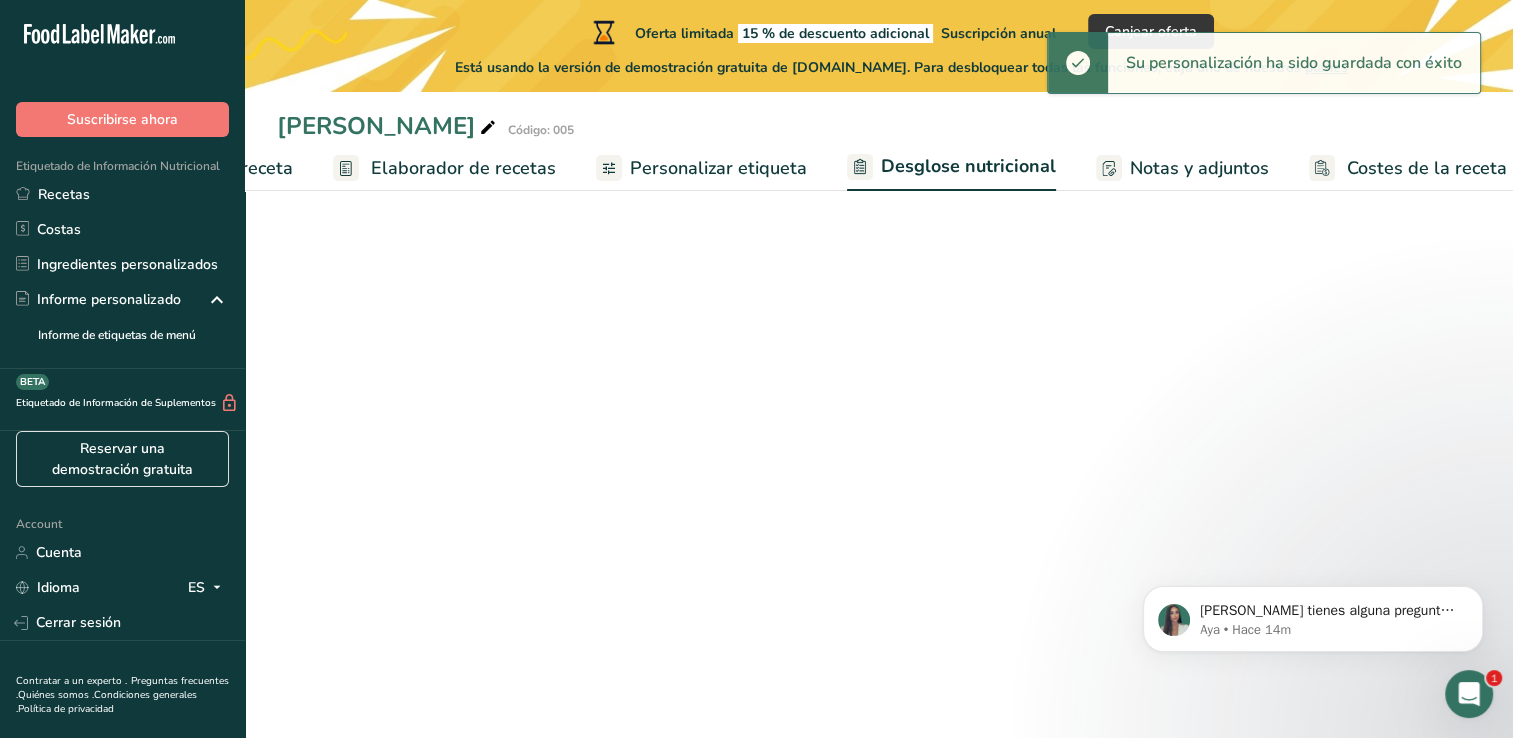 select on "Calories" 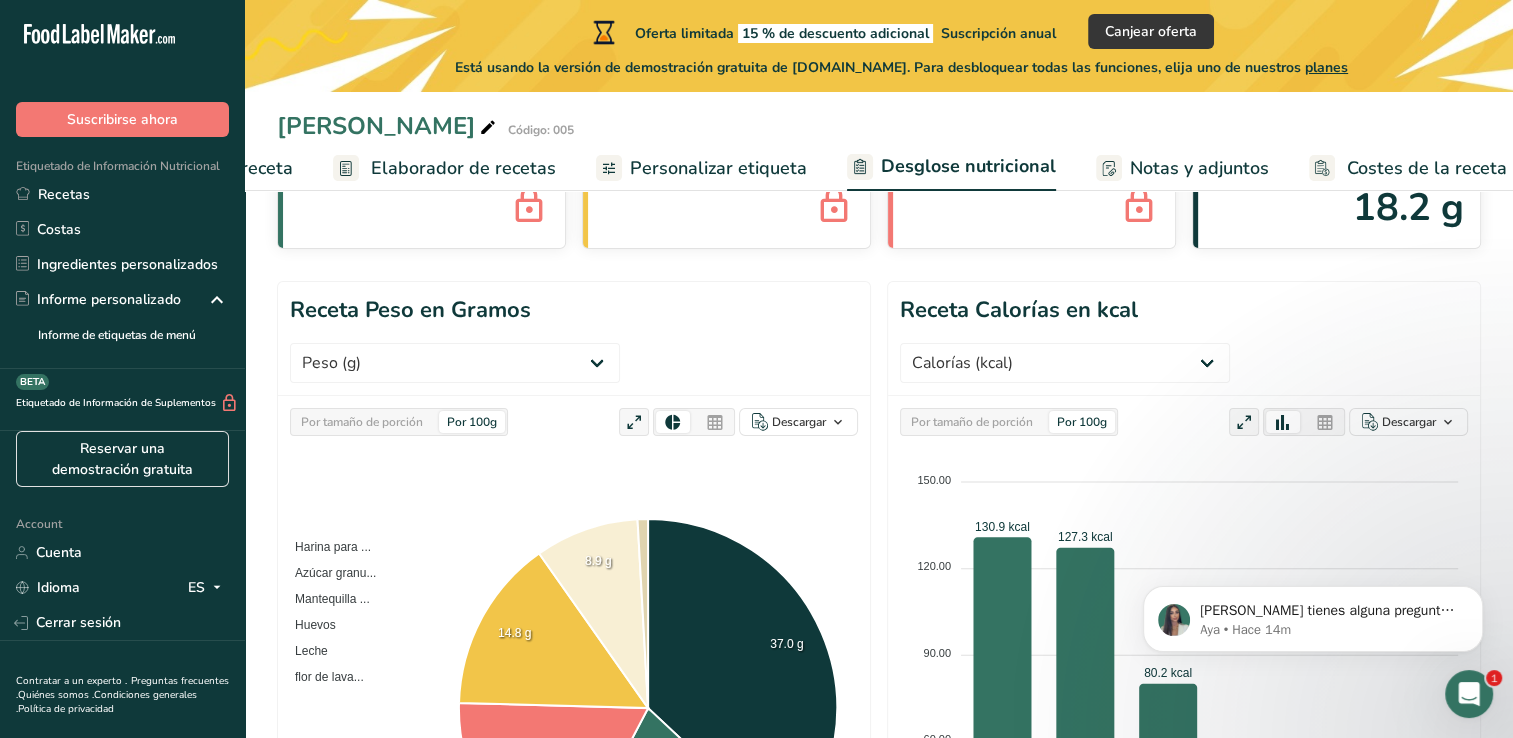 click on "Receta Peso en Gramos
Peso (g)
Calorías (kcal)
Energía KJ (kj)
Grasa Total (g)
Grasa Saturada (g)
Grasa Trans (g)
Colesterol (mg)
Sodio (mg)
Carbohidratos disponibles (g)
Fibra Dietética (g)
Azúcares Totales (g)
Azúcar Añadida (g)
Proteínas (g)
Vitamina D (mcg)
Vitamina A, RAE (mcg)
Vitamina C (mg)
Vitamina E (mg)
Vitamina K (mcg)
Tiamina (B1) (mg)
Riboflavina (mg)
Niacina (B3) (mg)
Vitamina B6 (mg)
Folato DFE (mcg)
Por 100g" at bounding box center [879, 630] 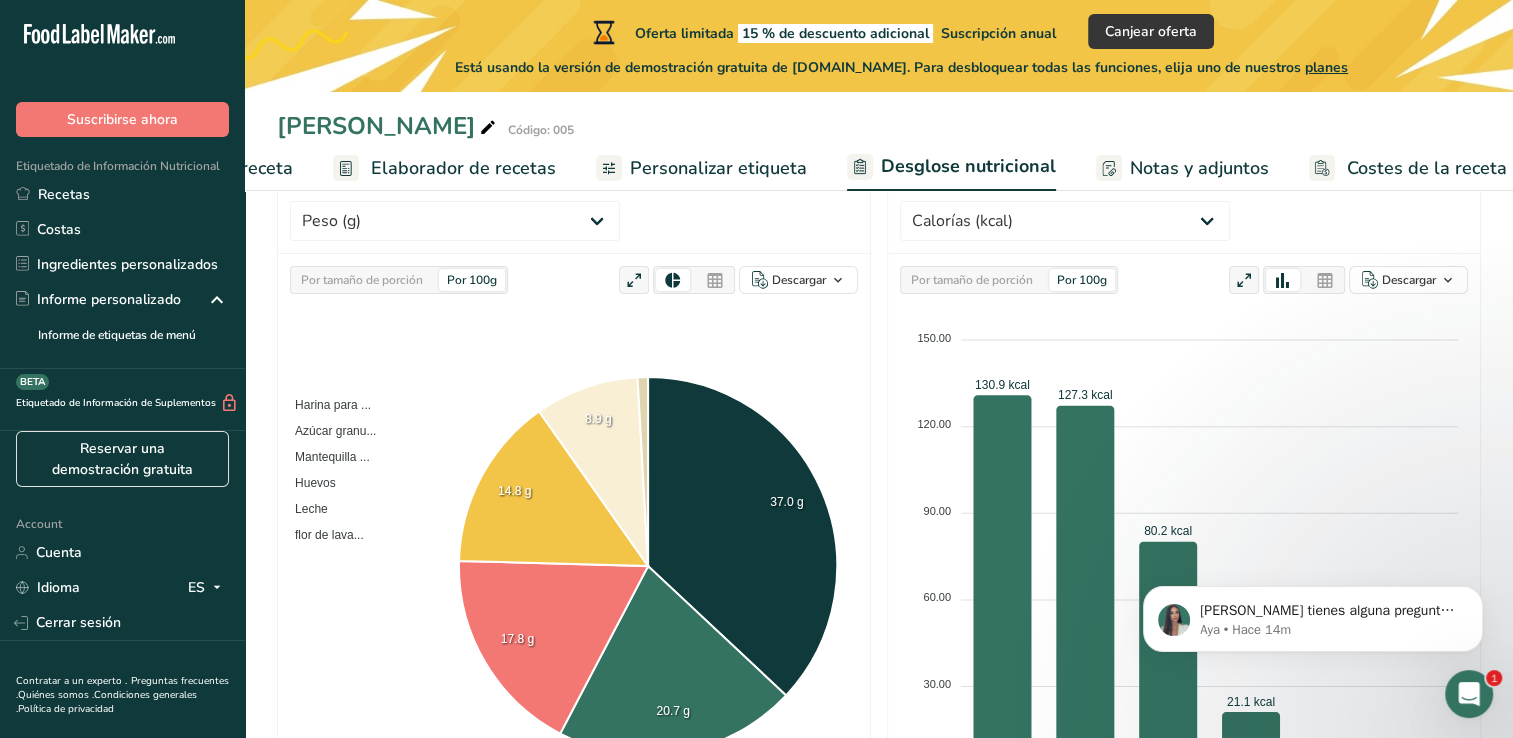 click on "Receta Peso en Gramos
Peso (g)
Calorías (kcal)
Energía KJ (kj)
Grasa Total (g)
Grasa Saturada (g)
Grasa Trans (g)
Colesterol (mg)
Sodio (mg)
Carbohidratos disponibles (g)
Fibra Dietética (g)
Azúcares Totales (g)
Azúcar Añadida (g)
Proteínas (g)
Vitamina D (mcg)
Vitamina A, RAE (mcg)
Vitamina C (mg)
Vitamina E (mg)
Vitamina K (mcg)
Tiamina (B1) (mg)
Riboflavina (mg)
Niacina (B3) (mg)
Vitamina B6 (mg)
Folato DFE (mcg)
Por 100g" at bounding box center (879, 488) 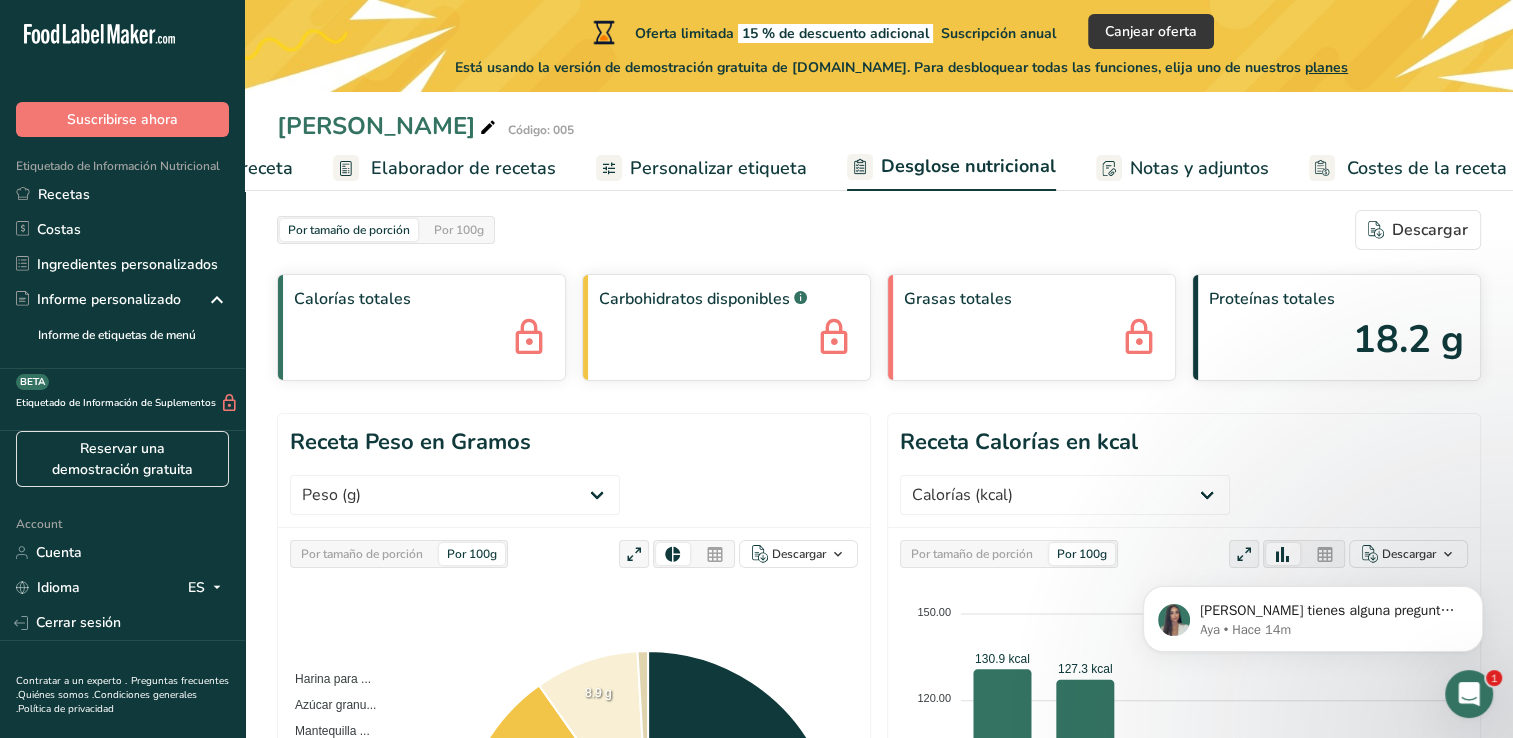 scroll, scrollTop: 0, scrollLeft: 0, axis: both 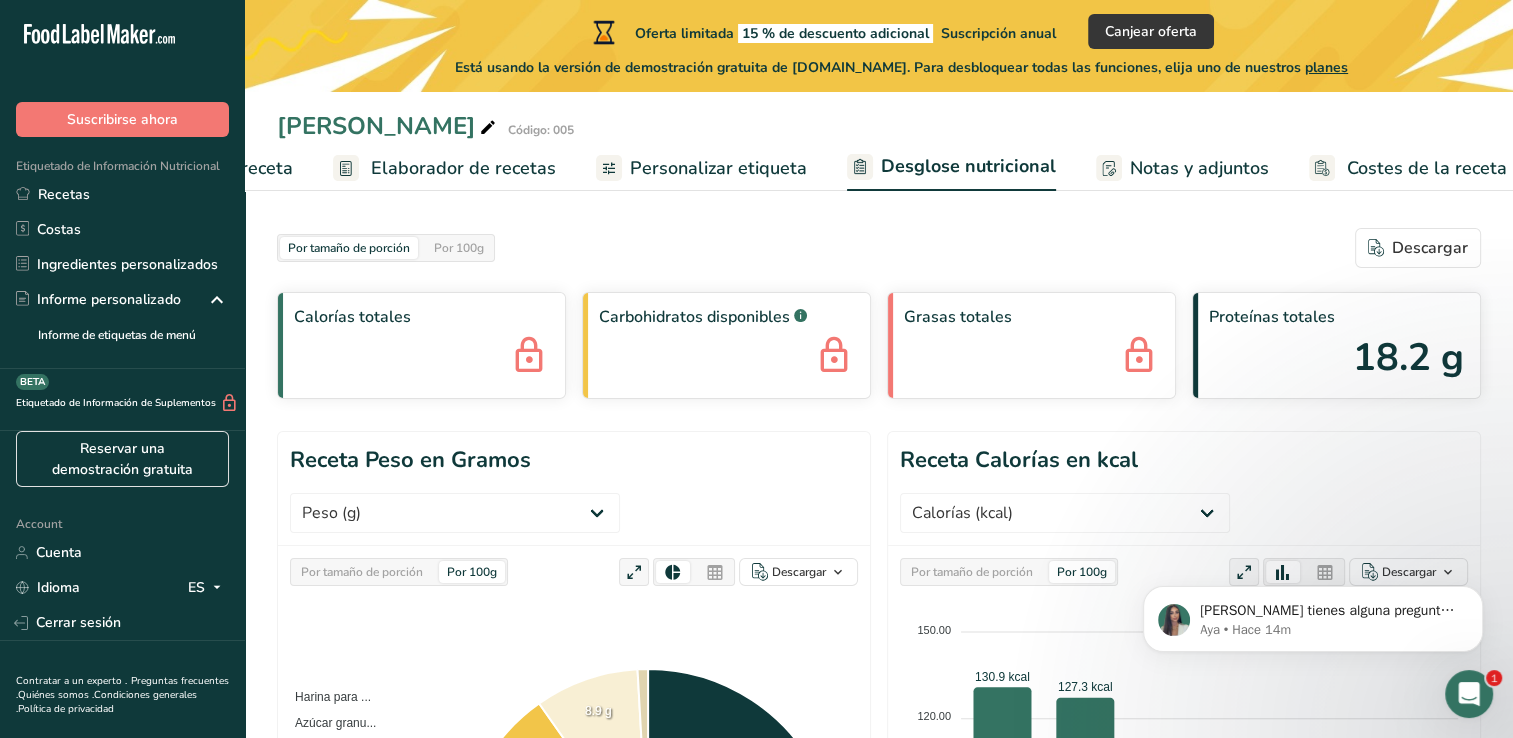 click on "Costes de la receta" at bounding box center (1427, 168) 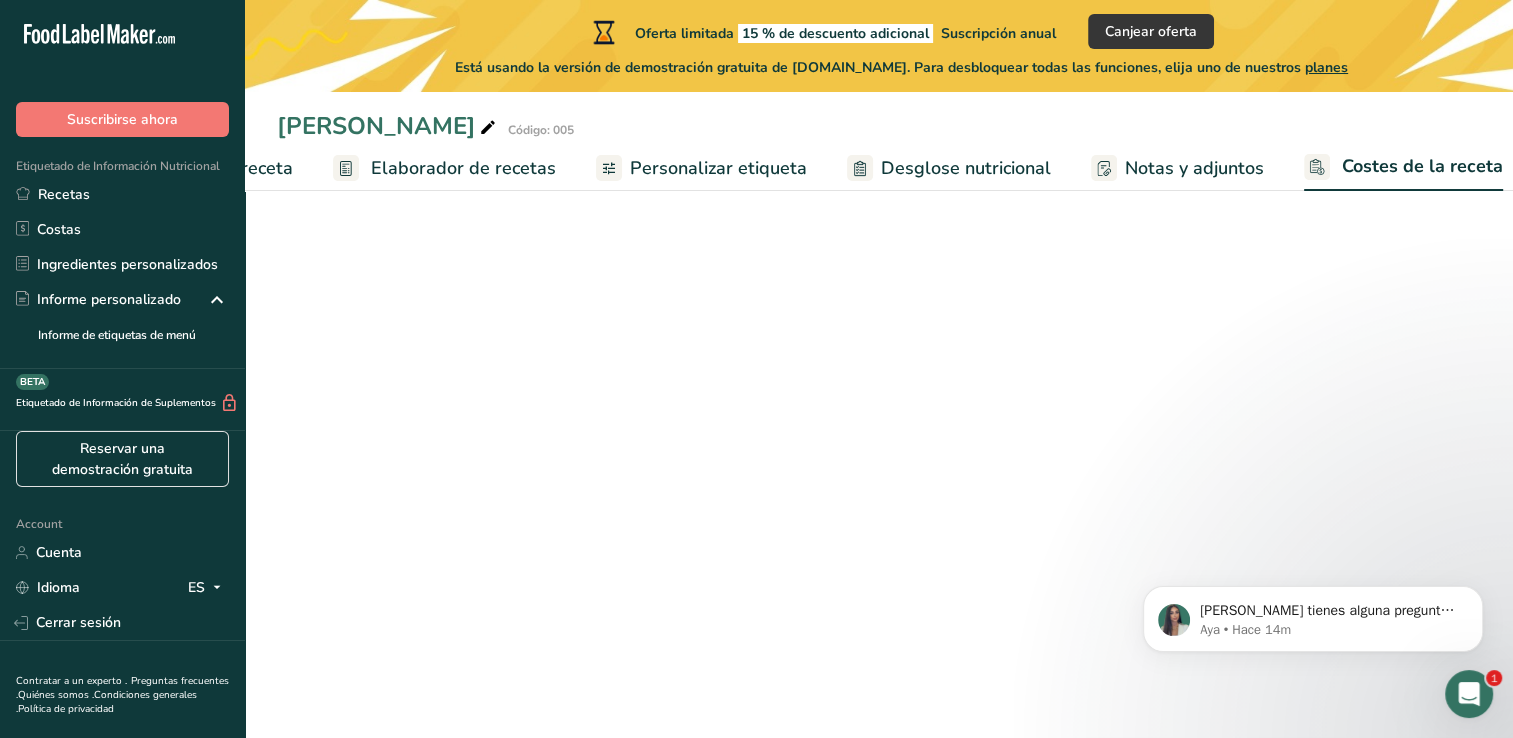 scroll, scrollTop: 0, scrollLeft: 230, axis: horizontal 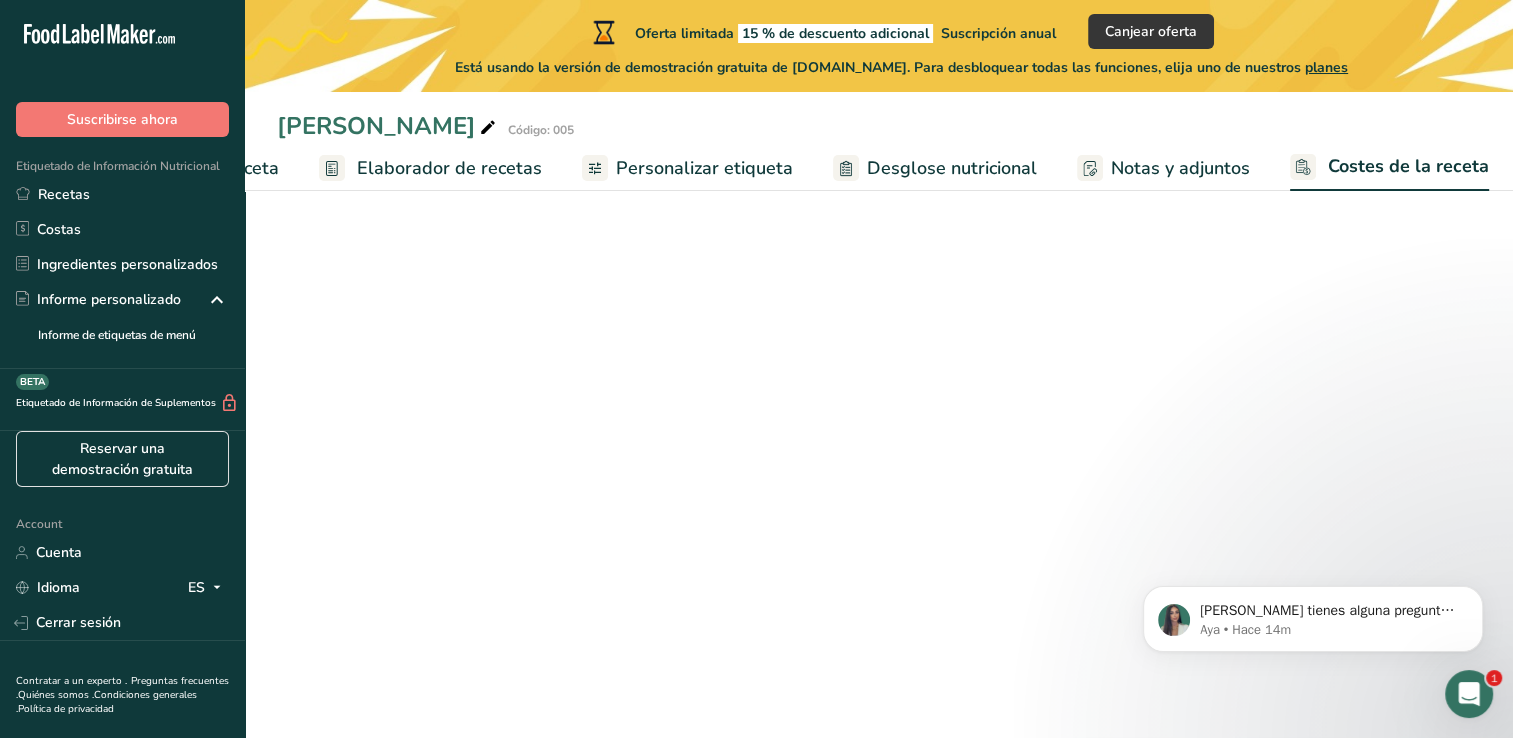 select on "1" 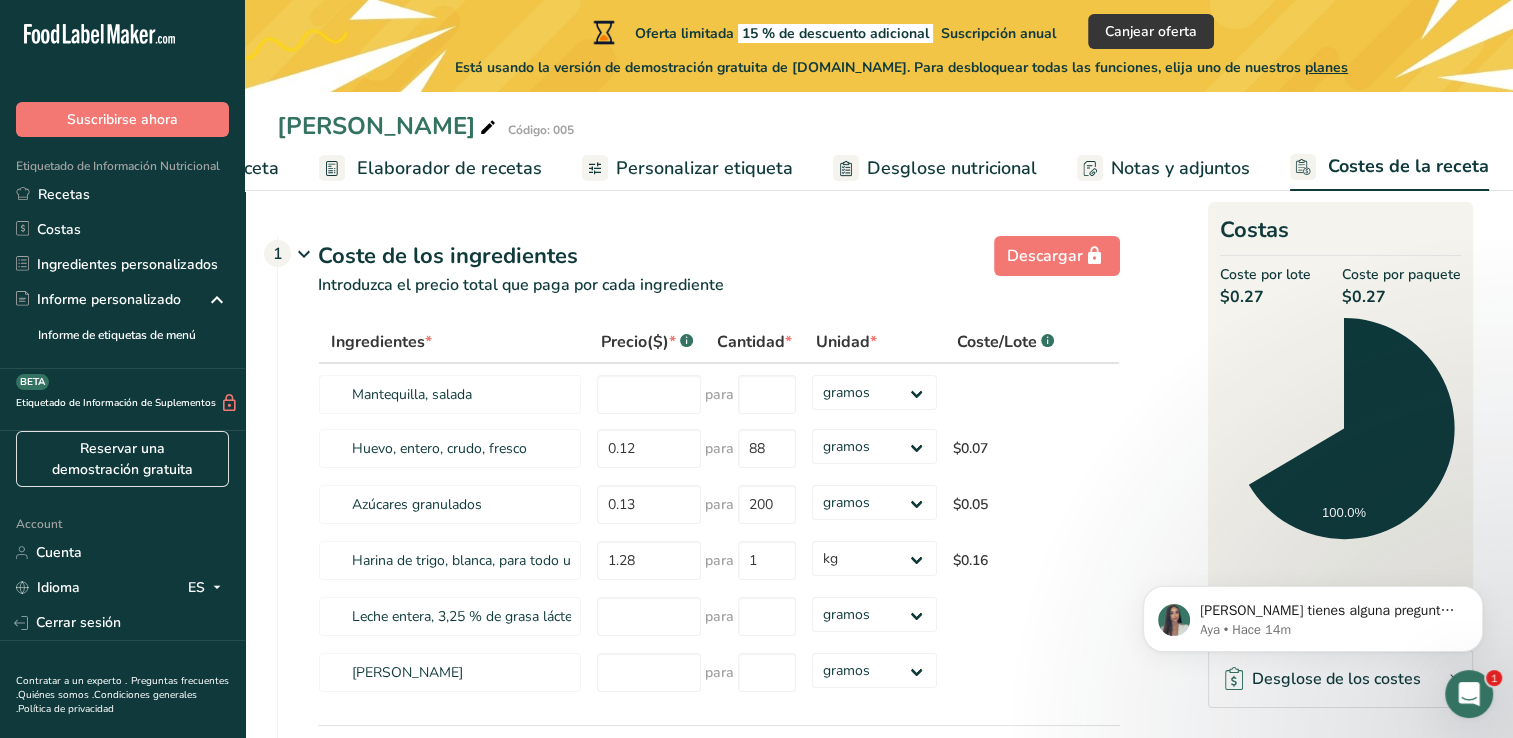 click on "Notas y adjuntos" at bounding box center [1180, 168] 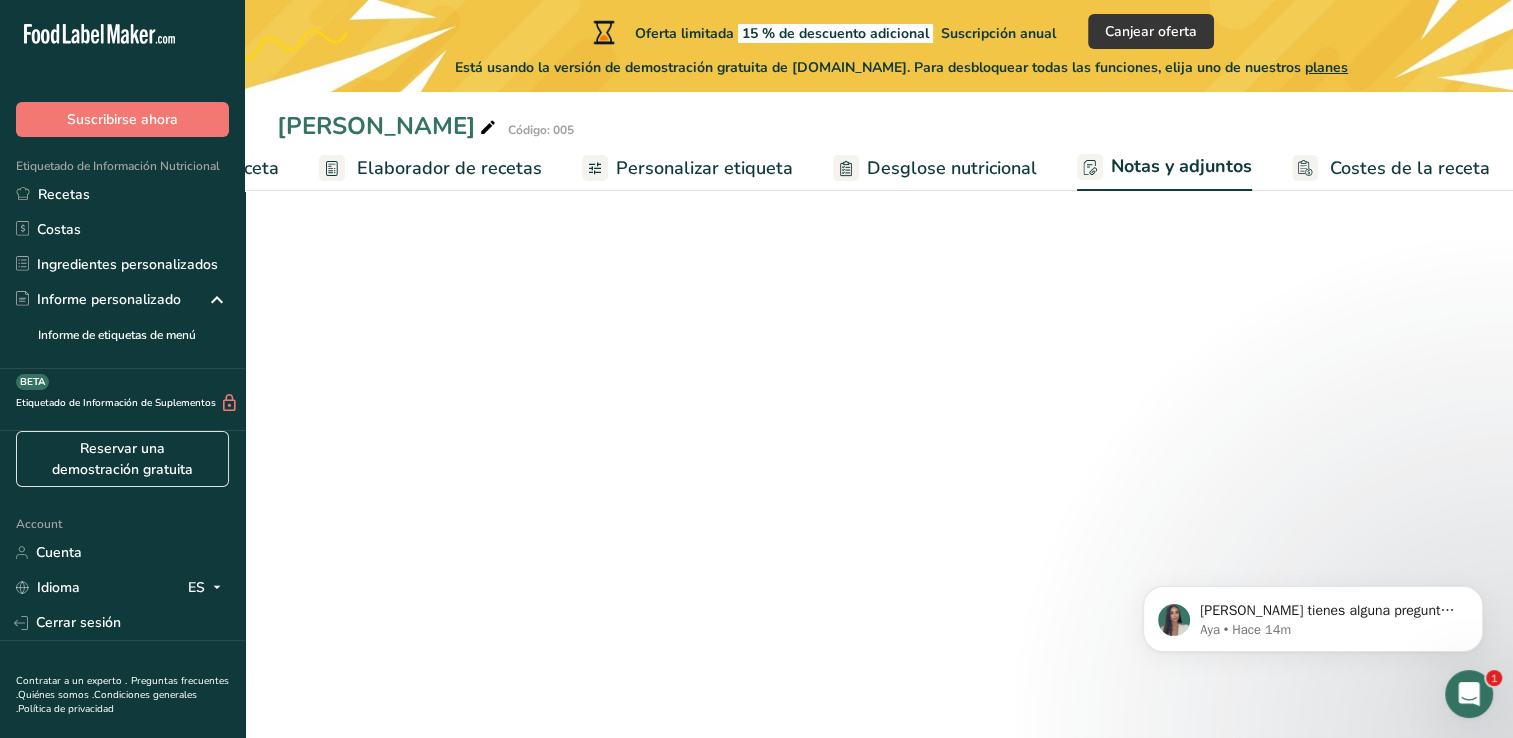 scroll, scrollTop: 0, scrollLeft: 229, axis: horizontal 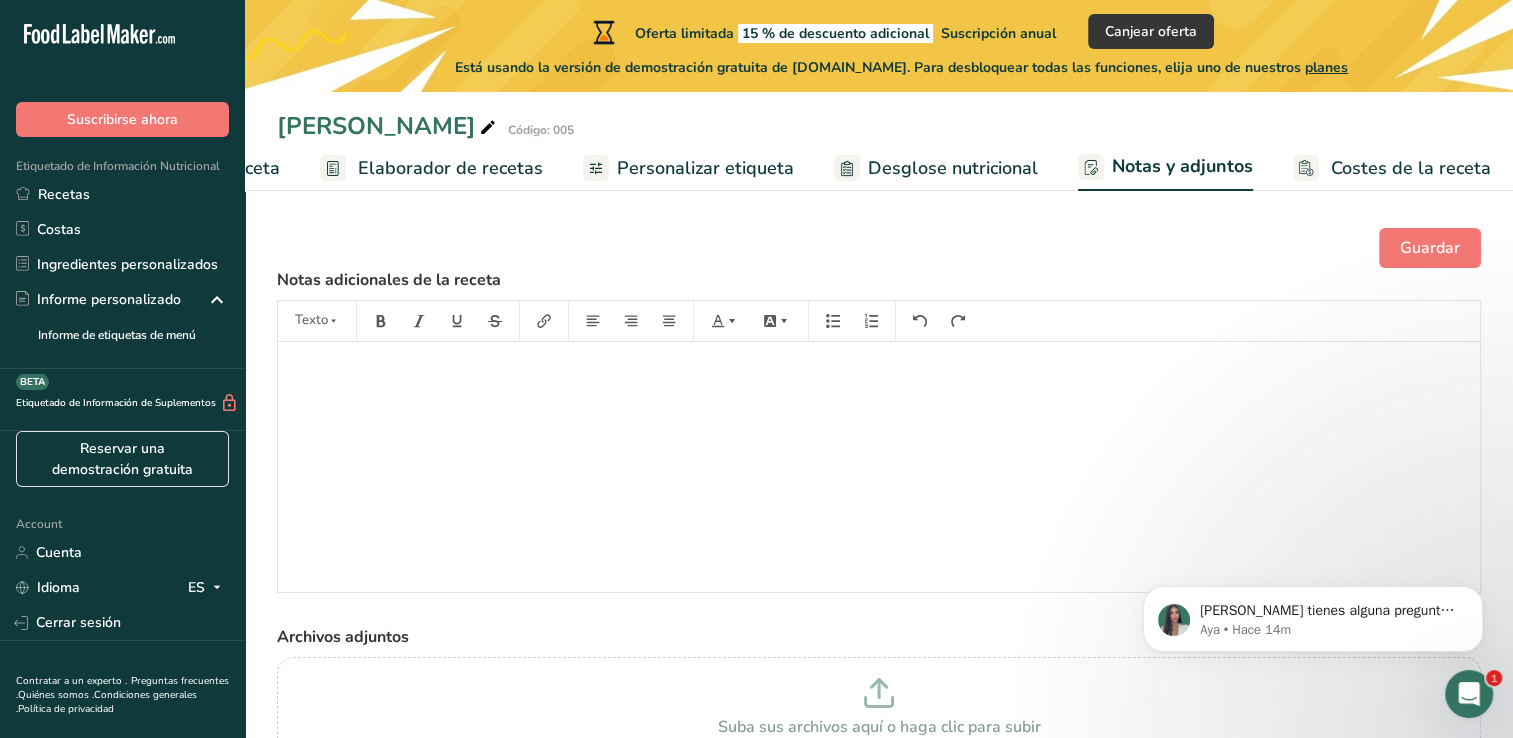click on "Guardar" at bounding box center [879, 248] 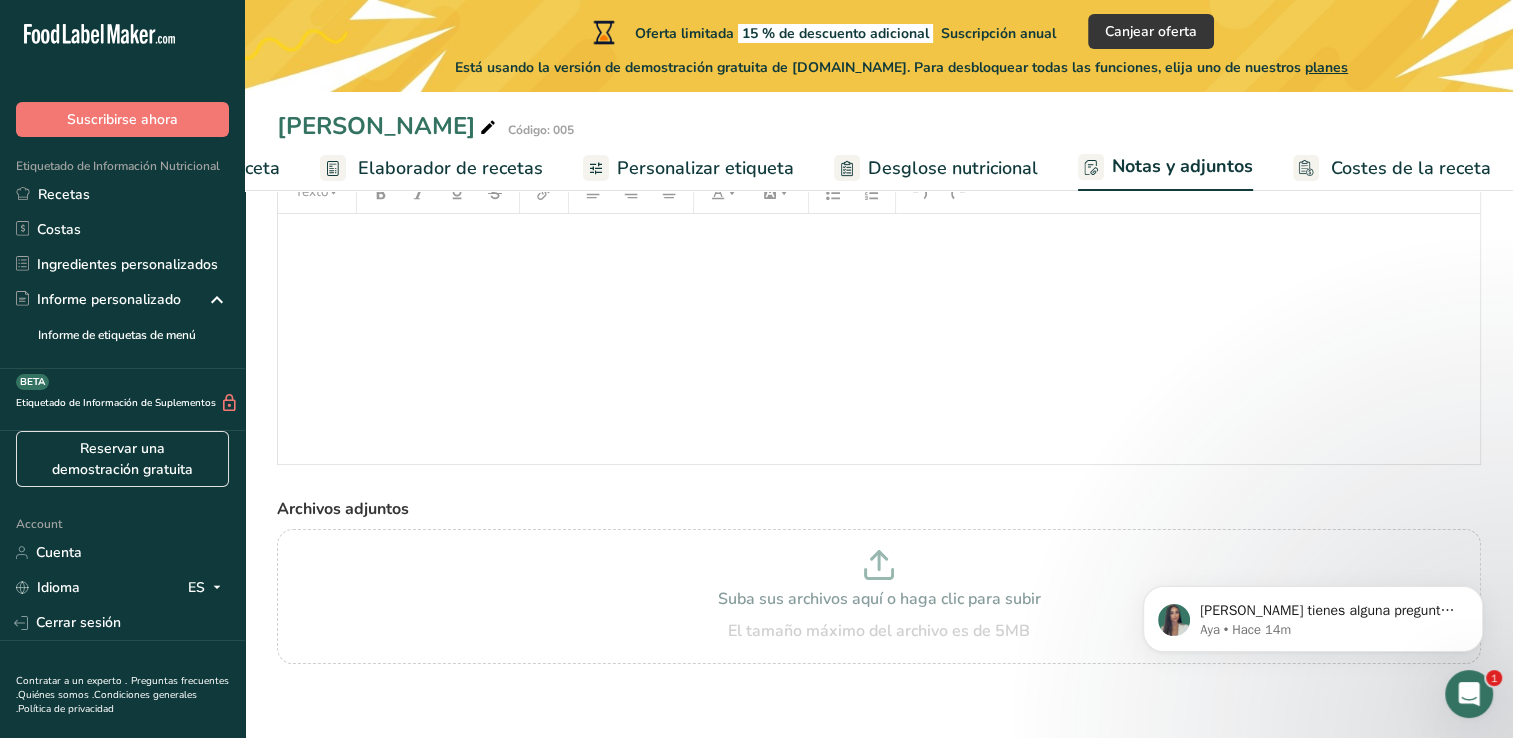 scroll, scrollTop: 136, scrollLeft: 0, axis: vertical 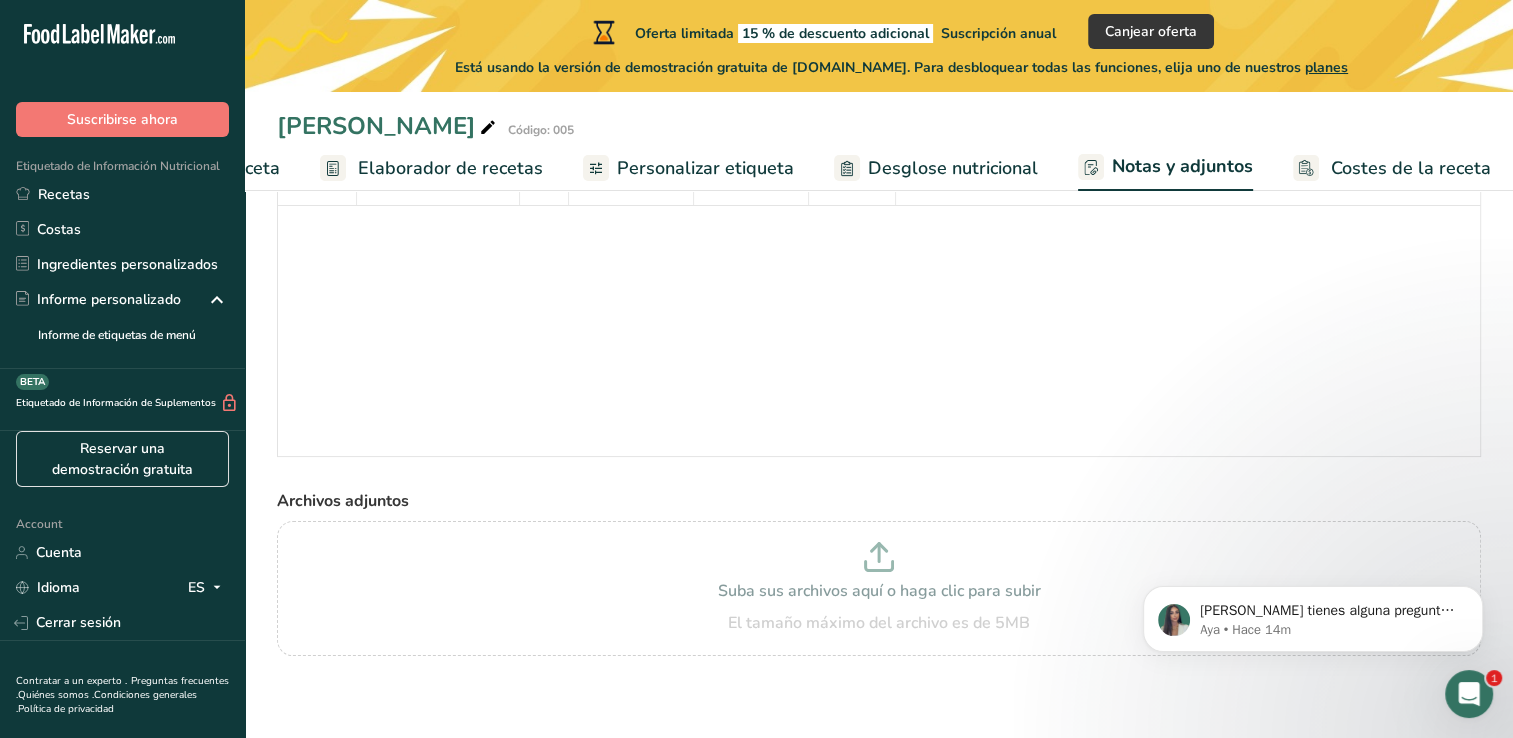 click on "Configuración de receta" at bounding box center [183, 168] 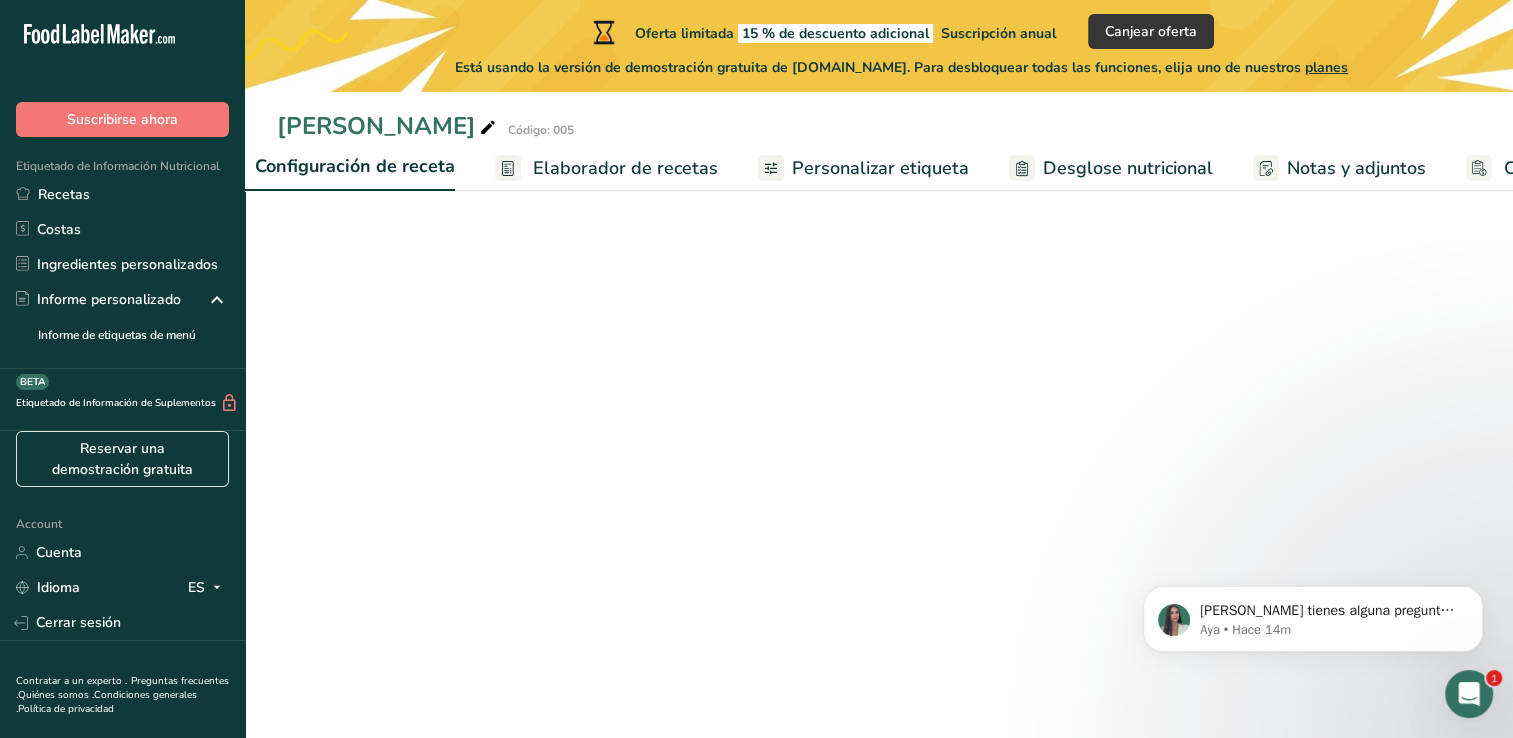 scroll, scrollTop: 0, scrollLeft: 7, axis: horizontal 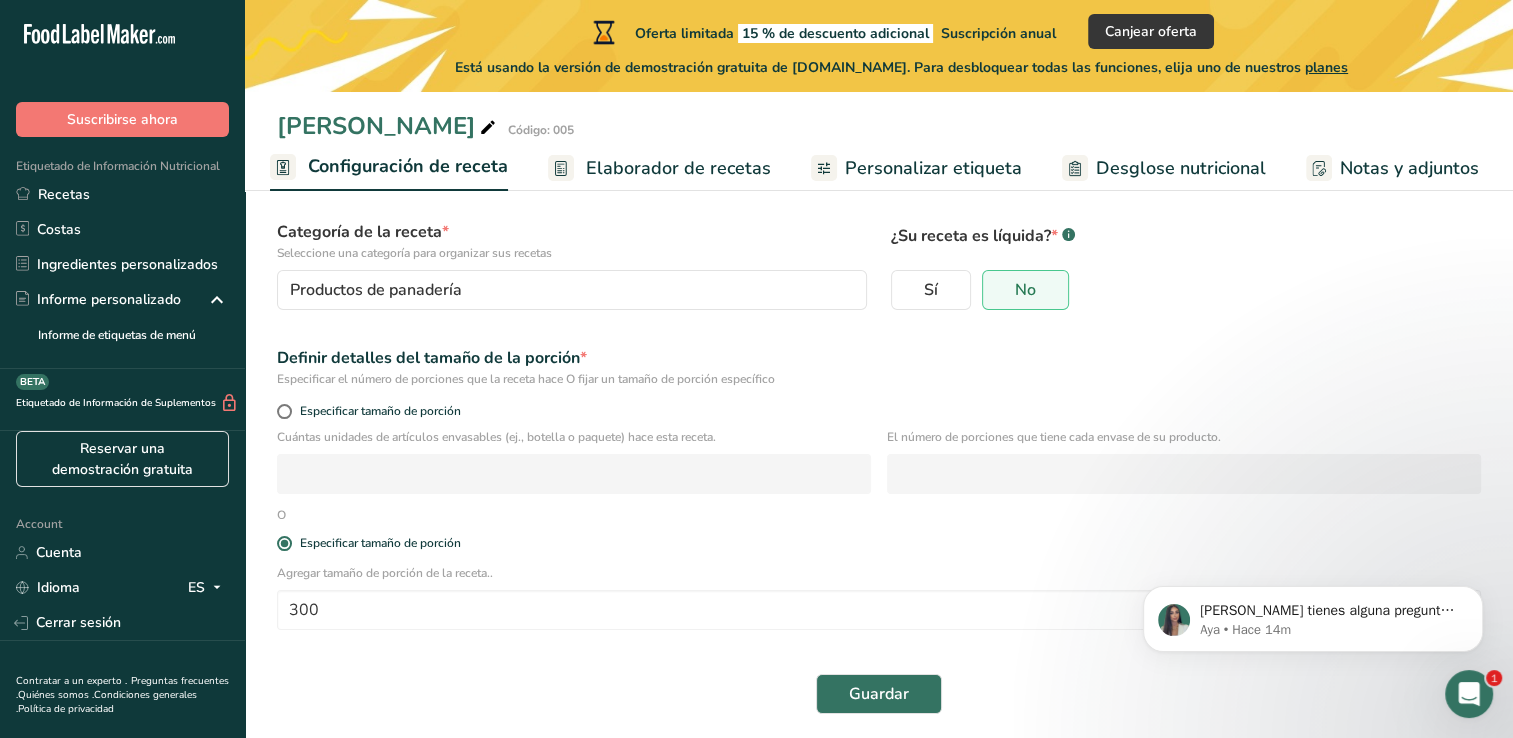 click on "Configuración de receta" at bounding box center [408, 166] 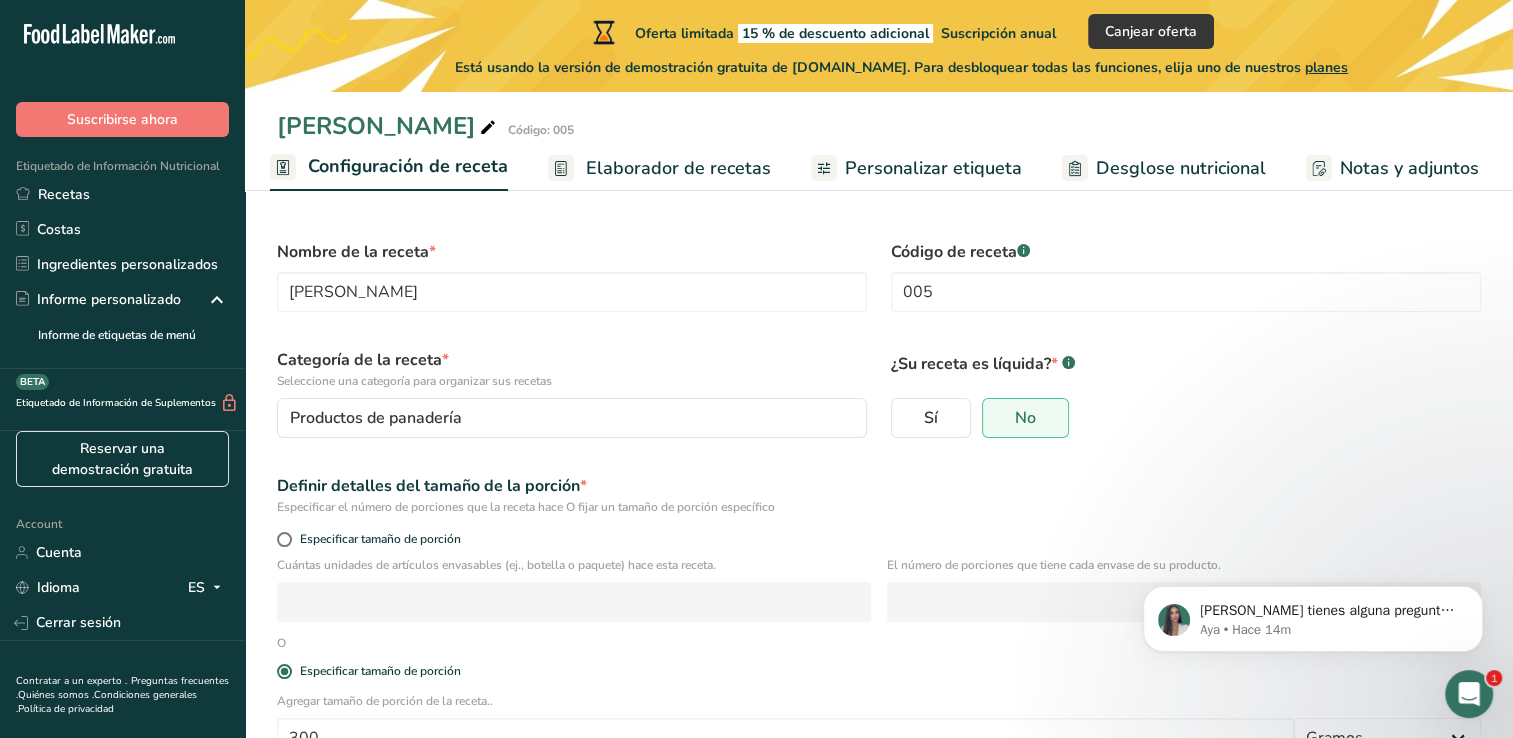 scroll, scrollTop: 0, scrollLeft: 0, axis: both 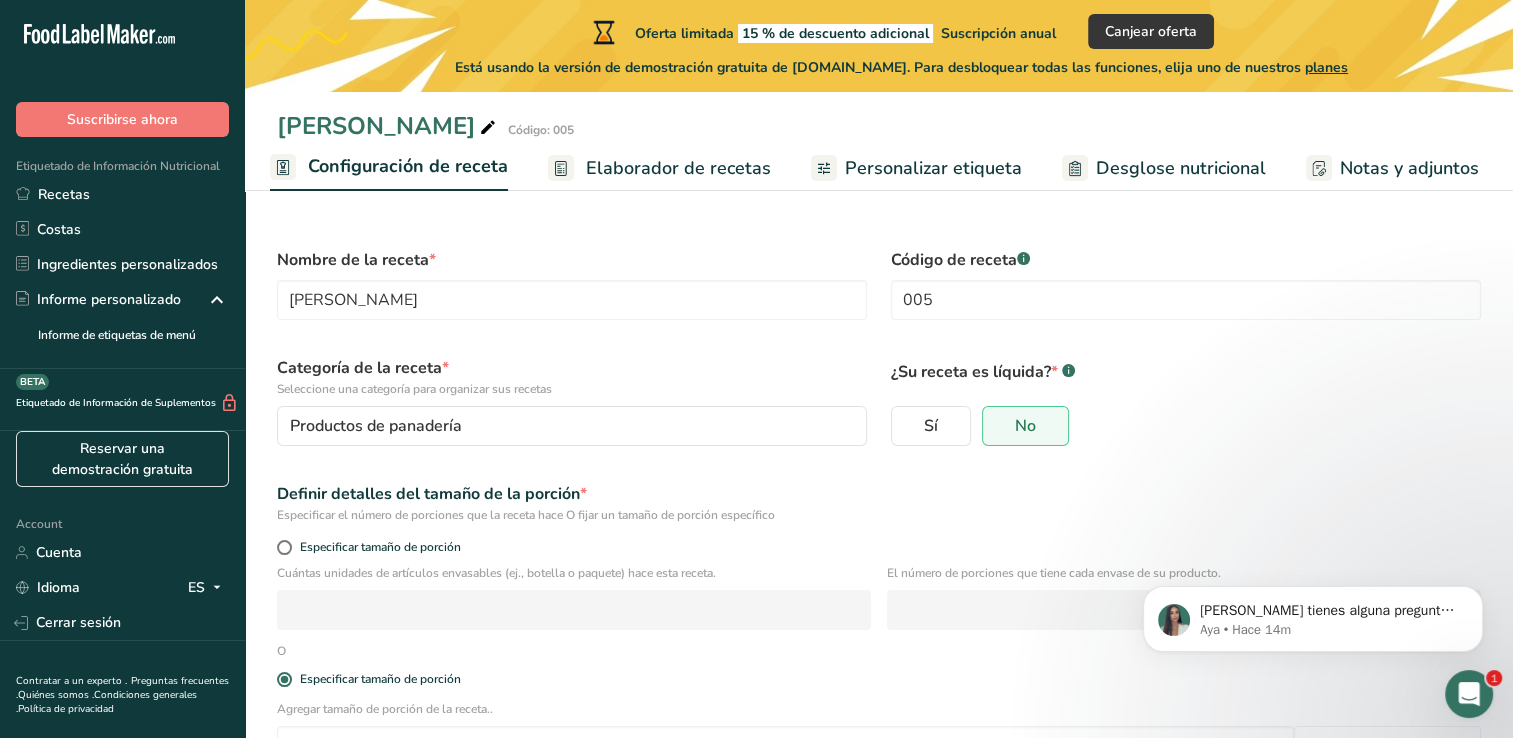 click on "Elaborador de recetas" at bounding box center [659, 168] 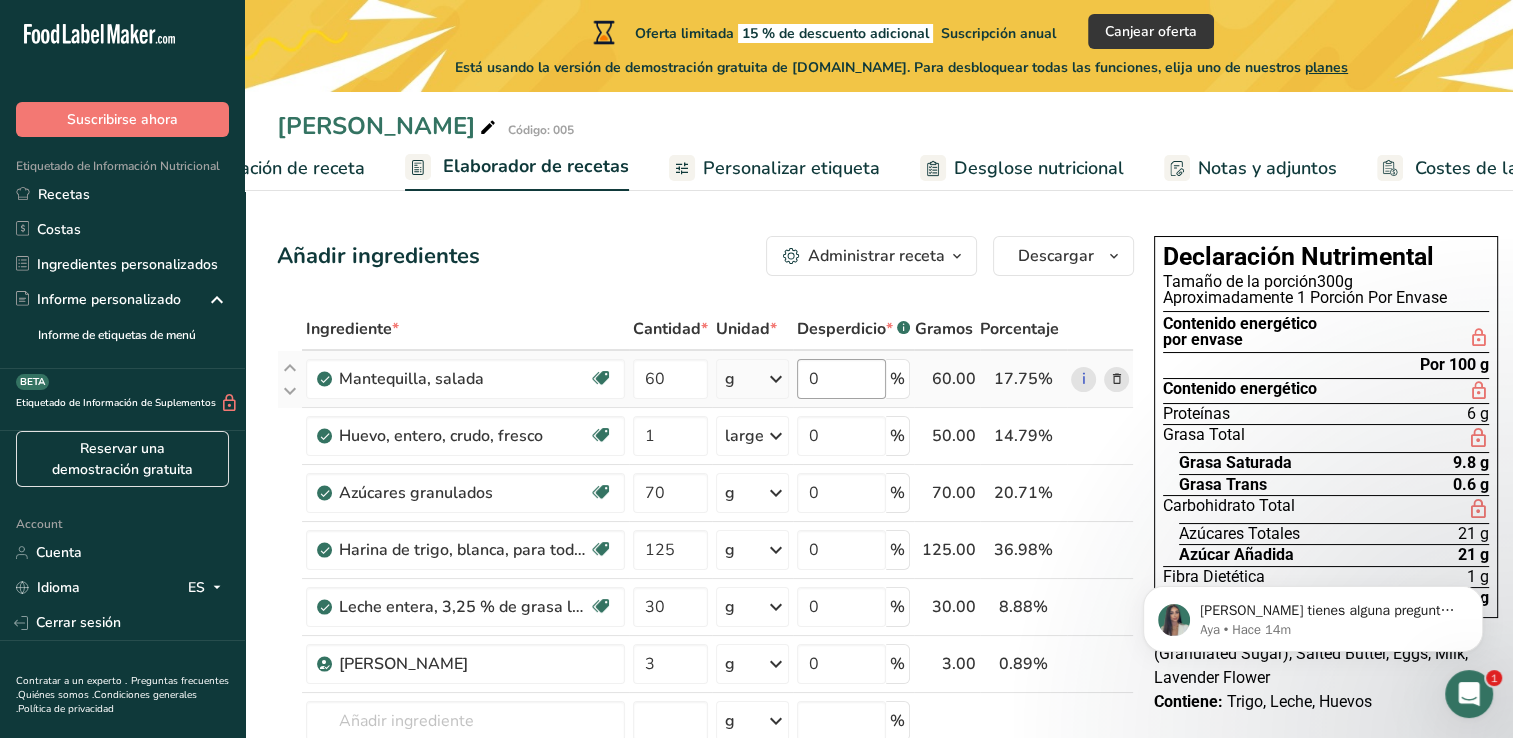 scroll, scrollTop: 0, scrollLeft: 231, axis: horizontal 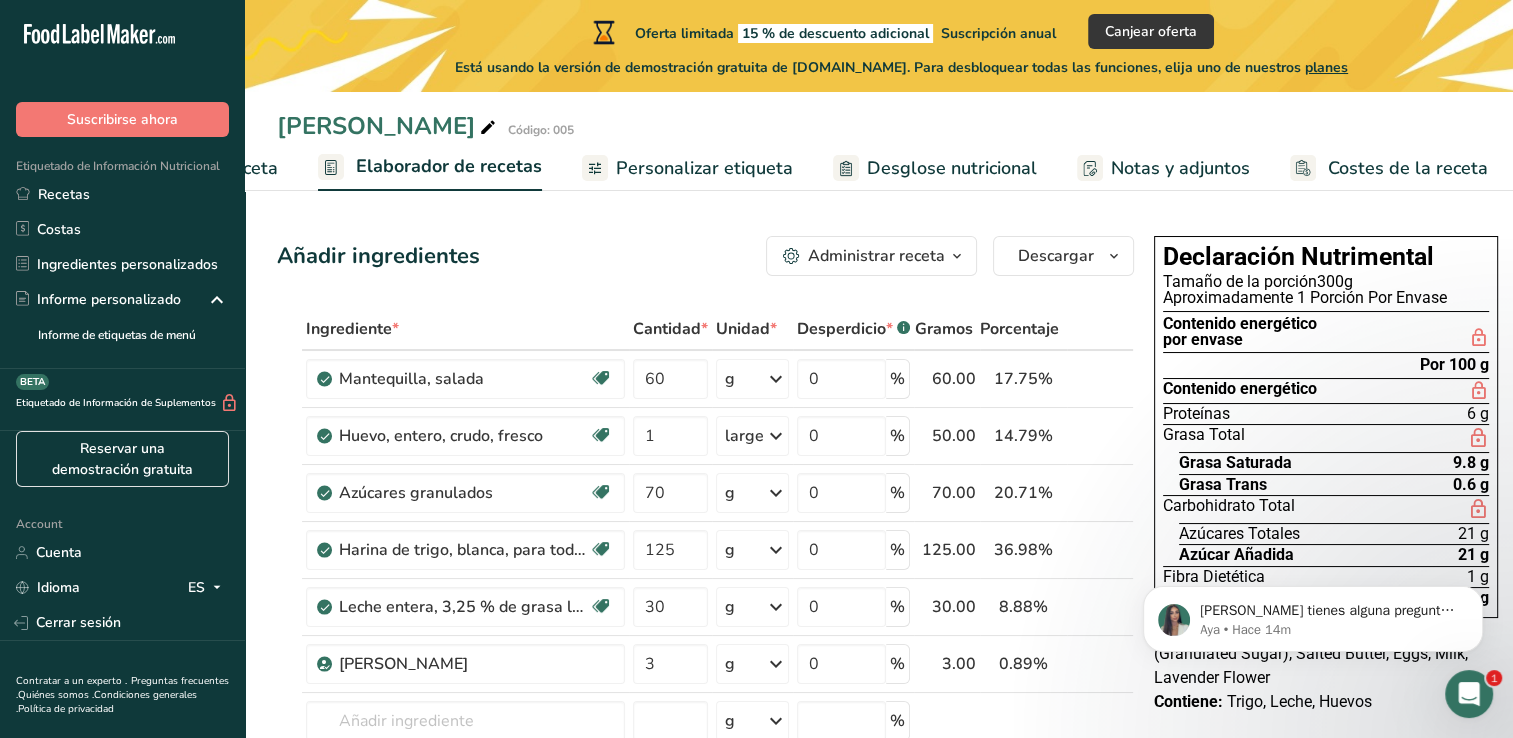 click on "Añadir ingredientes
Administrar receta         Eliminar receta             Duplicar receta               Escalar receta               Guardar como subreceta   .a-a{fill:#347362;}.b-a{fill:#fff;}                                 Desglose nutricional                 Tarjeta de la receta
Novedad
Informe de patrón de aminoácidos             Historial de actividad
Descargar
Elija su estilo de etiqueta preferido
Etiqueta estándar FDA
Etiqueta estándar FDA
El formato más común para etiquetas de información nutricional en cumplimiento con el tipo de letra, estilo y requisitos de la FDA.
Etiqueta tabular FDA
Un formato de etiqueta conforme a las regulaciones de la FDA presentado en una disposición tabular (horizontal).
Etiqueta lineal FDA" at bounding box center (711, 917) 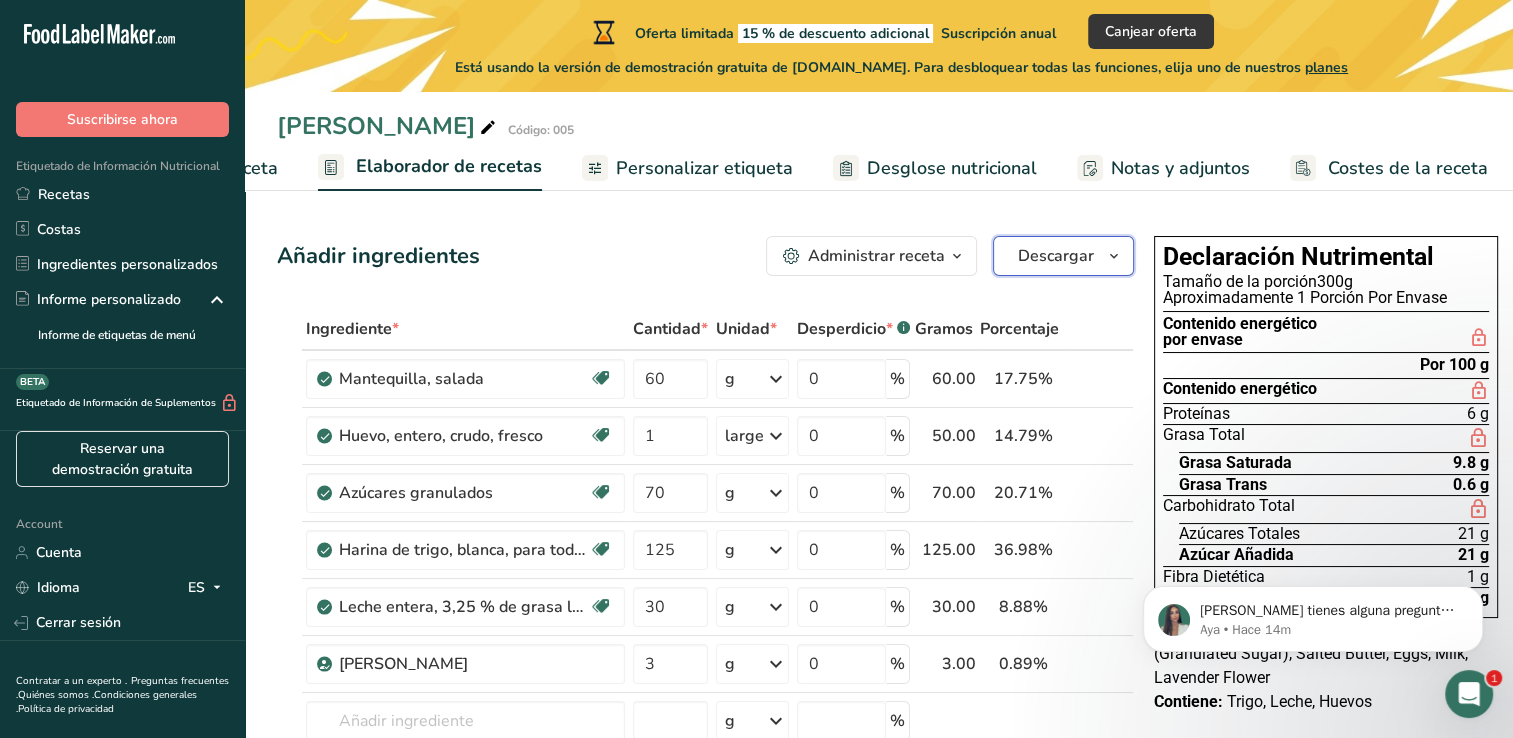 click on "Descargar" at bounding box center (1056, 256) 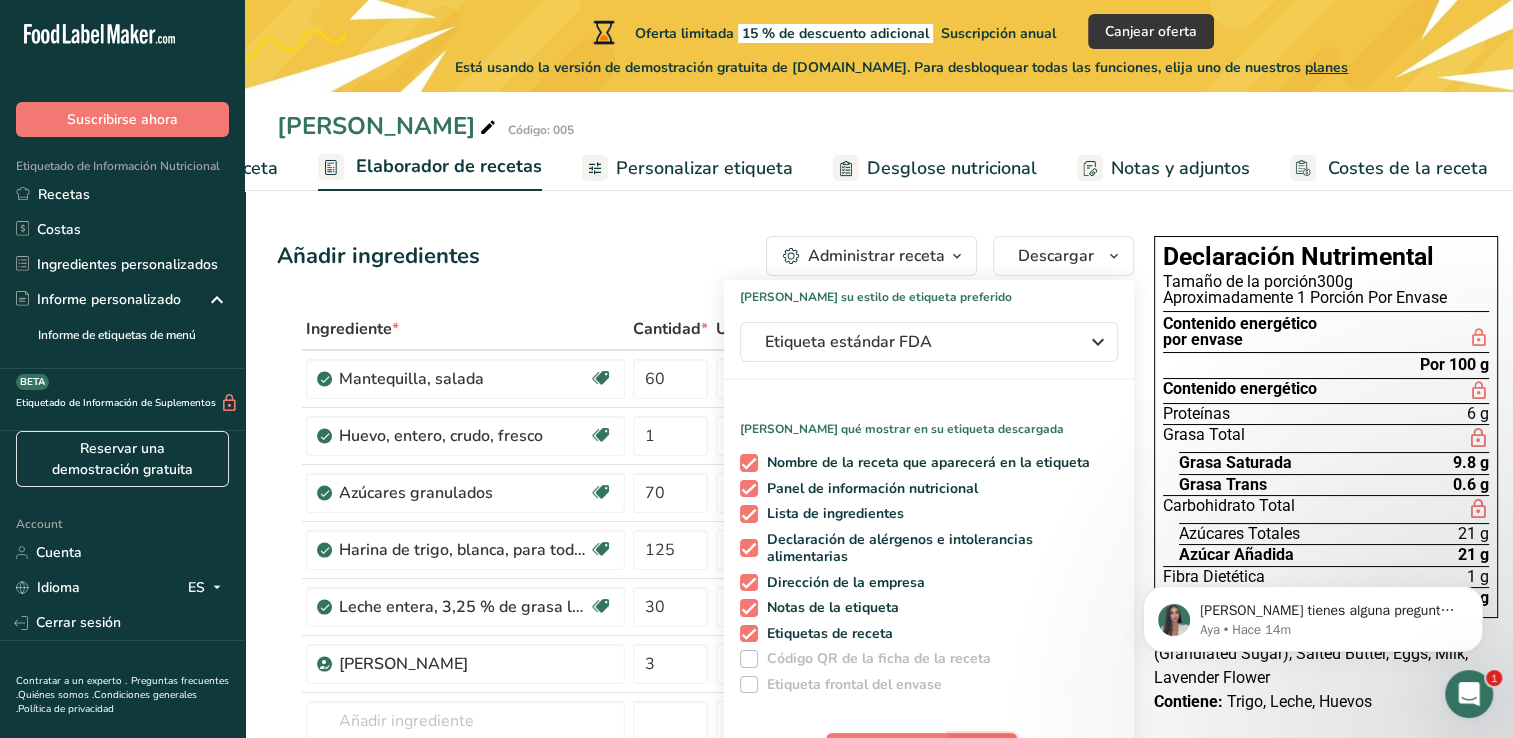 click on "PNG" at bounding box center [982, 753] 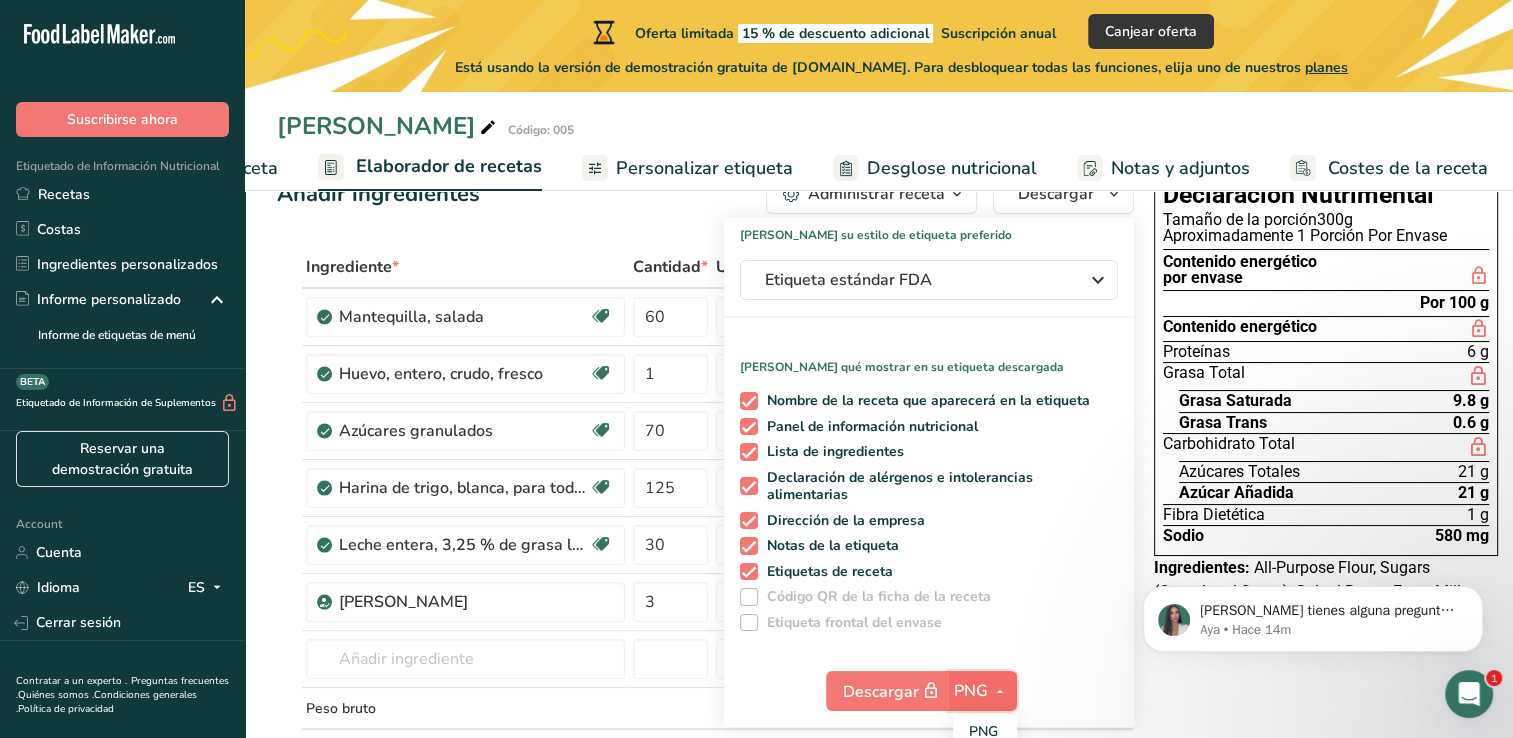 scroll, scrollTop: 80, scrollLeft: 0, axis: vertical 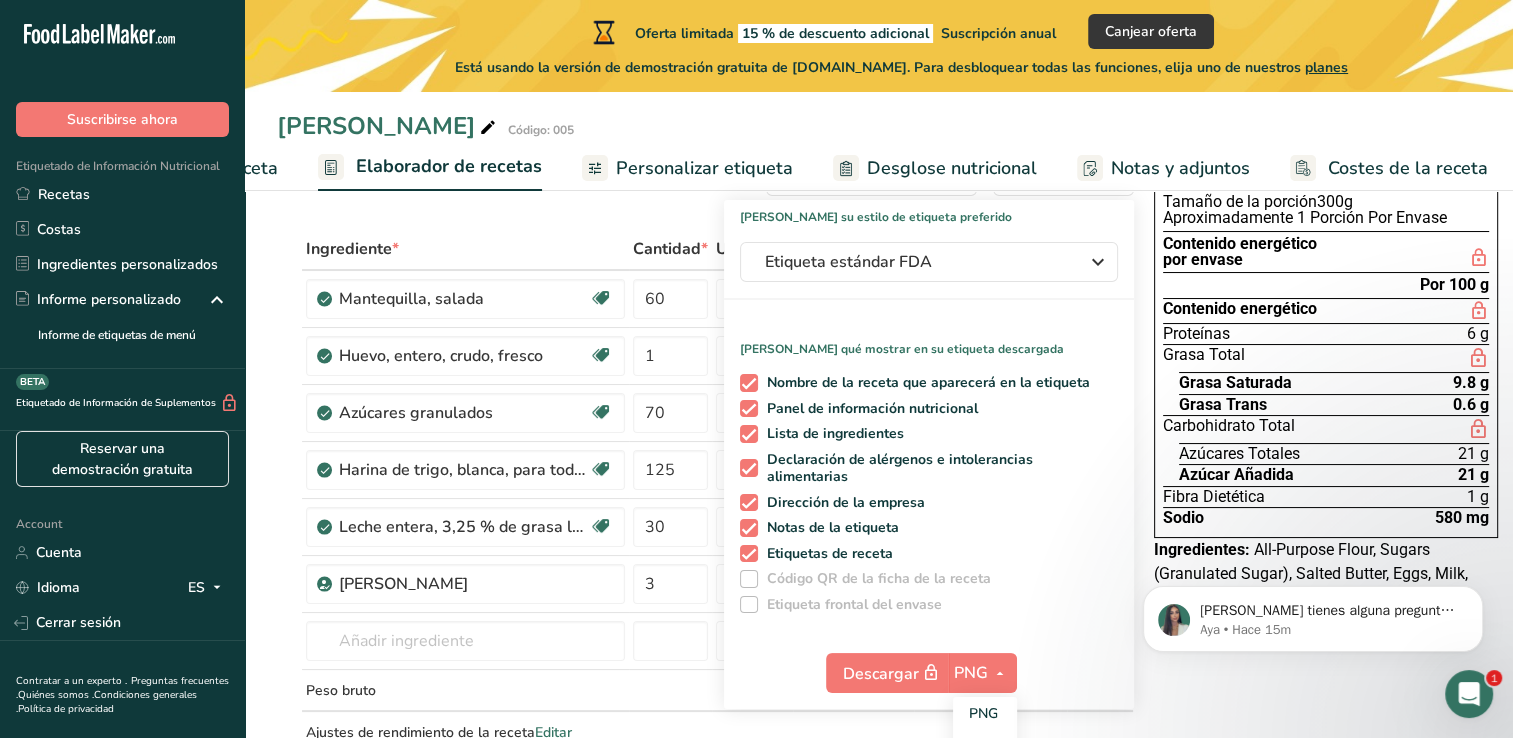click on "Descargar
PNG
PNG
BMP
SVG
PDF
TXT" at bounding box center (929, 677) 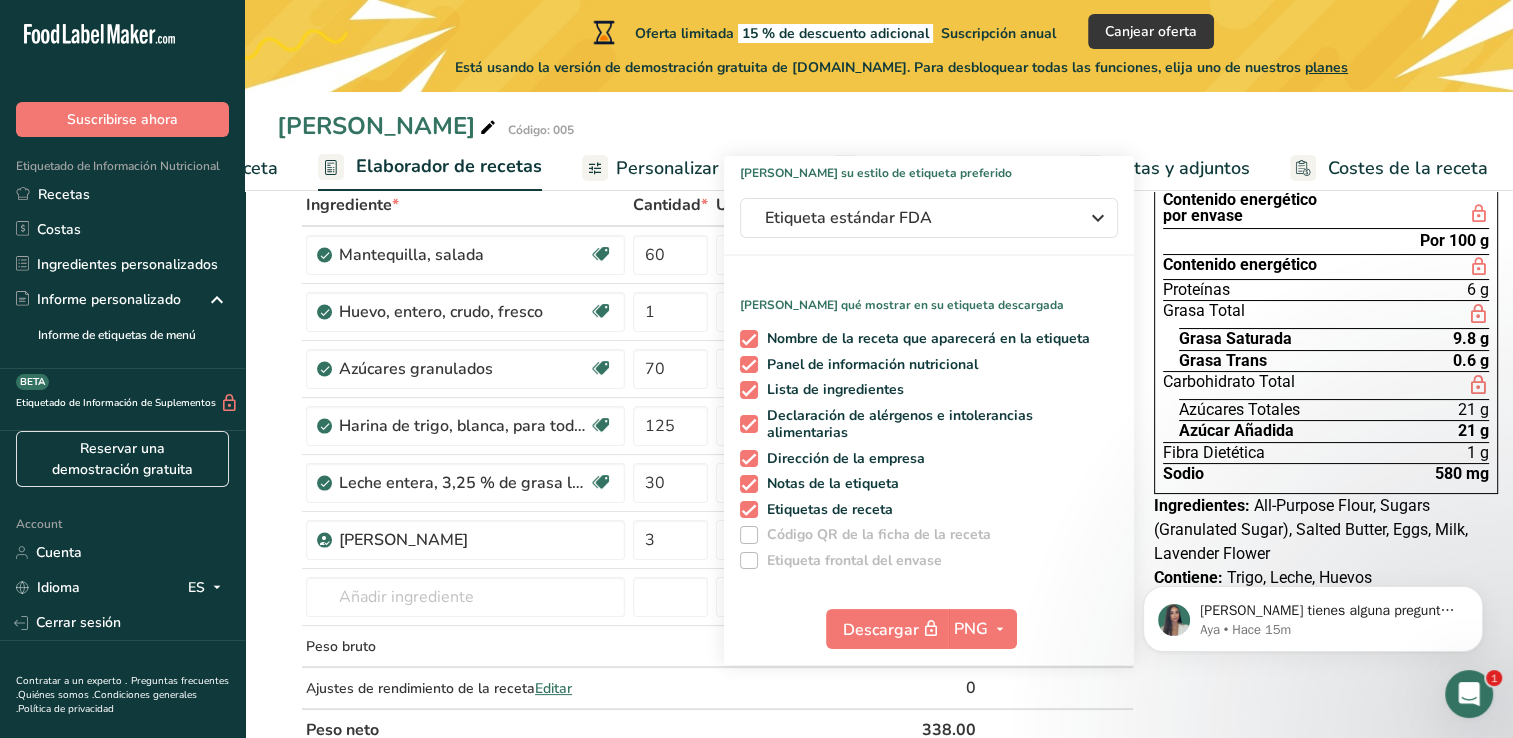 scroll, scrollTop: 160, scrollLeft: 0, axis: vertical 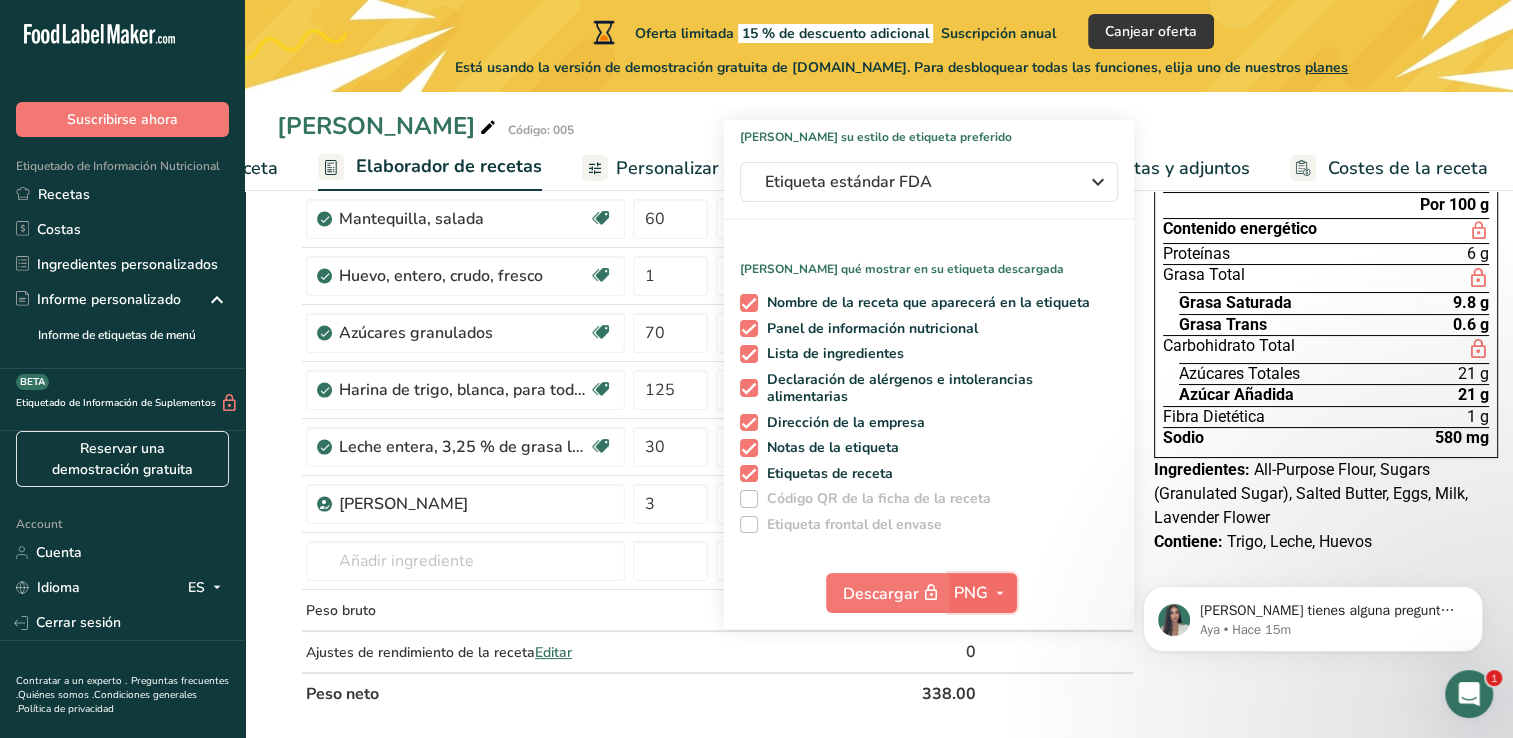 click at bounding box center [1000, 593] 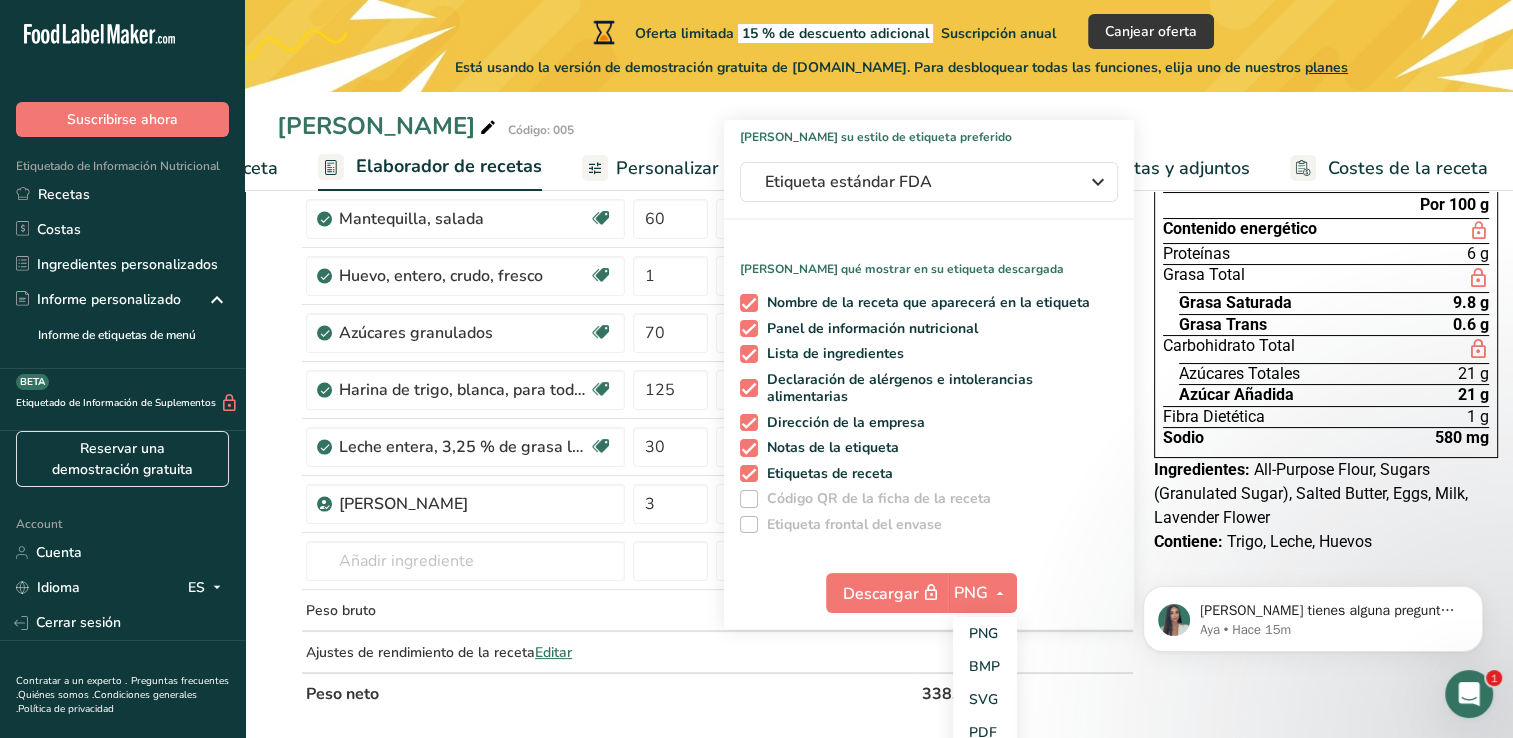 click on "Descargar
PNG
PNG
BMP
SVG
PDF
TXT" at bounding box center [929, 597] 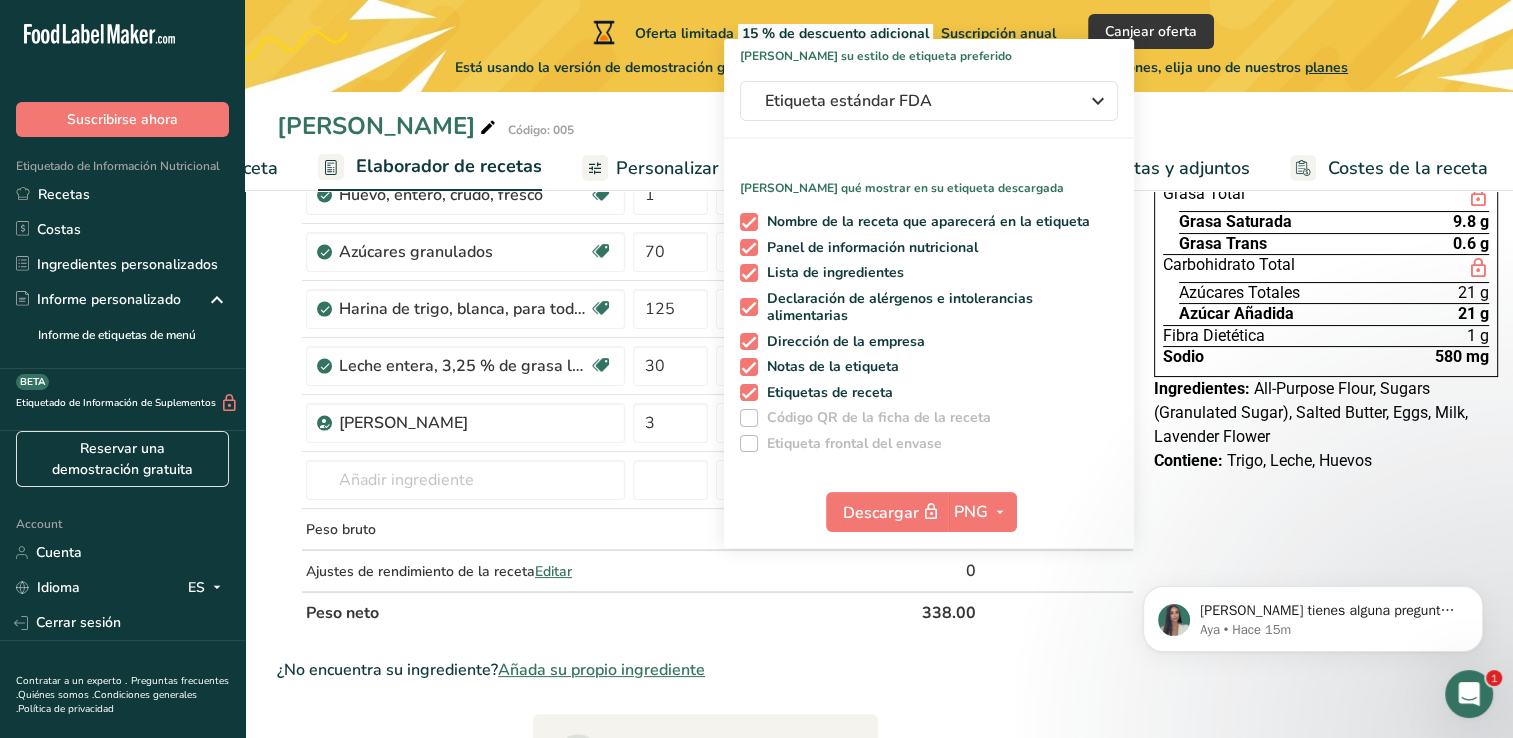 scroll, scrollTop: 280, scrollLeft: 0, axis: vertical 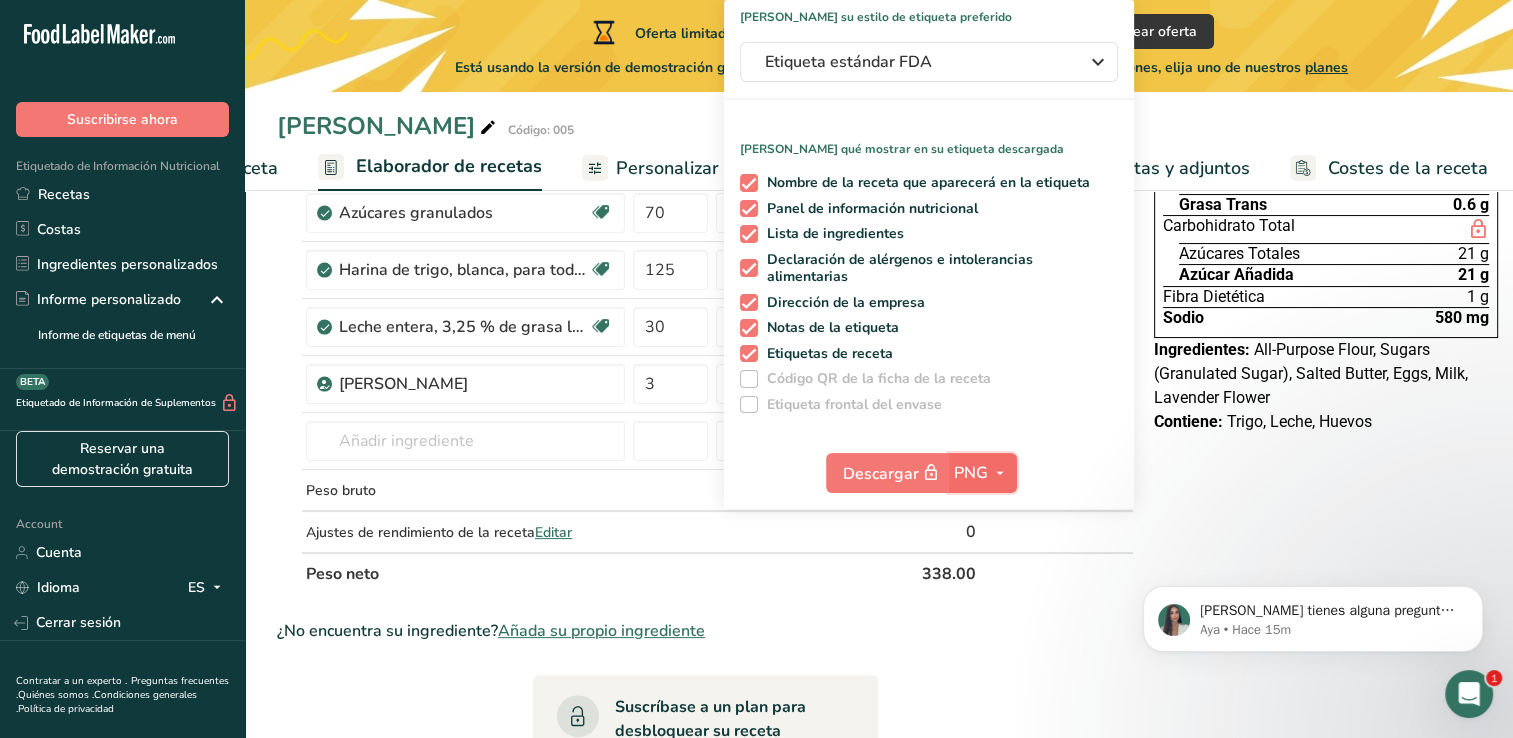 click at bounding box center [1000, 473] 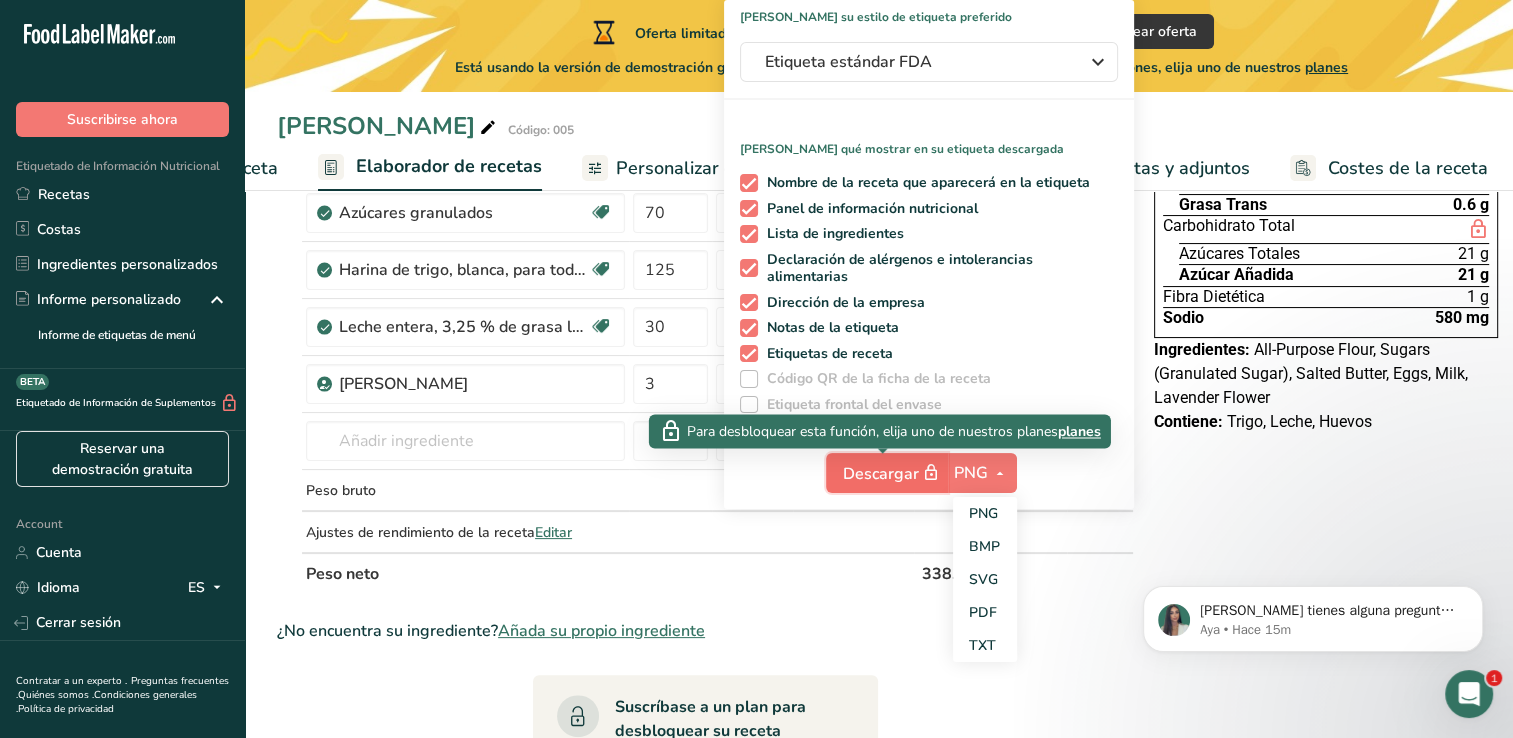 click on "Descargar" at bounding box center [887, 473] 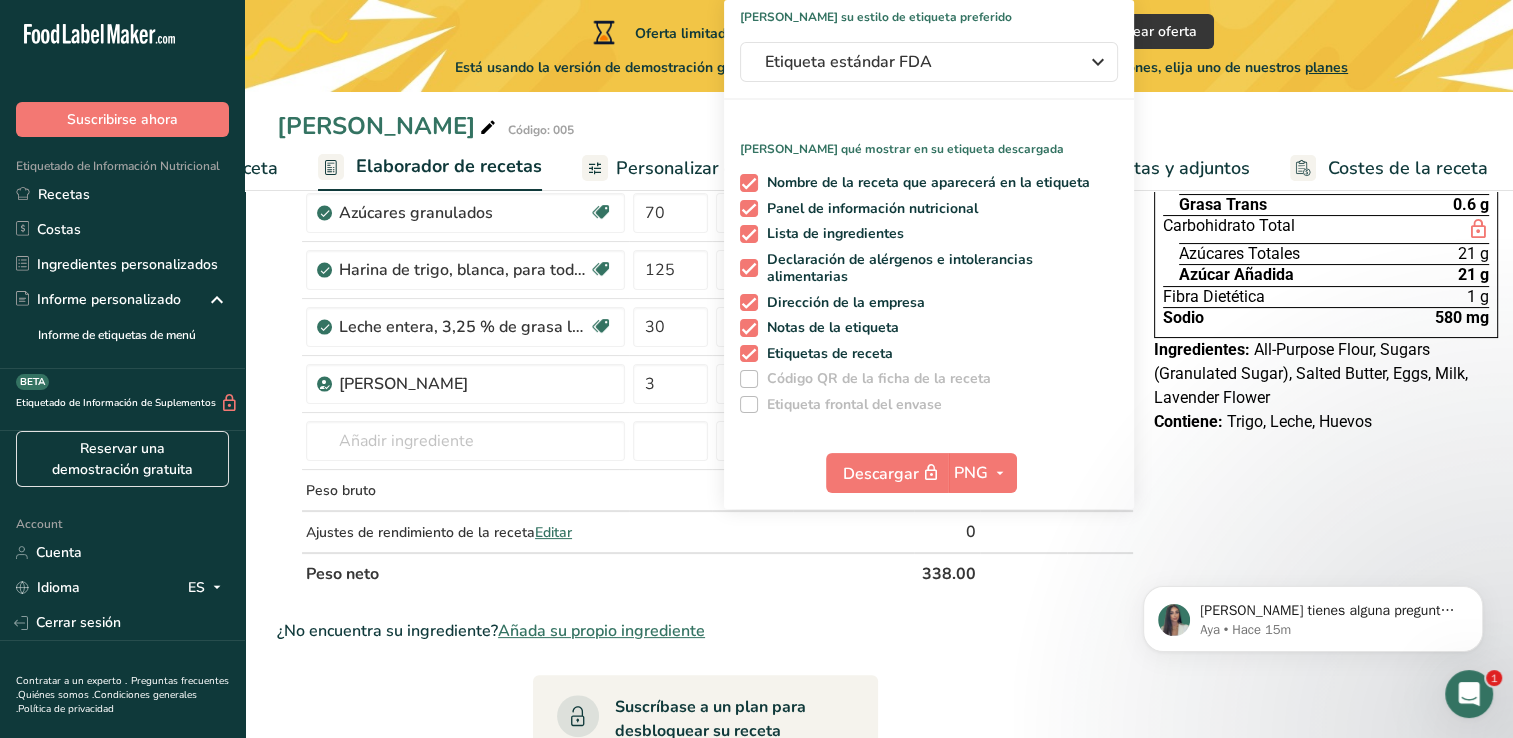 click on "Descargar
PNG
PNG
BMP
SVG
PDF
TXT" at bounding box center [929, 477] 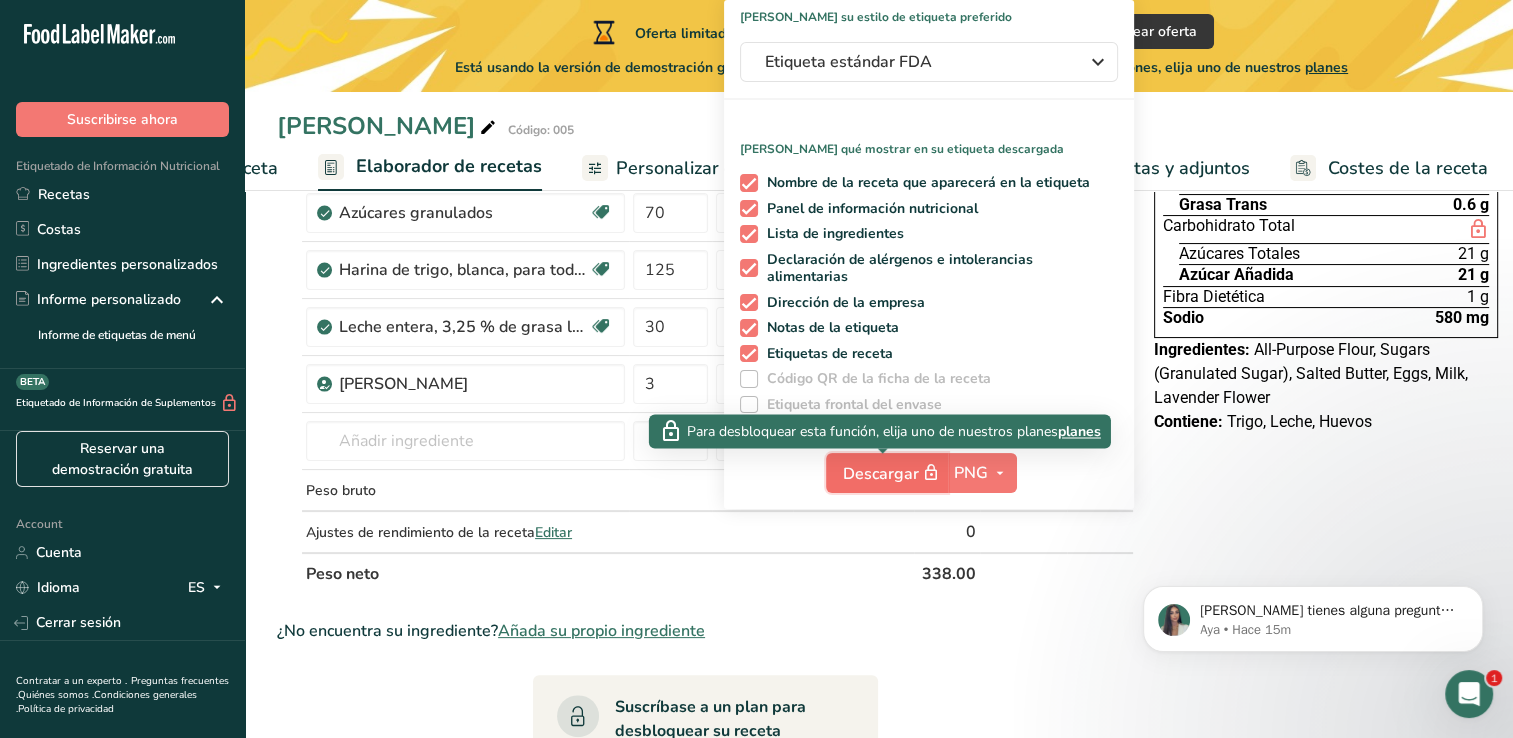 click on "Descargar" at bounding box center (893, 473) 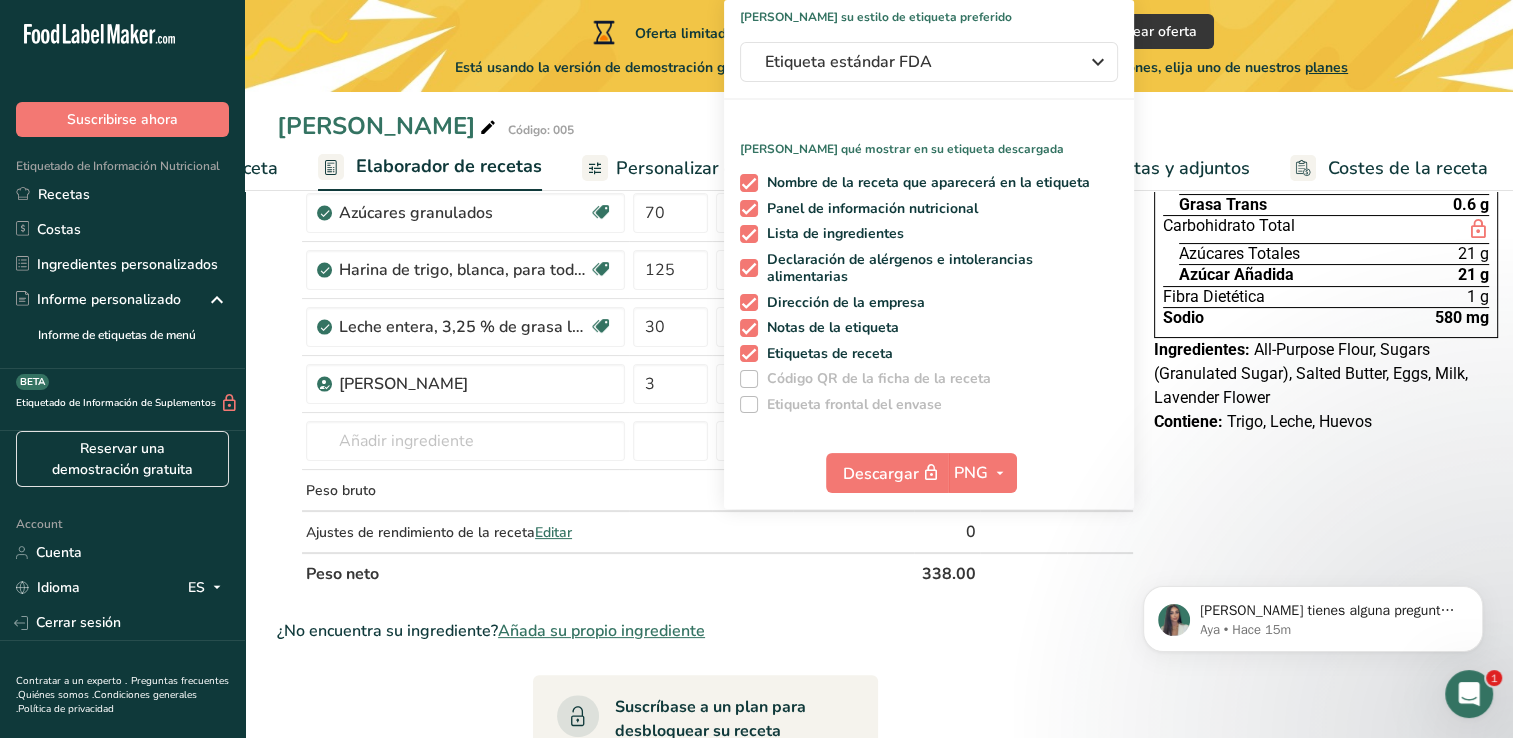click on "¿No encuentra su ingrediente?
Añada su propio ingrediente" at bounding box center [705, 631] 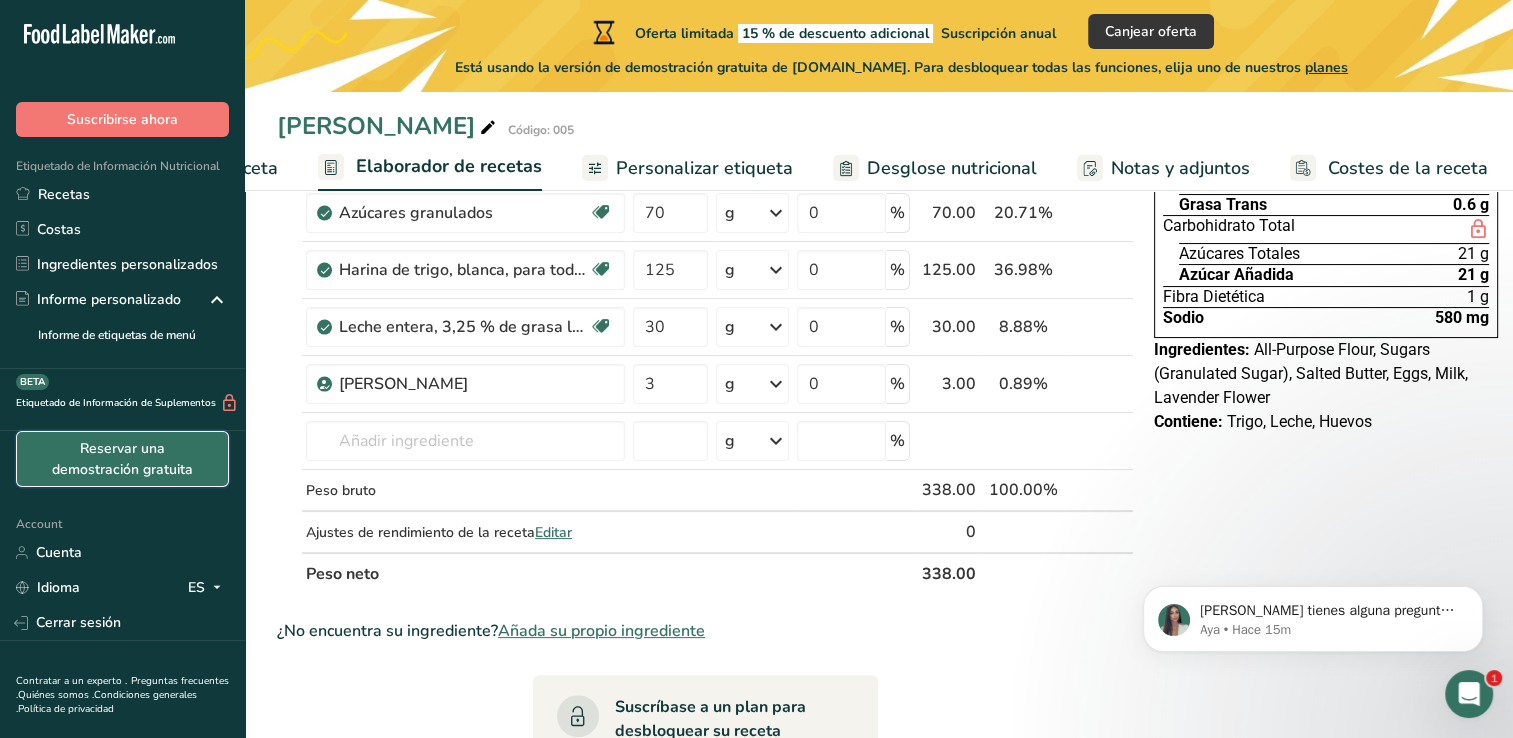 click on "Reservar una demostración gratuita" at bounding box center [122, 459] 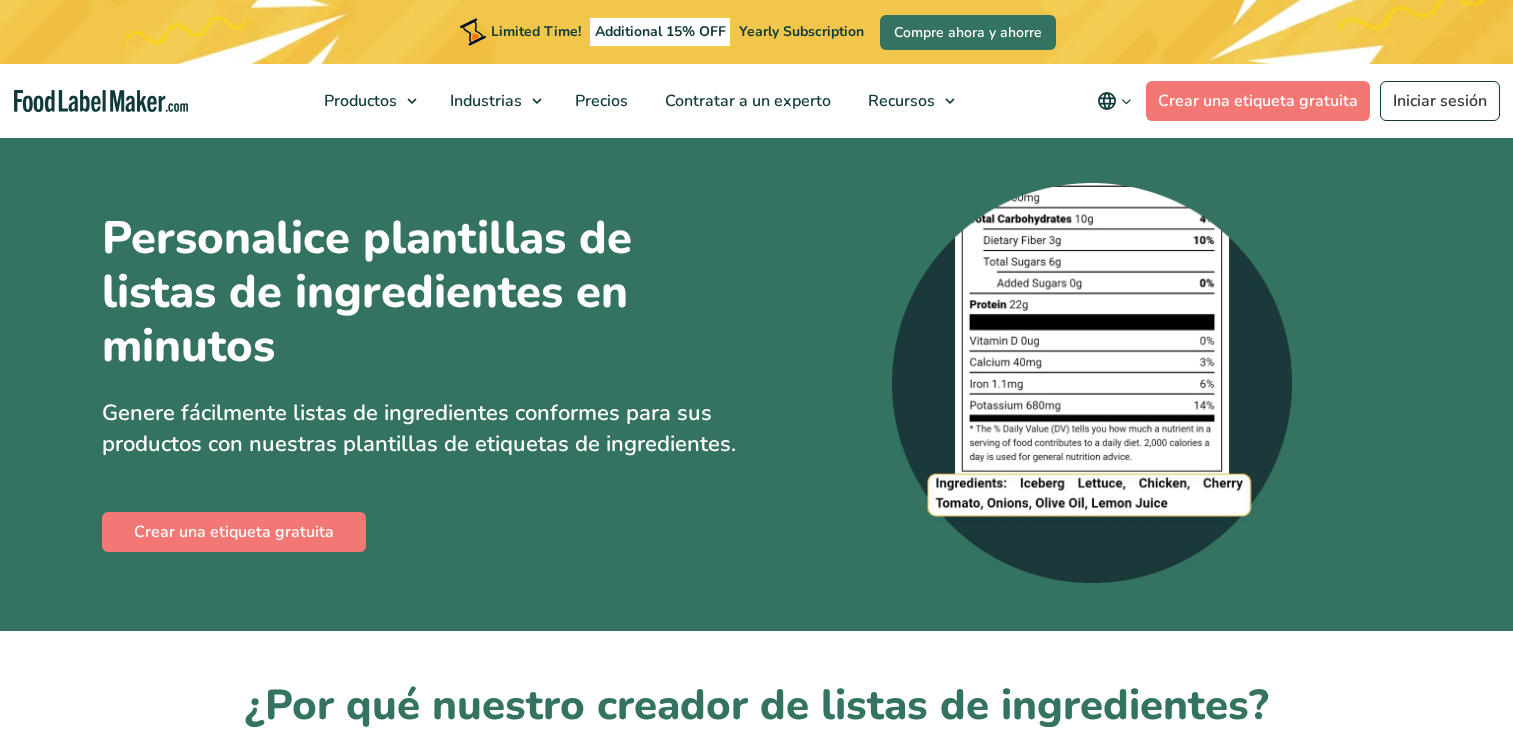 scroll, scrollTop: 0, scrollLeft: 0, axis: both 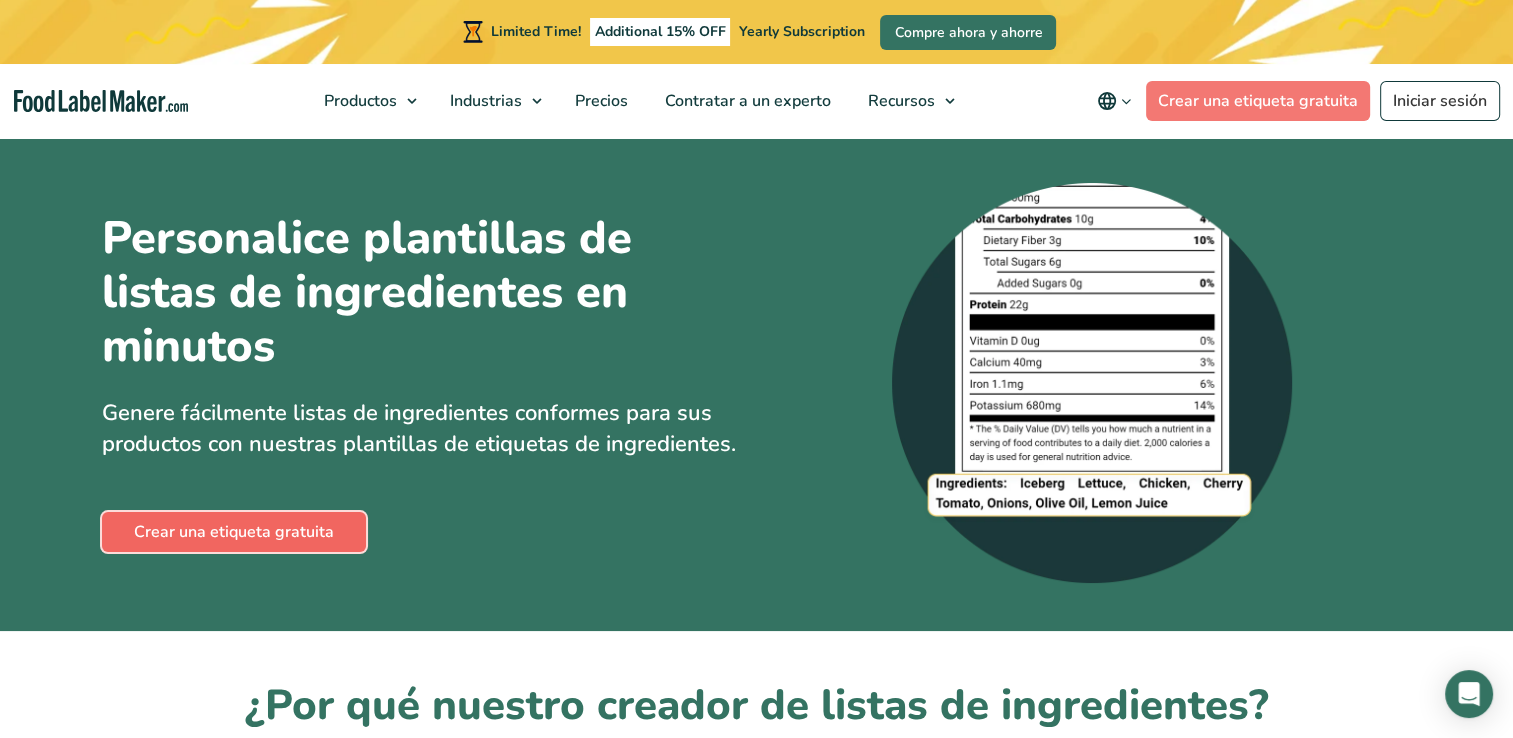 click on "Crear una etiqueta gratuita" at bounding box center (234, 532) 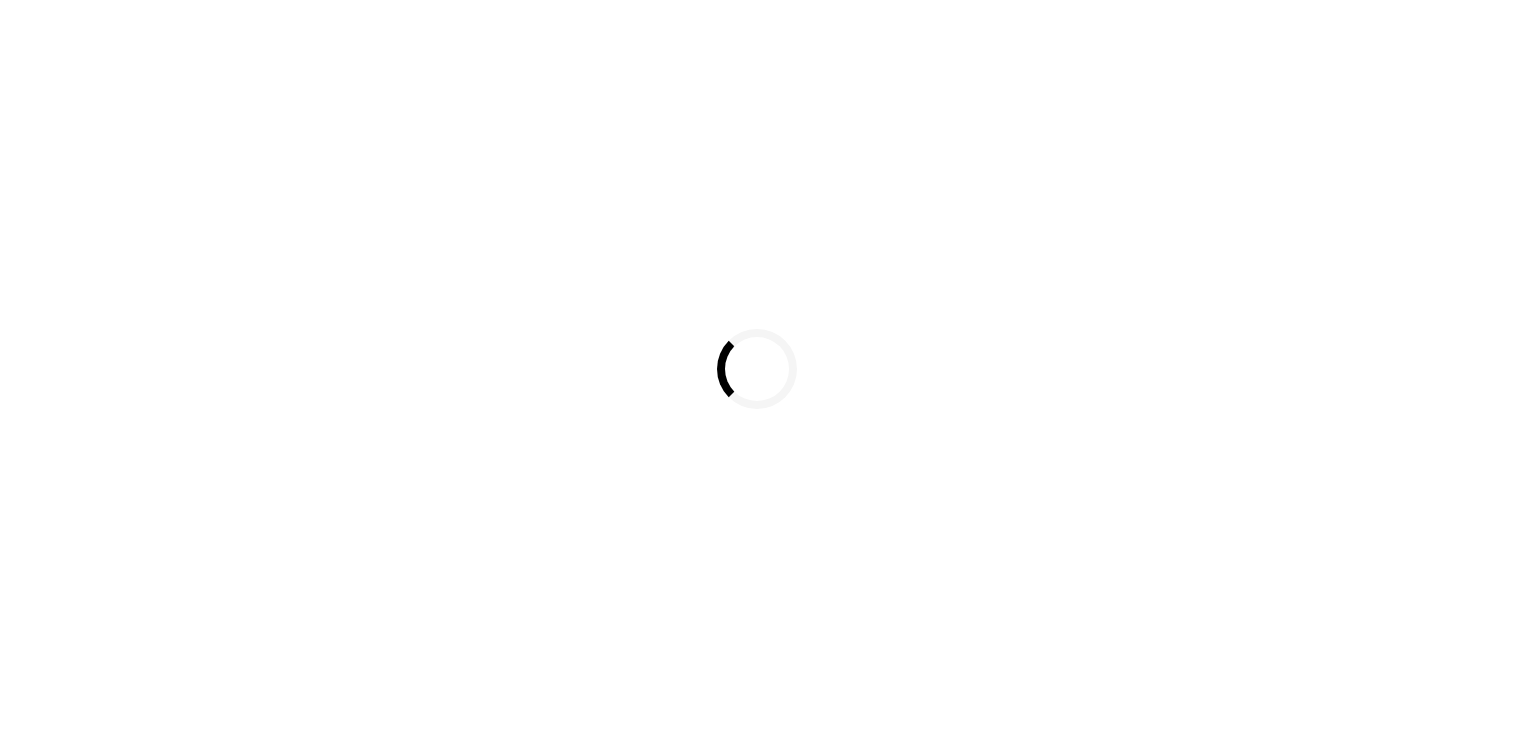 scroll, scrollTop: 0, scrollLeft: 0, axis: both 